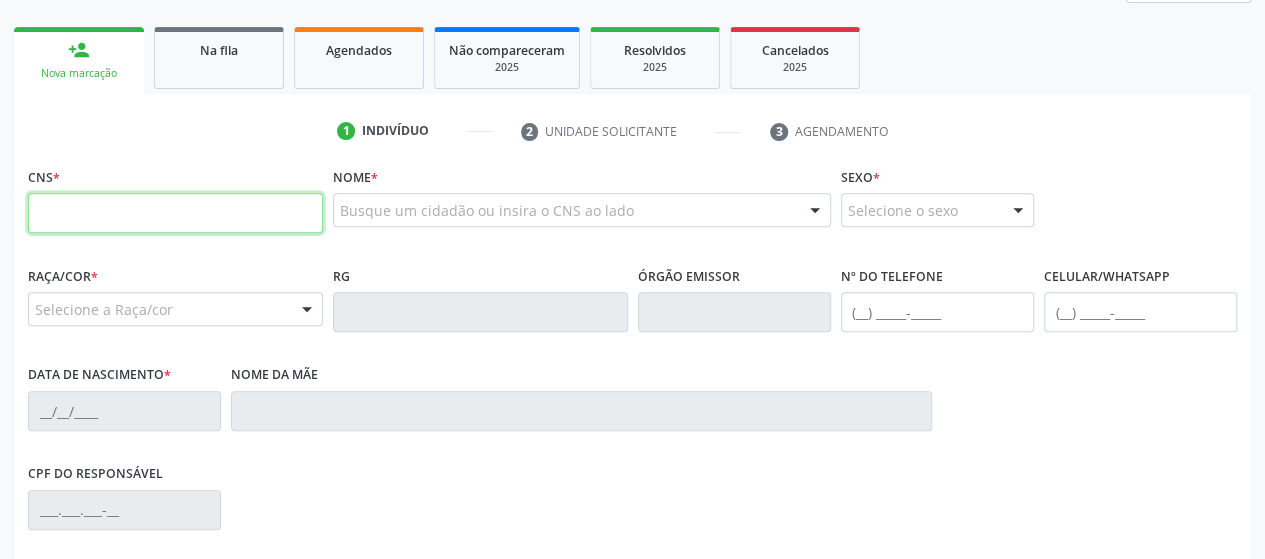 scroll, scrollTop: 0, scrollLeft: 0, axis: both 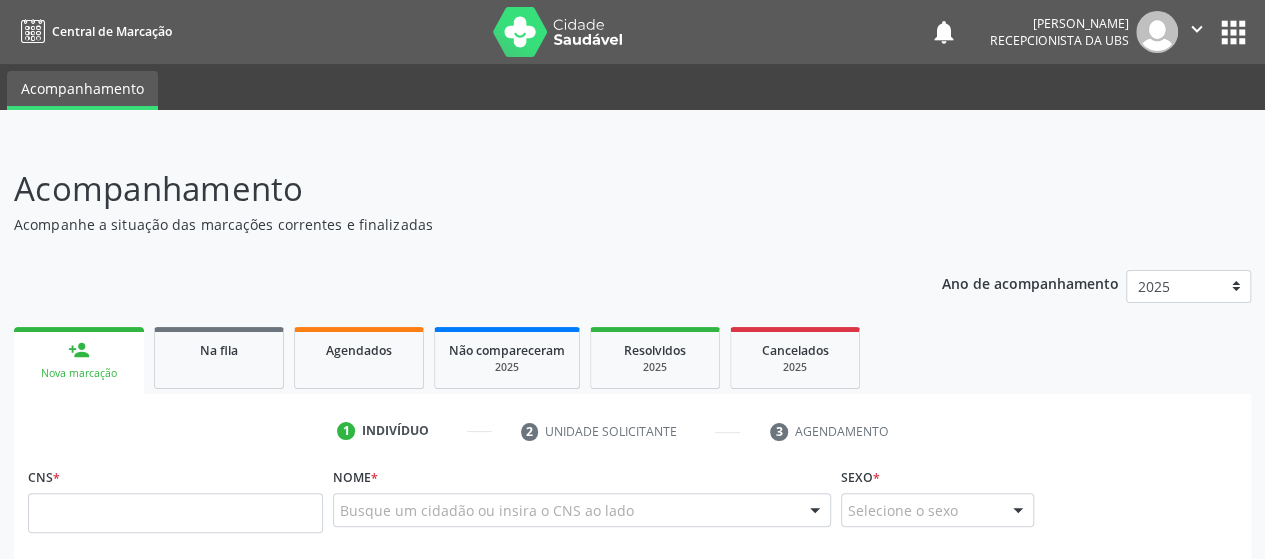click on "person_add
Nova marcação" at bounding box center (79, 360) 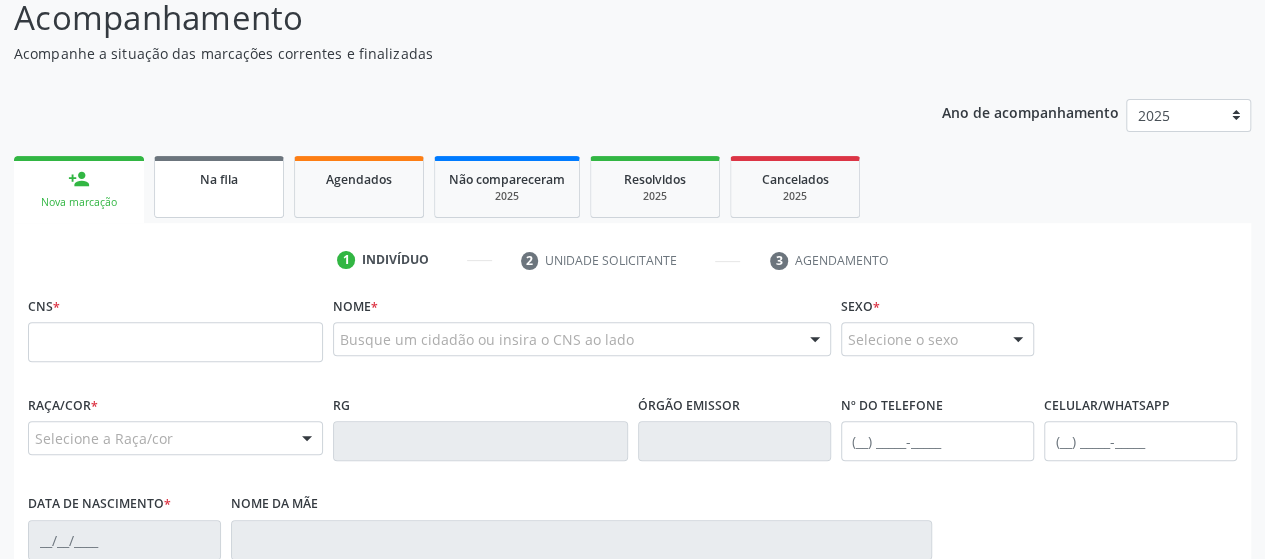 scroll, scrollTop: 200, scrollLeft: 0, axis: vertical 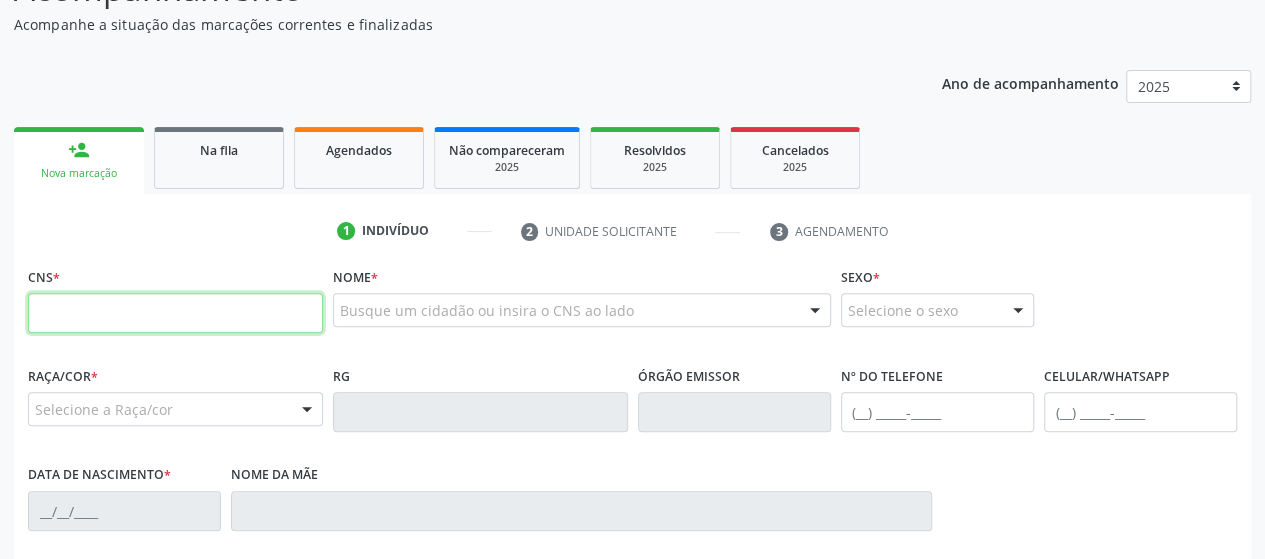 click at bounding box center [175, 313] 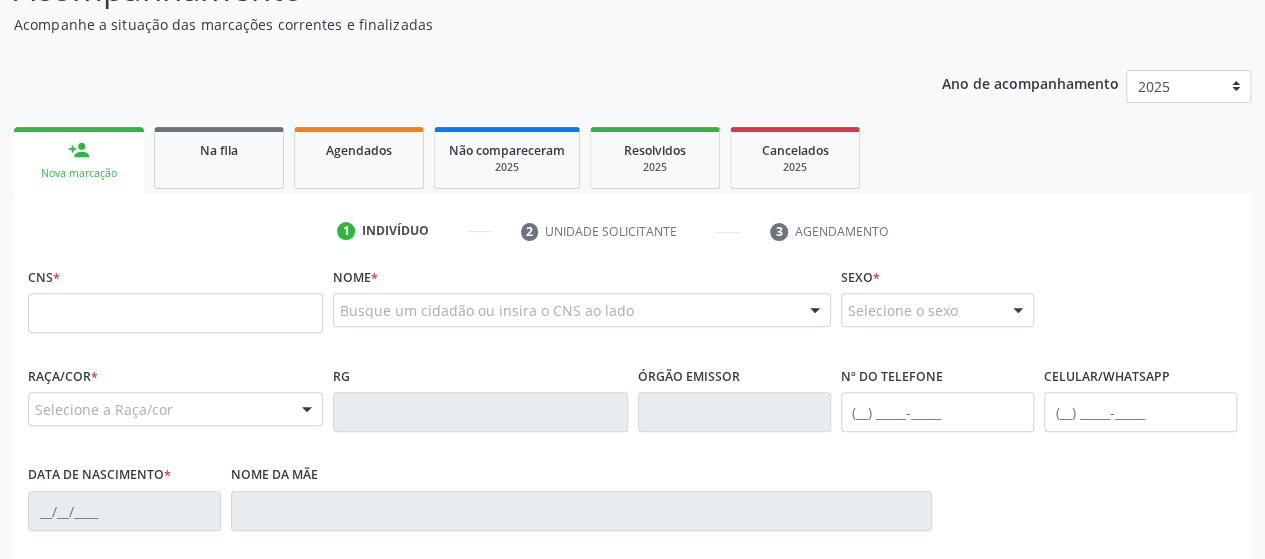 click on "Busque um cidadão ou insira o CNS ao lado" at bounding box center [582, 310] 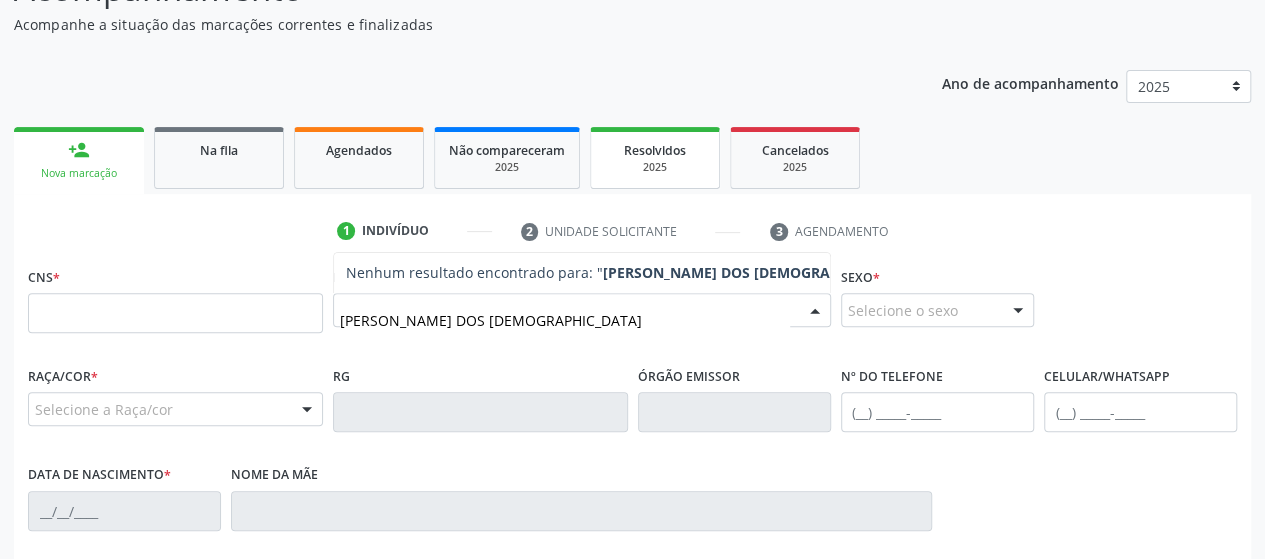 type on "MARIA ELIANE DOS SANTOS" 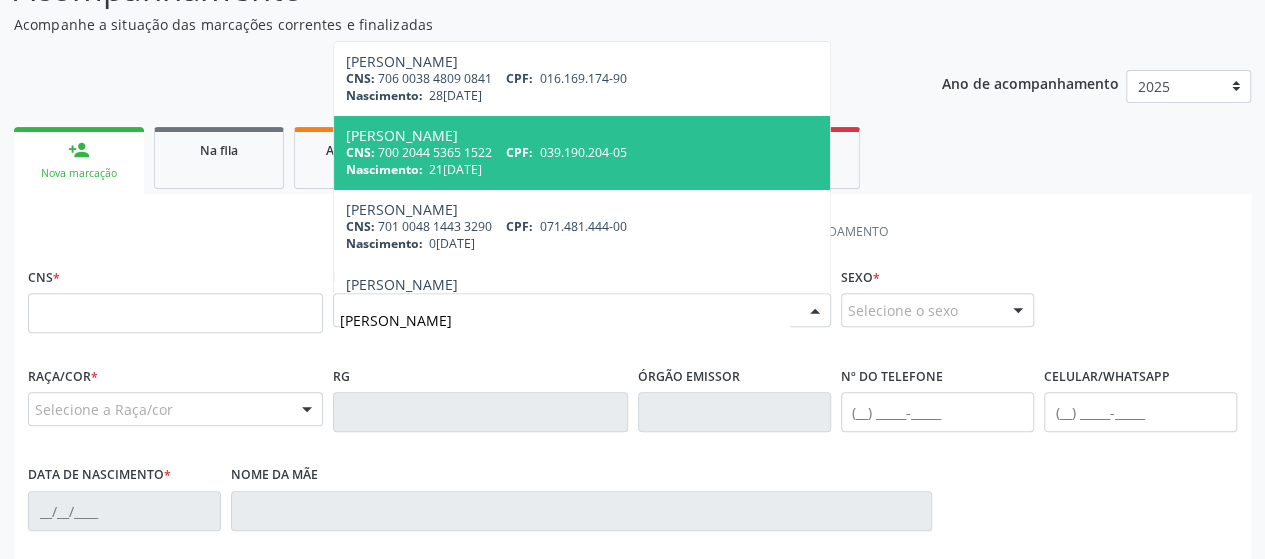 click on "Nascimento:
21/12/1976" at bounding box center (582, 169) 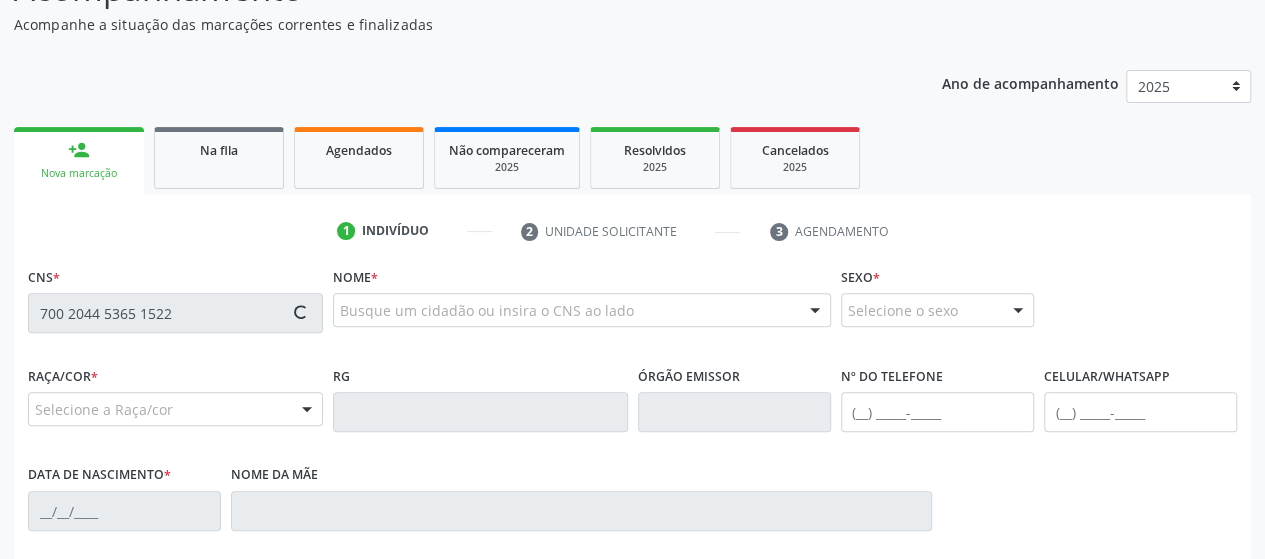 type on "700 2044 5365 1522" 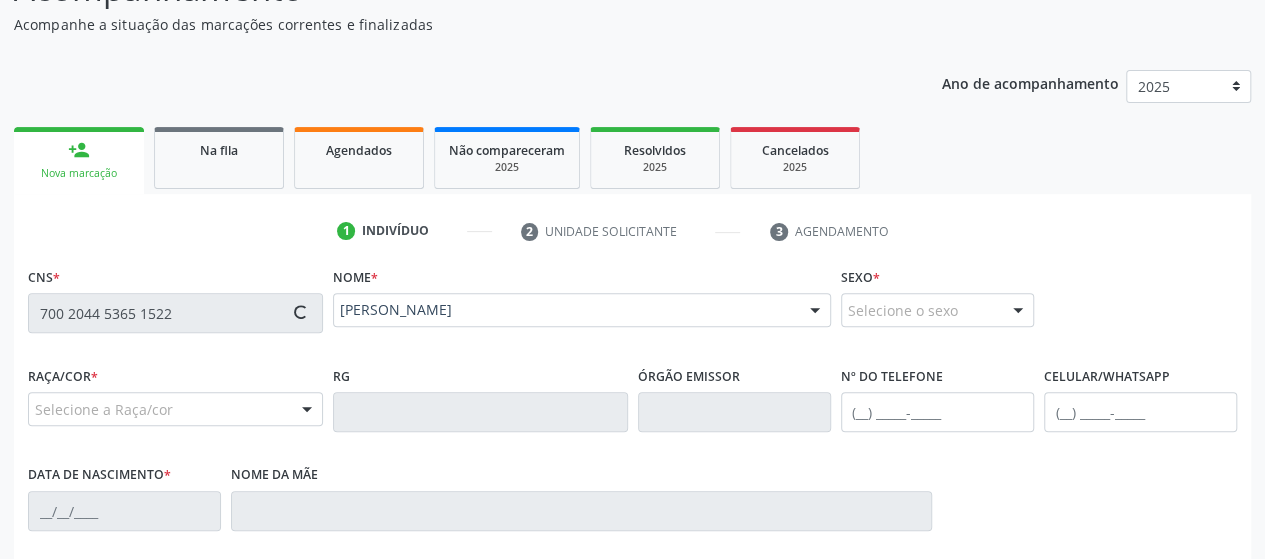 type on "(82) 99356-3248" 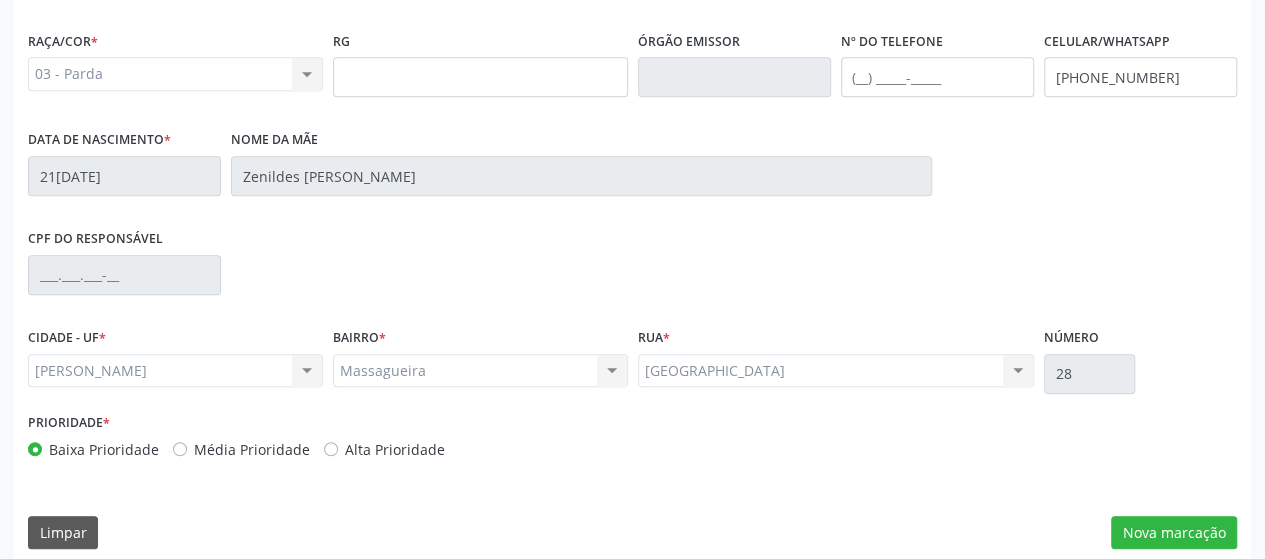 scroll, scrollTop: 552, scrollLeft: 0, axis: vertical 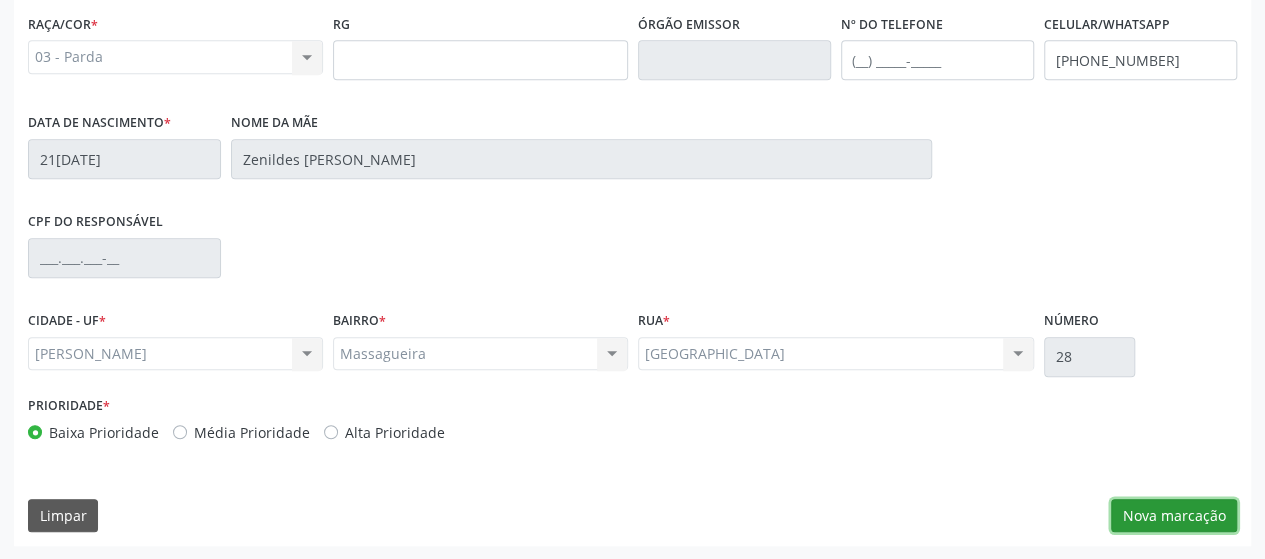 click on "Nova marcação" at bounding box center (1174, 516) 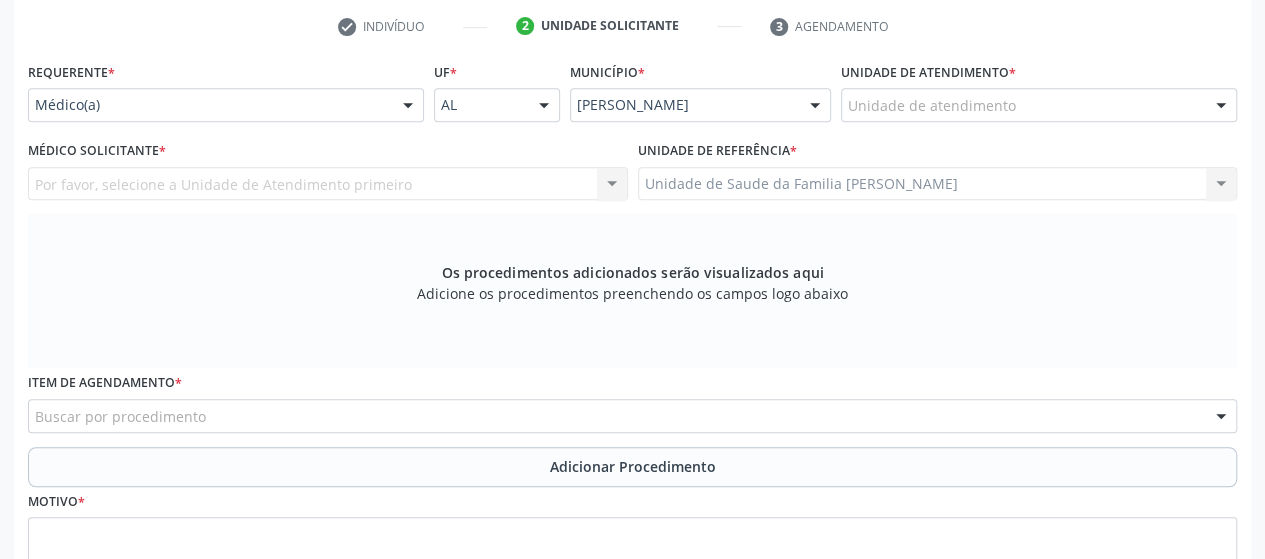 scroll, scrollTop: 152, scrollLeft: 0, axis: vertical 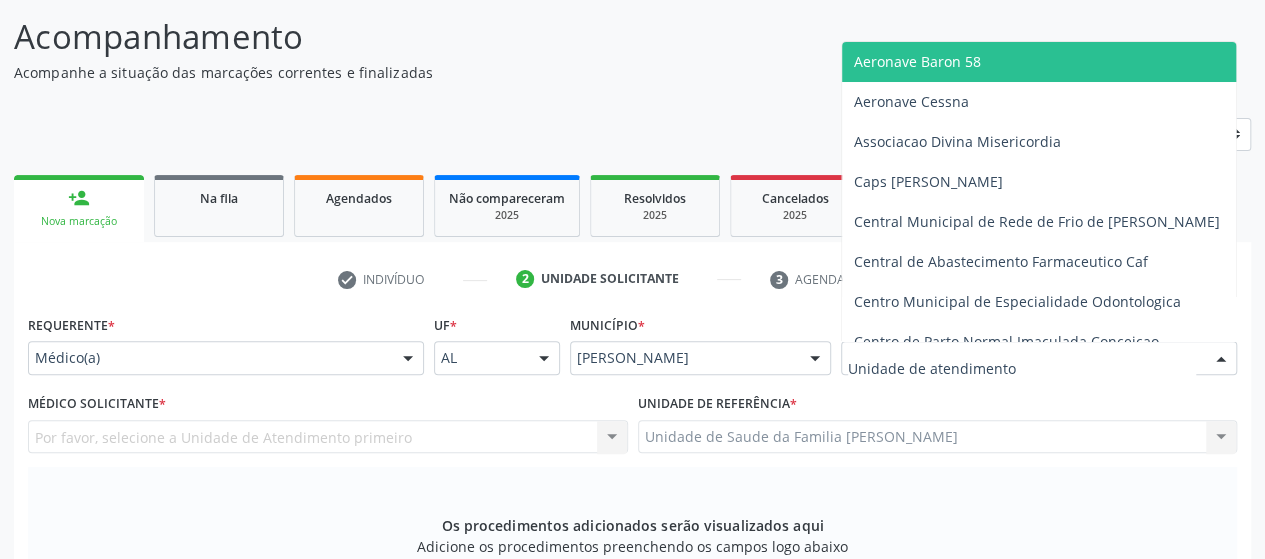 type on "," 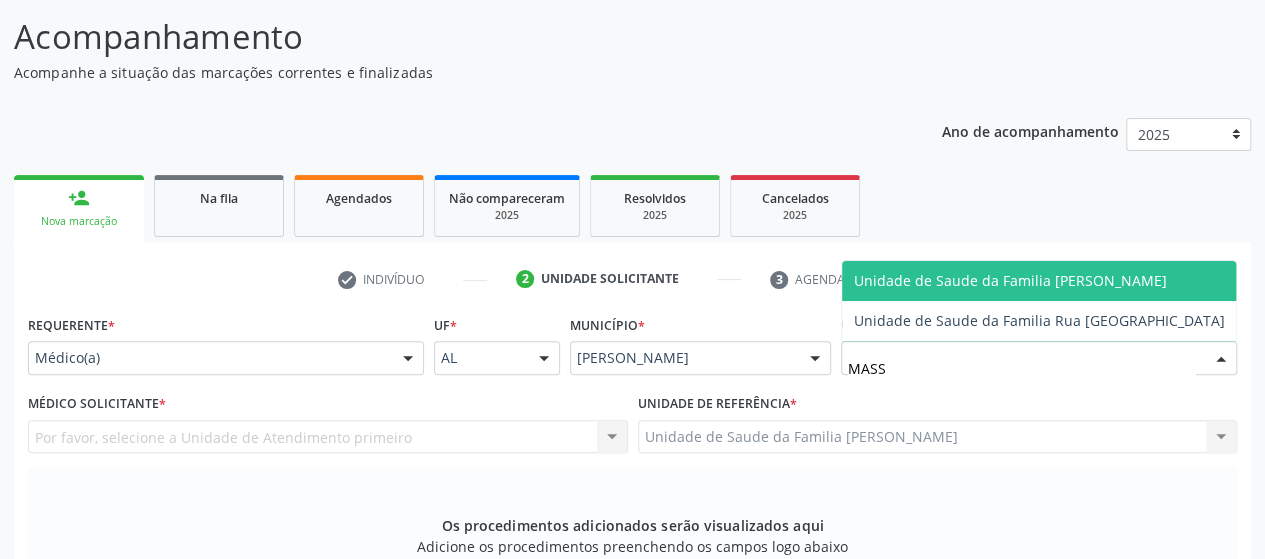 type on "MASSA" 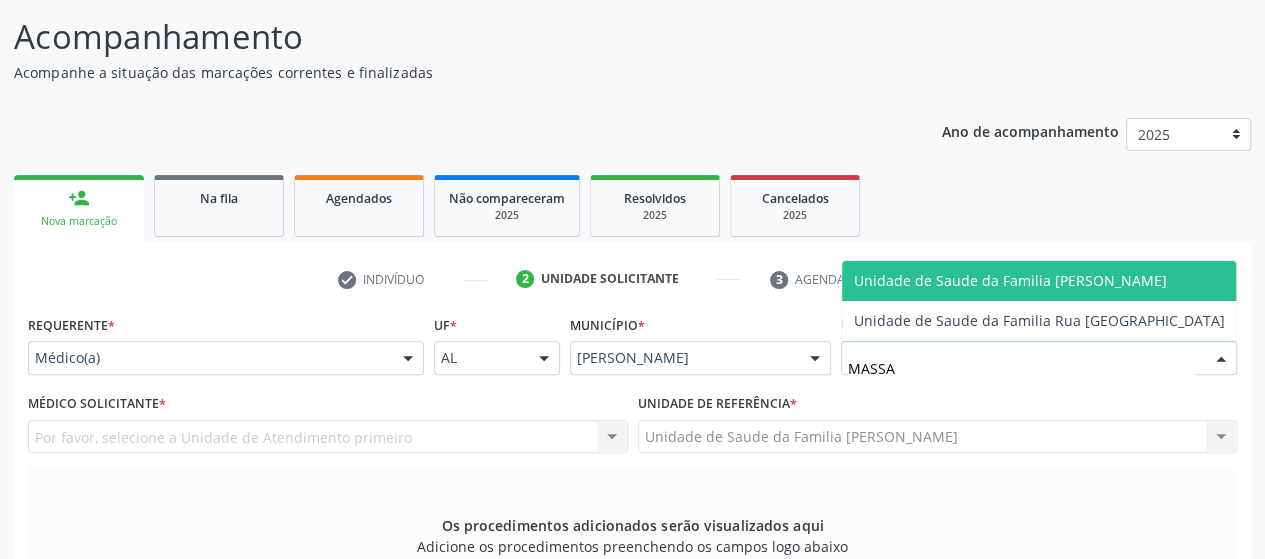 click on "Unidade de Saude da Familia [PERSON_NAME]" at bounding box center (1010, 280) 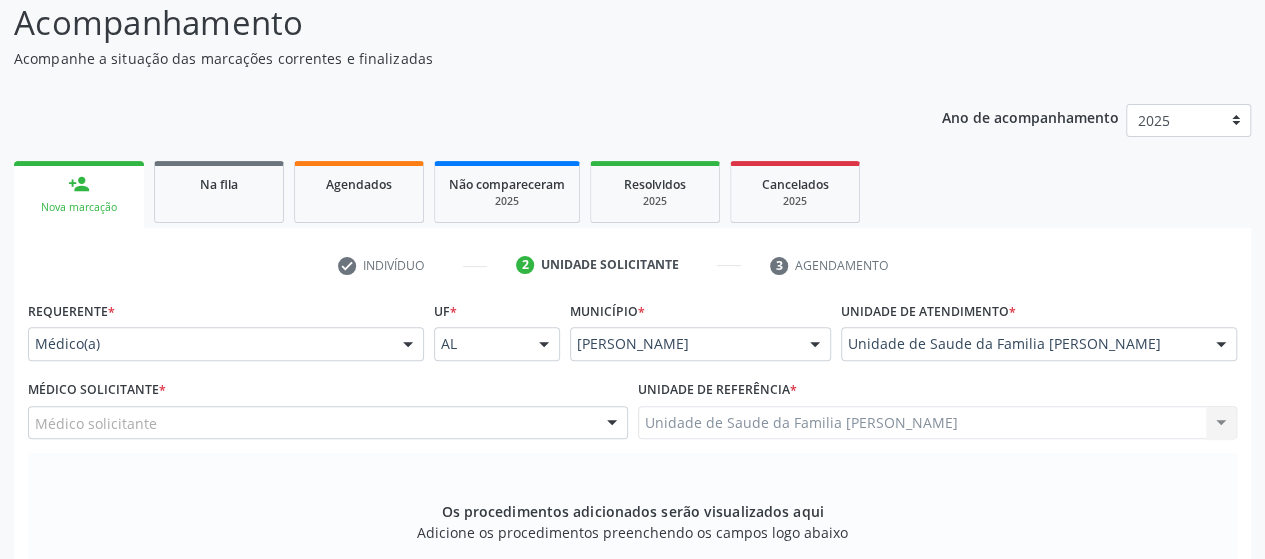 scroll, scrollTop: 252, scrollLeft: 0, axis: vertical 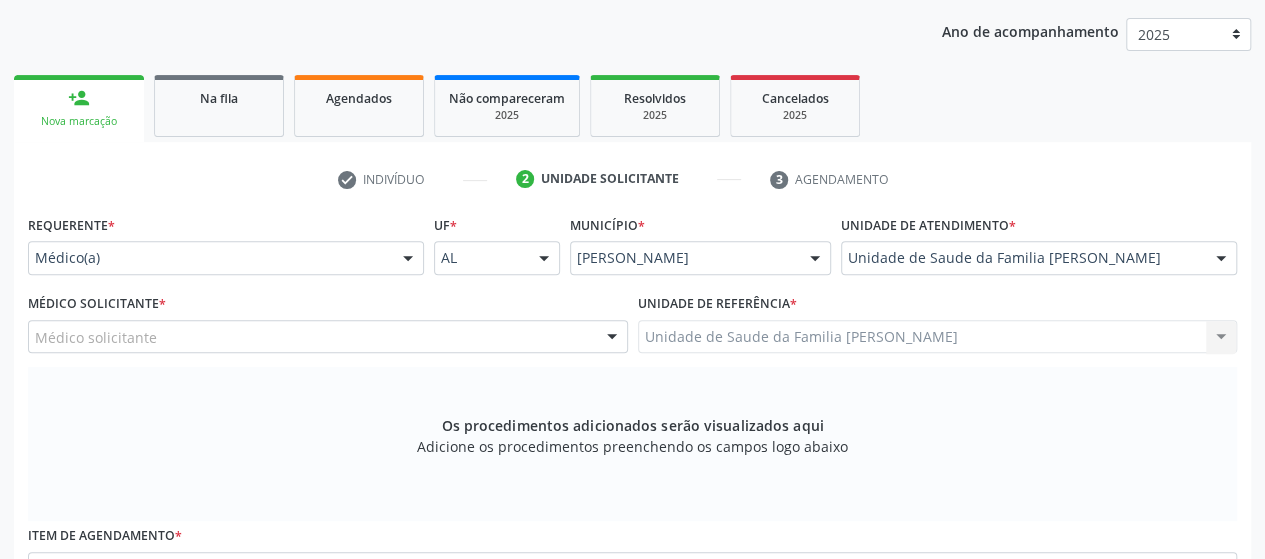 click on "Médico solicitante" at bounding box center (328, 337) 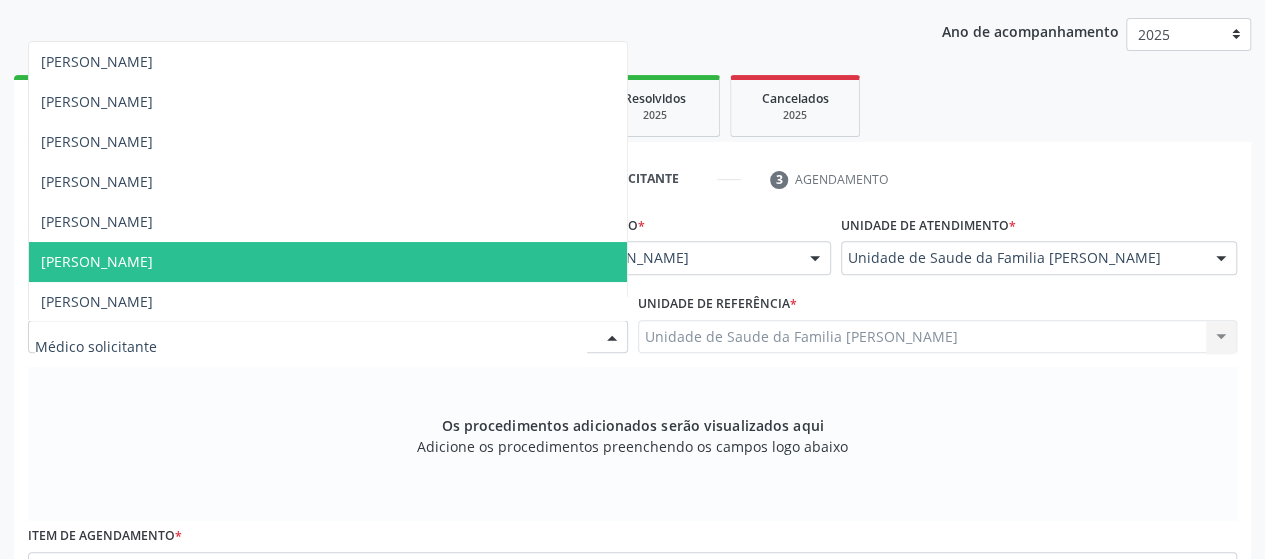 scroll, scrollTop: 42, scrollLeft: 0, axis: vertical 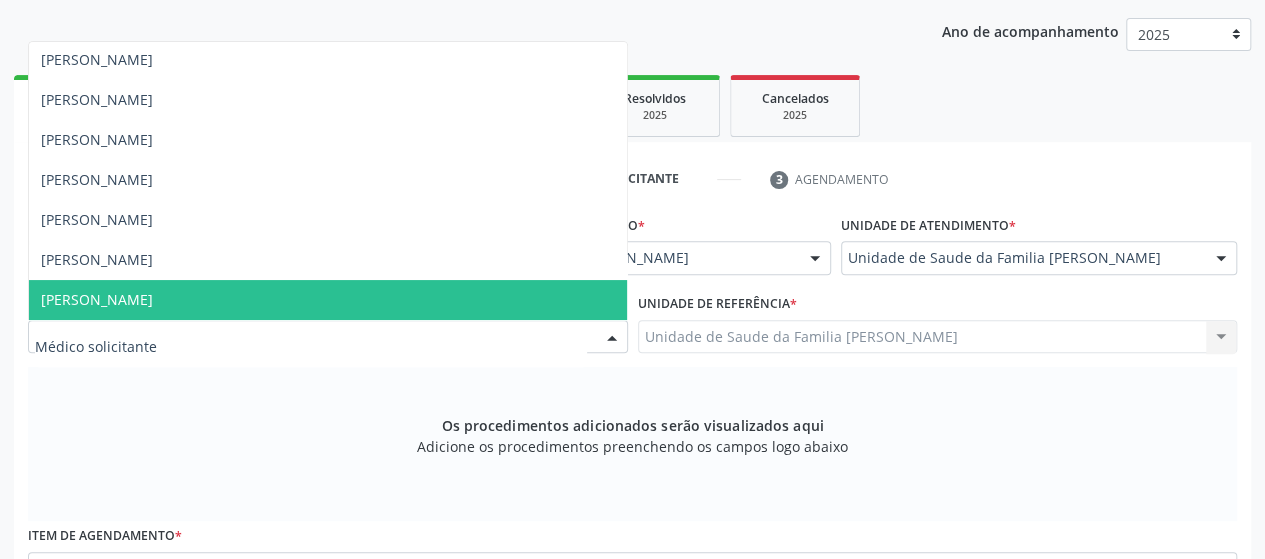 click on "[PERSON_NAME]" at bounding box center (328, 300) 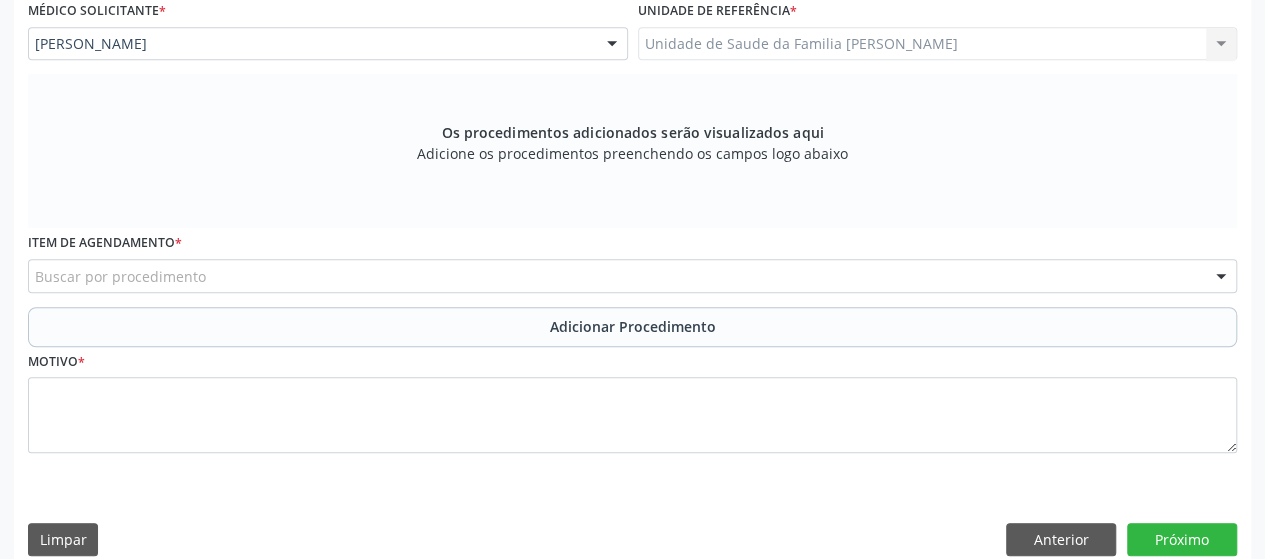 scroll, scrollTop: 568, scrollLeft: 0, axis: vertical 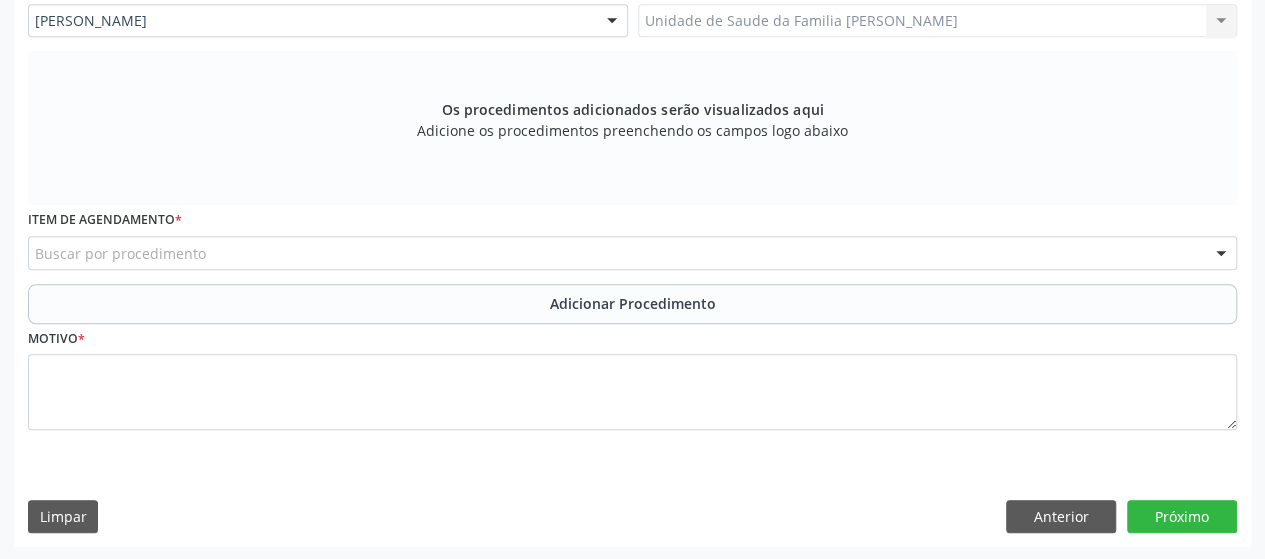 click on "Buscar por procedimento" at bounding box center [632, 253] 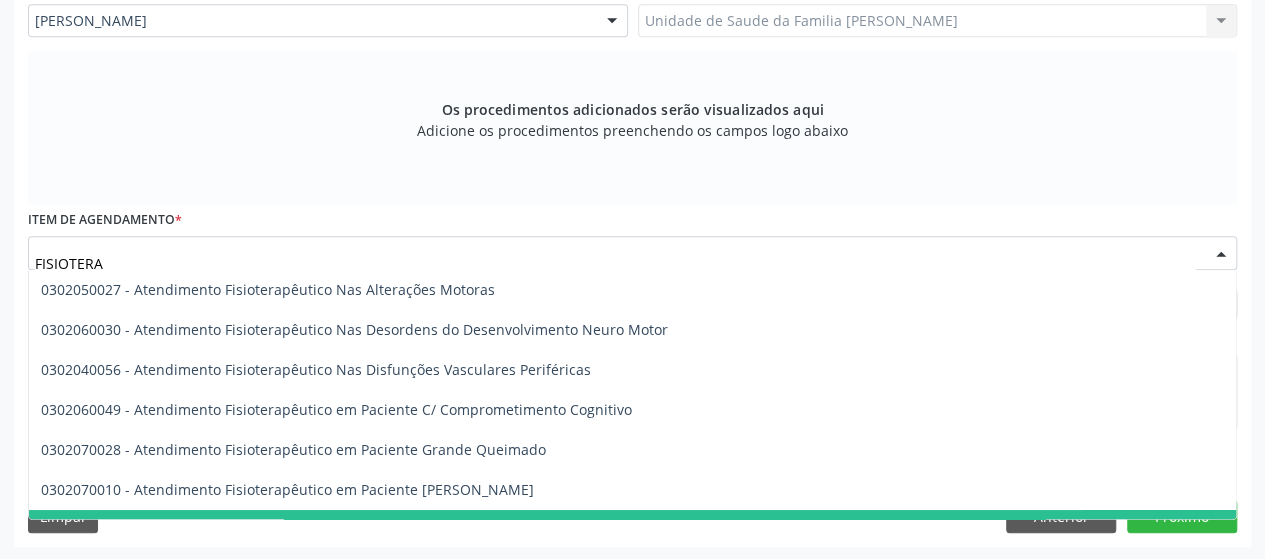 scroll, scrollTop: 0, scrollLeft: 0, axis: both 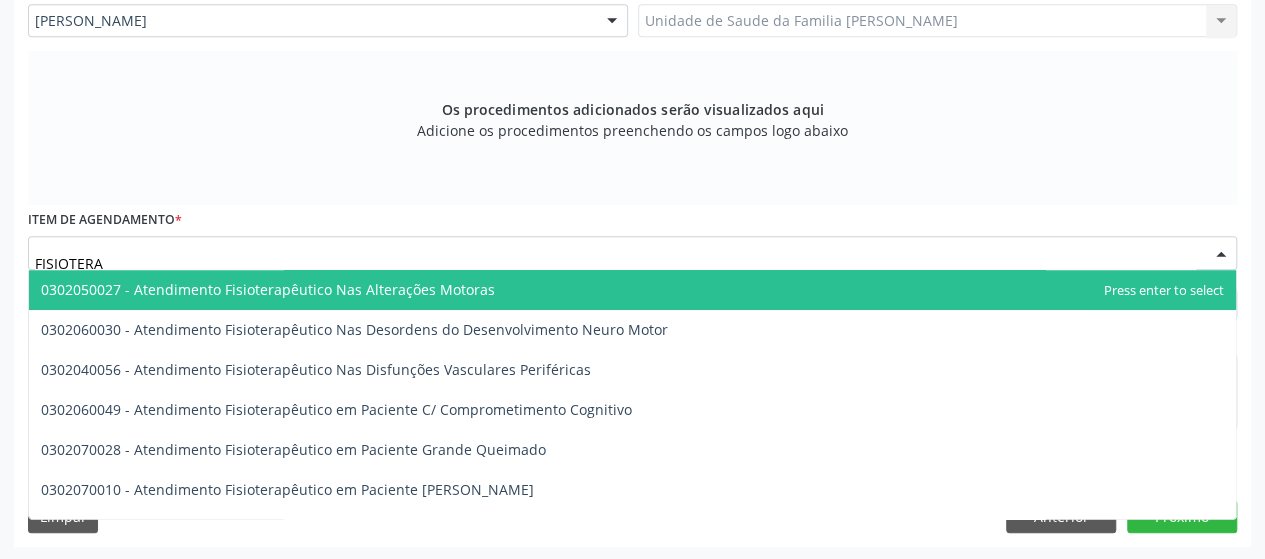 click on "0302050027 - Atendimento Fisioterapêutico Nas Alterações Motoras" at bounding box center [632, 290] 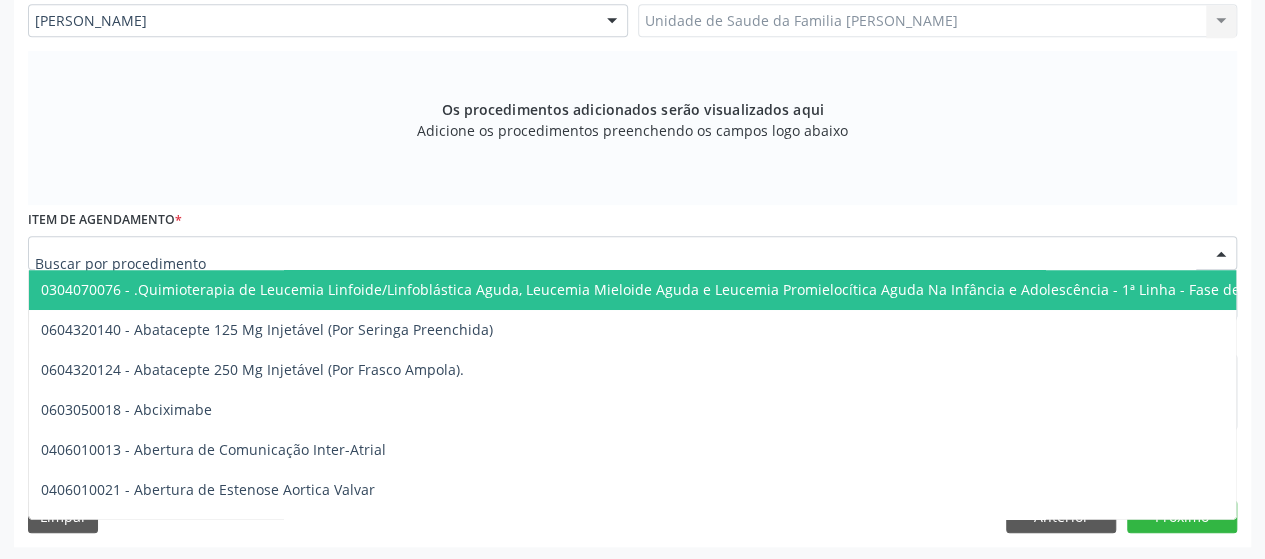 click at bounding box center (615, 263) 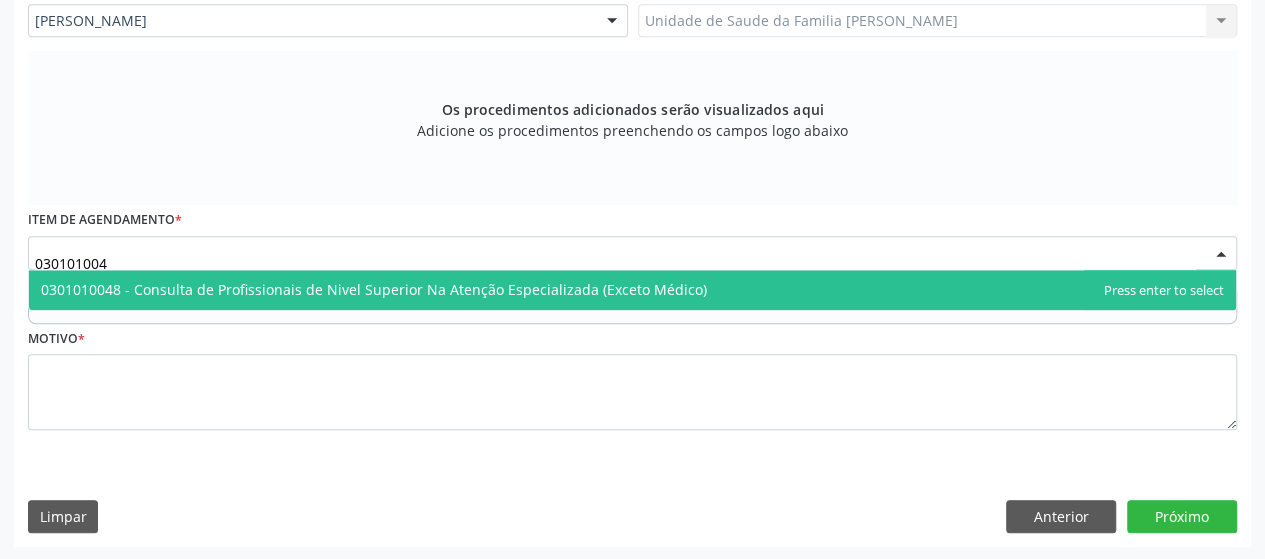 type on "0301010048" 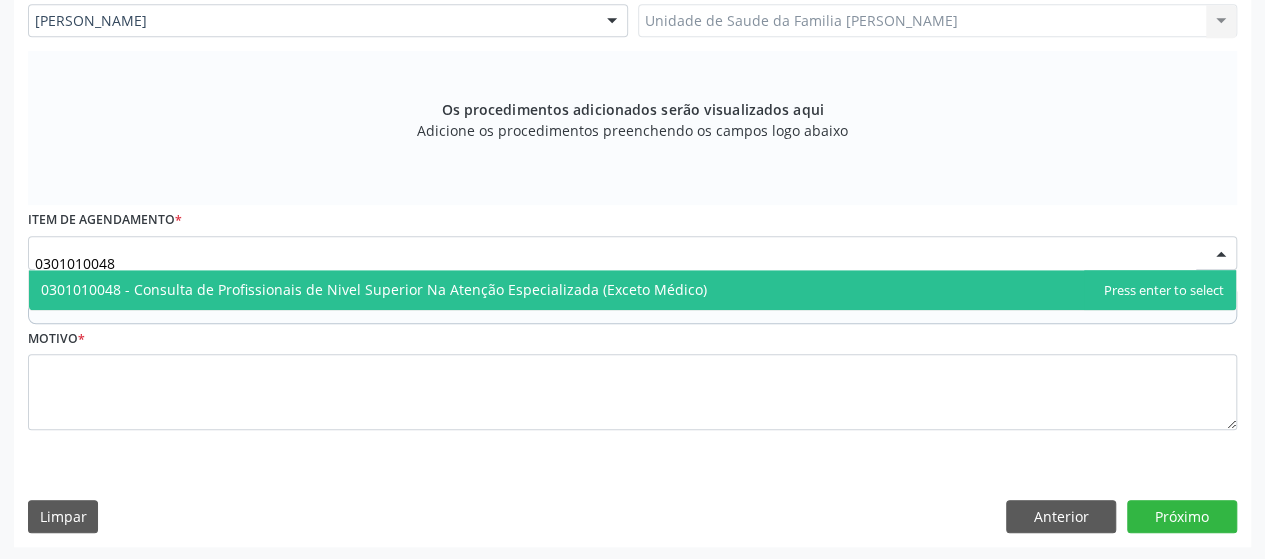 click on "0301010048 - Consulta de Profissionais de Nivel Superior Na Atenção Especializada (Exceto Médico)" at bounding box center (632, 290) 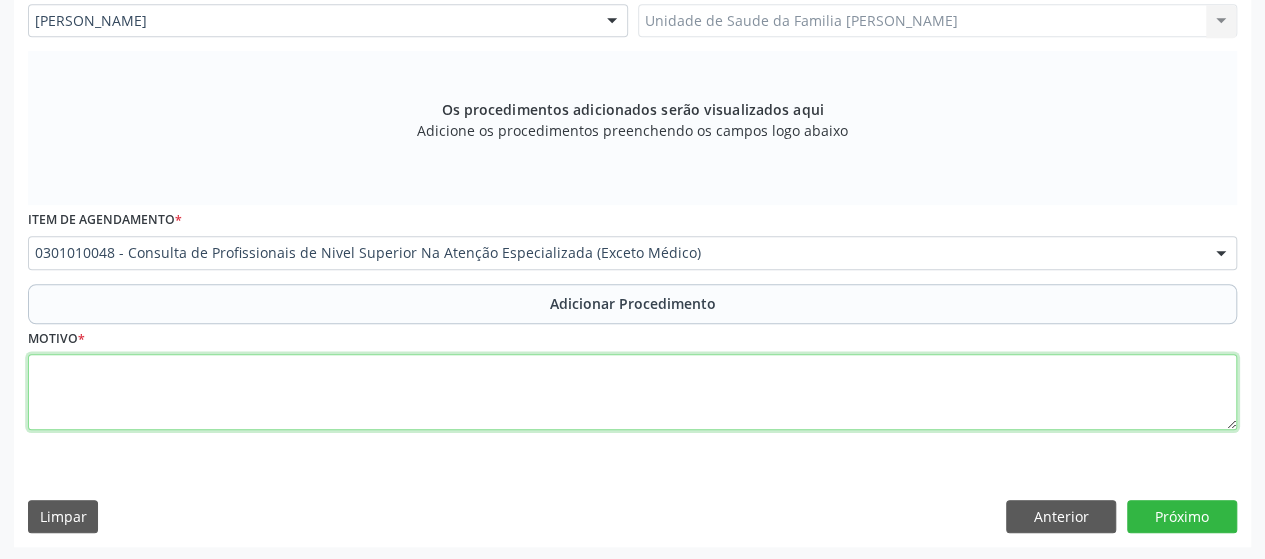 click at bounding box center [632, 392] 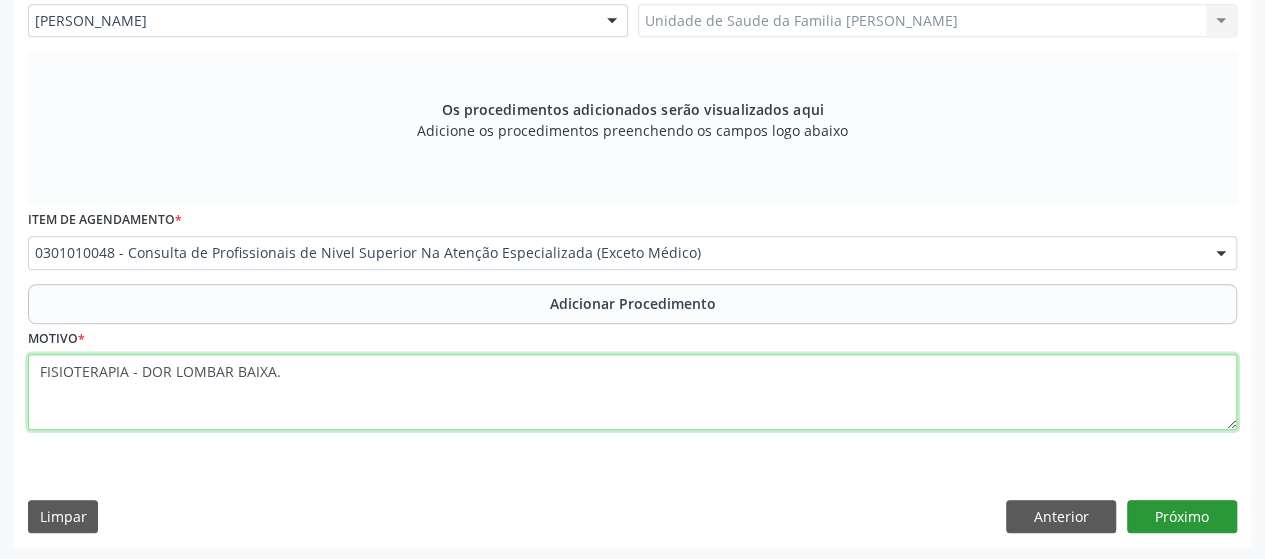 type on "FISIOTERAPIA - DOR LOMBAR BAIXA." 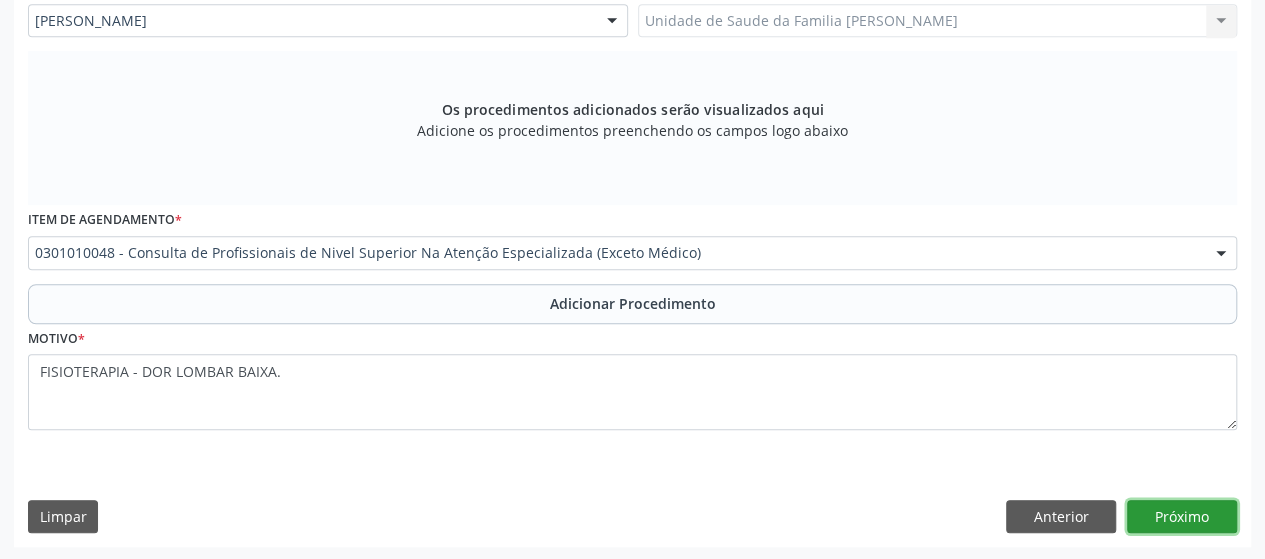 click on "Próximo" at bounding box center [1182, 517] 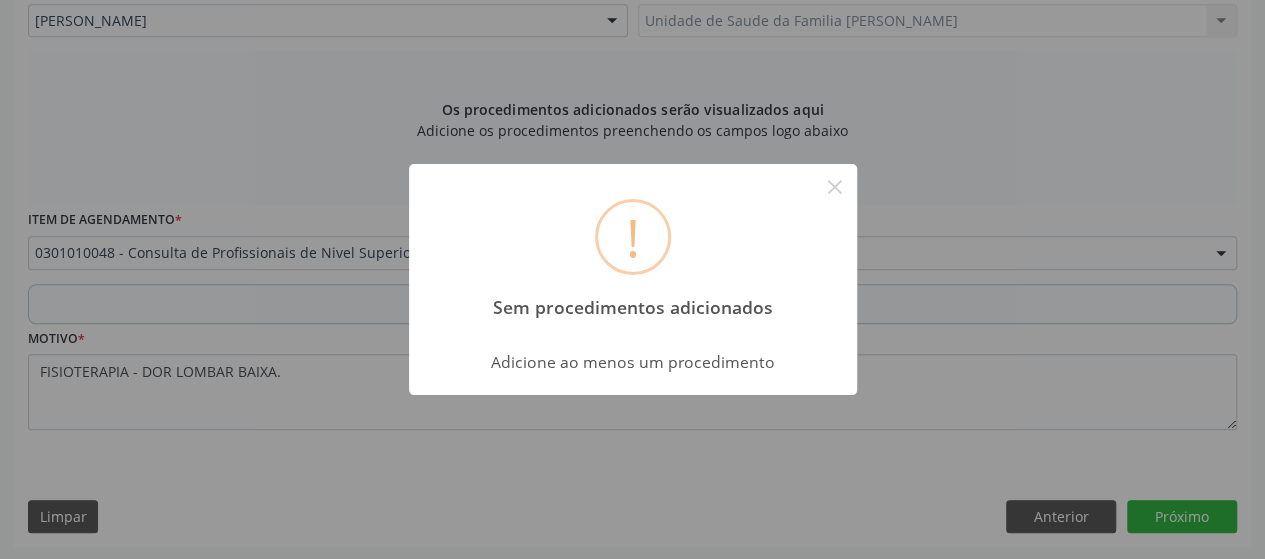 click on "! Sem procedimentos adicionados ×" at bounding box center (633, 250) 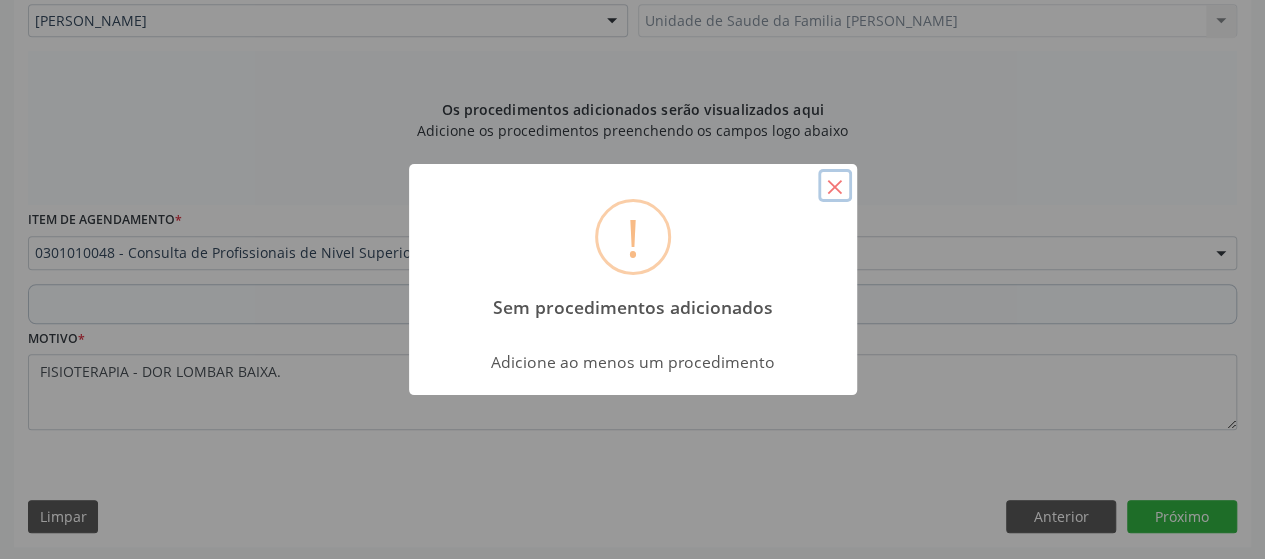 click on "×" at bounding box center [835, 186] 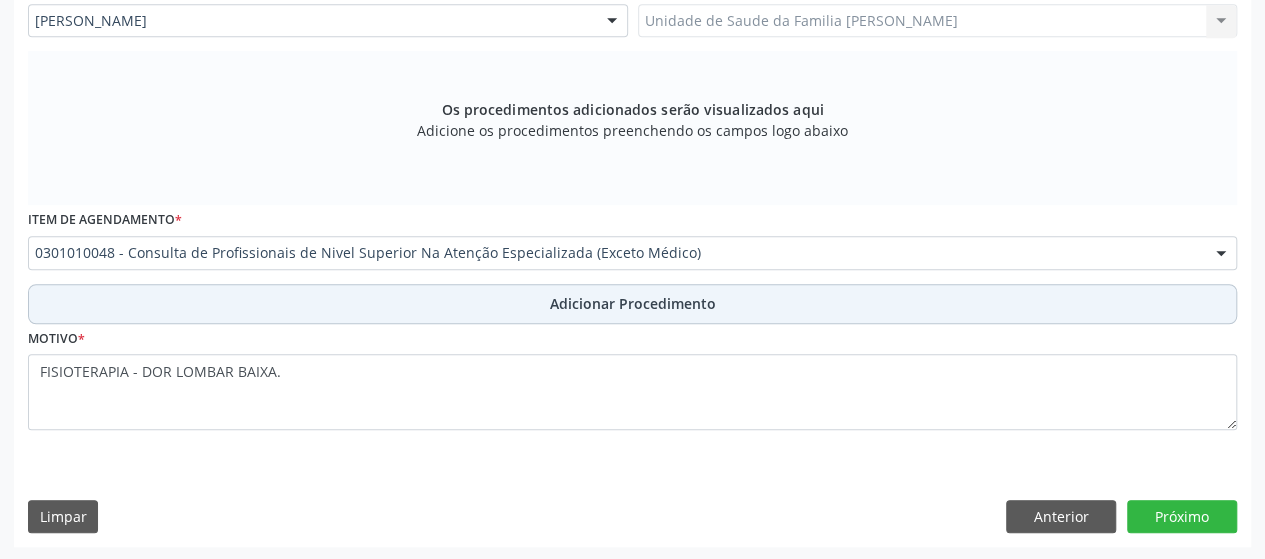 click on "Adicionar Procedimento" at bounding box center [632, 304] 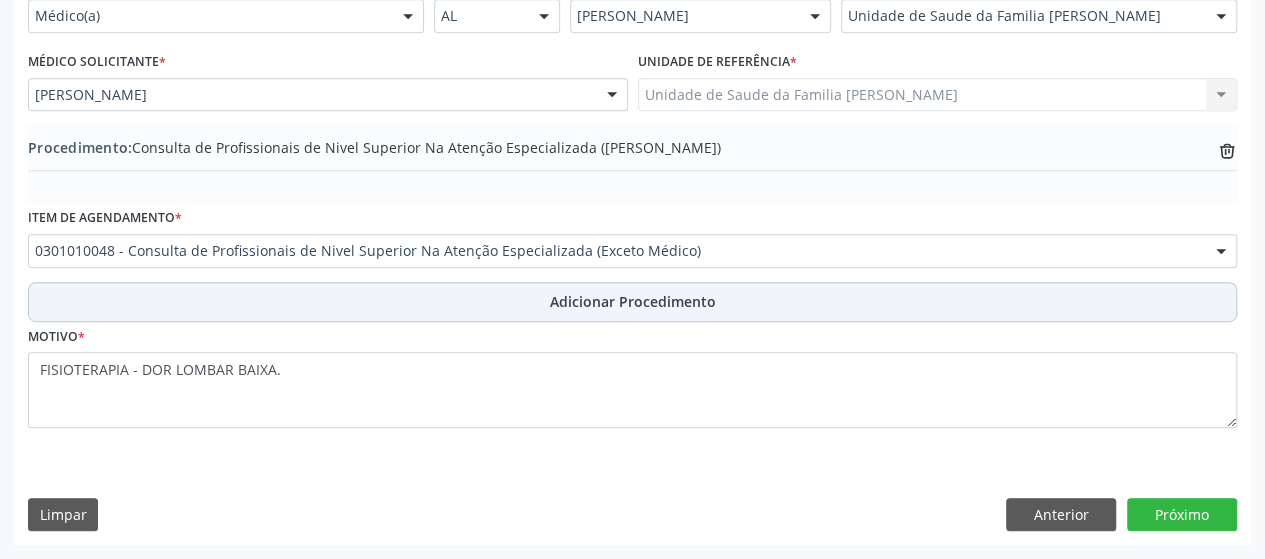 scroll, scrollTop: 492, scrollLeft: 0, axis: vertical 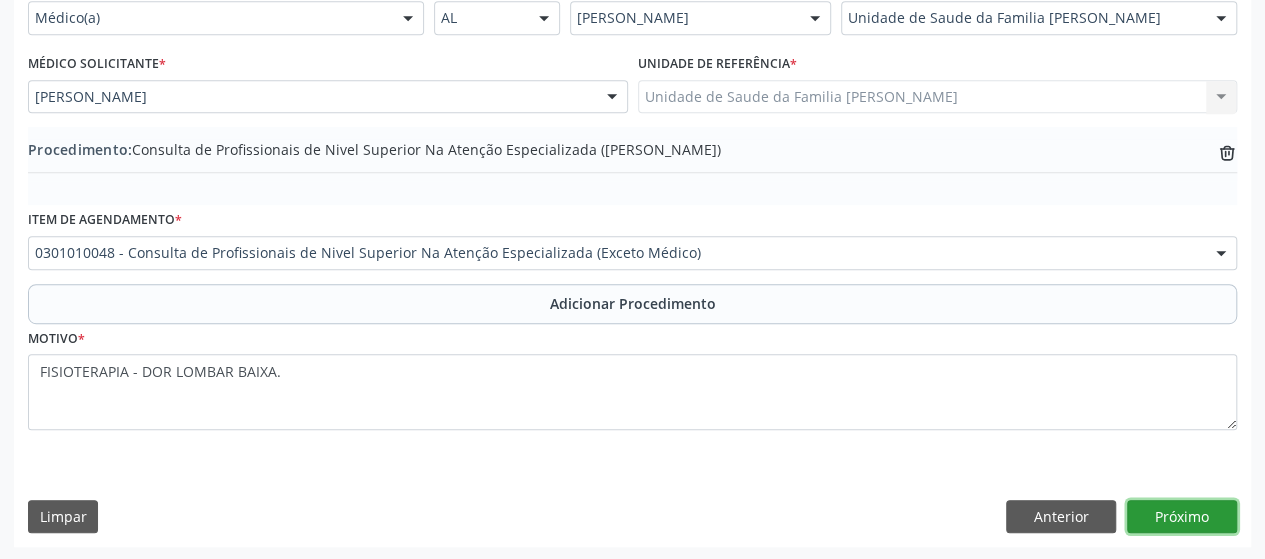 click on "Próximo" at bounding box center [1182, 517] 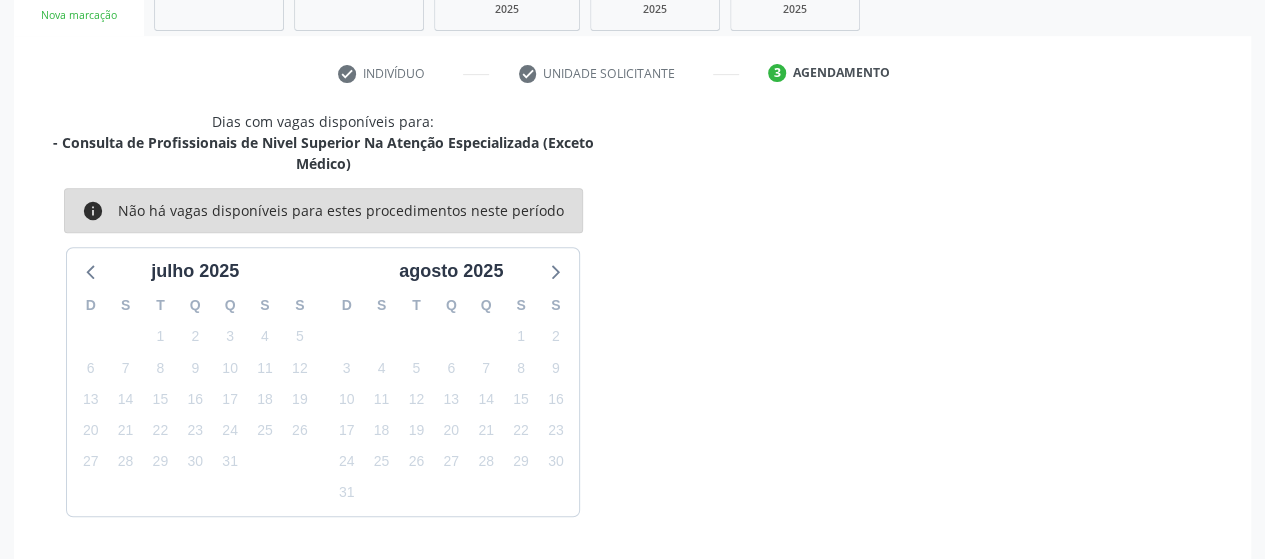 scroll, scrollTop: 416, scrollLeft: 0, axis: vertical 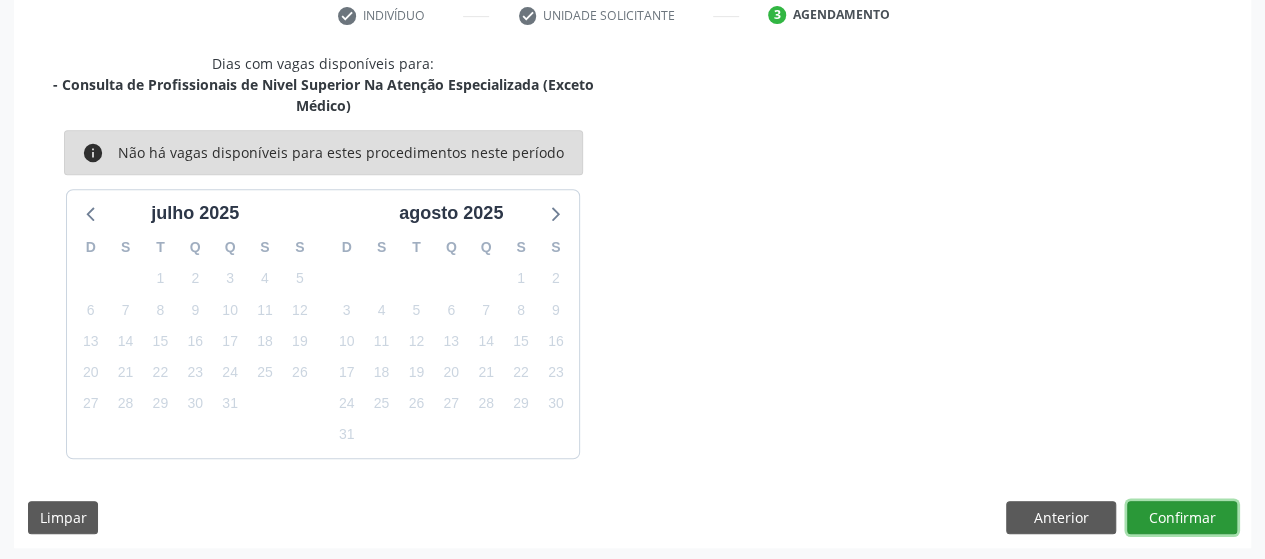click on "Confirmar" at bounding box center [1182, 518] 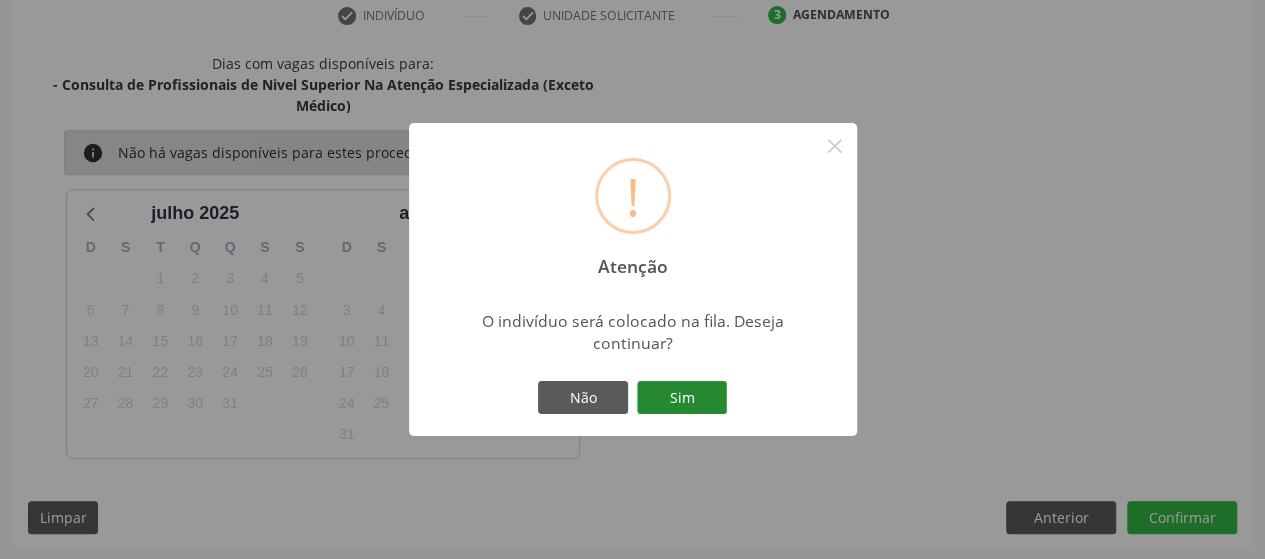 click on "Sim" at bounding box center [682, 398] 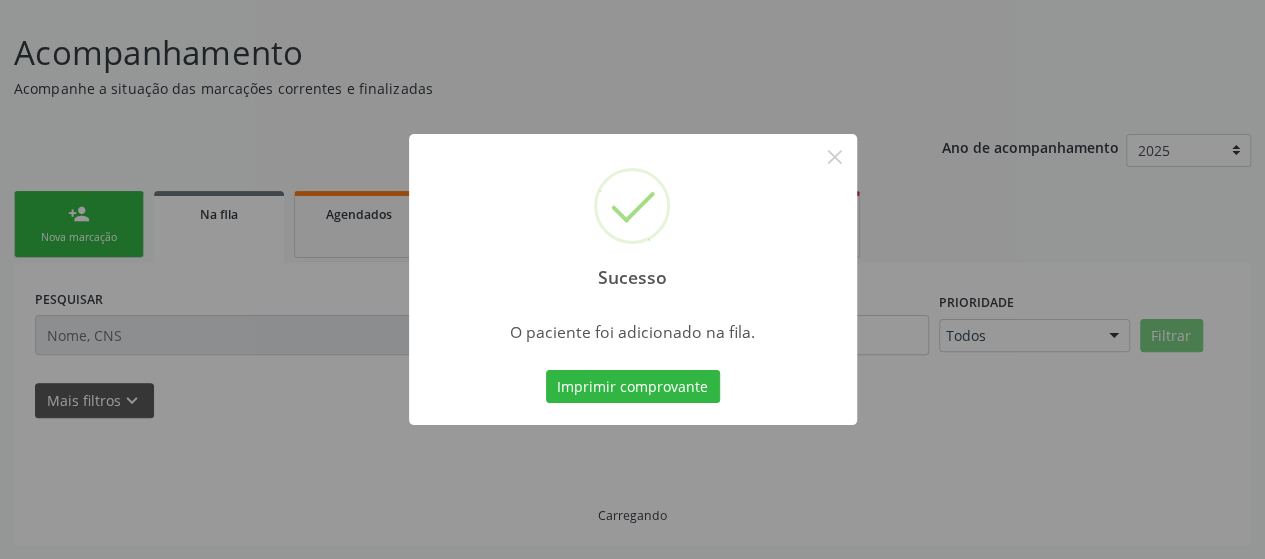 scroll, scrollTop: 134, scrollLeft: 0, axis: vertical 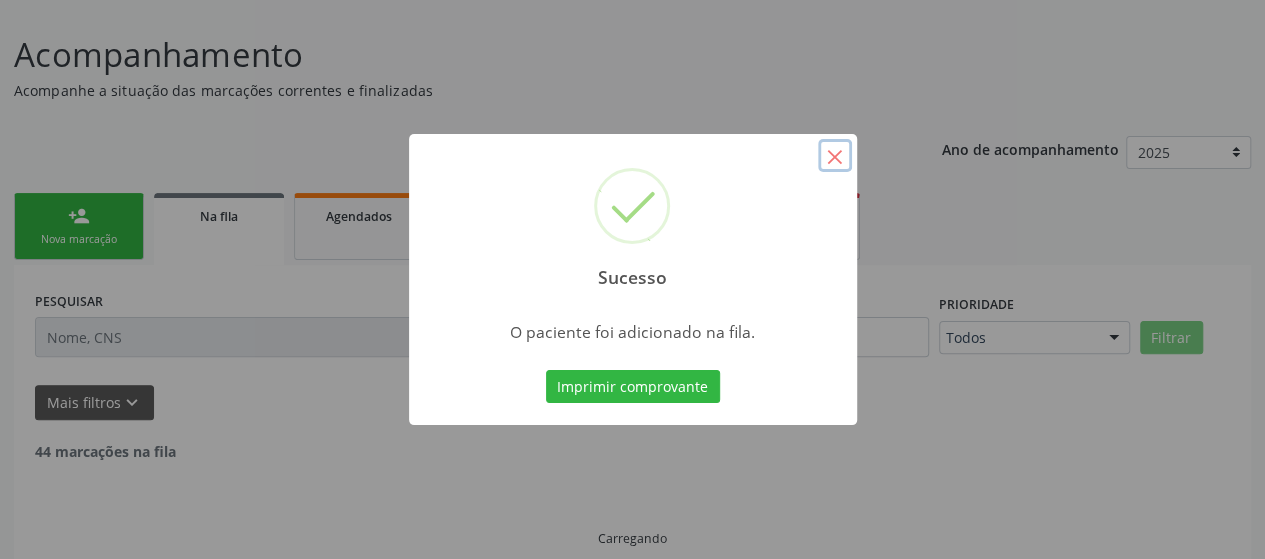 click on "×" at bounding box center (835, 156) 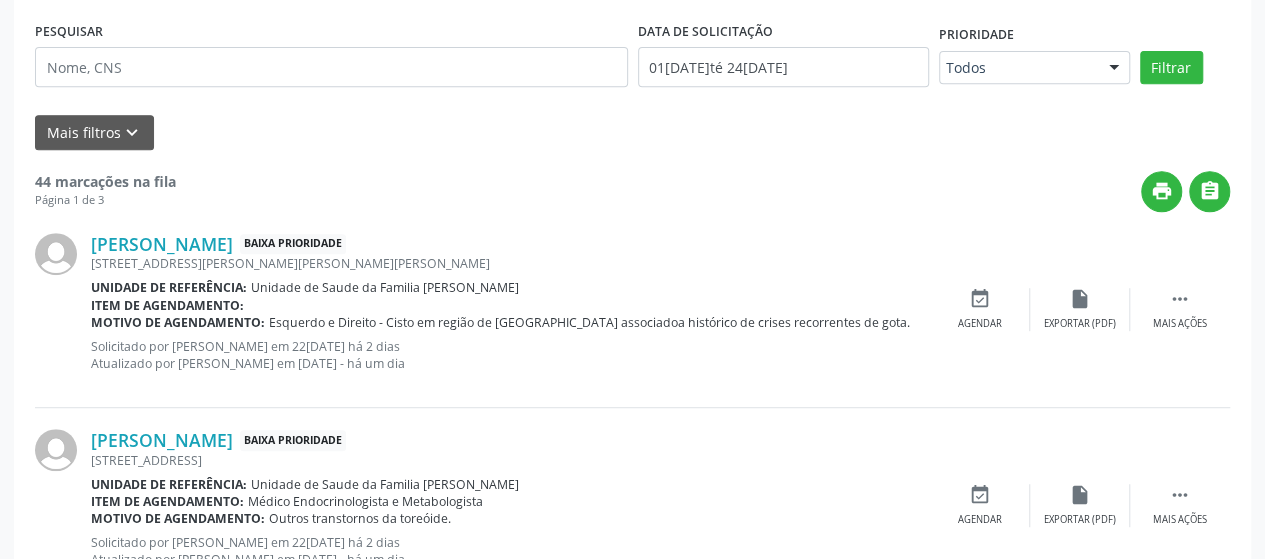 scroll, scrollTop: 434, scrollLeft: 0, axis: vertical 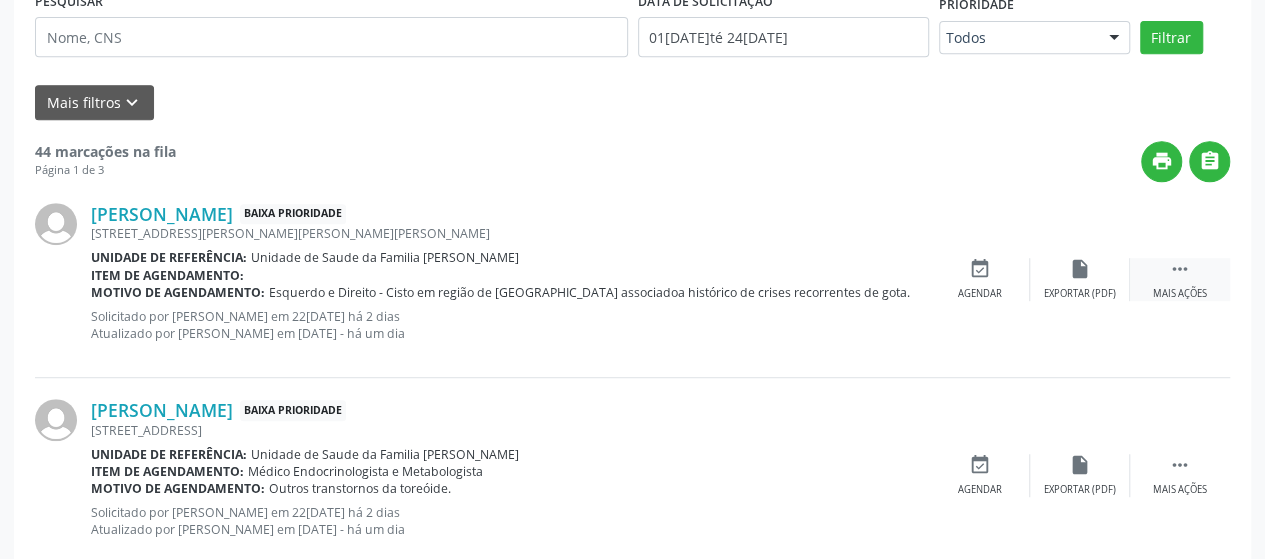 click on "
Mais ações" at bounding box center [1180, 279] 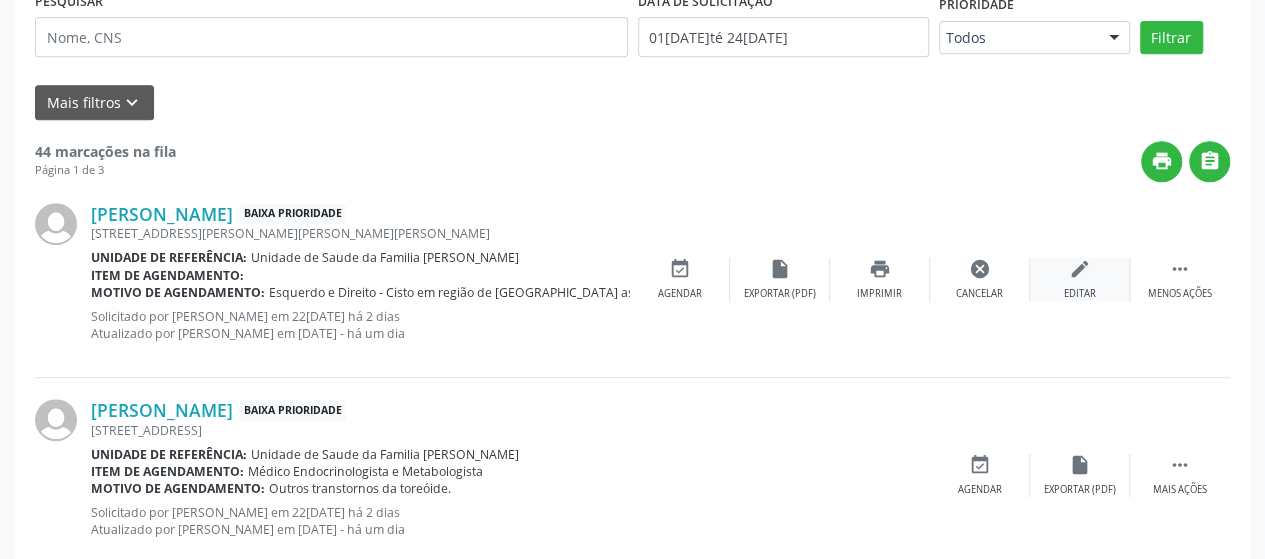 click on "edit
Editar" at bounding box center [1080, 279] 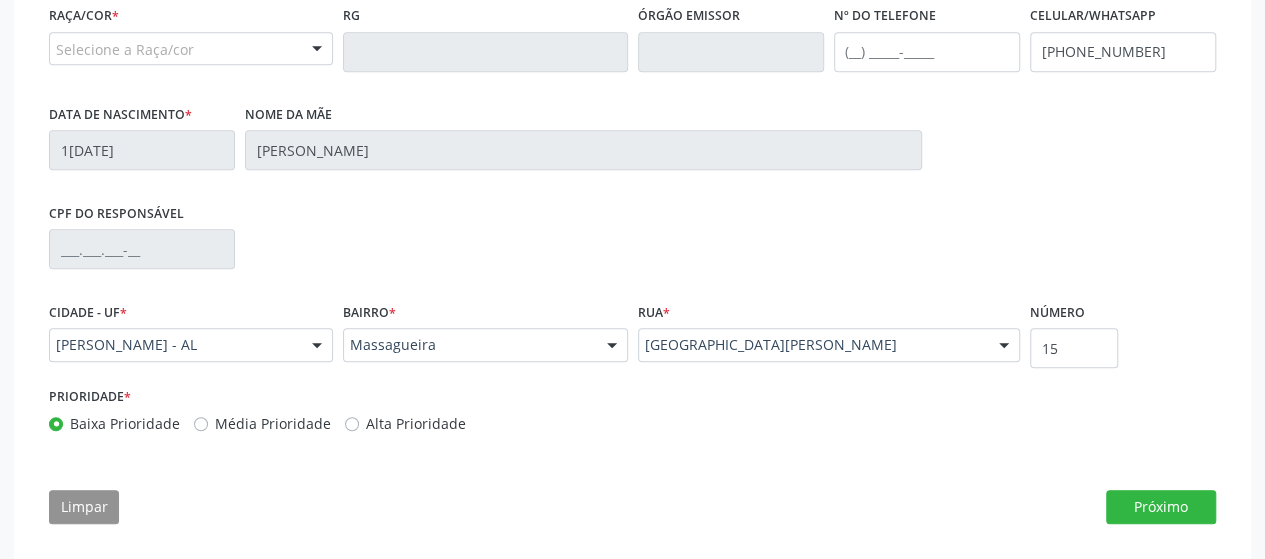 scroll, scrollTop: 578, scrollLeft: 0, axis: vertical 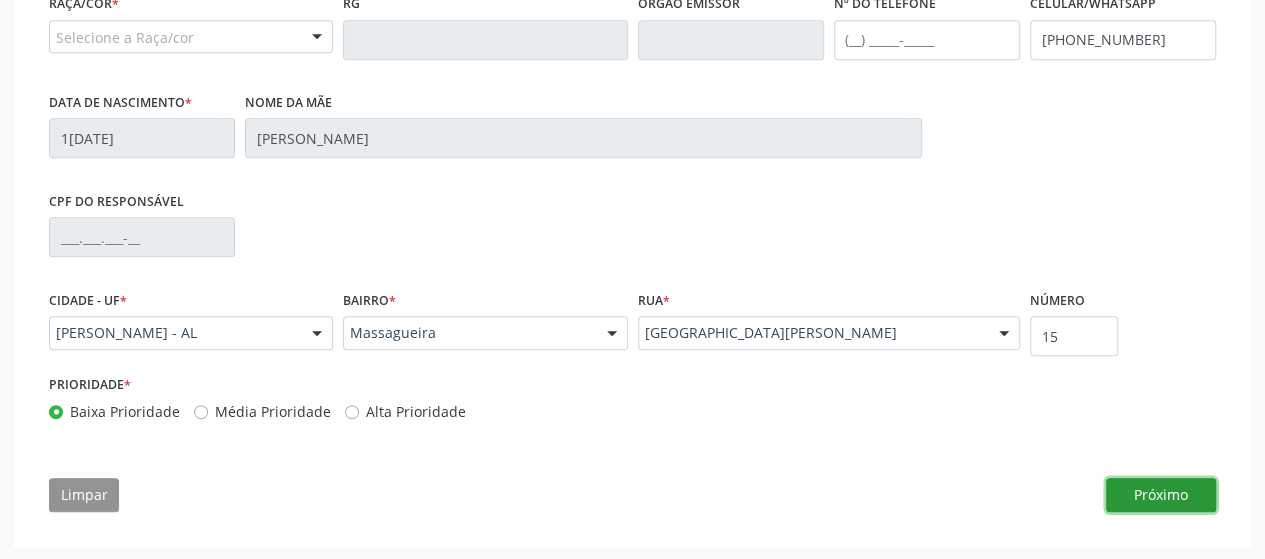 click on "Próximo" at bounding box center [1161, 495] 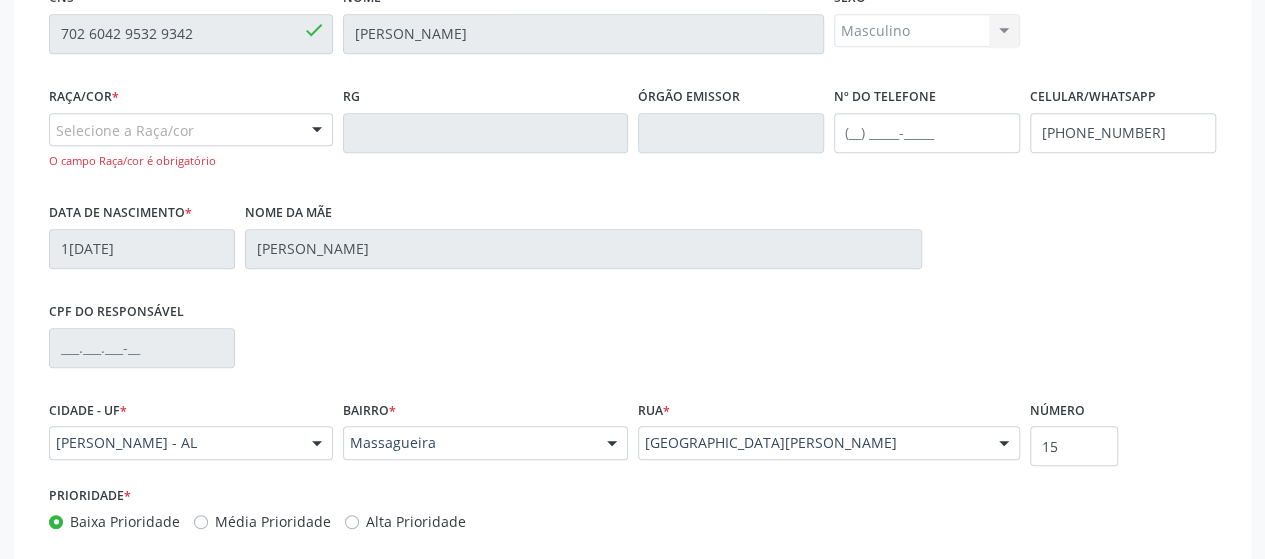 scroll, scrollTop: 378, scrollLeft: 0, axis: vertical 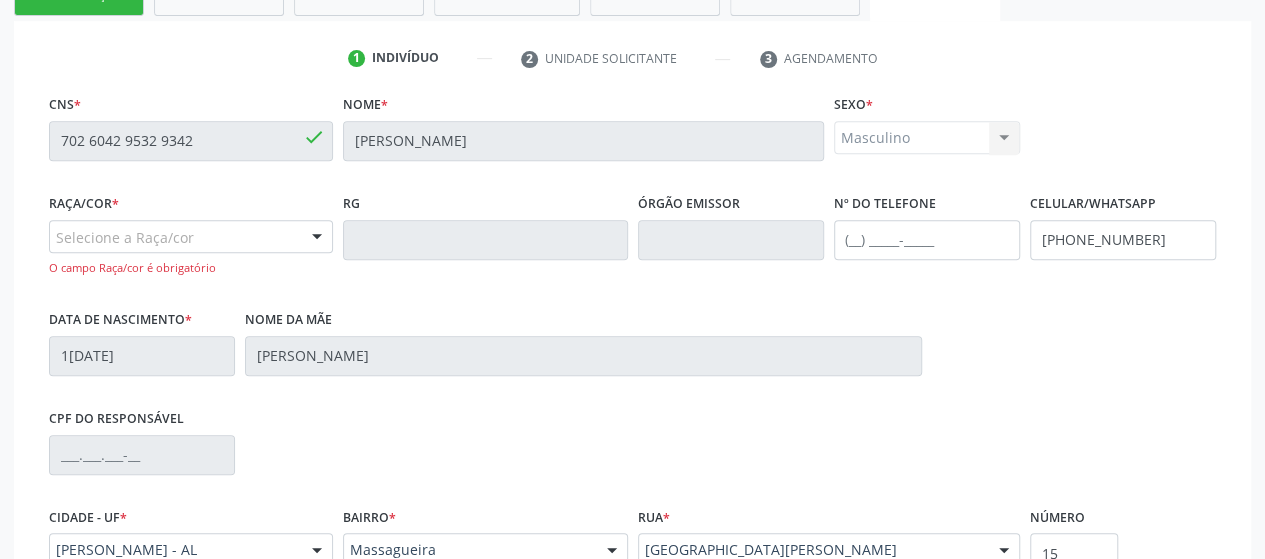 click on "Selecione a Raça/cor" at bounding box center [191, 237] 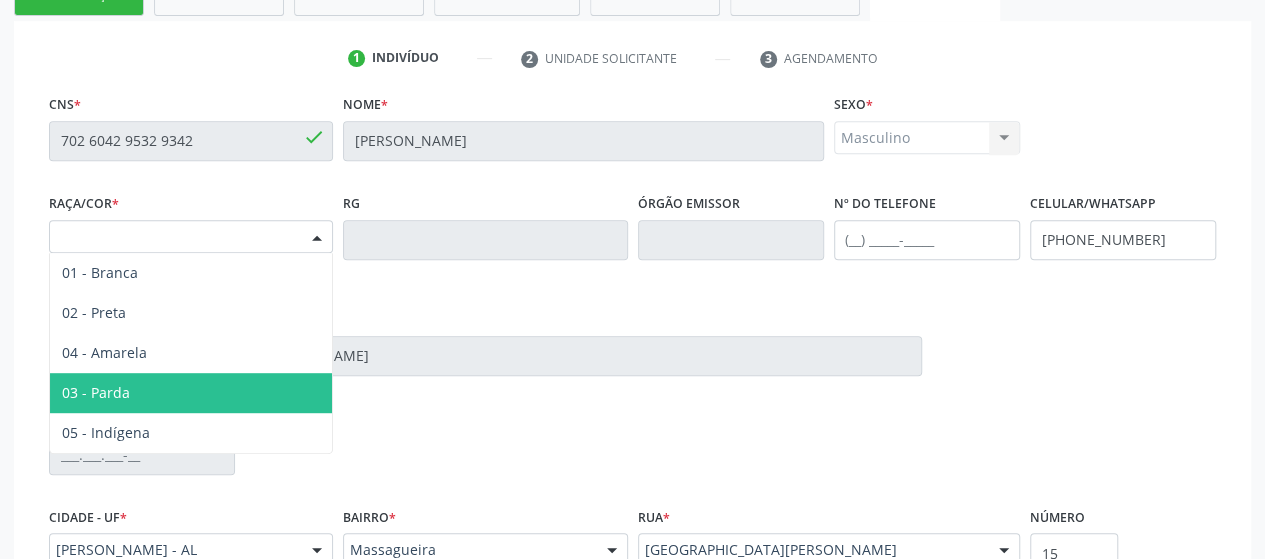 click on "03 - Parda" at bounding box center (191, 393) 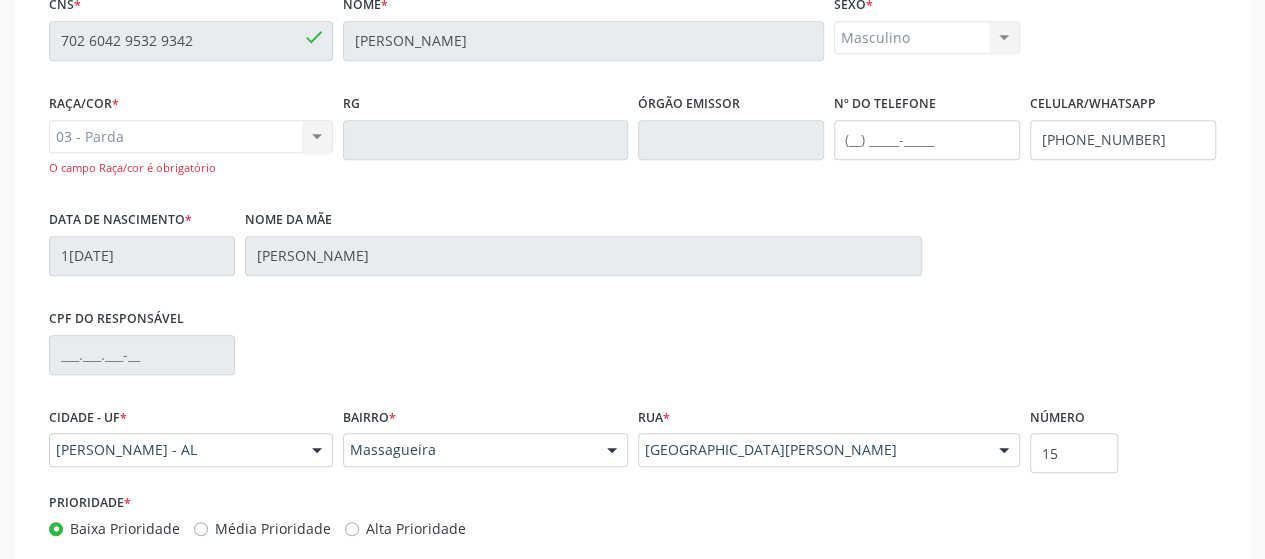 scroll, scrollTop: 596, scrollLeft: 0, axis: vertical 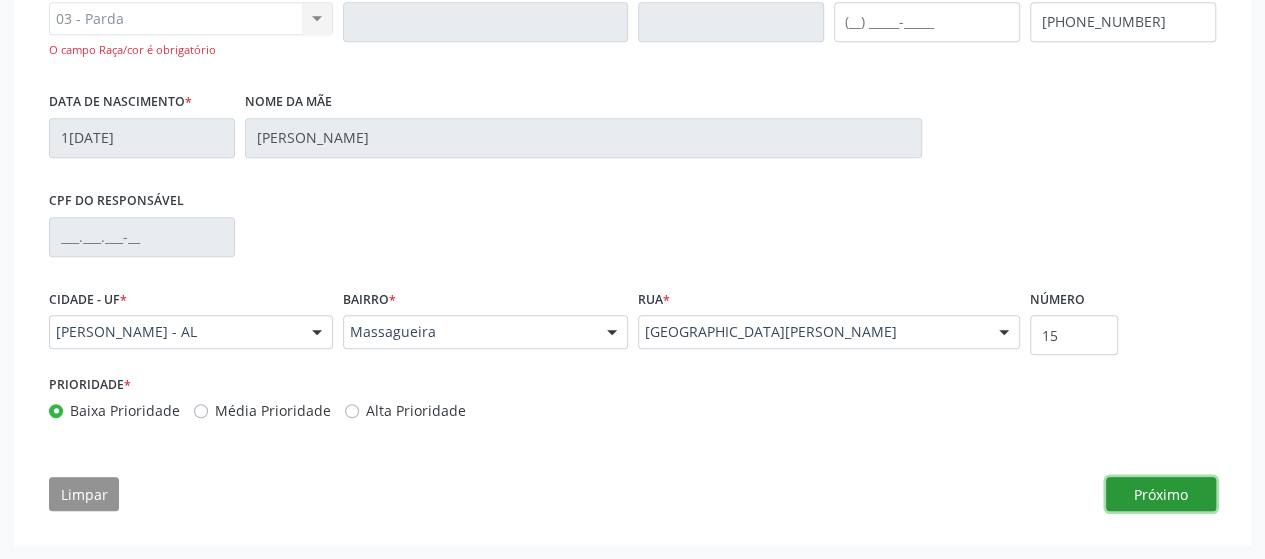 click on "Próximo" at bounding box center [1161, 494] 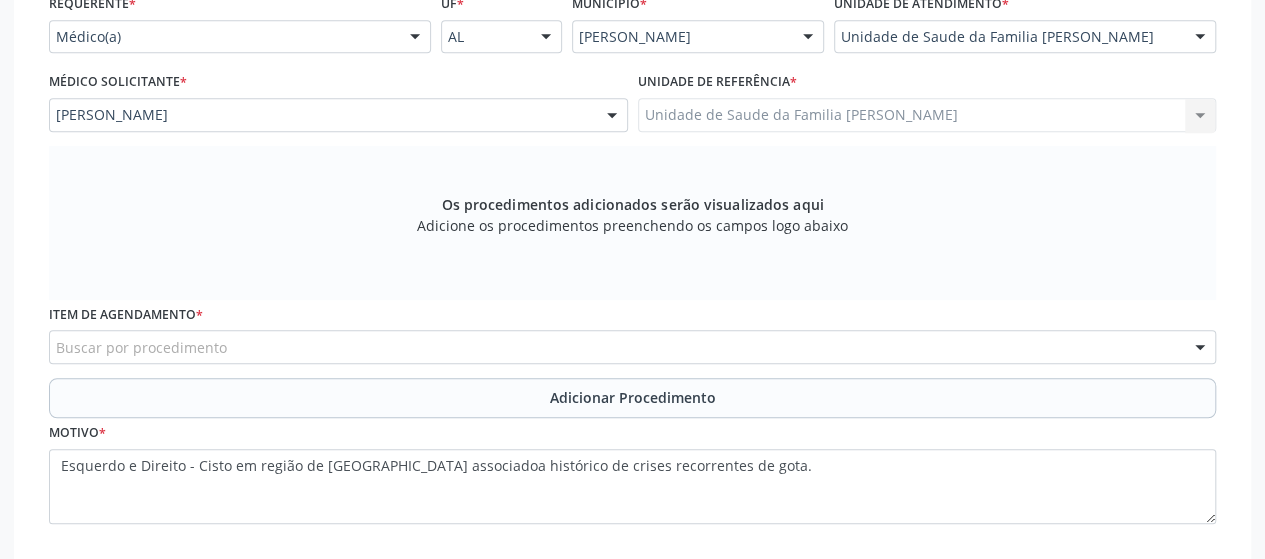 scroll, scrollTop: 595, scrollLeft: 0, axis: vertical 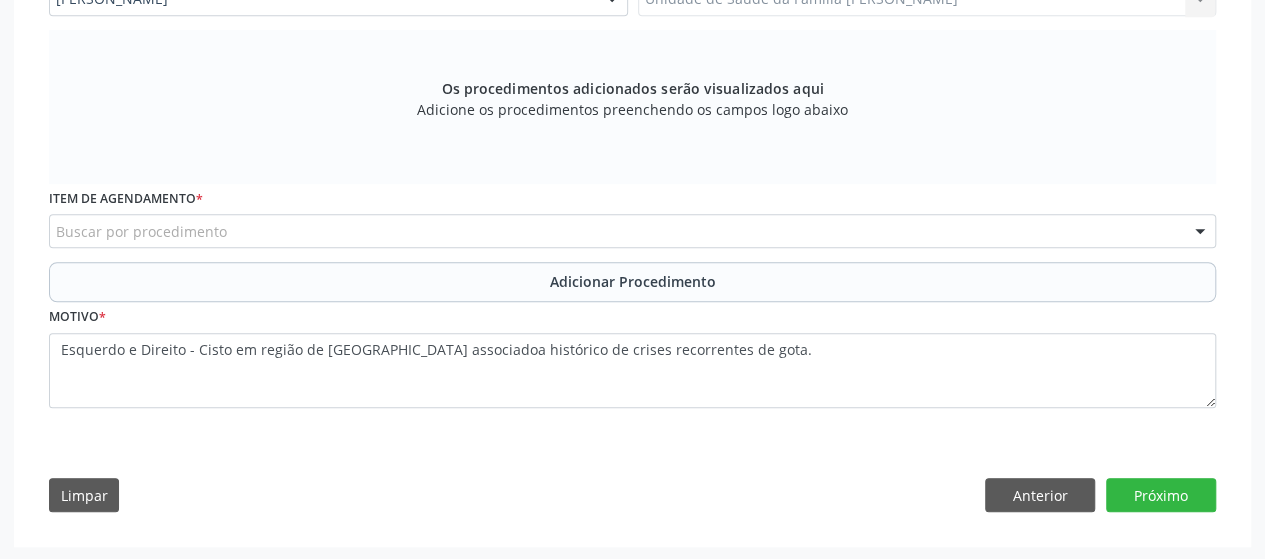 click on "Buscar por procedimento" at bounding box center (632, 231) 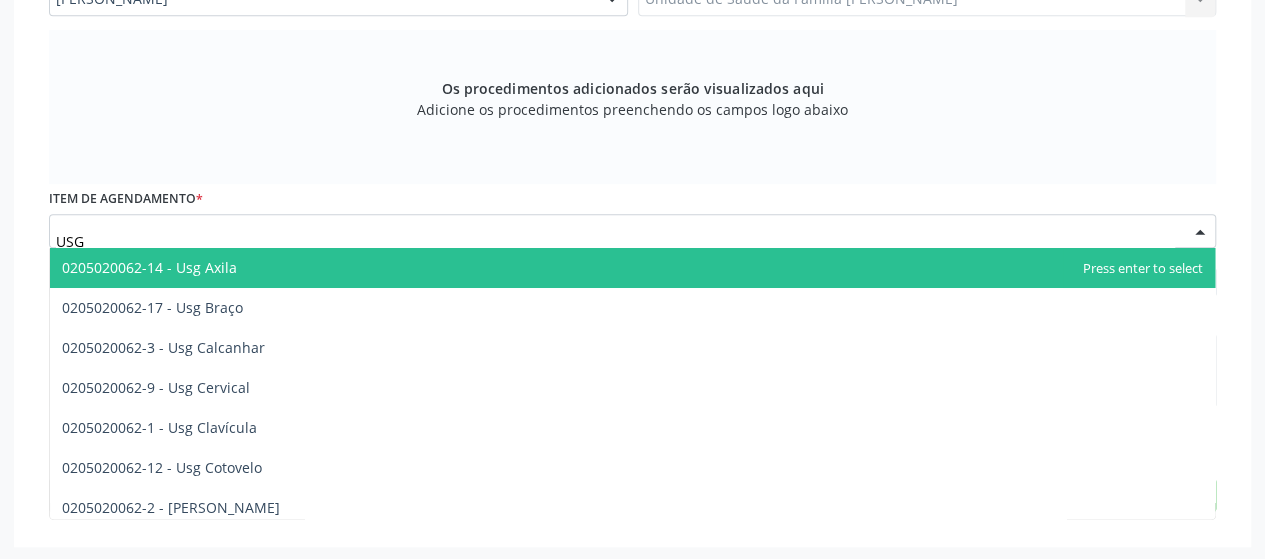 click on "Os procedimentos adicionados serão visualizados aqui
Adicione os procedimentos preenchendo os campos logo abaixo" at bounding box center [632, 107] 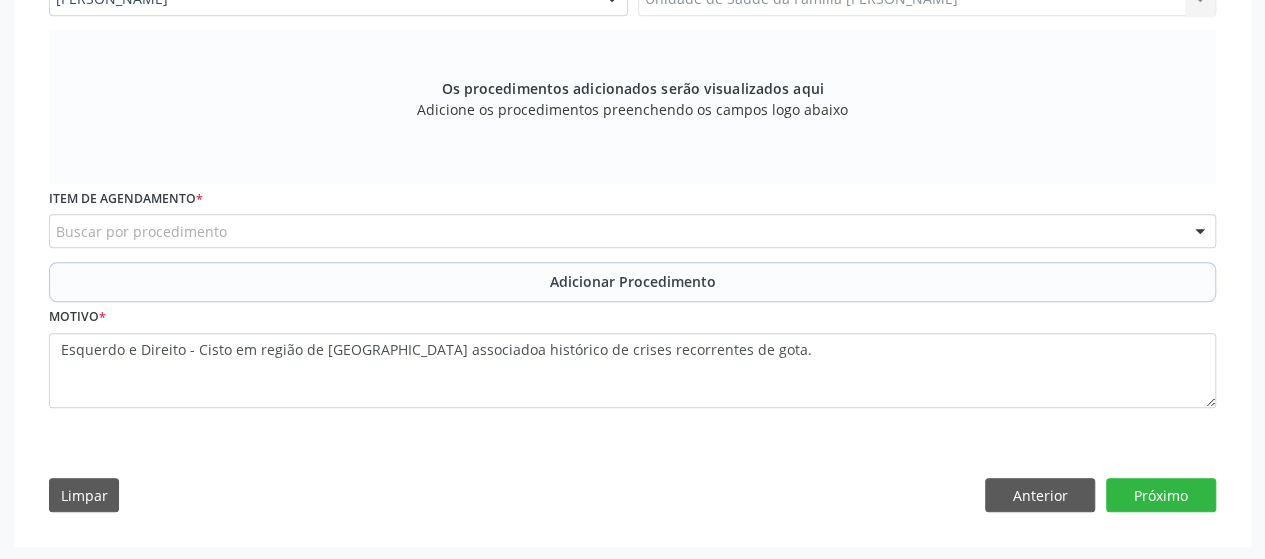 click on "Buscar por procedimento" at bounding box center [632, 231] 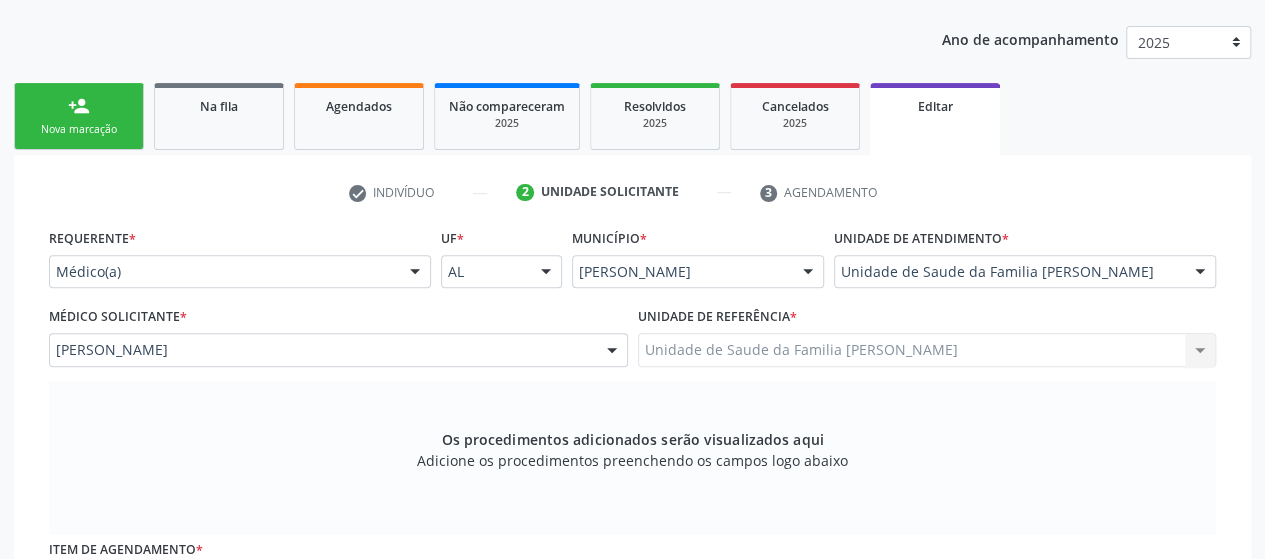scroll, scrollTop: 395, scrollLeft: 0, axis: vertical 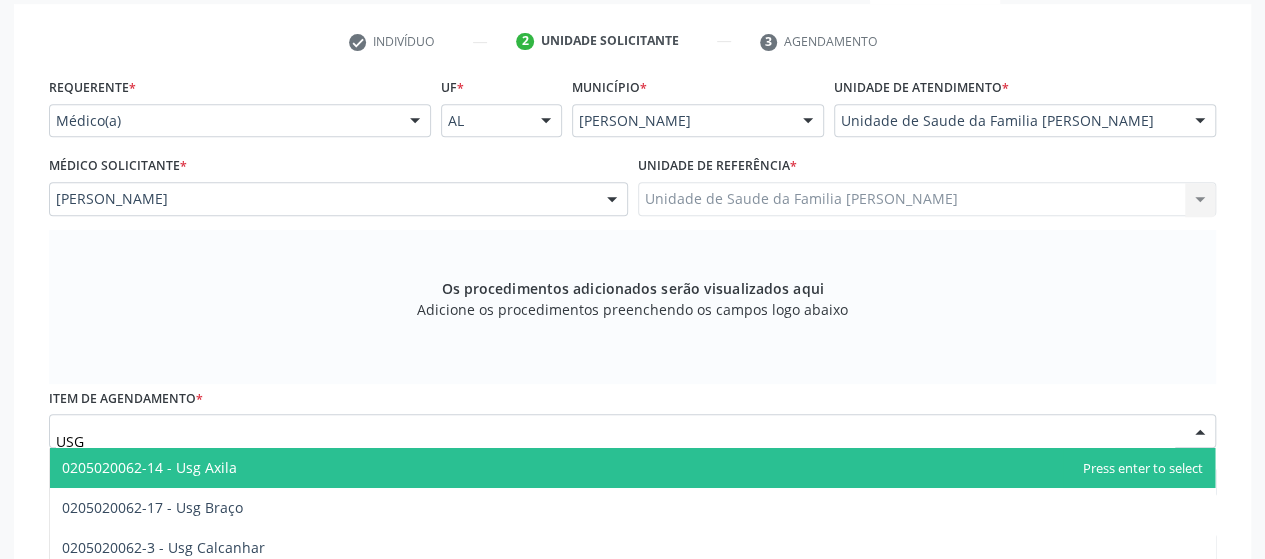 click on "Acompanhamento
Acompanhe a situação das marcações correntes e finalizadas
Relatórios
Ano de acompanhamento
2025
person_add
Nova marcação
Na fila   Agendados   Não compareceram
2025
Resolvidos
2025
Cancelados
2025
Editar
check
Indivíduo
2
Unidade solicitante
3
Agendamento
CNS
*
702 6042 9532 9342       done
Nome
*
Hamilton José dos Santos
Sexo
*
Masculino         Masculino   Feminino
Nenhum resultado encontrado para: "   "
Não há nenhuma opção para ser exibida.
Raça/cor
*
03 - Parda         01 - Branca   02 - Preta   04 - Amarela   03 - Parda   05 - Indígena
Nenhum resultado encontrado para: "   "
Não há nenhuma opção para ser exibida." at bounding box center (632, 252) 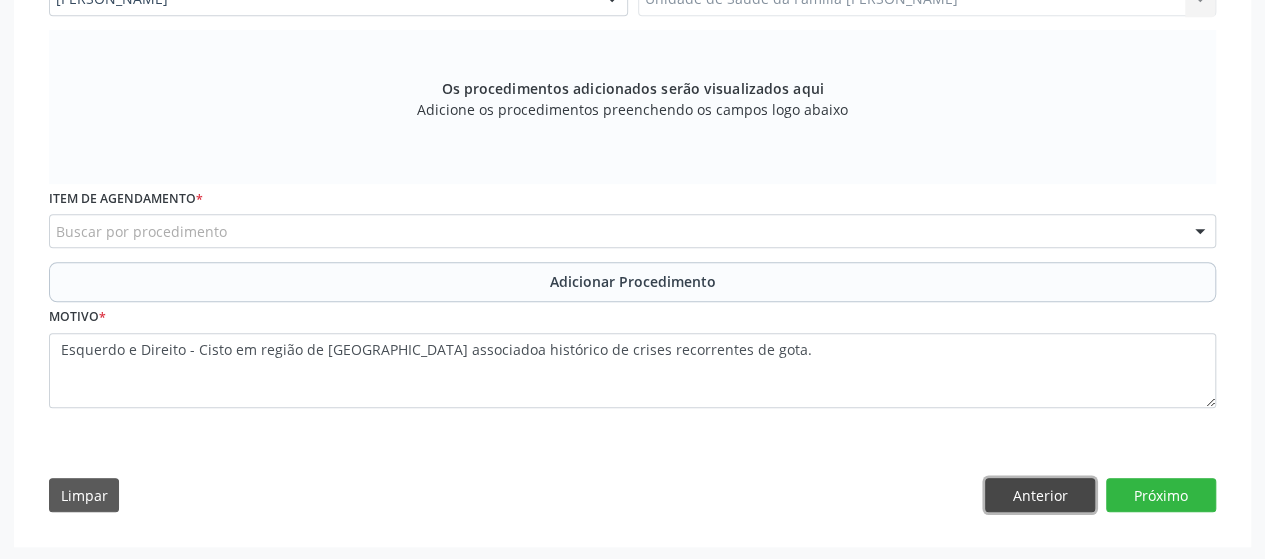 click on "Anterior" at bounding box center [1040, 495] 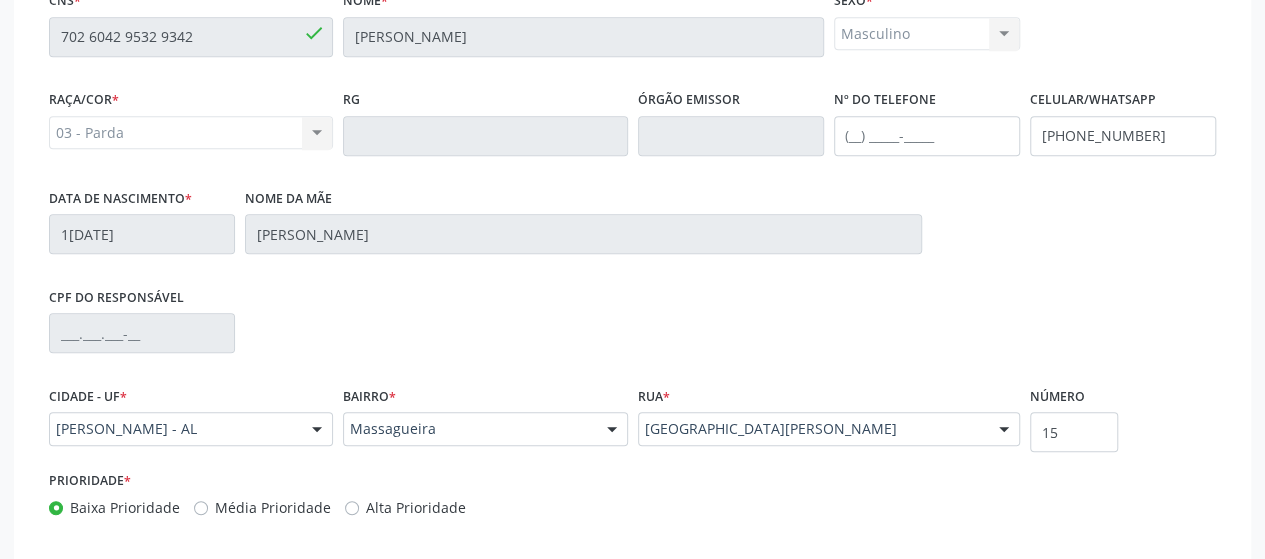scroll, scrollTop: 578, scrollLeft: 0, axis: vertical 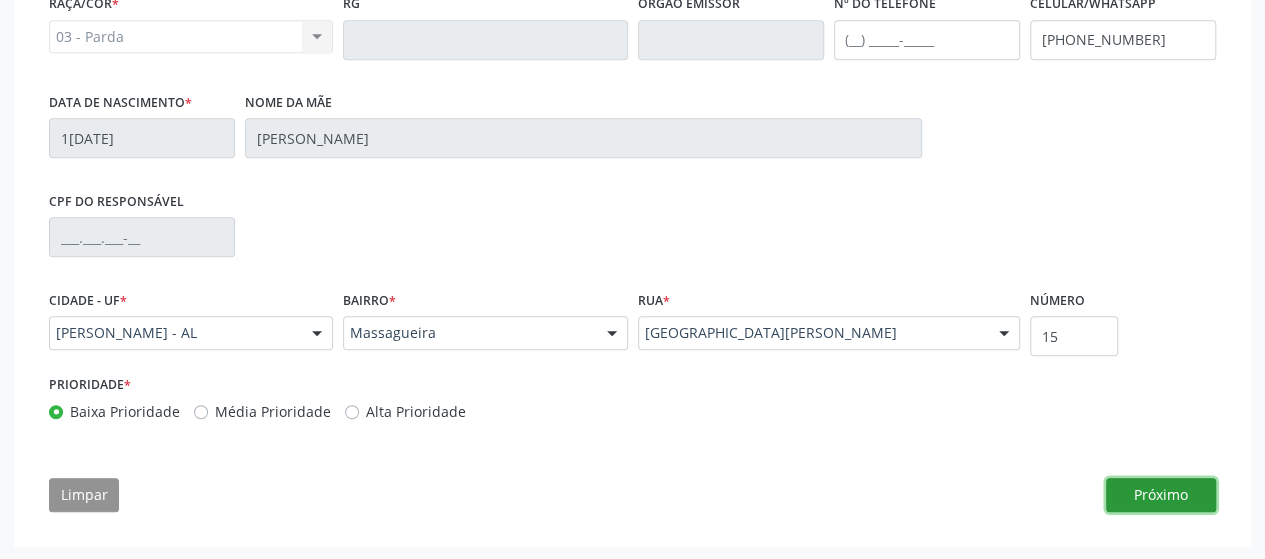 click on "Próximo" at bounding box center [1161, 495] 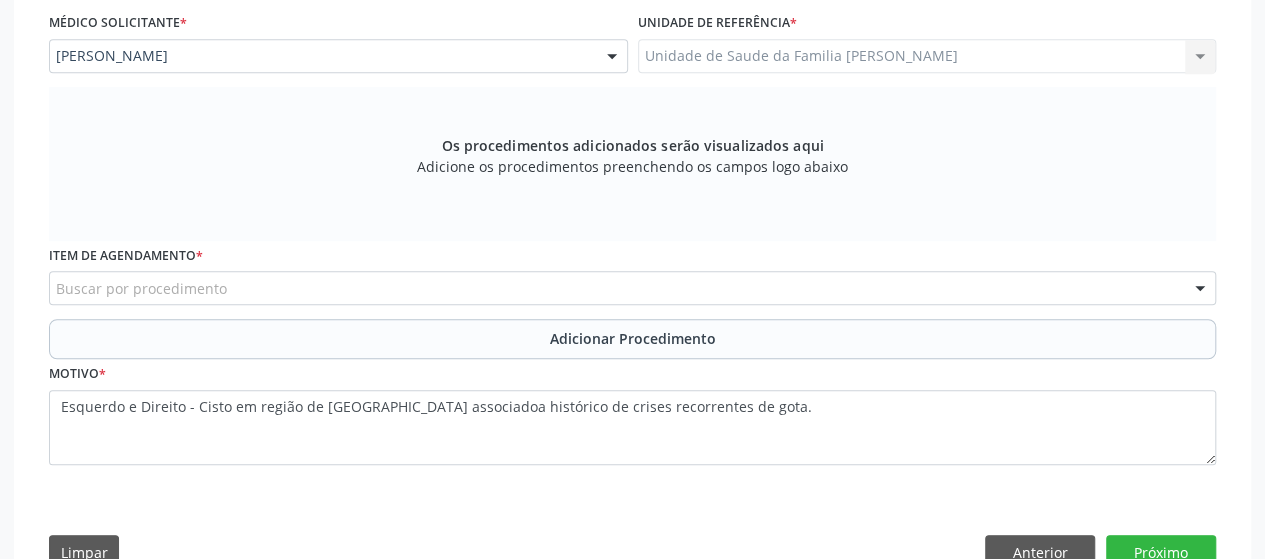 scroll, scrollTop: 478, scrollLeft: 0, axis: vertical 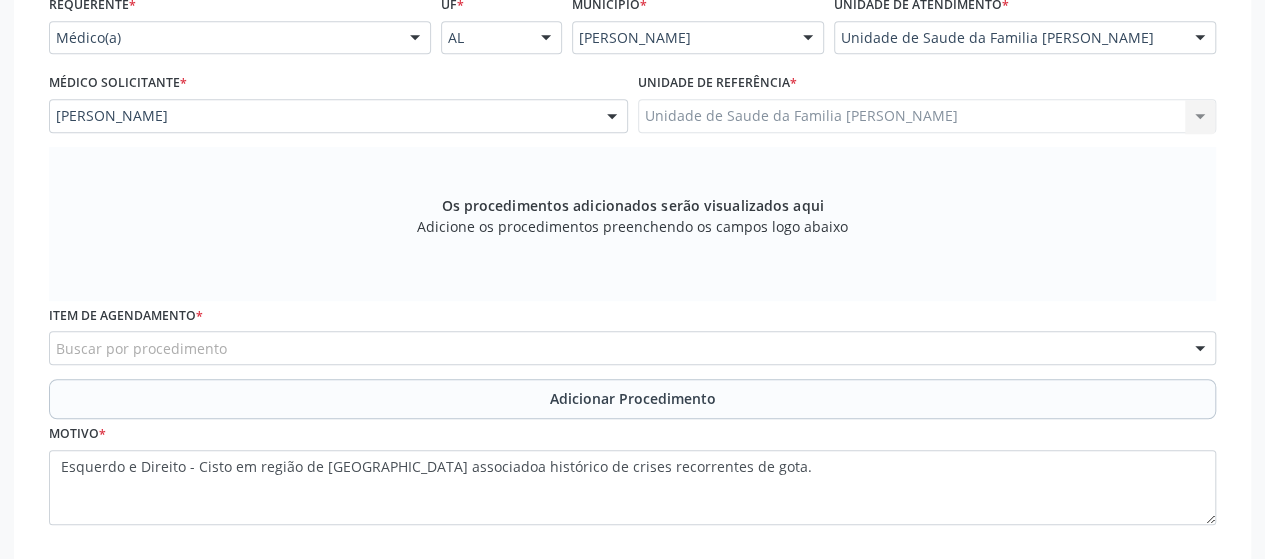 click on "Buscar por procedimento" at bounding box center (632, 348) 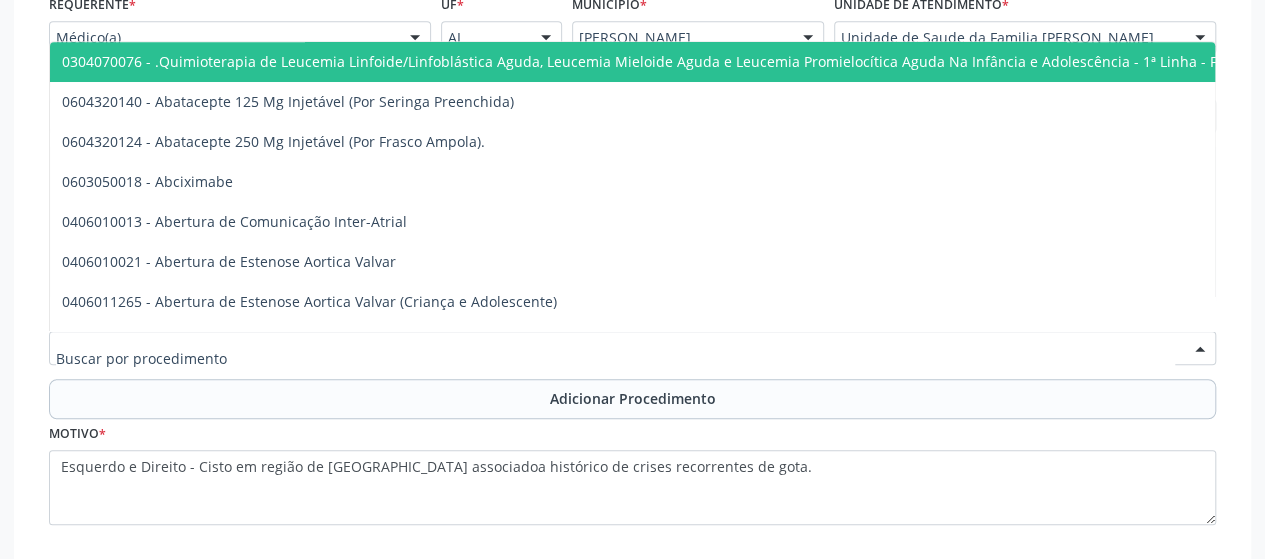 click at bounding box center (615, 358) 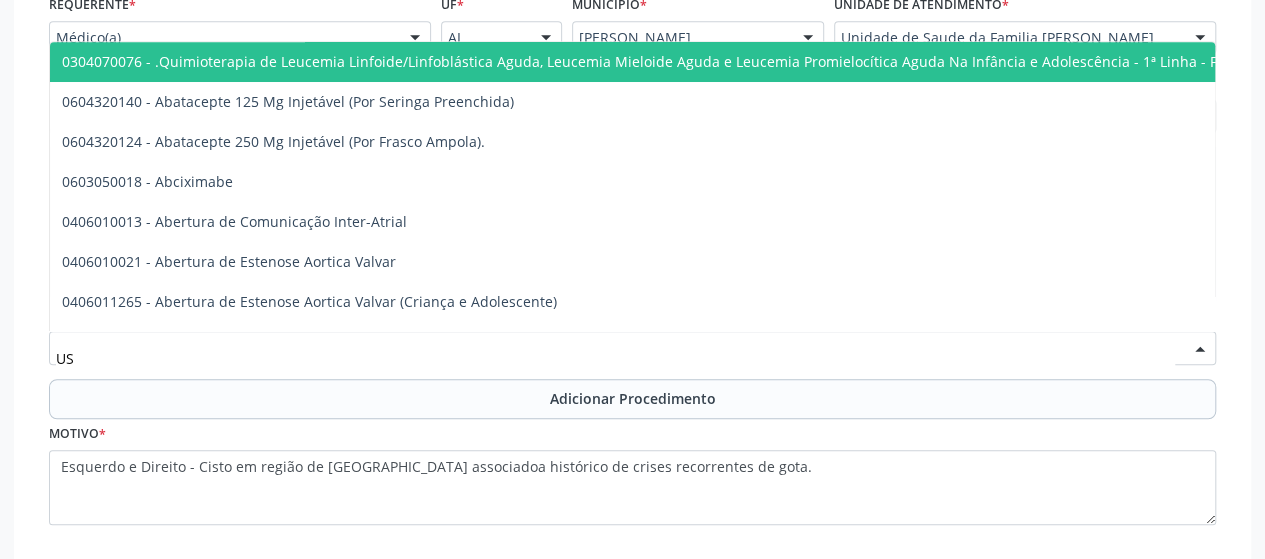 type on "USG" 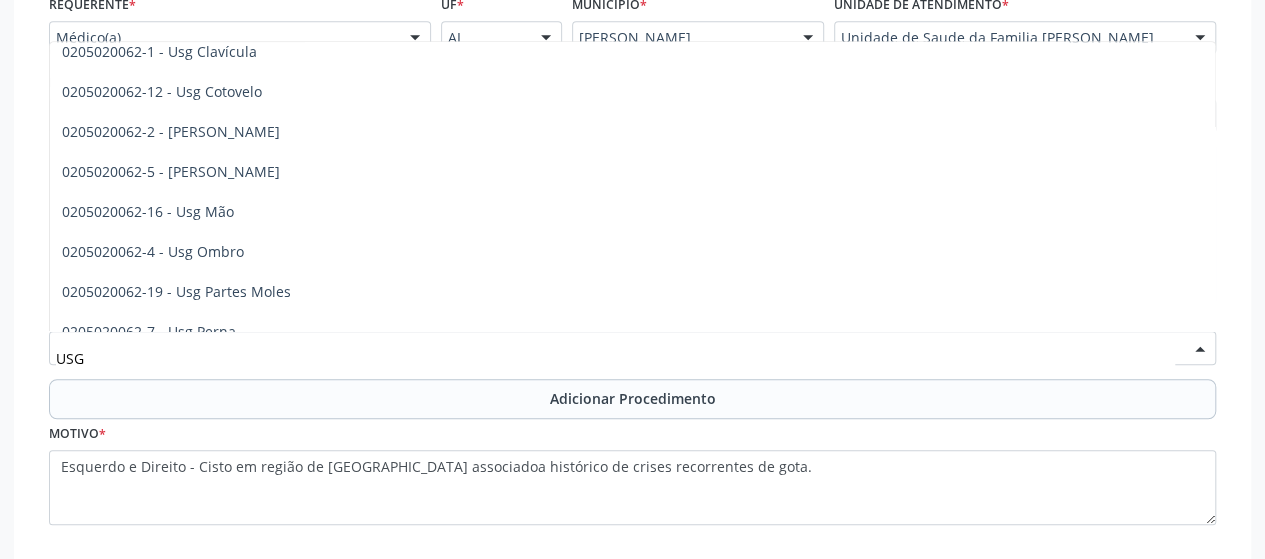 scroll, scrollTop: 70, scrollLeft: 0, axis: vertical 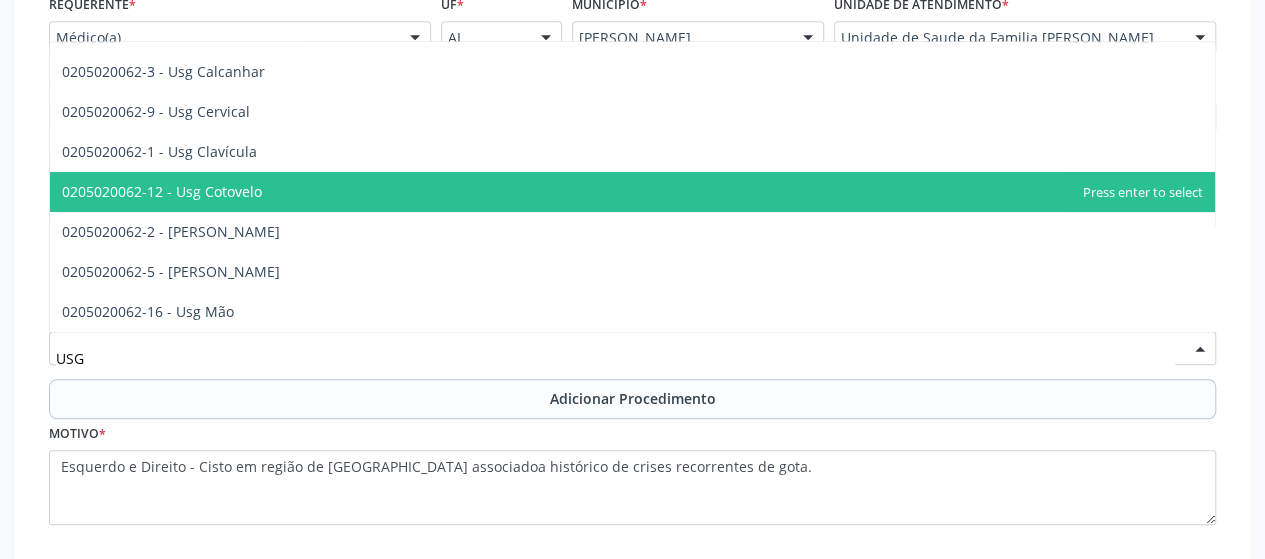 click on "0205020062-12 - Usg Cotovelo" at bounding box center (632, 192) 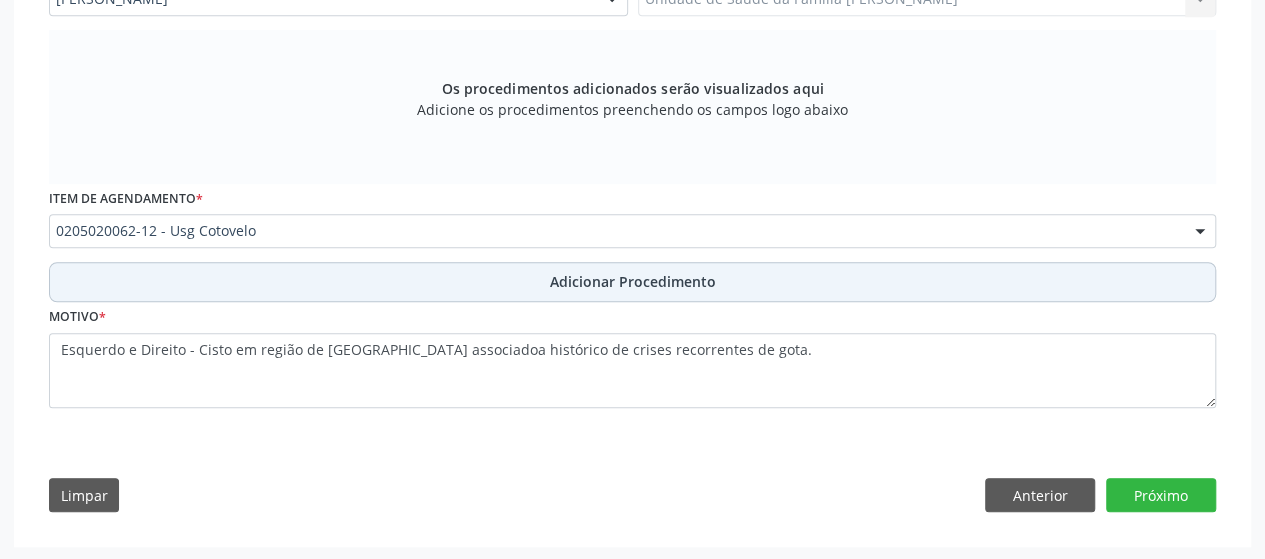 click on "Adicionar Procedimento" at bounding box center (633, 281) 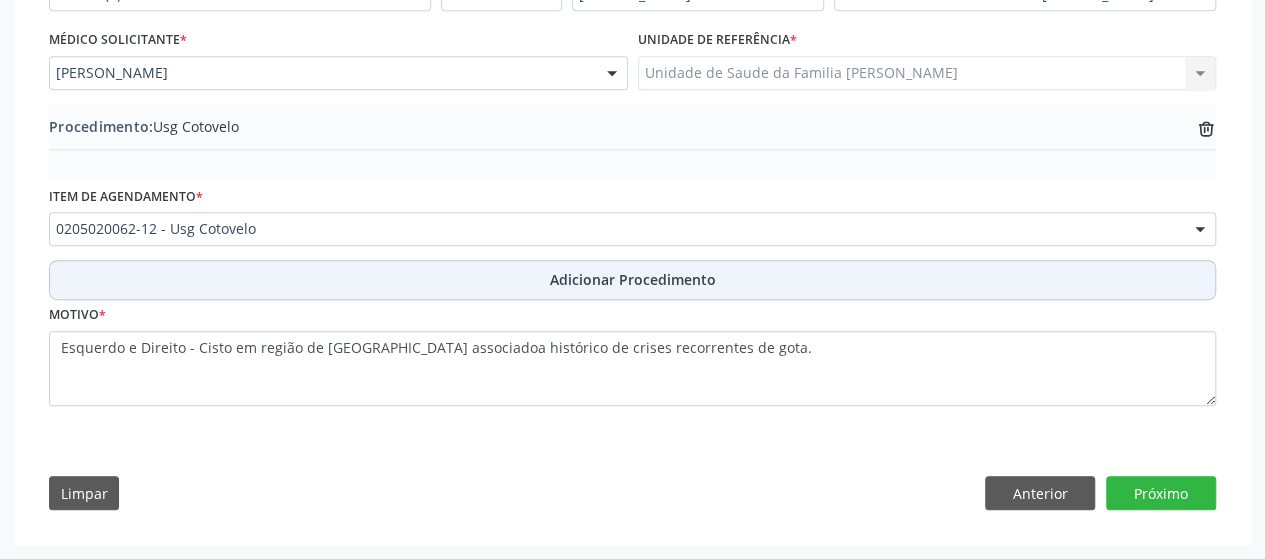 scroll, scrollTop: 518, scrollLeft: 0, axis: vertical 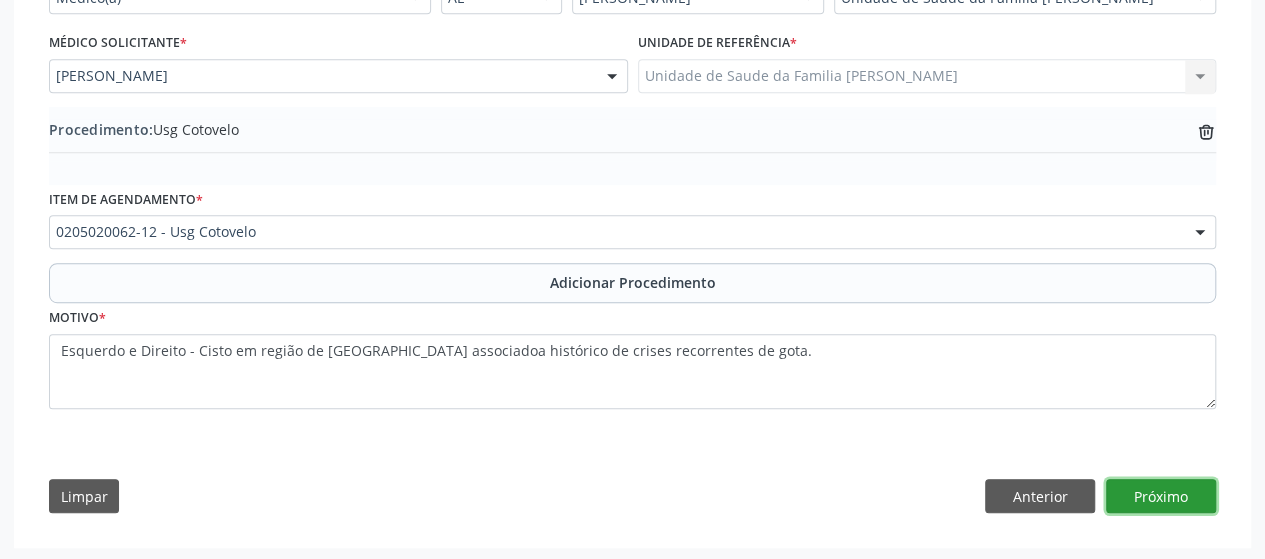 click on "Próximo" at bounding box center [1161, 496] 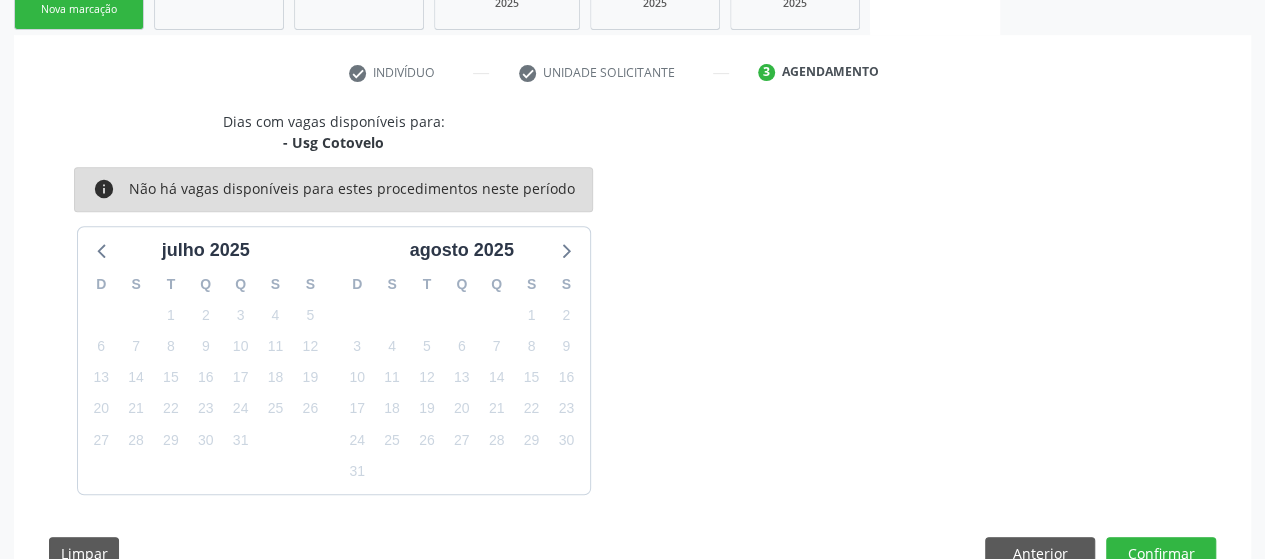 scroll, scrollTop: 422, scrollLeft: 0, axis: vertical 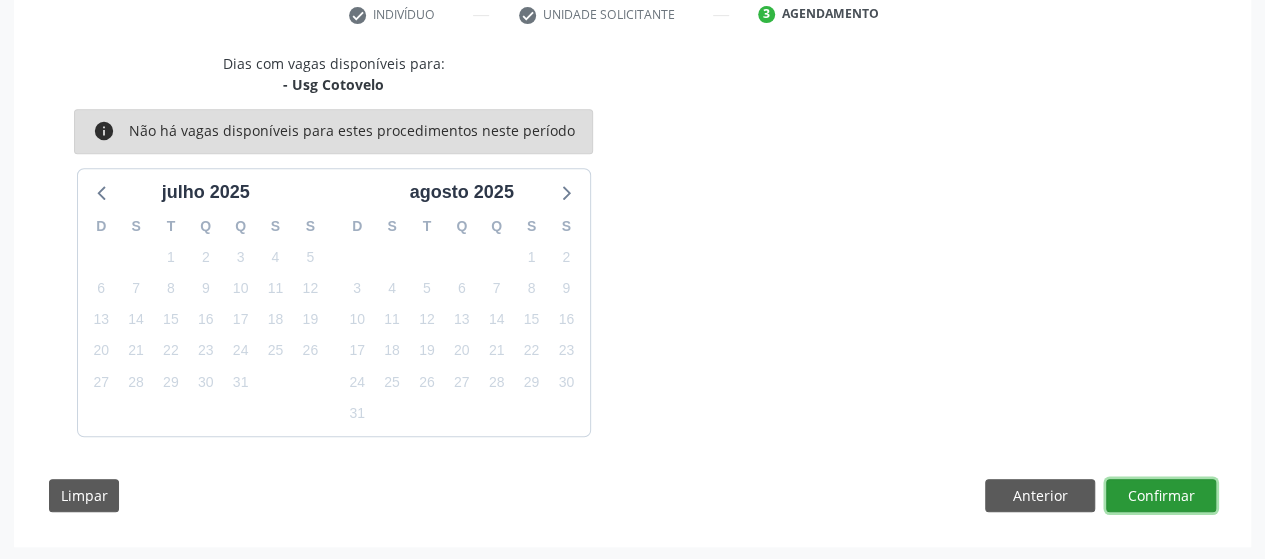 click on "Confirmar" at bounding box center [1161, 496] 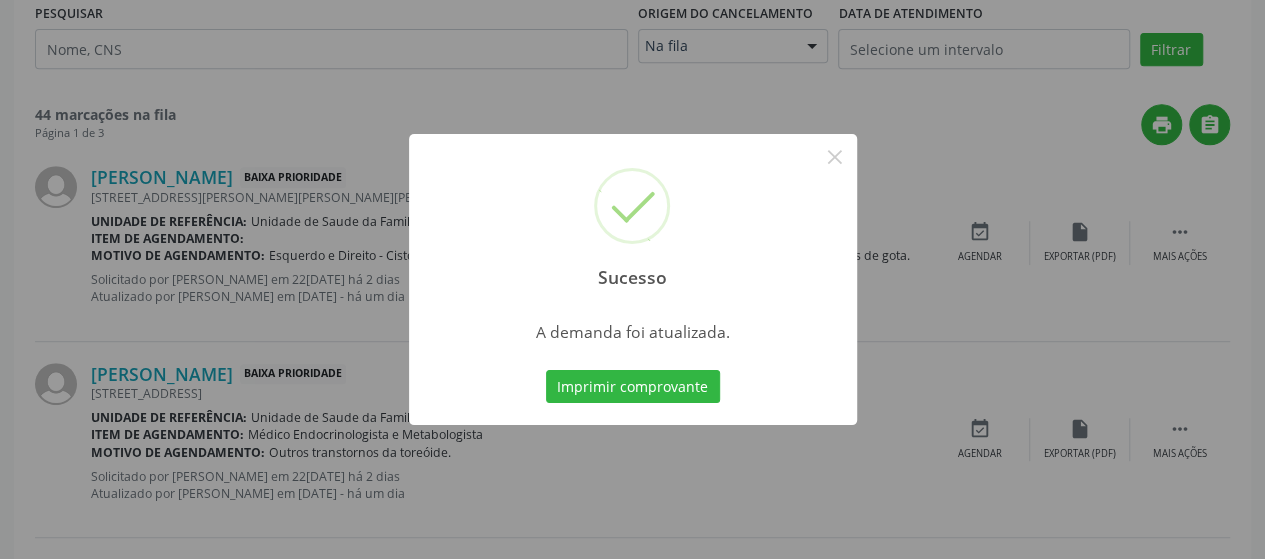 scroll, scrollTop: 0, scrollLeft: 0, axis: both 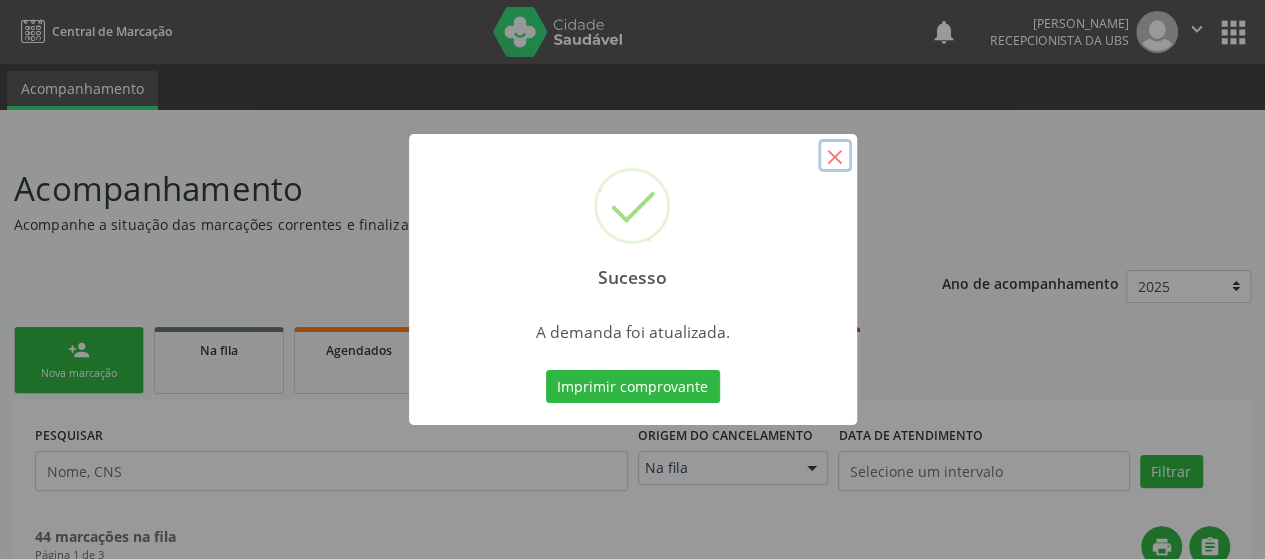 click on "×" at bounding box center [835, 156] 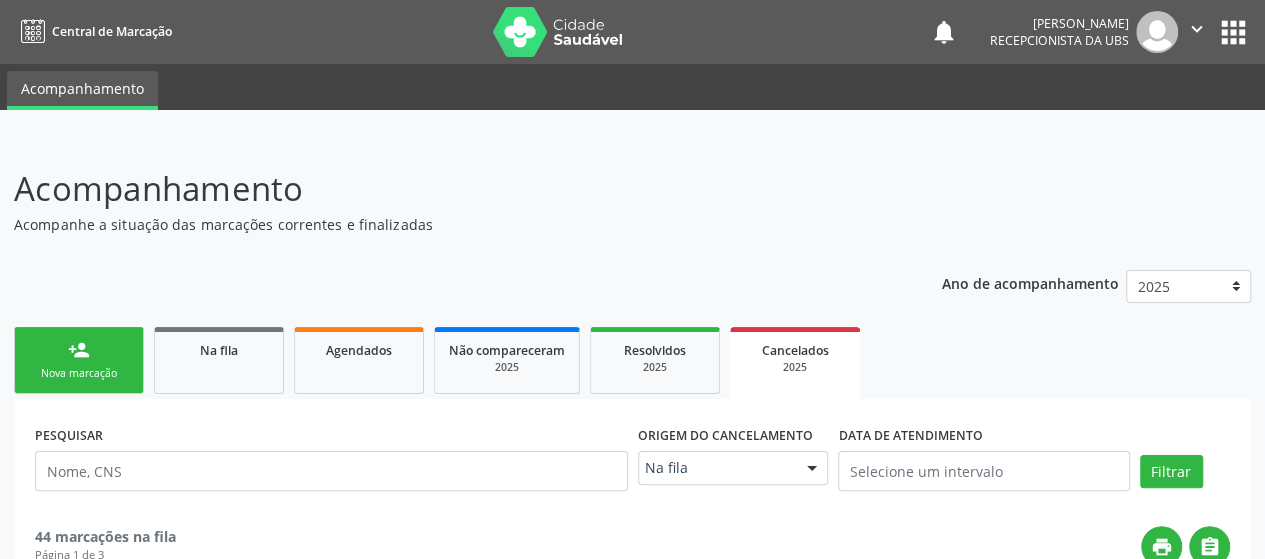 click on "person_add
Nova marcação
Na fila   Agendados   Não compareceram
2025
Resolvidos
2025
Cancelados
2025" at bounding box center [632, 360] 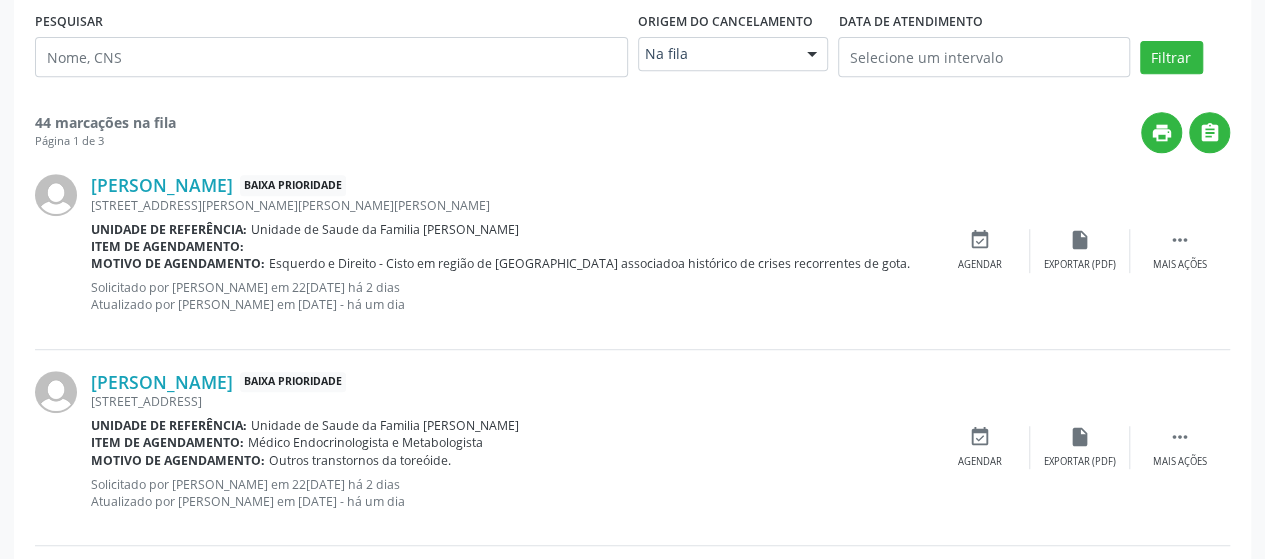 scroll, scrollTop: 500, scrollLeft: 0, axis: vertical 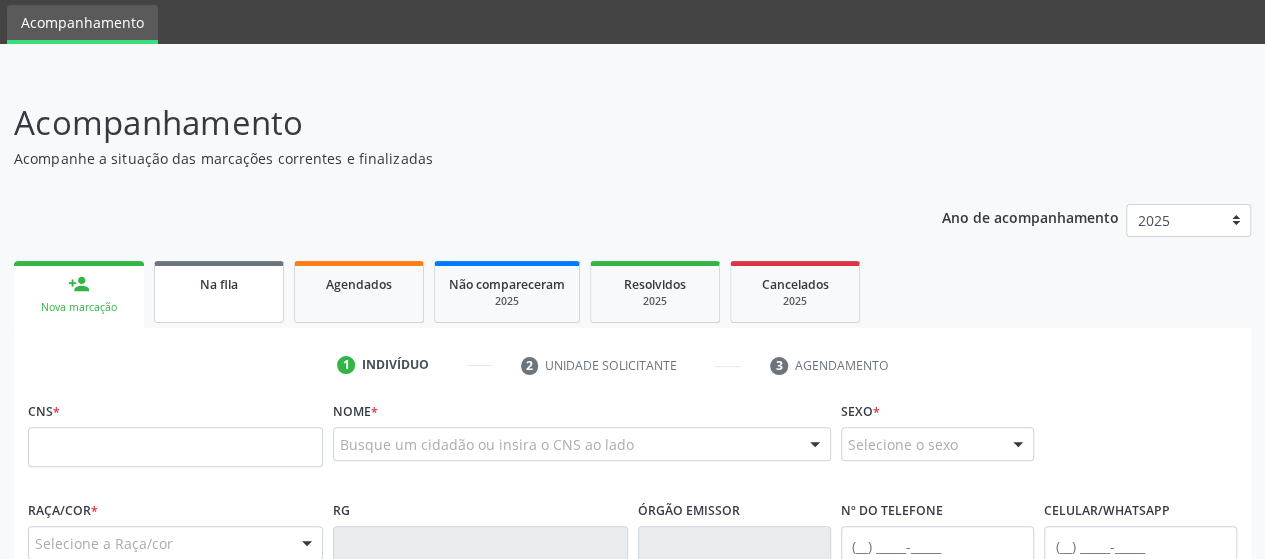 click on "Na fila" at bounding box center [219, 283] 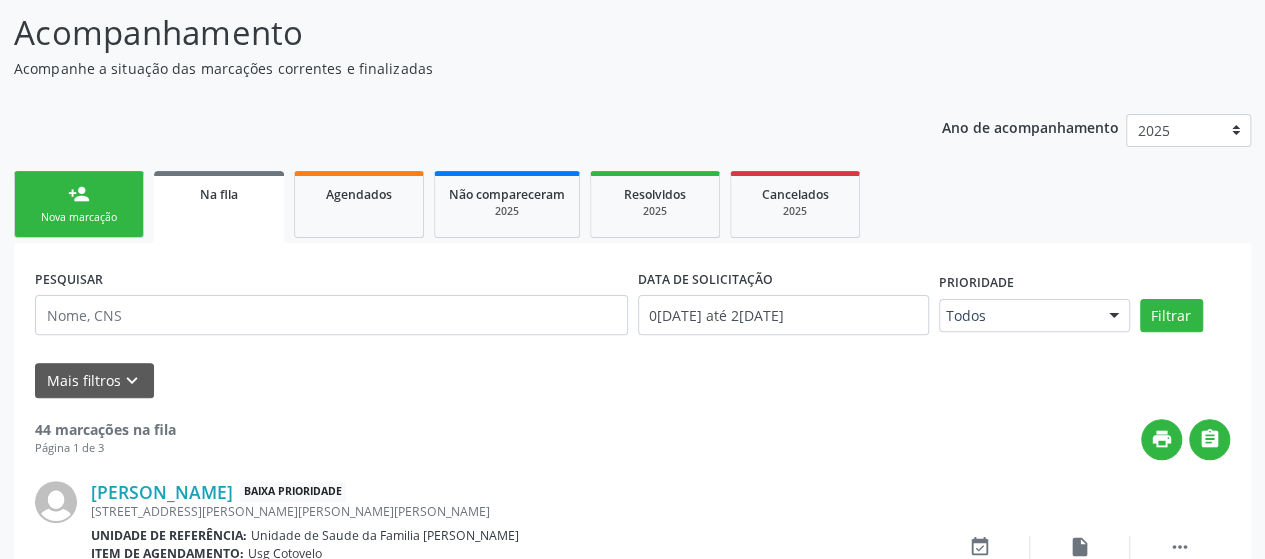 scroll, scrollTop: 256, scrollLeft: 0, axis: vertical 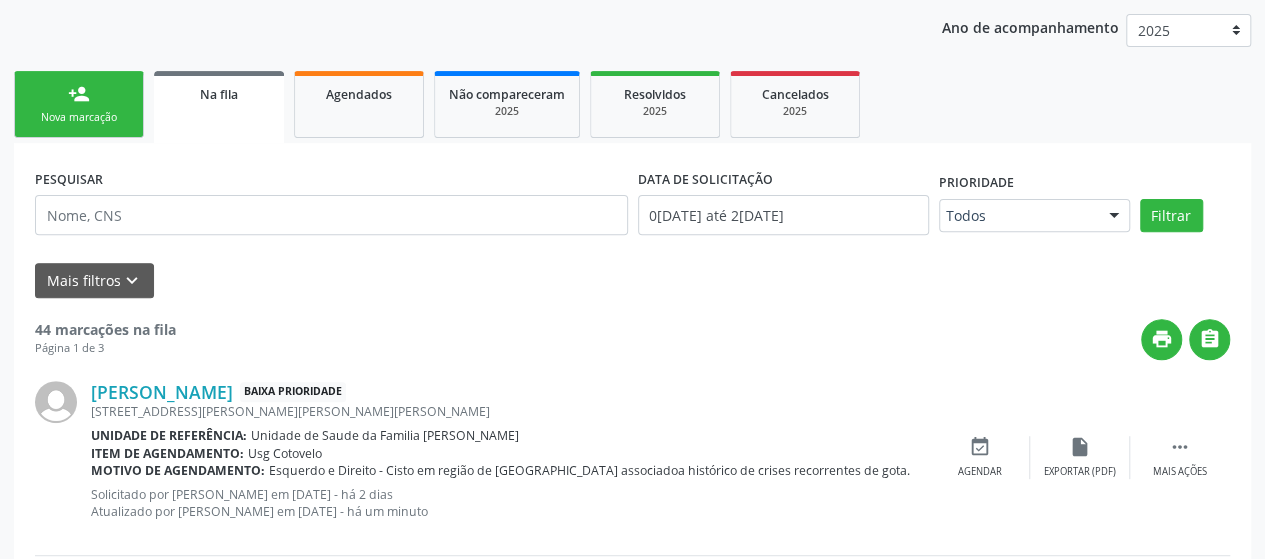 click on "Nova marcação" at bounding box center (79, 117) 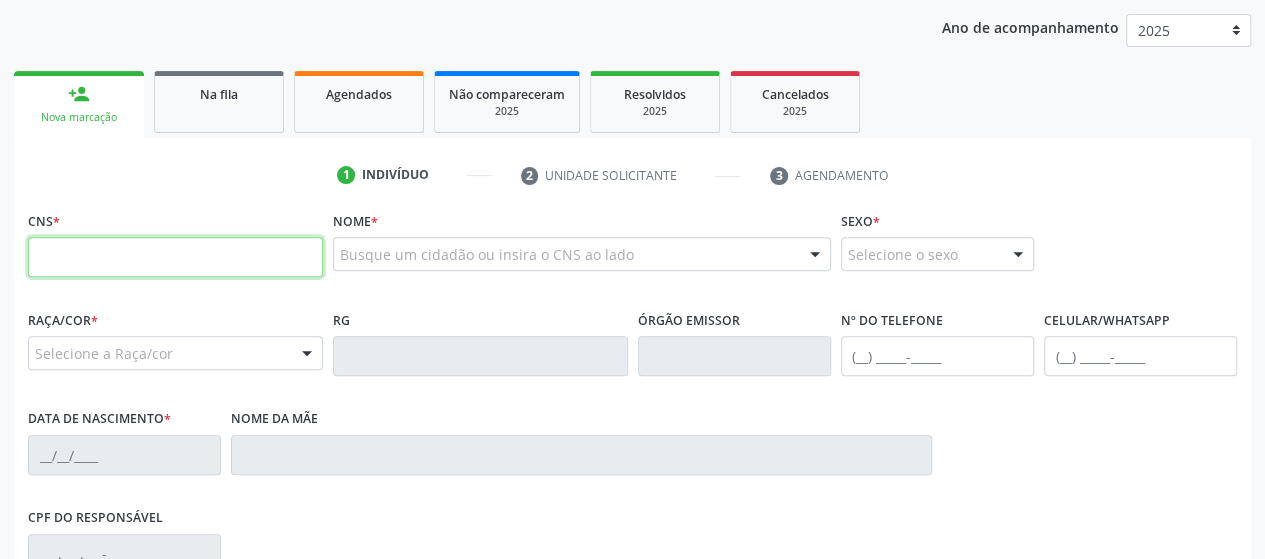 click at bounding box center [175, 257] 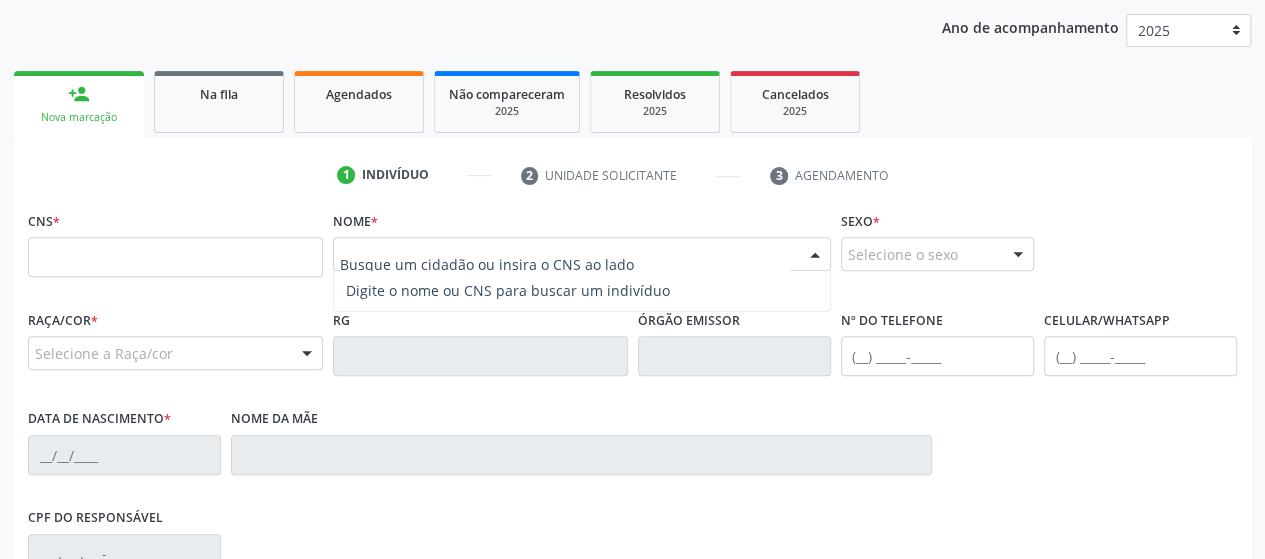drag, startPoint x: 397, startPoint y: 249, endPoint x: 397, endPoint y: 235, distance: 14 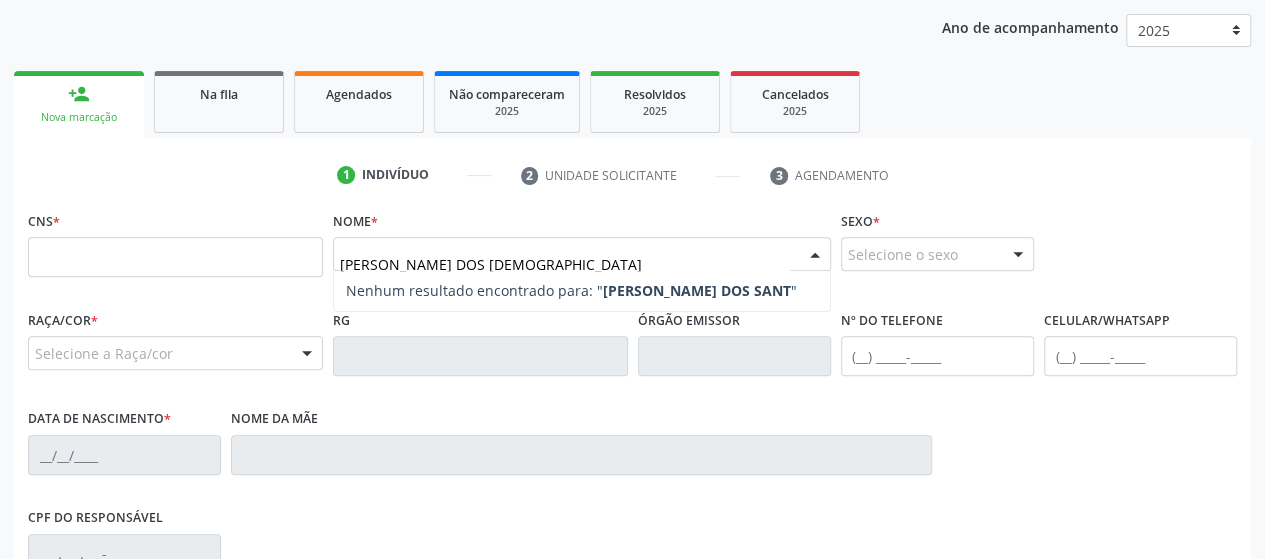 type on "MARIA ELIANE DOS SANTOS" 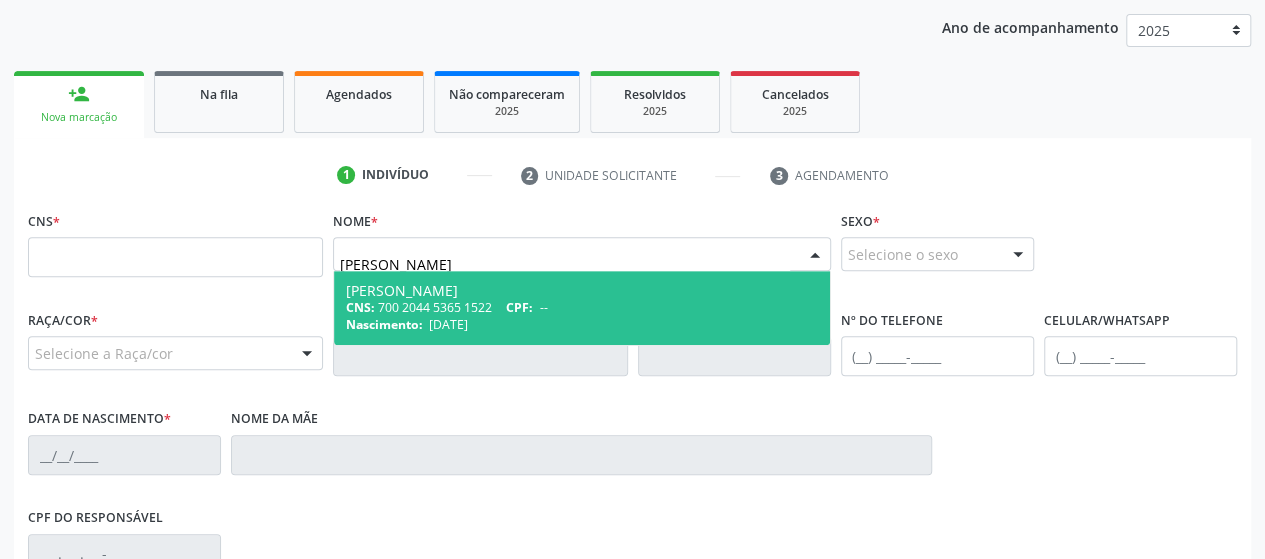 click on "CNS:
700 2044 5365 1522
CPF:    --" at bounding box center (582, 307) 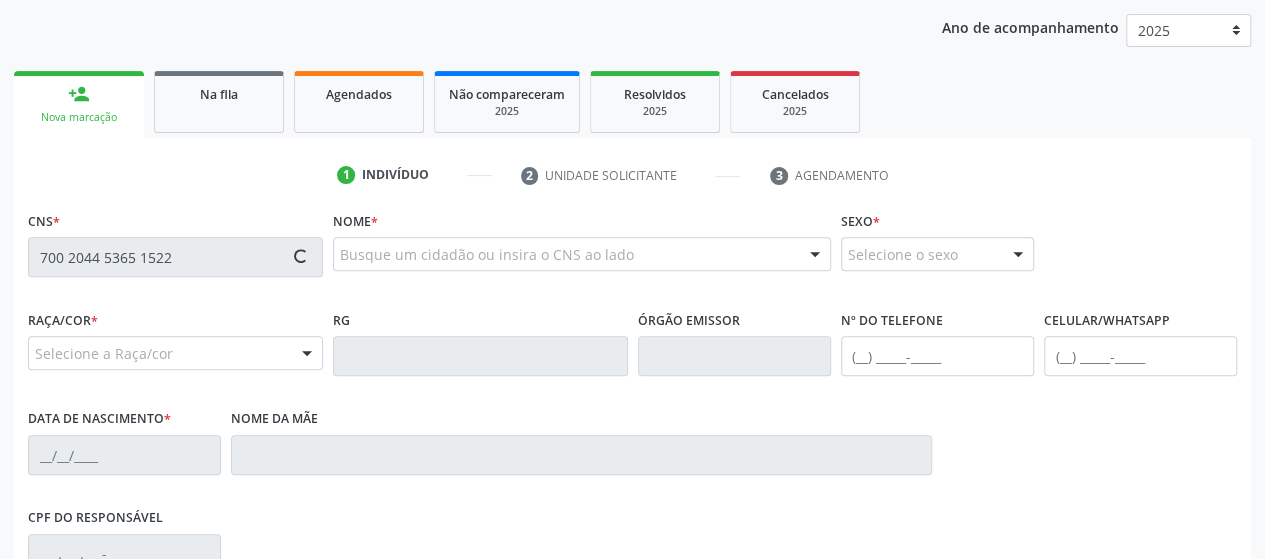 type on "700 2044 5365 1522" 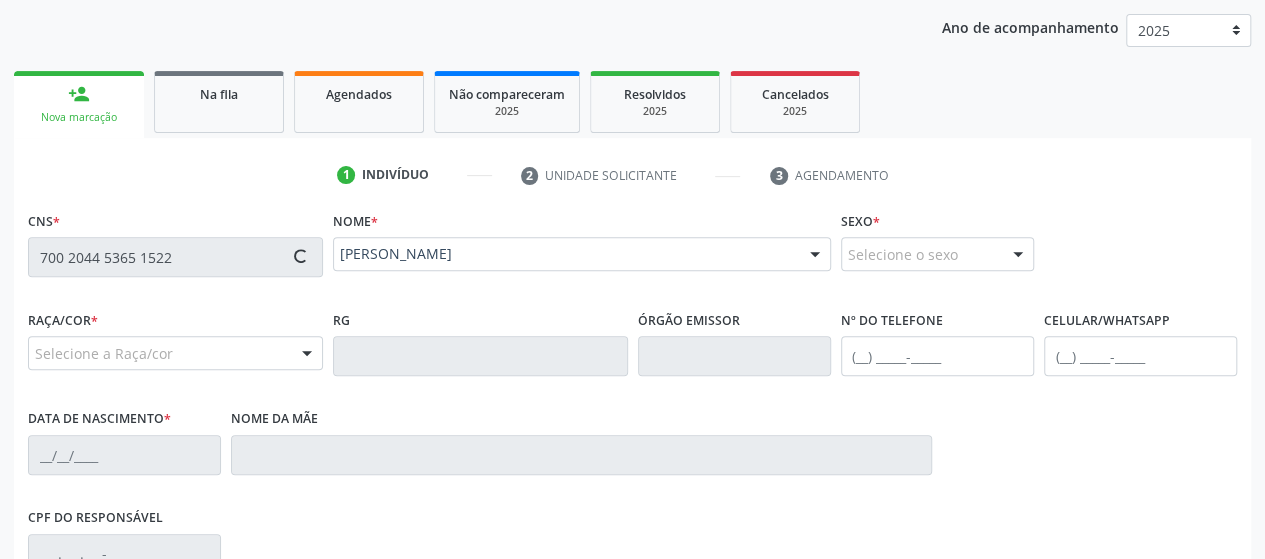 type on "(82) 99356-3248" 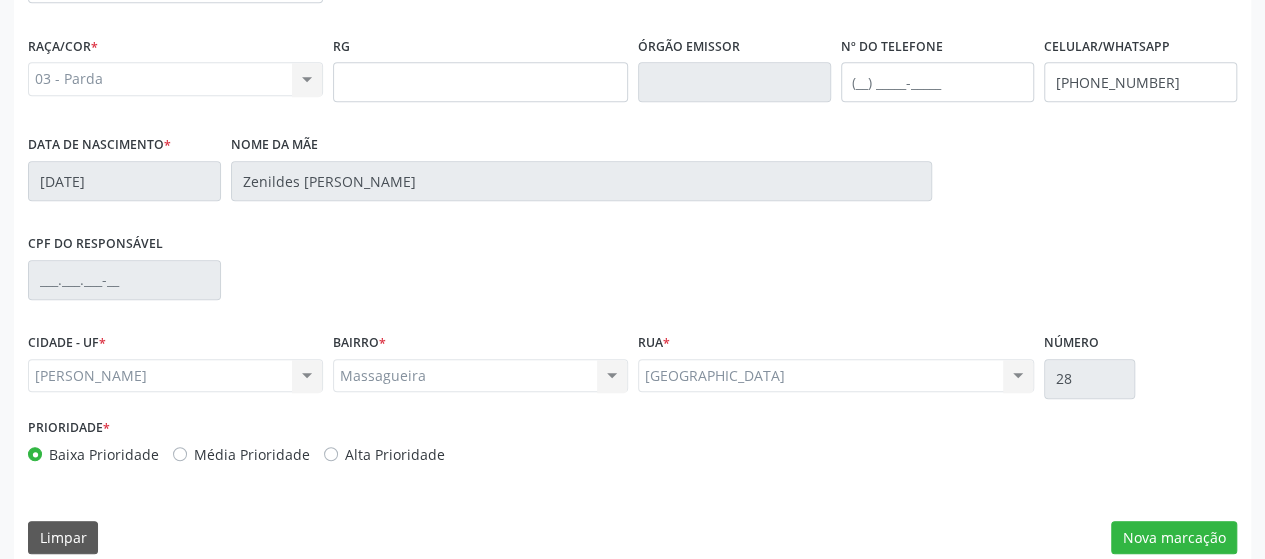 scroll, scrollTop: 552, scrollLeft: 0, axis: vertical 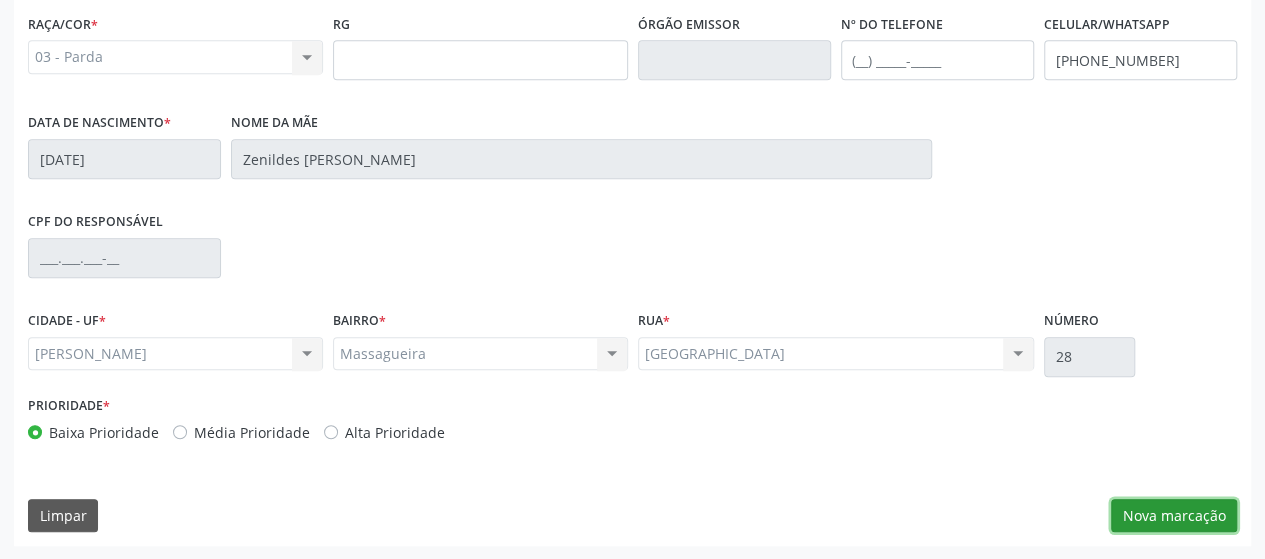 click on "Nova marcação" at bounding box center [1174, 516] 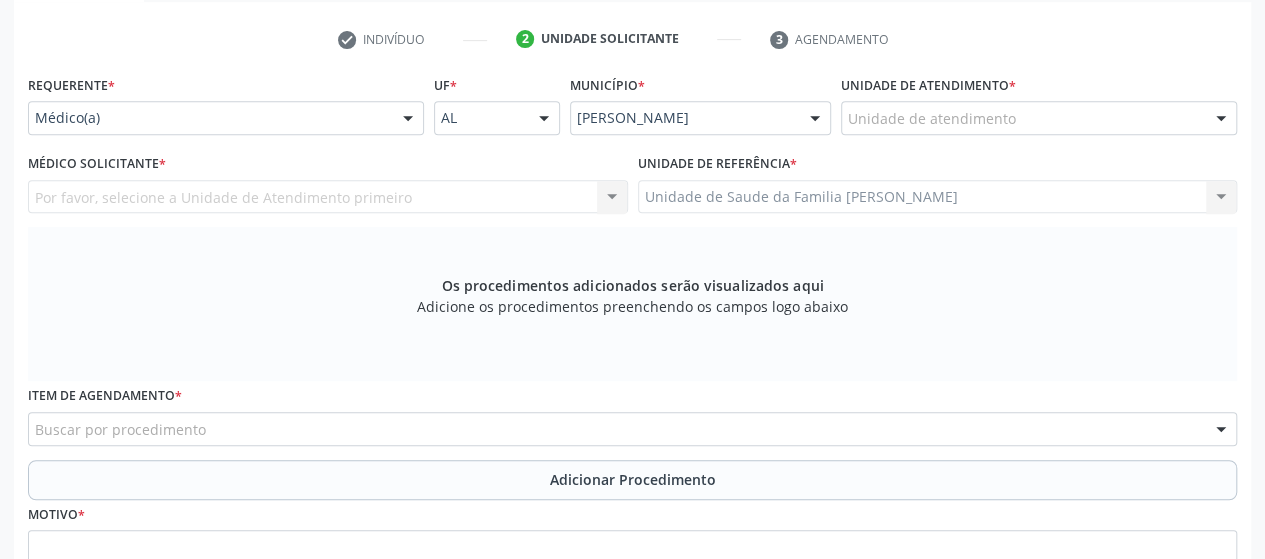 scroll, scrollTop: 252, scrollLeft: 0, axis: vertical 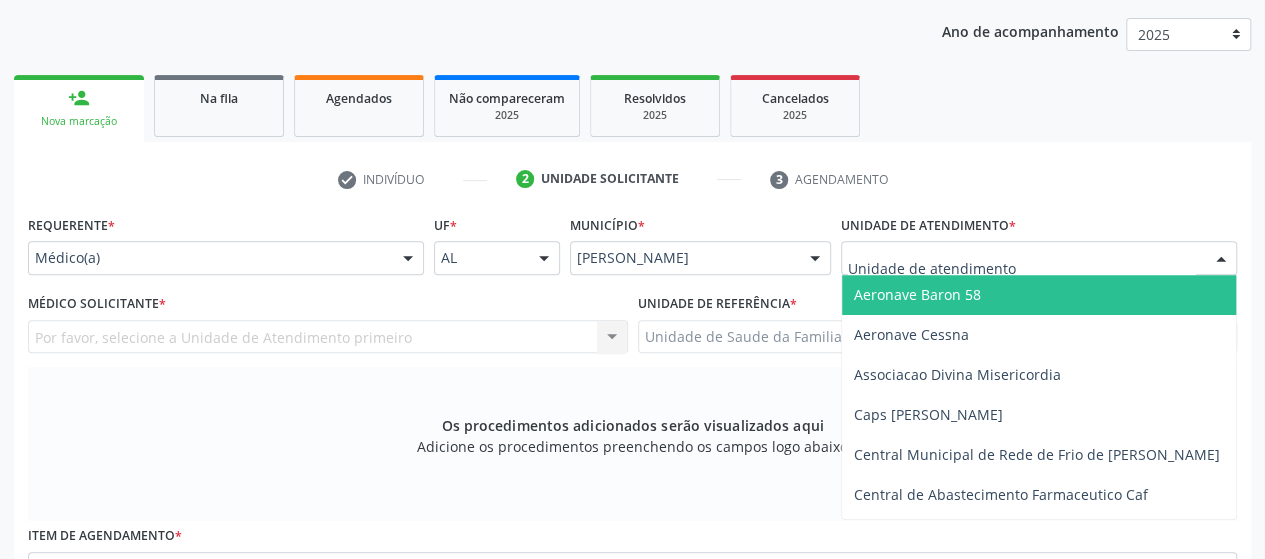 click at bounding box center [1039, 258] 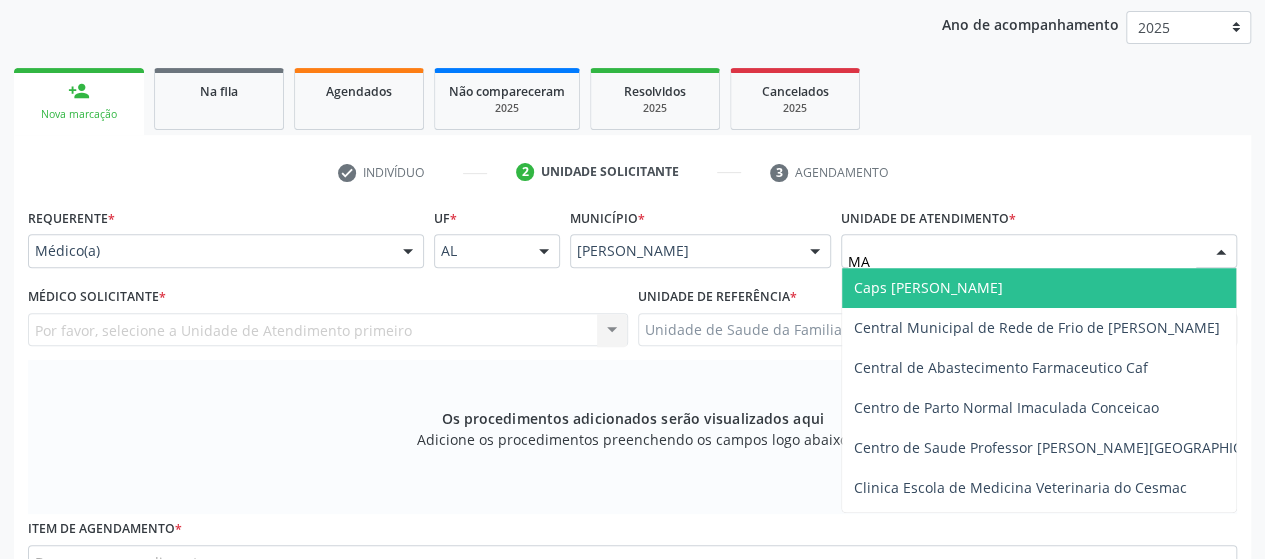scroll, scrollTop: 352, scrollLeft: 0, axis: vertical 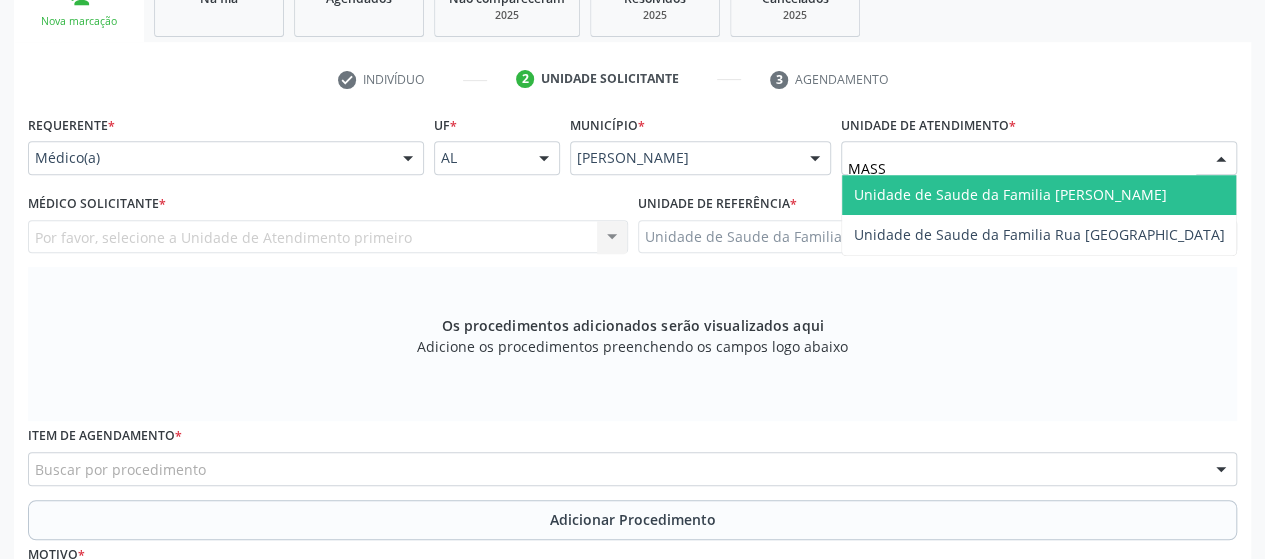 type on "MASSA" 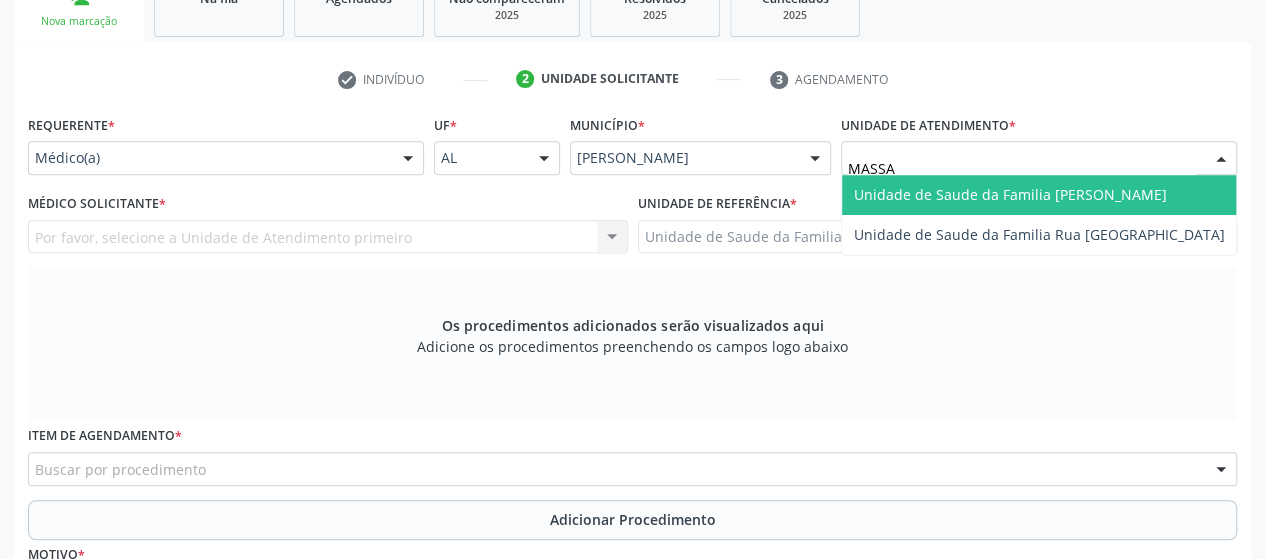click on "Unidade de Saude da Familia [PERSON_NAME]" at bounding box center [1039, 195] 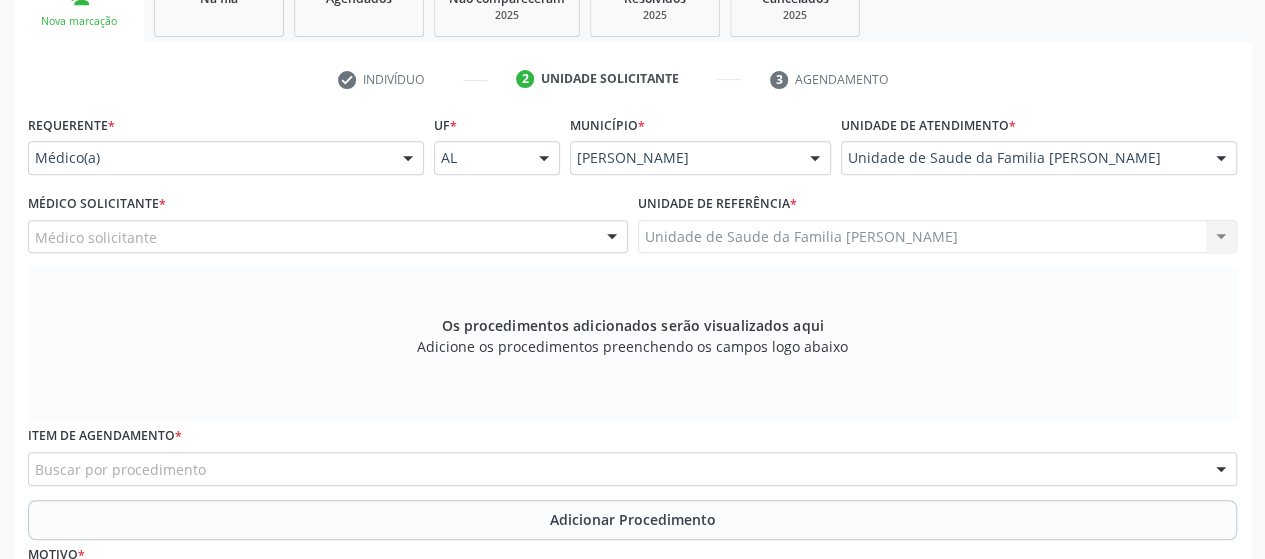 click on "Médico solicitante" at bounding box center [328, 237] 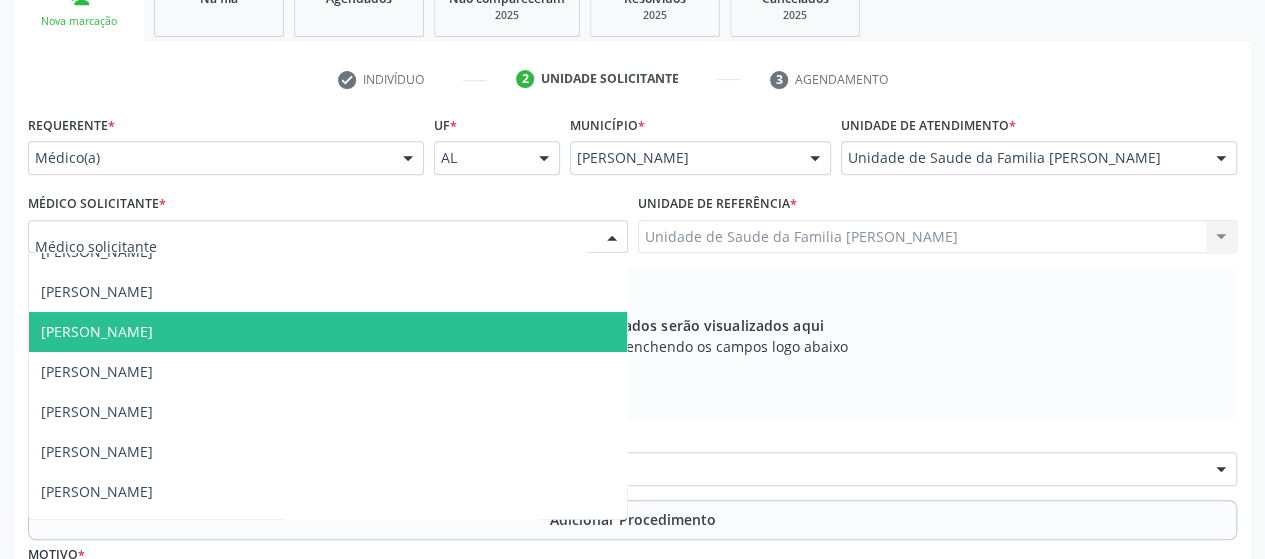 scroll, scrollTop: 54, scrollLeft: 0, axis: vertical 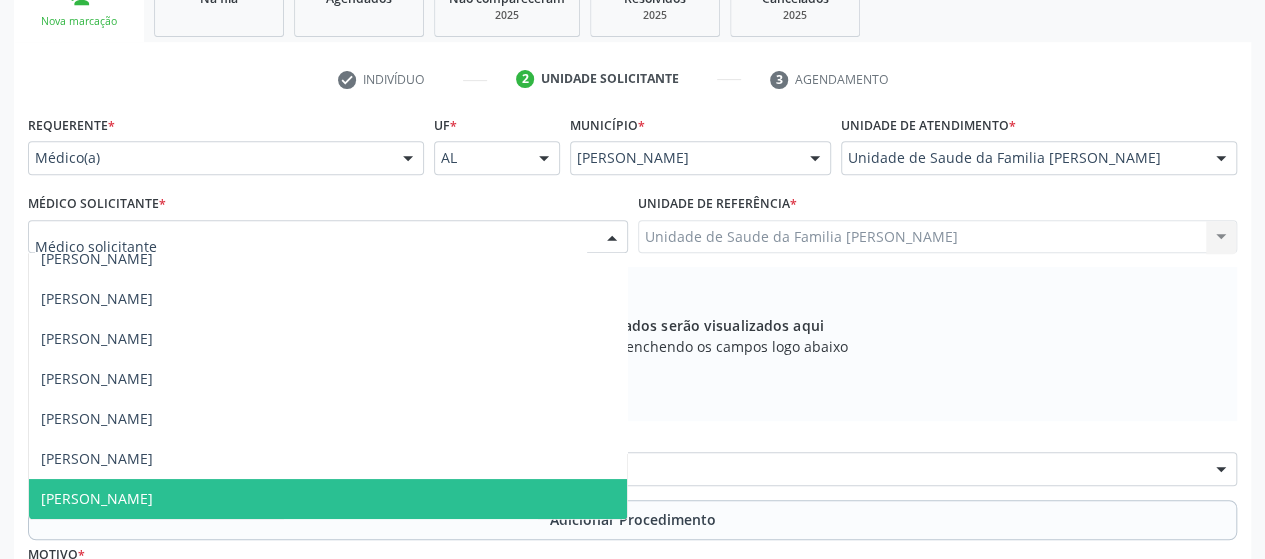 click on "[PERSON_NAME]" at bounding box center [97, 498] 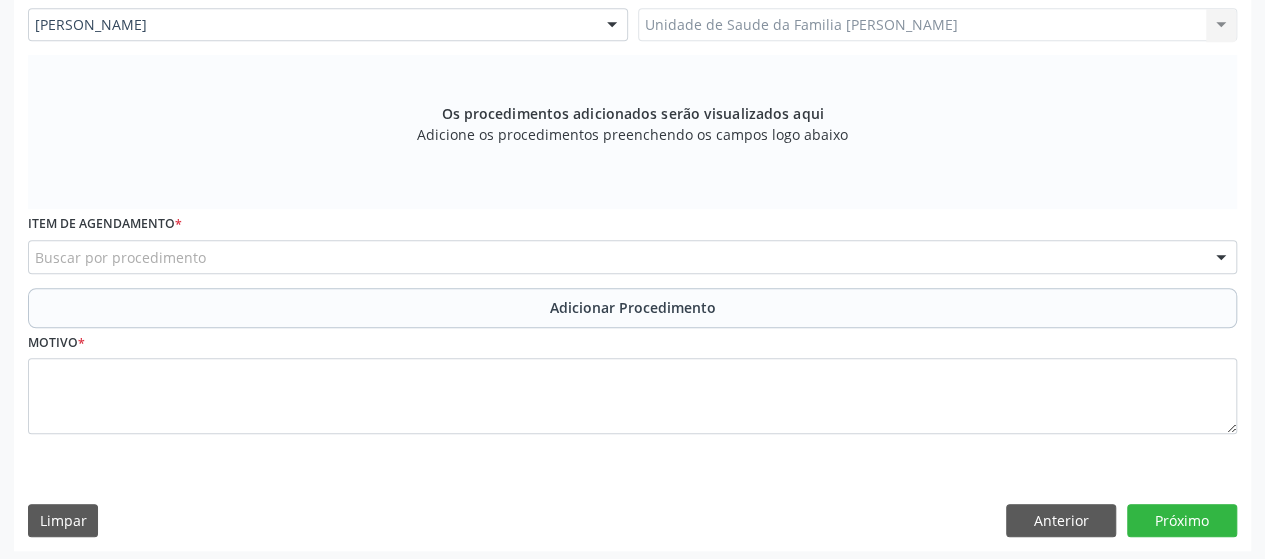 scroll, scrollTop: 568, scrollLeft: 0, axis: vertical 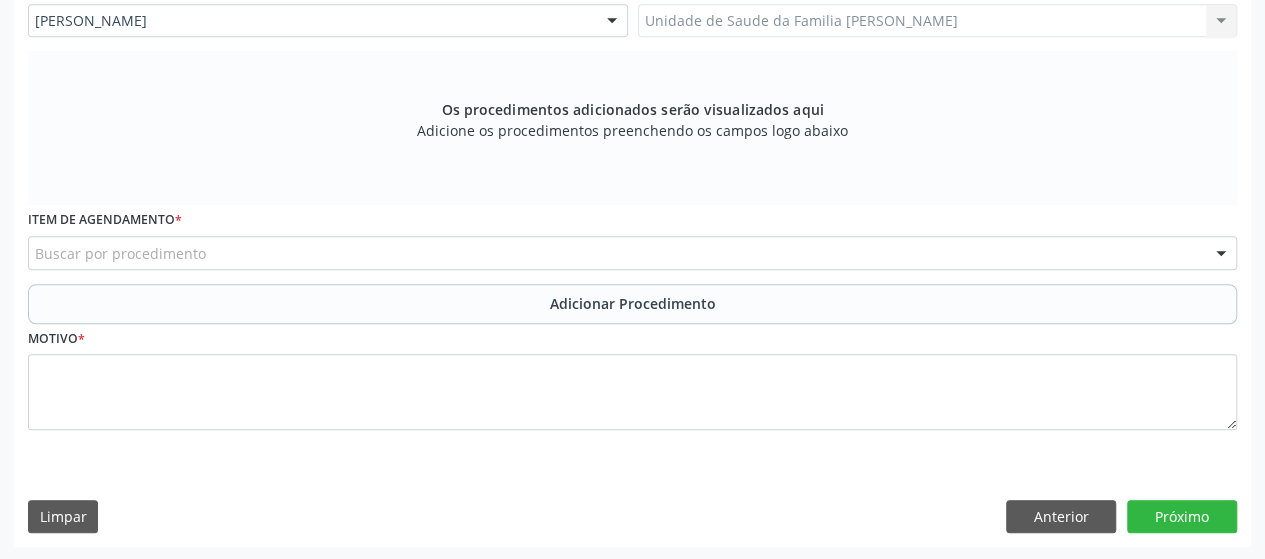 click on "Item de agendamento
*
Buscar por procedimento
0304070076 - .Quimioterapia de Leucemia Linfoide/Linfoblástica Aguda, Leucemia Mieloide Aguda e Leucemia Promielocítica Aguda Na Infância e Adolescência - 1ª Linha - Fase de Manutenção   0604320140 - Abatacepte 125 Mg Injetável (Por Seringa Preenchida)   0604320124 - Abatacepte 250 Mg Injetável (Por Frasco Ampola).   0603050018 - Abciximabe   0406010013 - Abertura de Comunicação Inter-Atrial   0406010021 - Abertura de Estenose Aortica Valvar   0406011265 - Abertura de Estenose Aortica Valvar (Criança e Adolescente)   0406010030 - Abertura de Estenose Pulmonar Valvar   0406011273 - Abertura de Estenose Pulmonar Valvar (Criança e Adolescente)   0301080011 - Abordagem Cognitiva Comportamental do Fumante (Por Atendimento / Paciente)   0307020010 - Acesso A Polpa Dentaria e Medicacao (Por Dente)   0604660030 - Acetazolamida 250 Mg (Por Comprimido)     0604600011 - Acitretina 10 Mg (Por Capsula)" at bounding box center [632, 237] 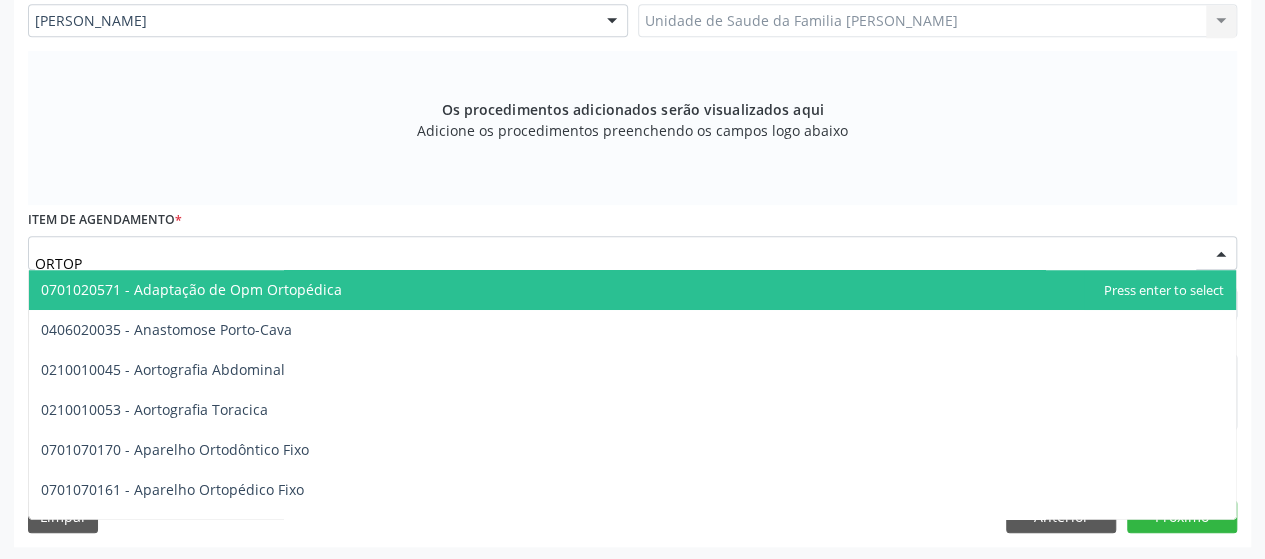 type on "ORTOPE" 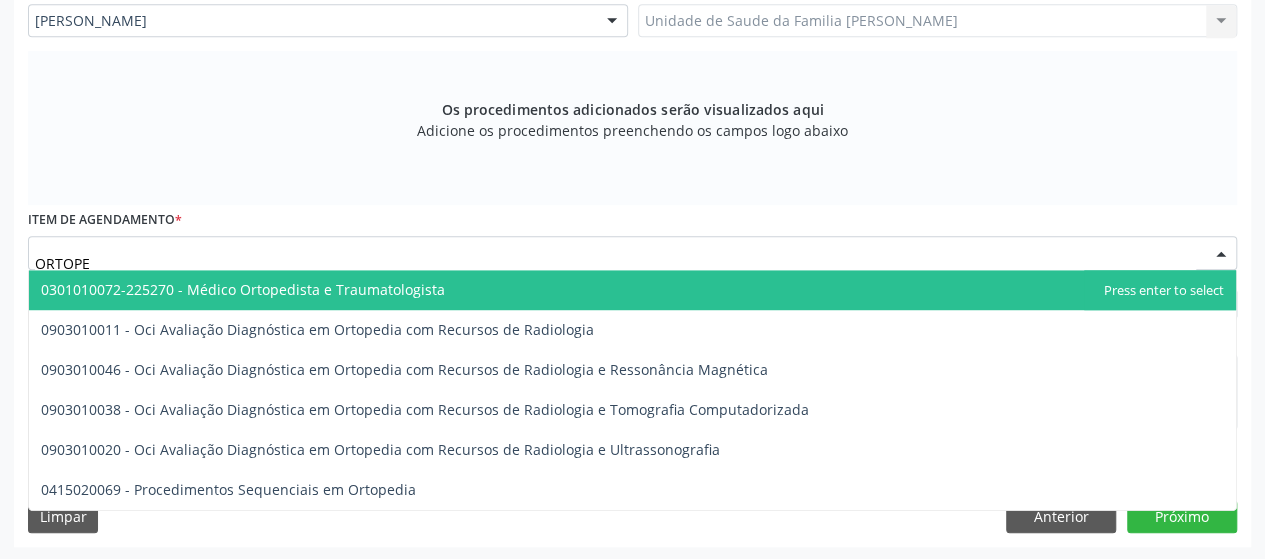 click on "0301010072-225270 - Médico Ortopedista e Traumatologista" at bounding box center [243, 289] 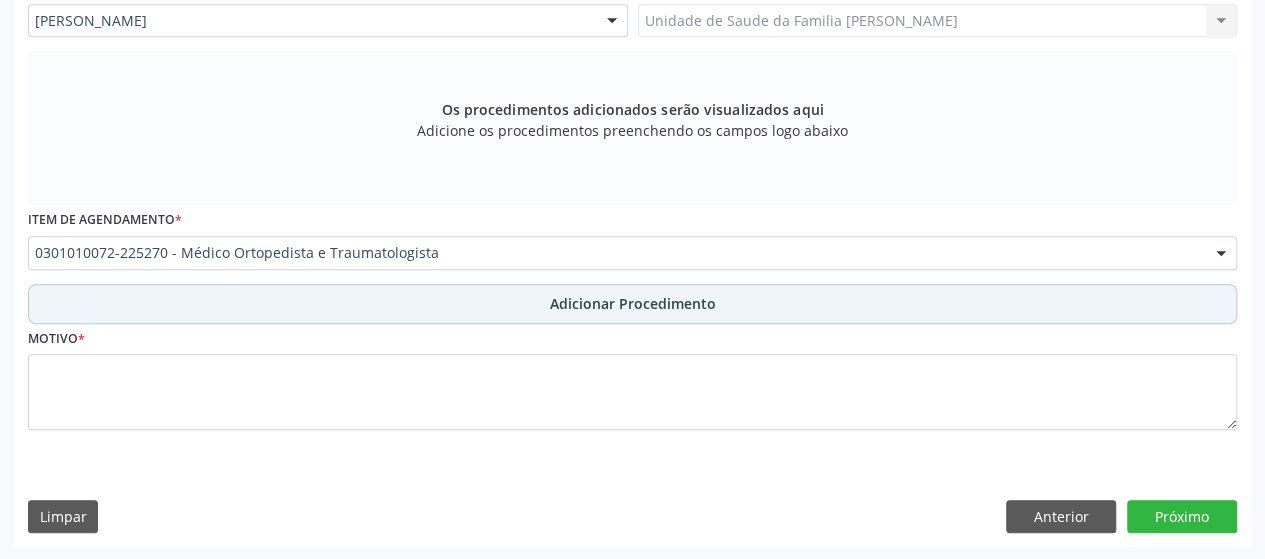 click on "Adicionar Procedimento" at bounding box center (632, 304) 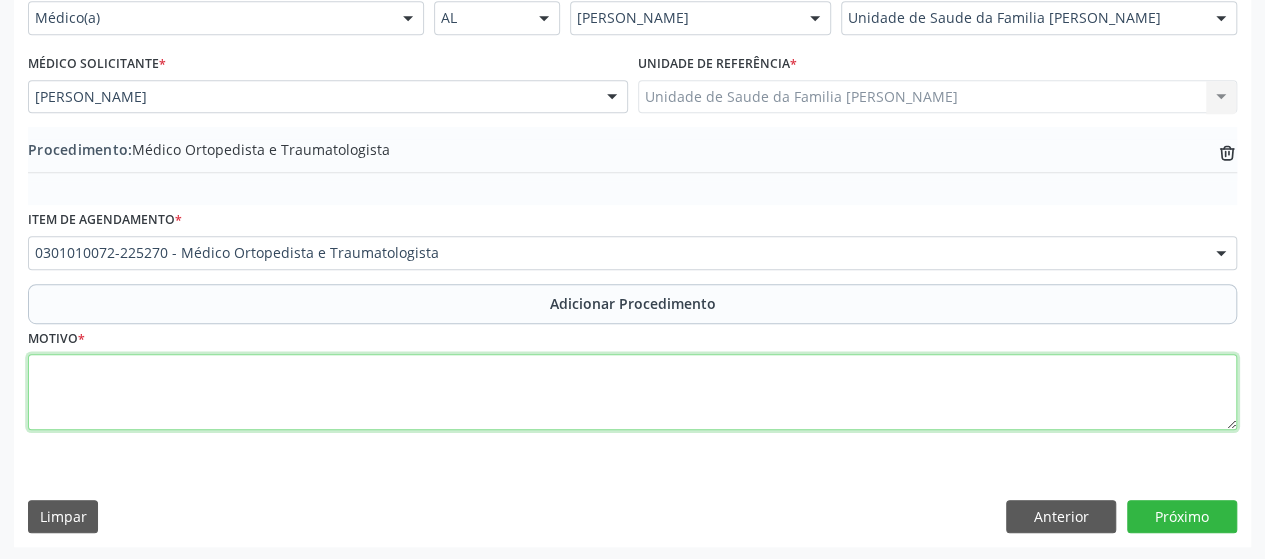 click at bounding box center (632, 392) 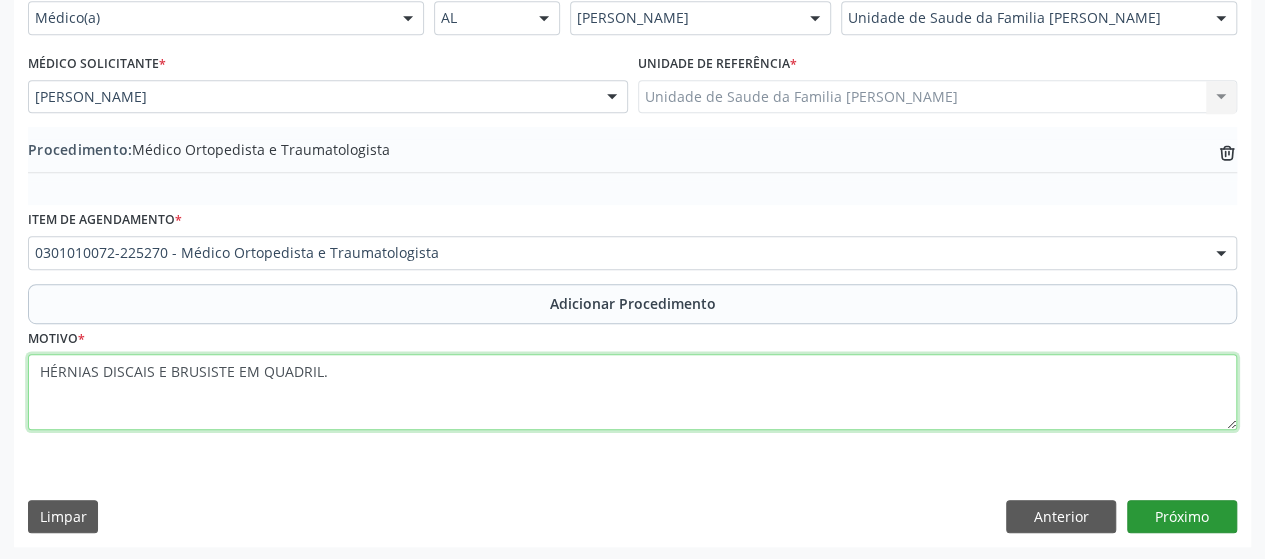 type on "HÉRNIAS DISCAIS E BRUSISTE EM QUADRIL." 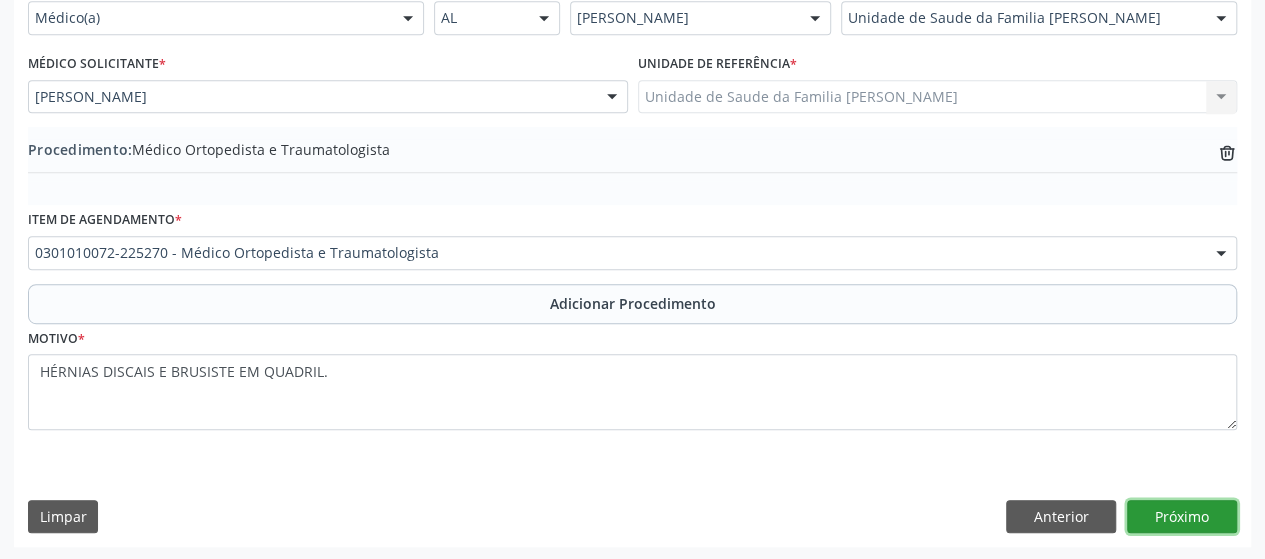 click on "Próximo" at bounding box center [1182, 517] 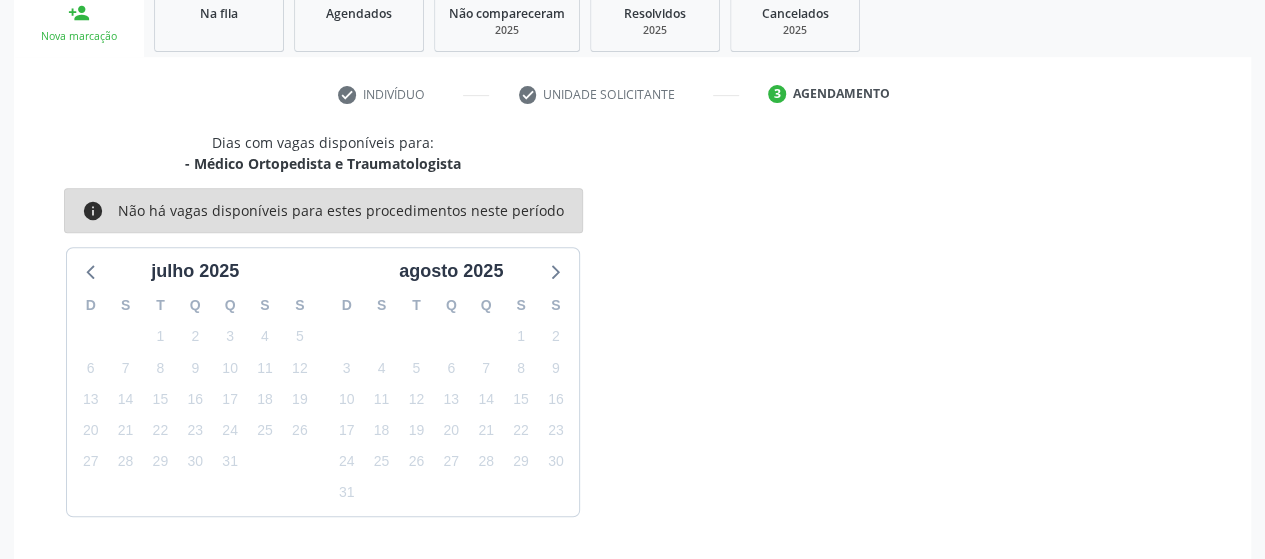 scroll, scrollTop: 396, scrollLeft: 0, axis: vertical 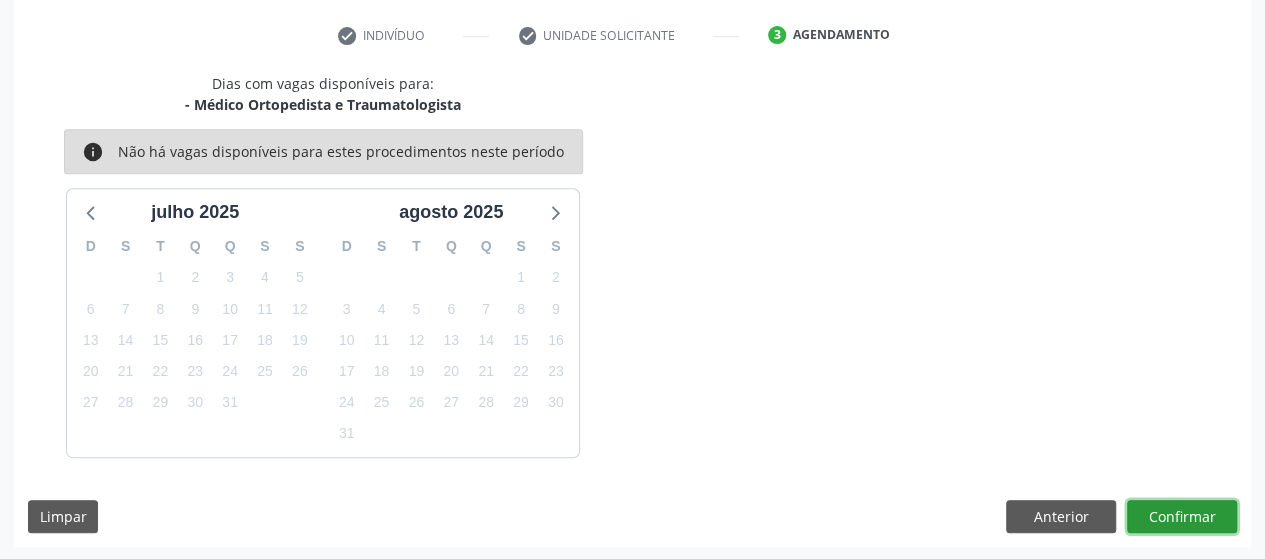 click on "Confirmar" at bounding box center (1182, 517) 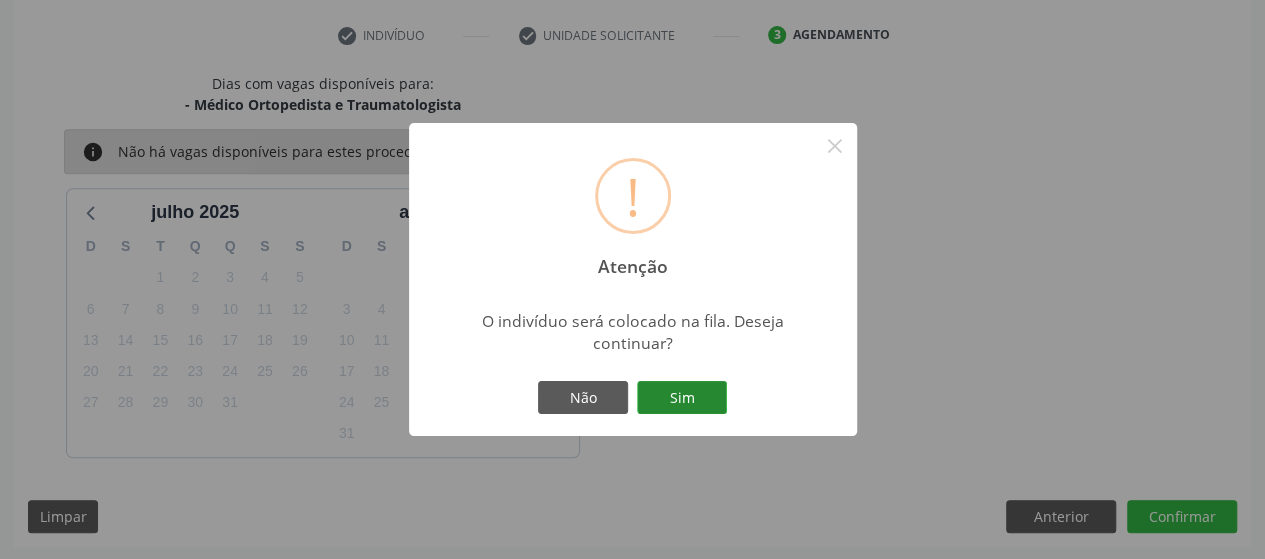 click on "Sim" at bounding box center (682, 398) 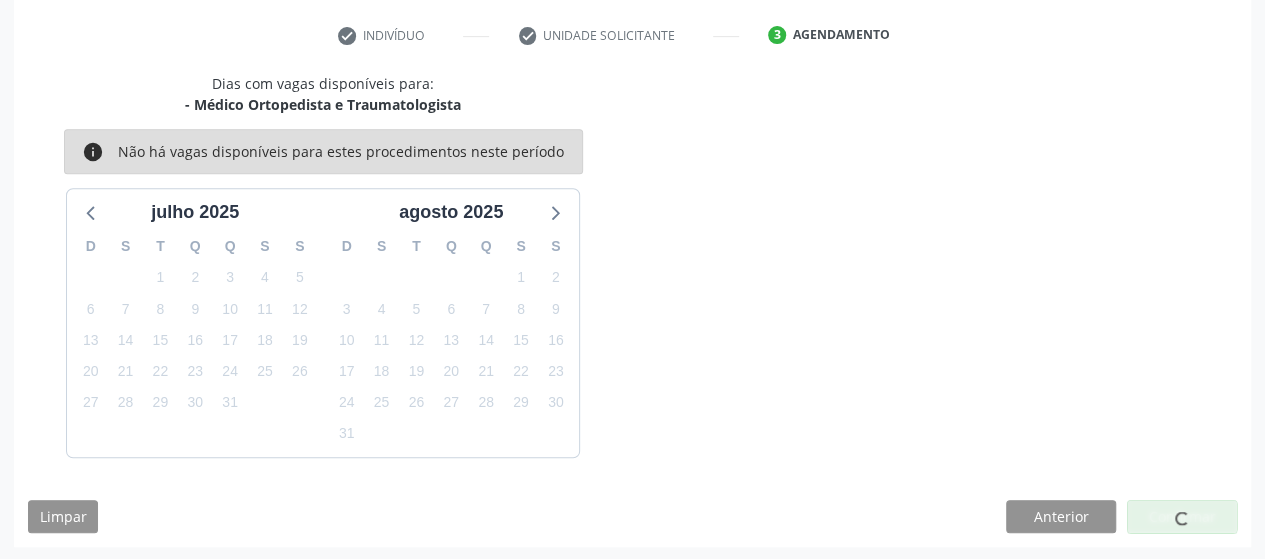 scroll, scrollTop: 134, scrollLeft: 0, axis: vertical 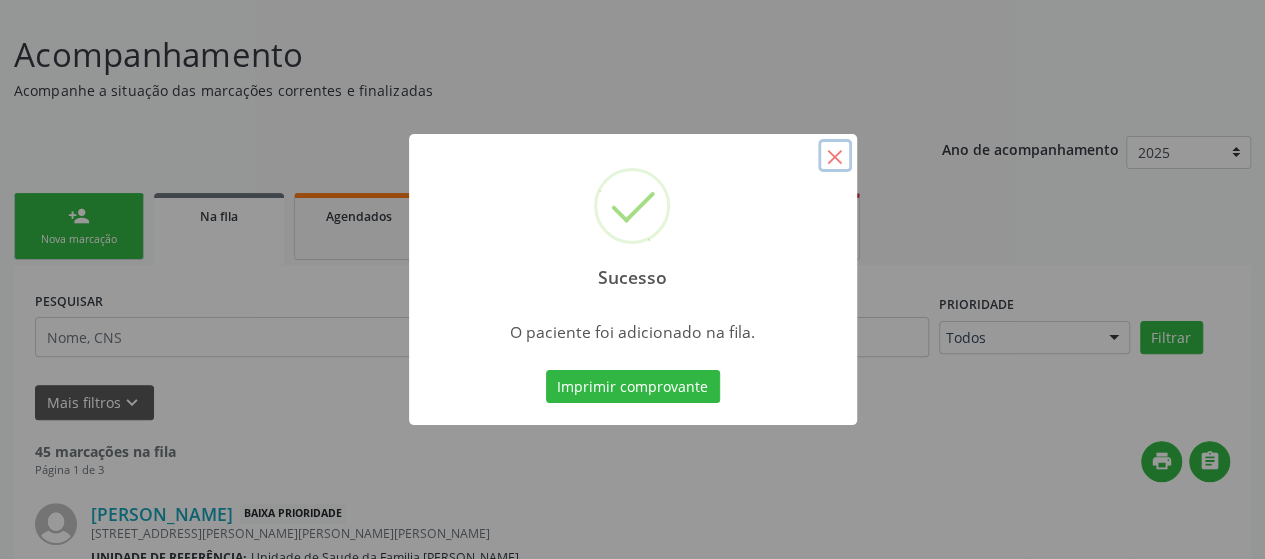 click on "×" at bounding box center [835, 156] 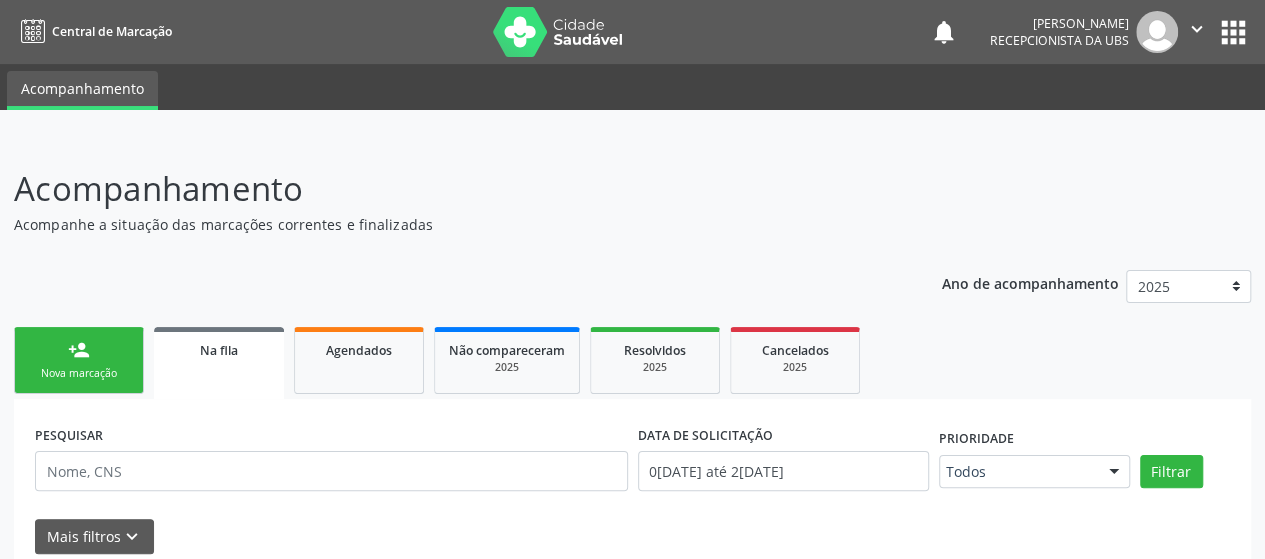scroll, scrollTop: 0, scrollLeft: 0, axis: both 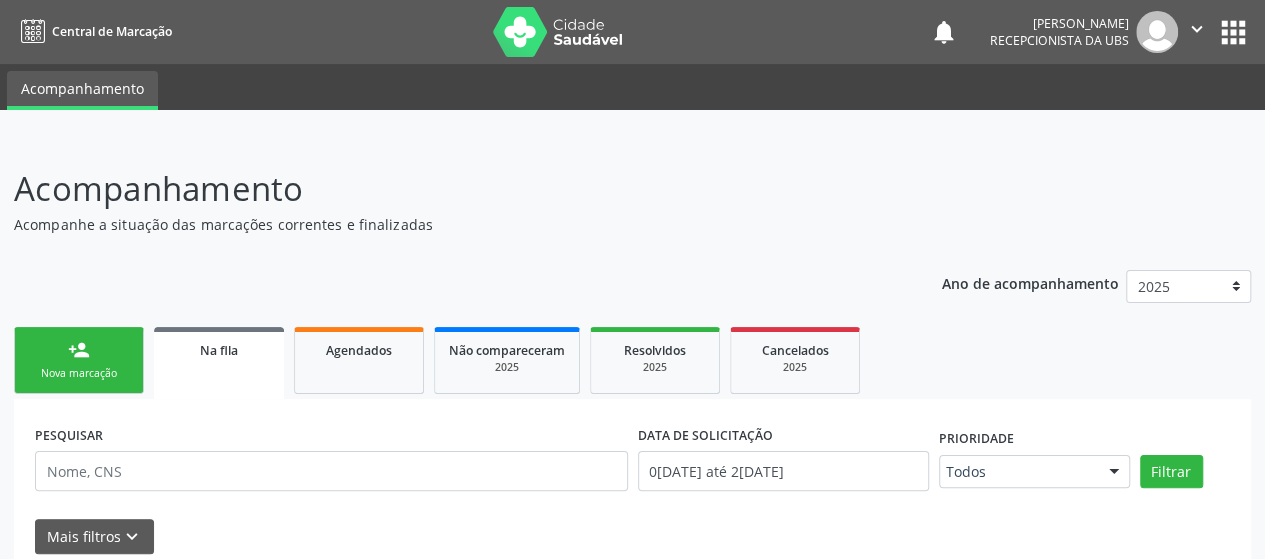 click on "person_add
Nova marcação" at bounding box center (79, 360) 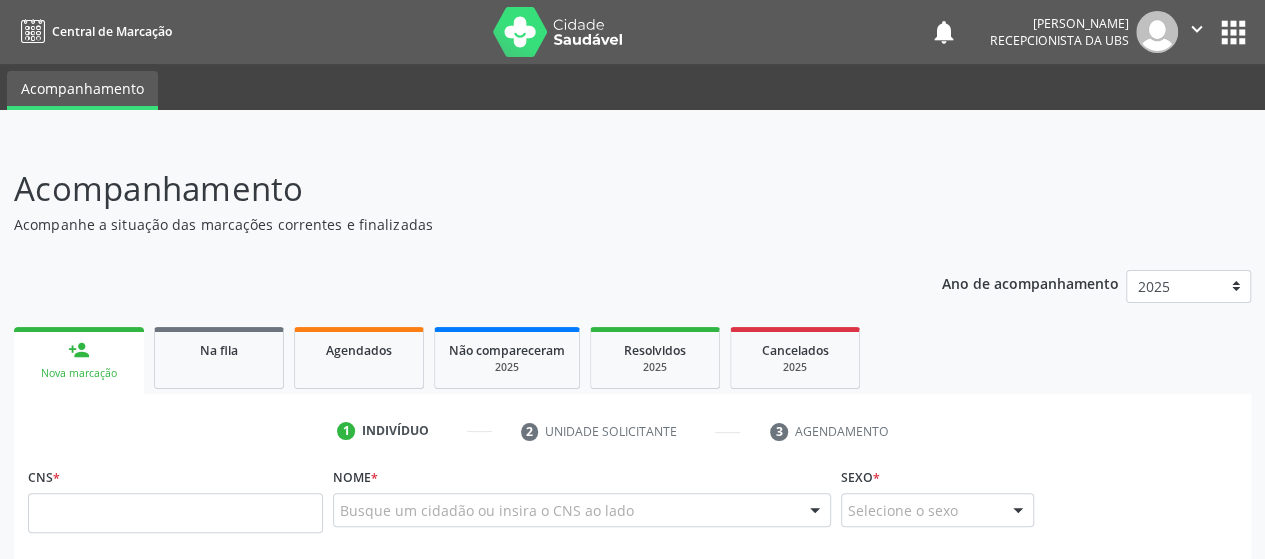 scroll, scrollTop: 0, scrollLeft: 0, axis: both 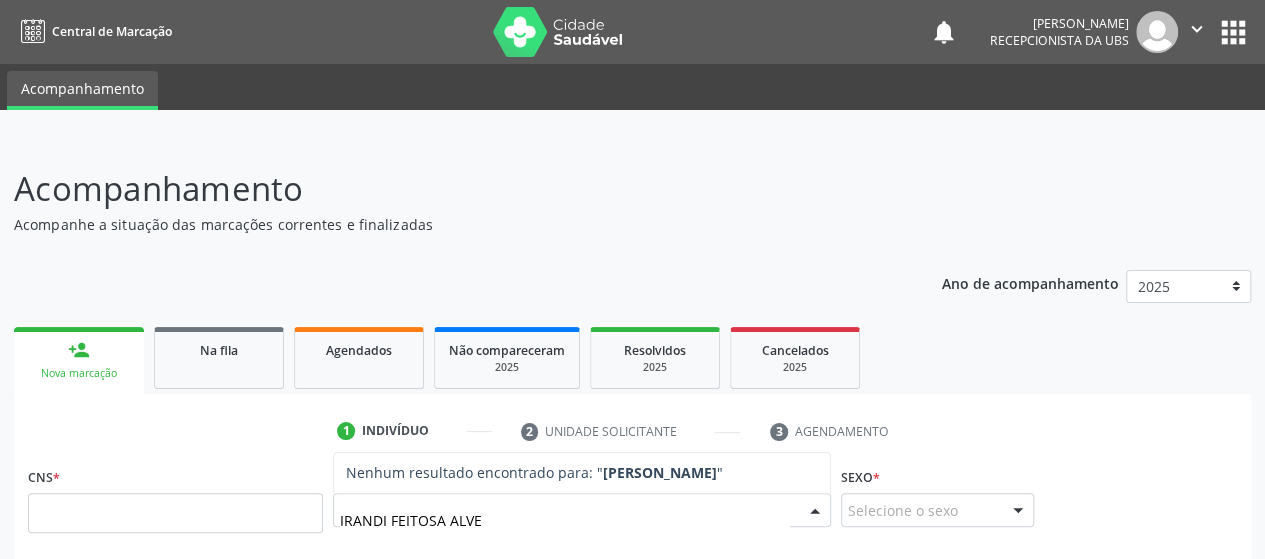 type on "IRANDI FEITOSA ALVES" 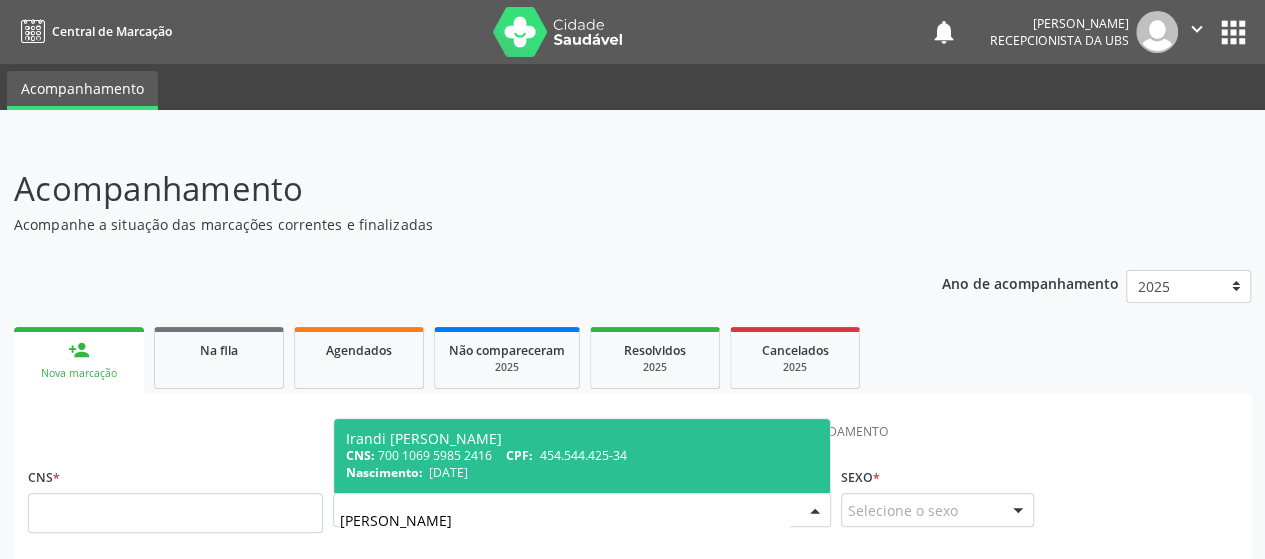 click on "CPF:" at bounding box center (519, 455) 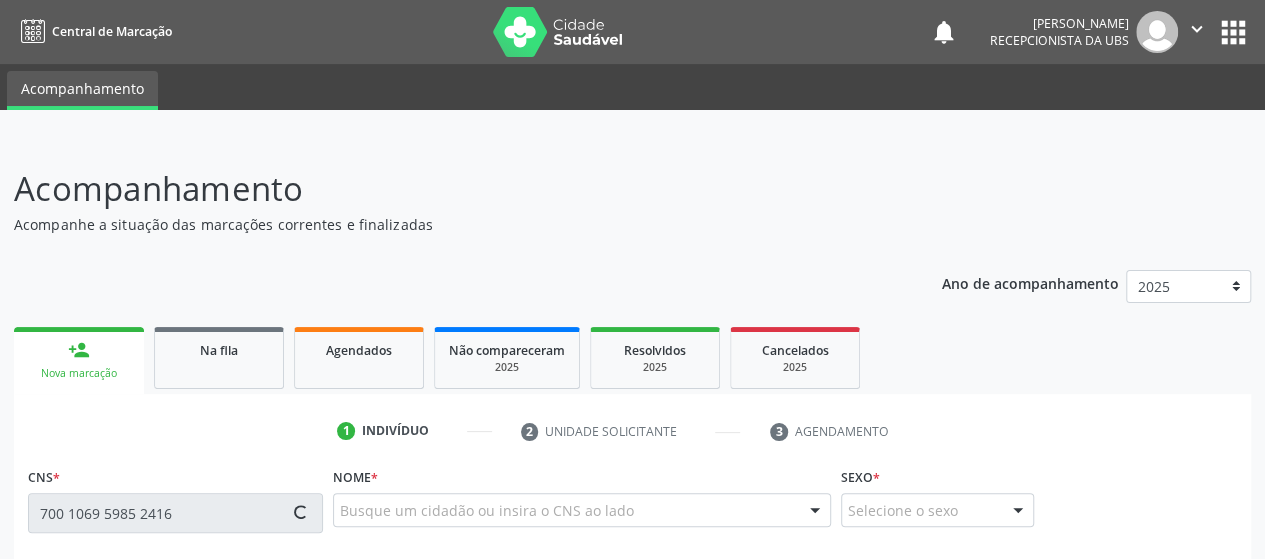 type on "700 1069 5985 2416" 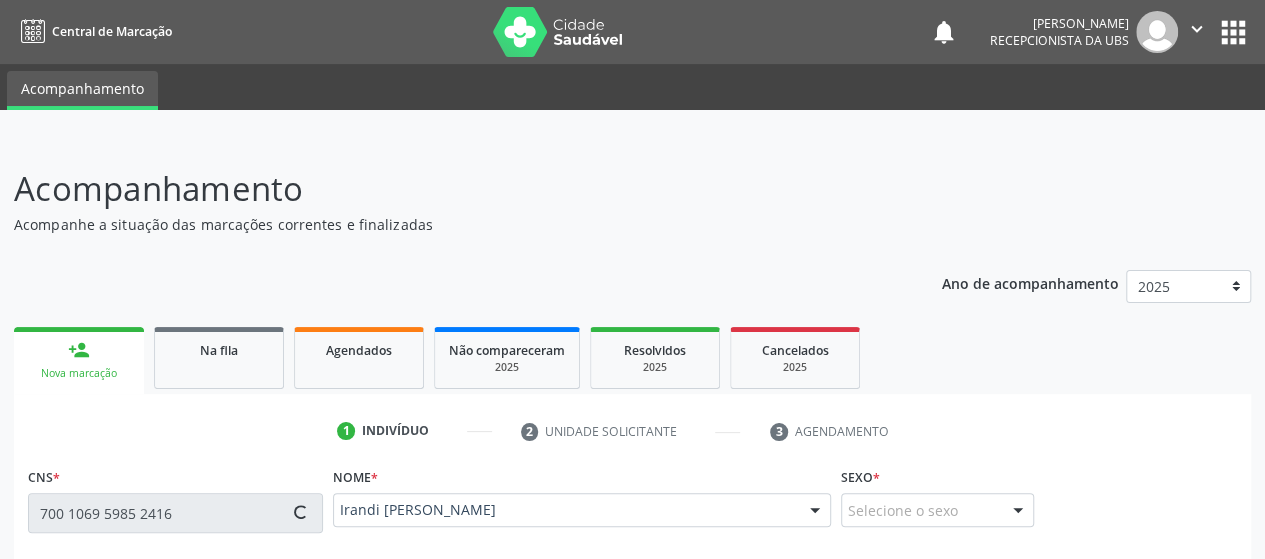 type on "(82) 98744-1131" 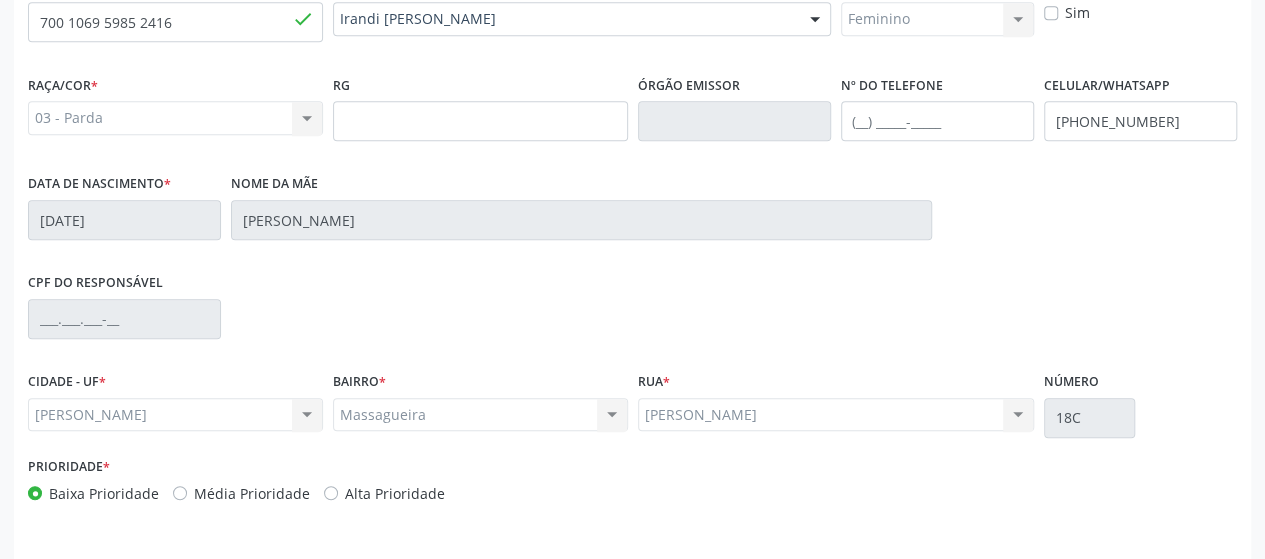 scroll, scrollTop: 552, scrollLeft: 0, axis: vertical 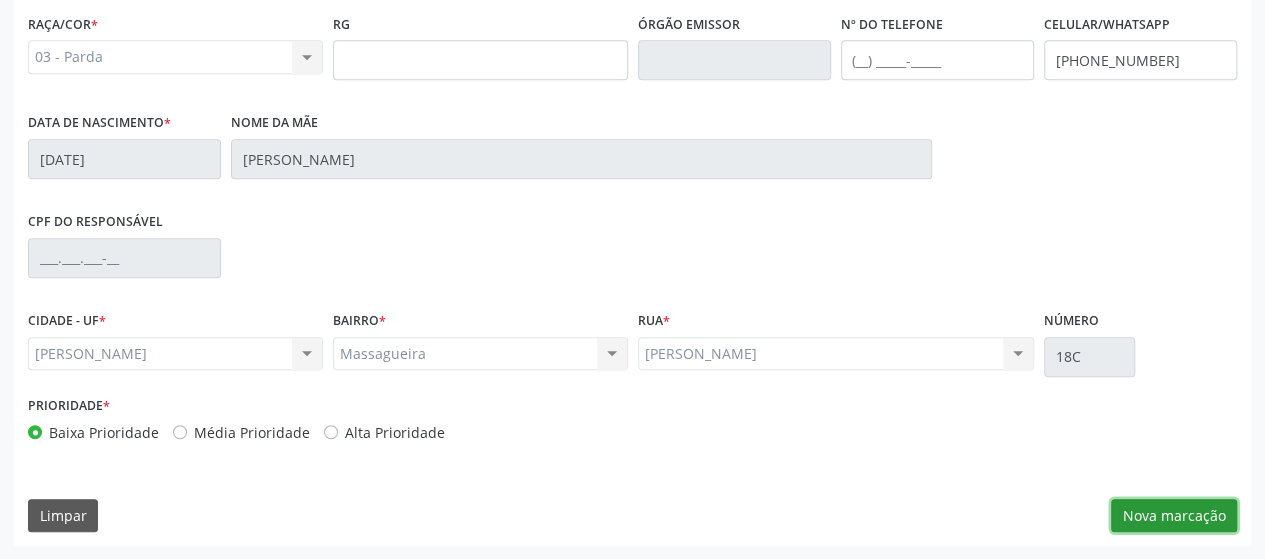 click on "Nova marcação" at bounding box center (1174, 516) 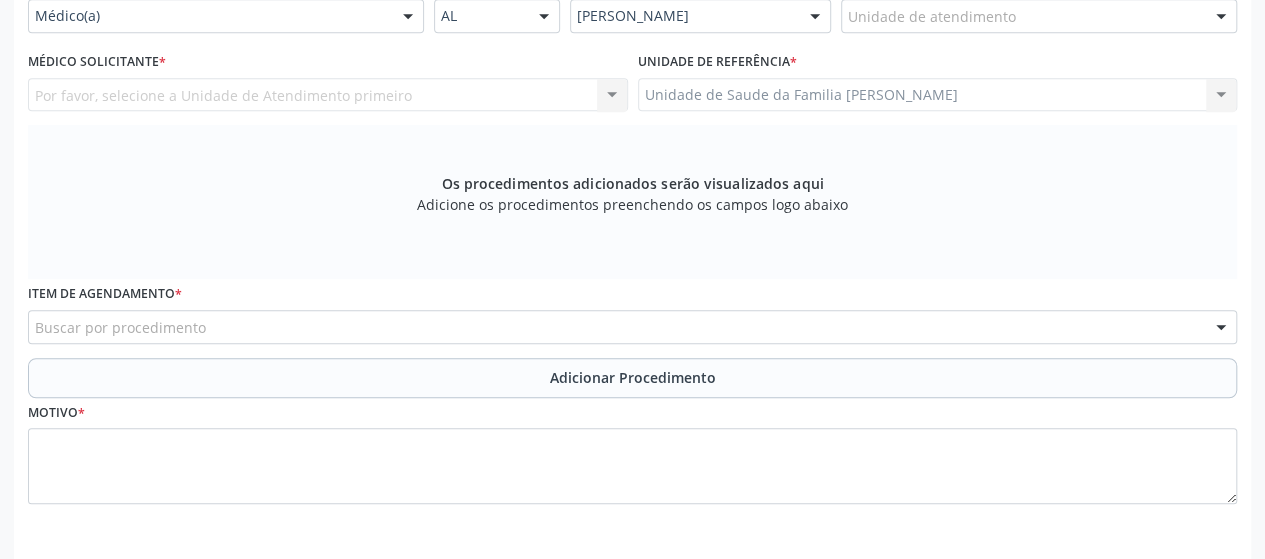 scroll, scrollTop: 352, scrollLeft: 0, axis: vertical 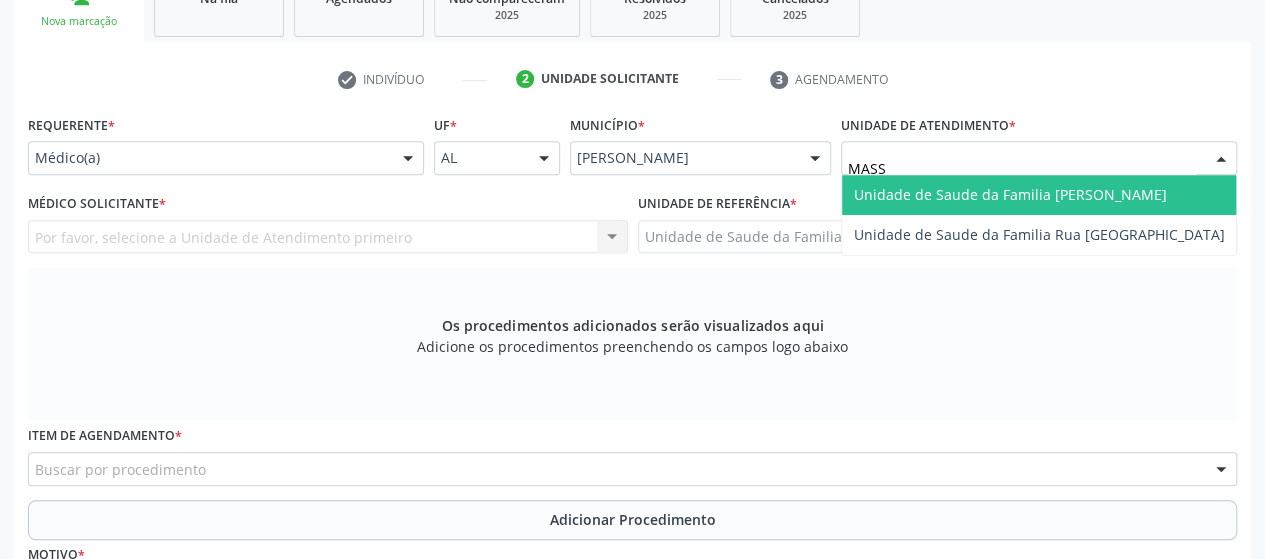 type on "MASSA" 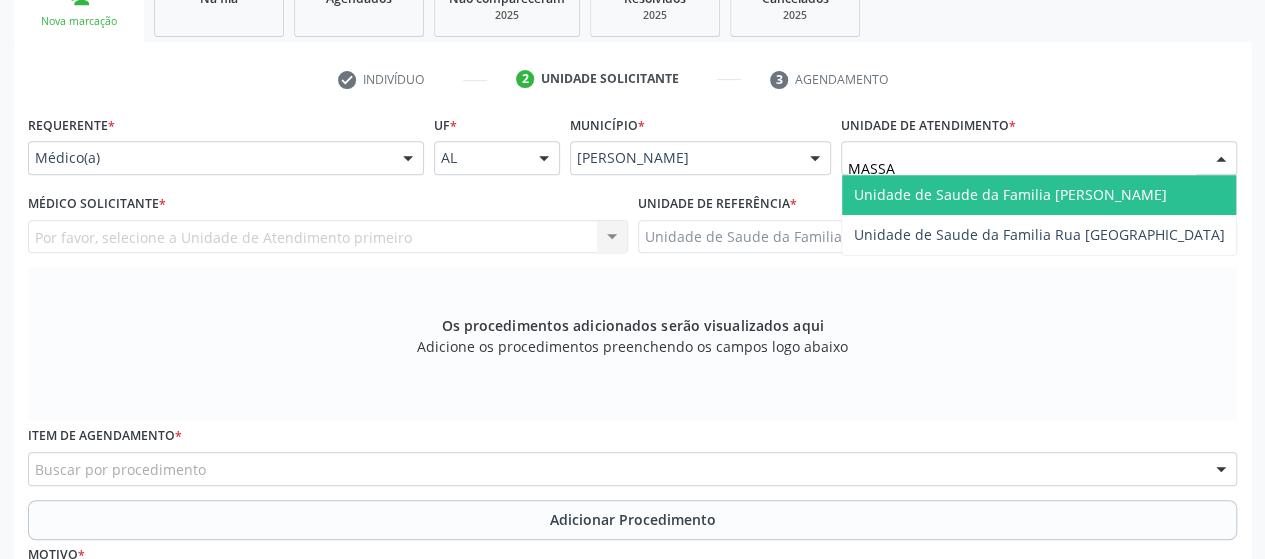 click on "Unidade de Saude da Familia [PERSON_NAME]" at bounding box center [1039, 195] 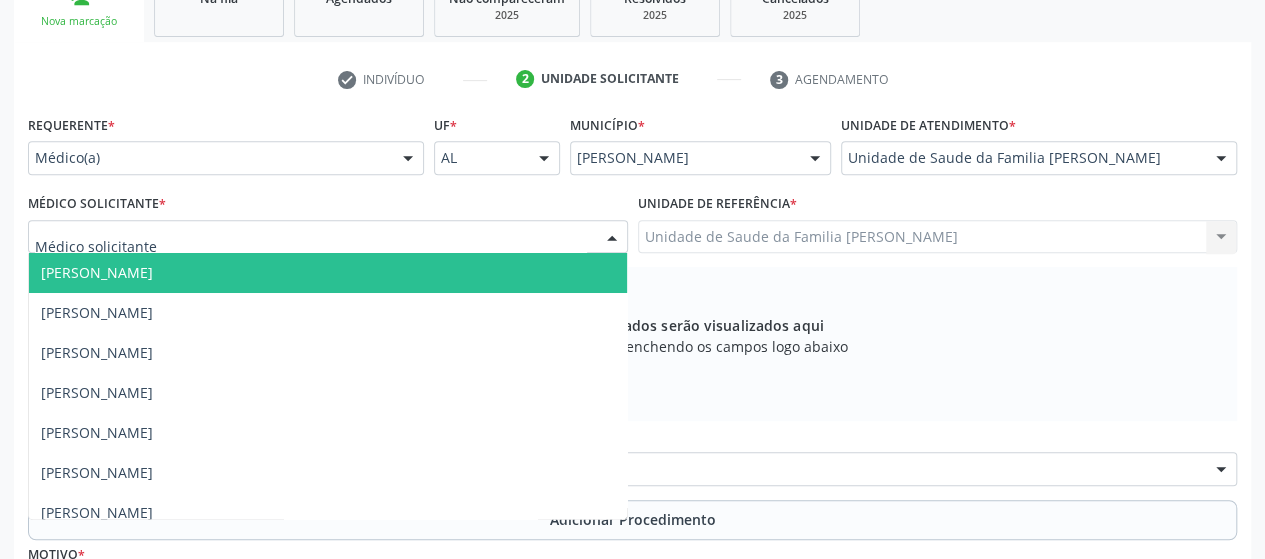 click at bounding box center (328, 237) 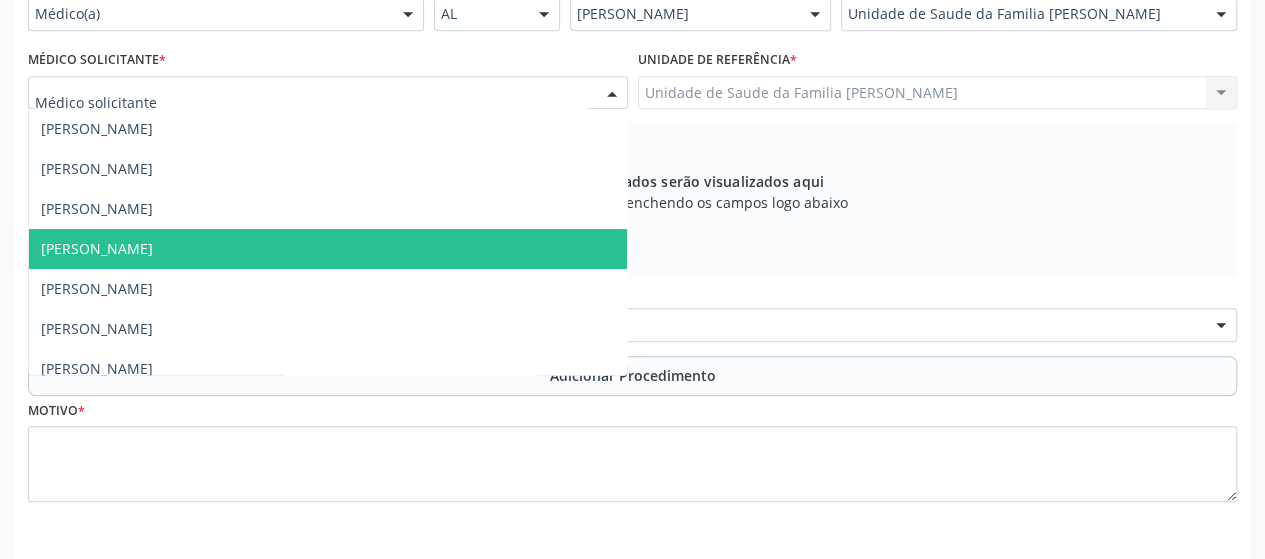 scroll, scrollTop: 568, scrollLeft: 0, axis: vertical 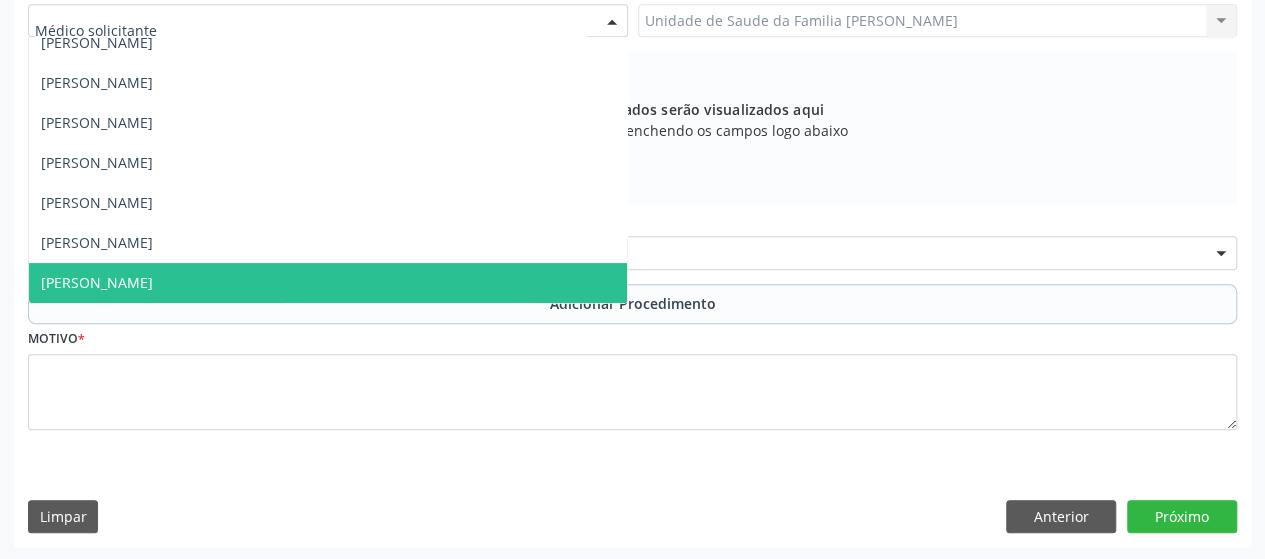click on "[PERSON_NAME]" at bounding box center (328, 283) 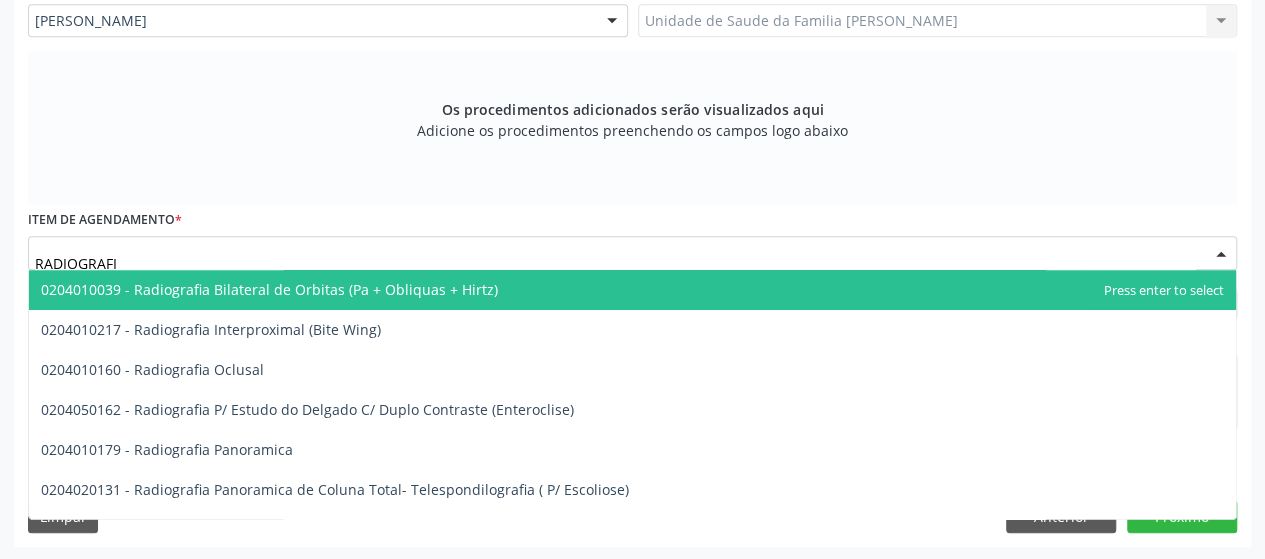 type on "RADIOGRAFIA" 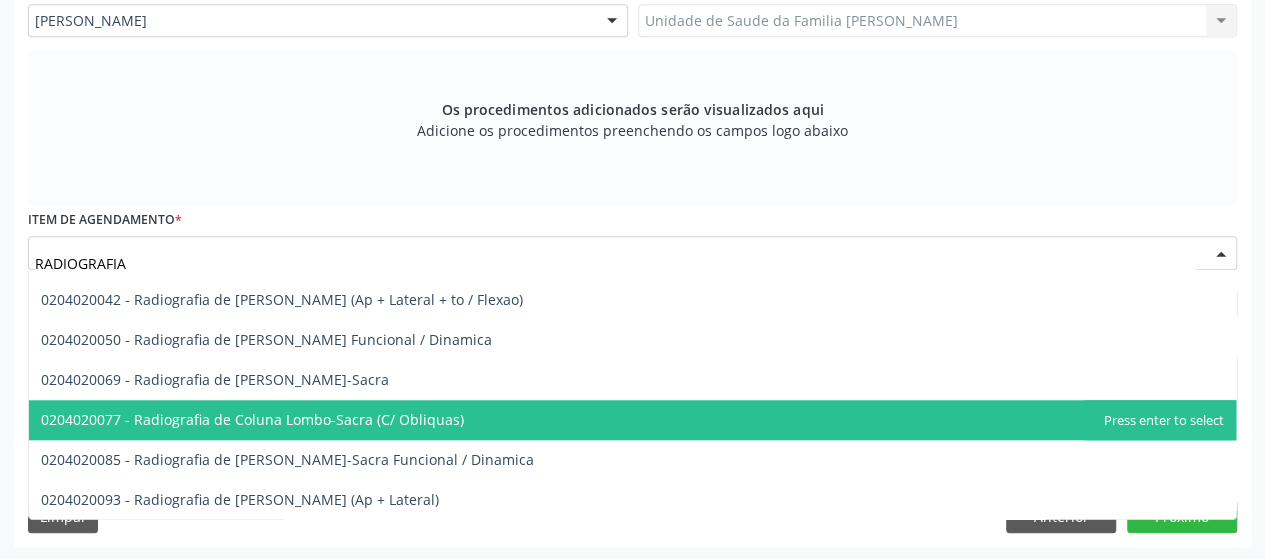 scroll, scrollTop: 1000, scrollLeft: 0, axis: vertical 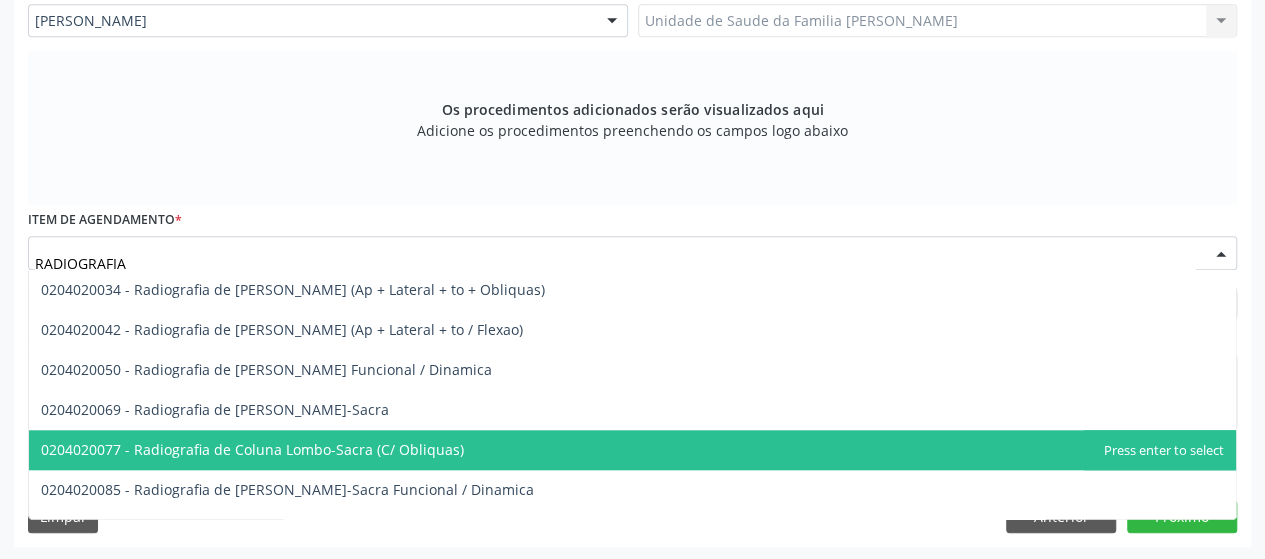 click on "0204020077 - Radiografia de Coluna Lombo-Sacra (C/ Obliquas)" at bounding box center [252, 449] 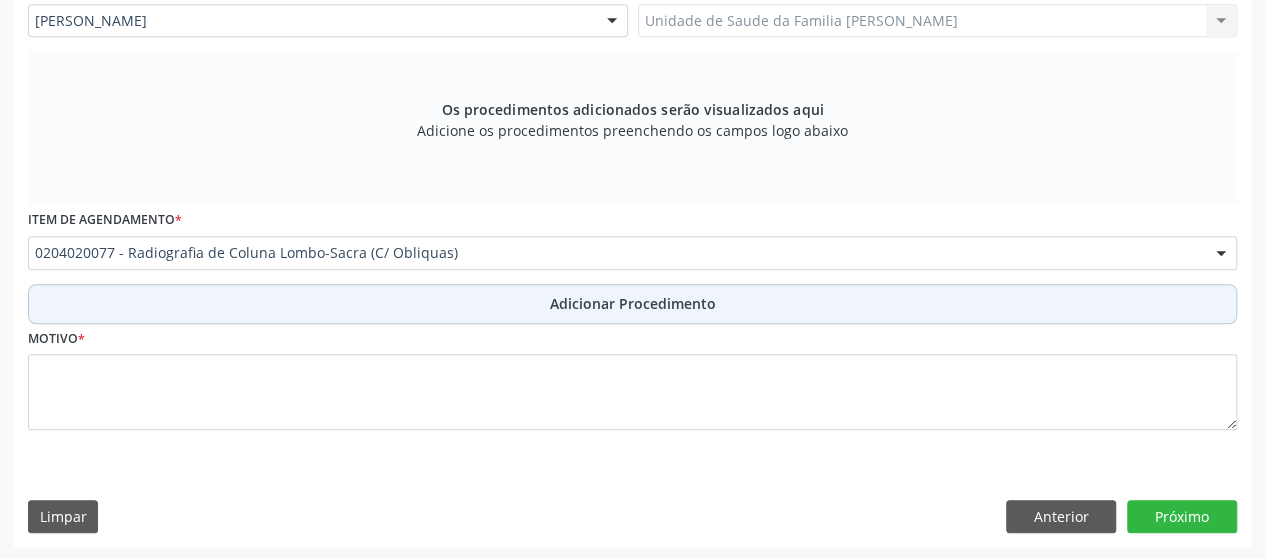 click on "Adicionar Procedimento" at bounding box center [632, 304] 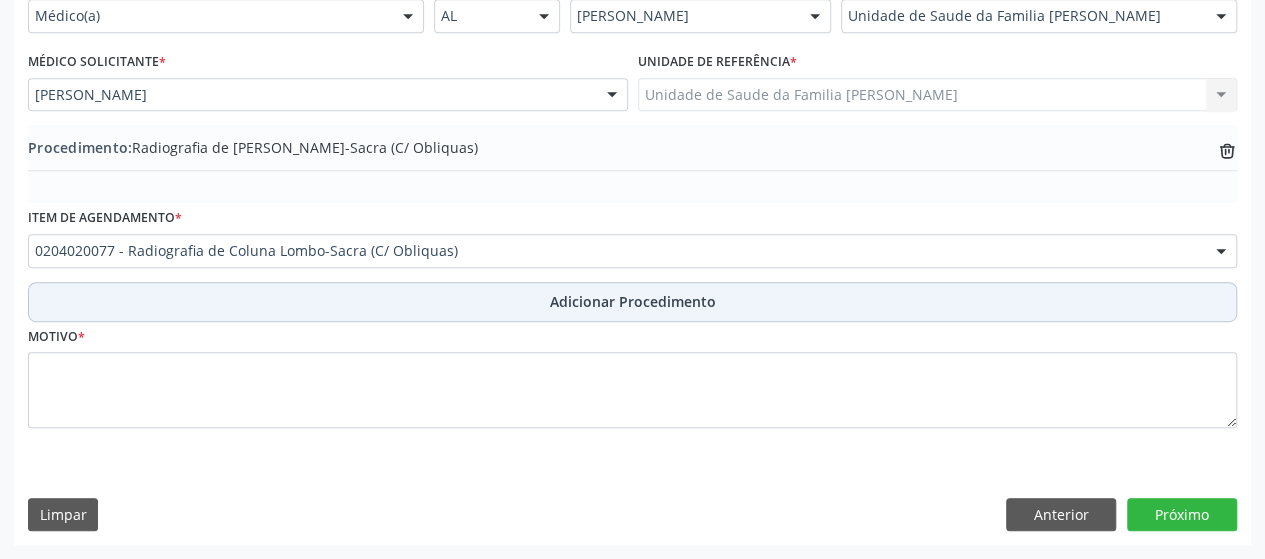 scroll, scrollTop: 492, scrollLeft: 0, axis: vertical 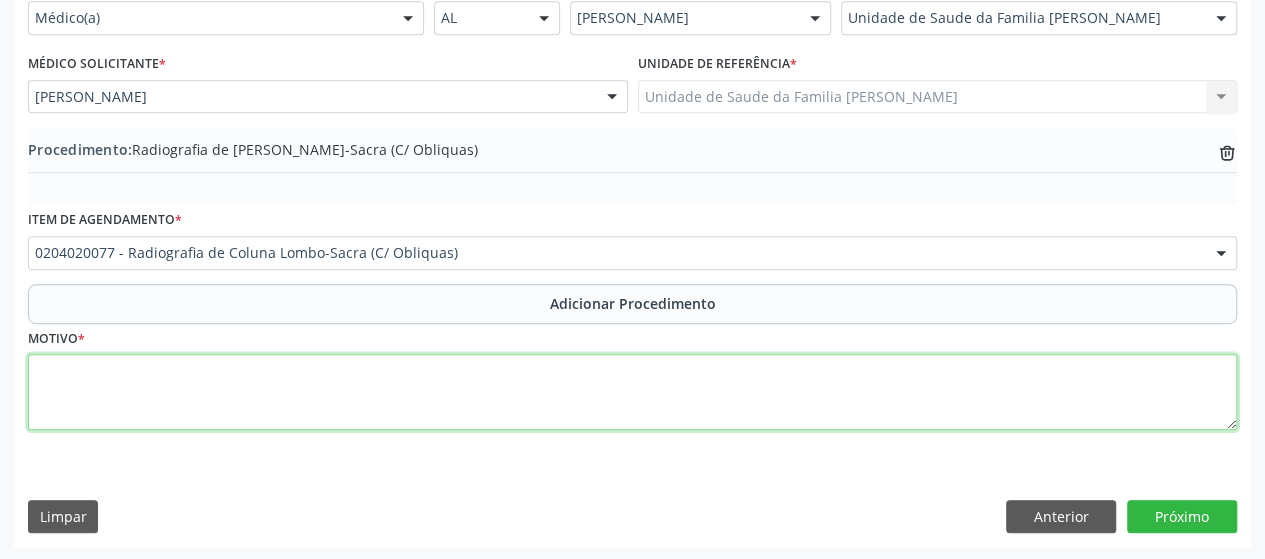click at bounding box center (632, 392) 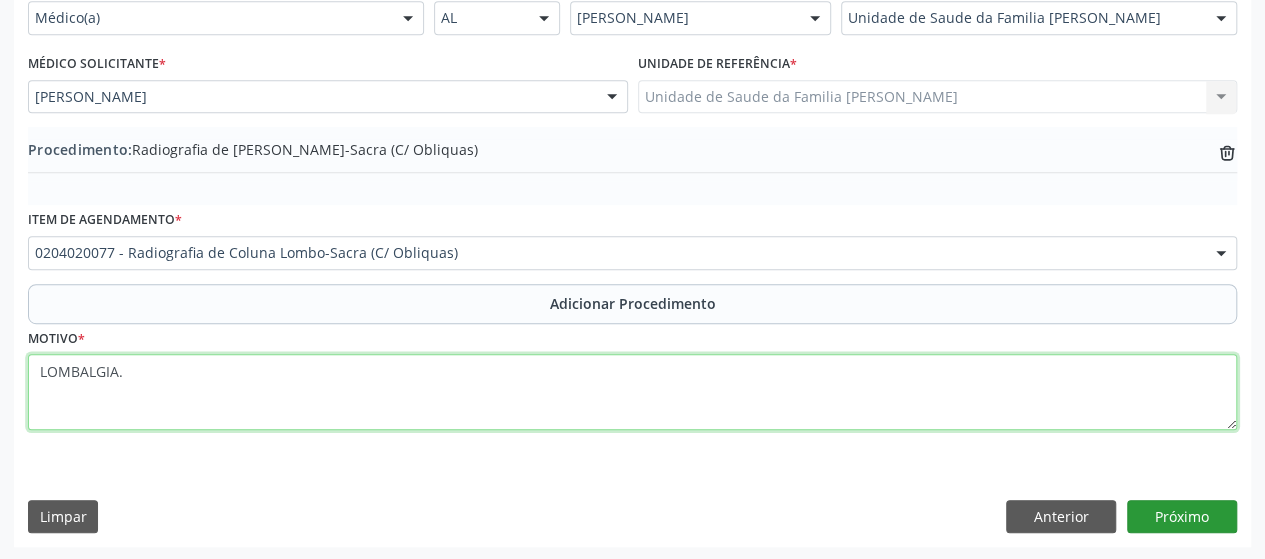 type on "LOMBALGIA." 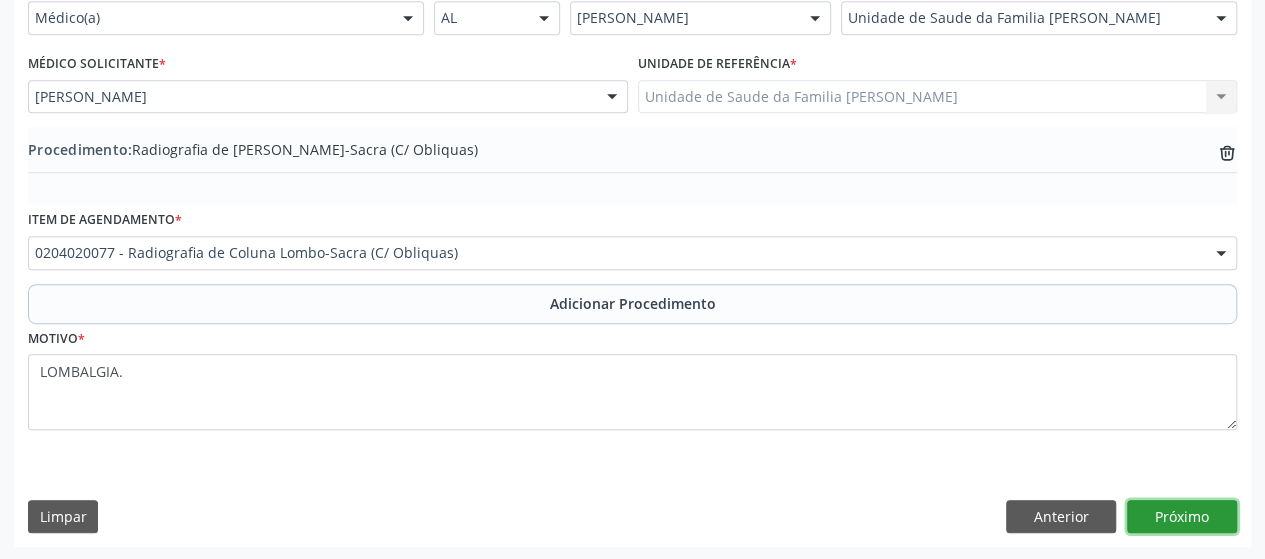 click on "Próximo" at bounding box center [1182, 517] 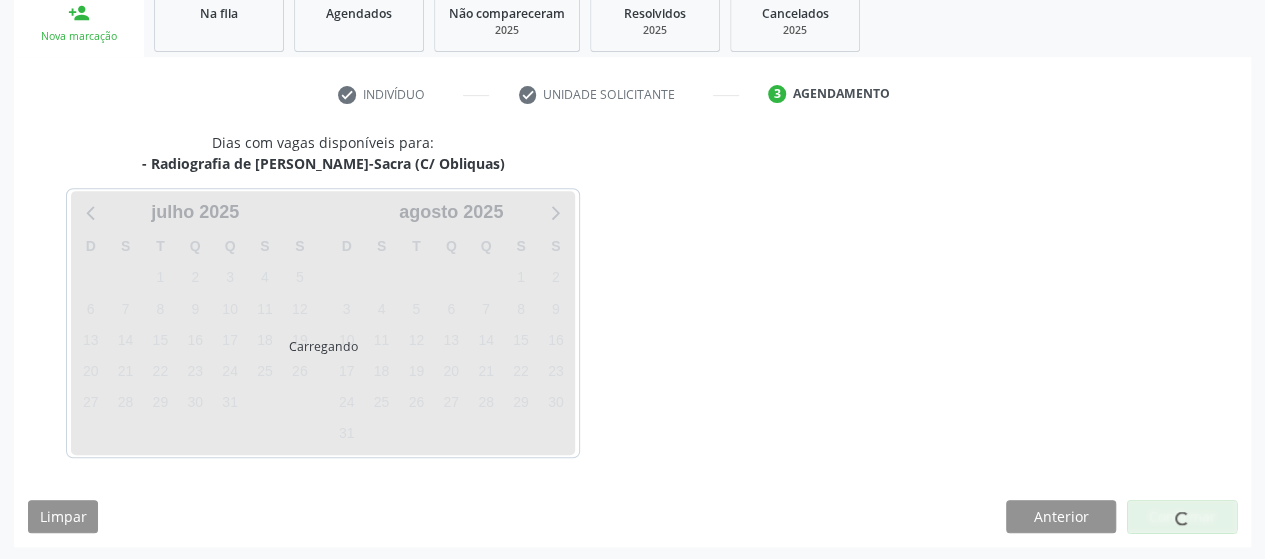scroll, scrollTop: 396, scrollLeft: 0, axis: vertical 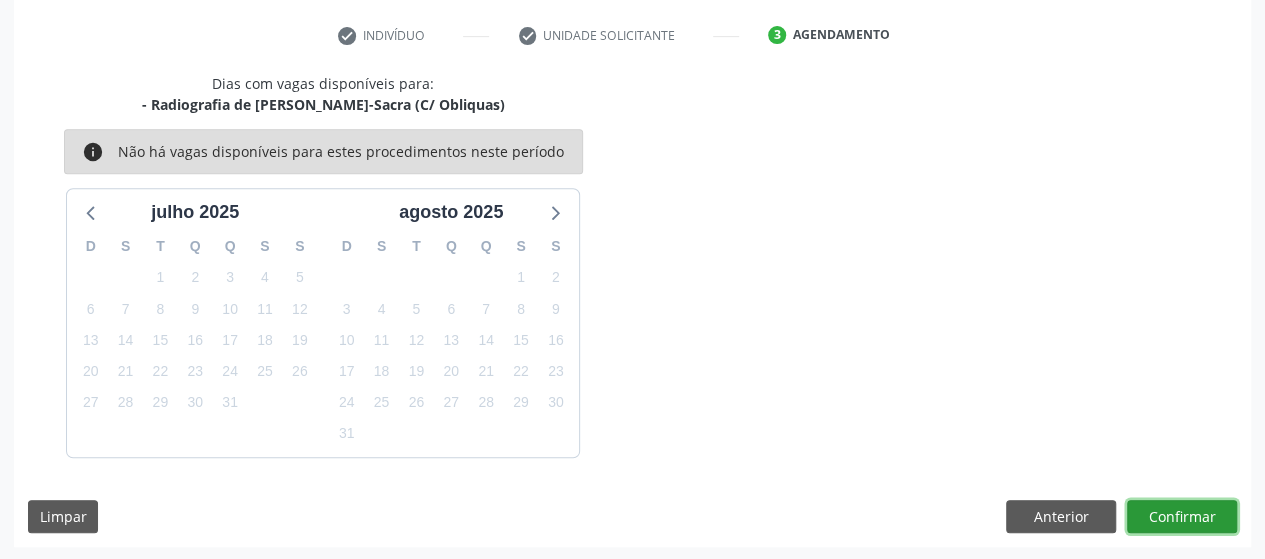 click on "Confirmar" at bounding box center [1182, 517] 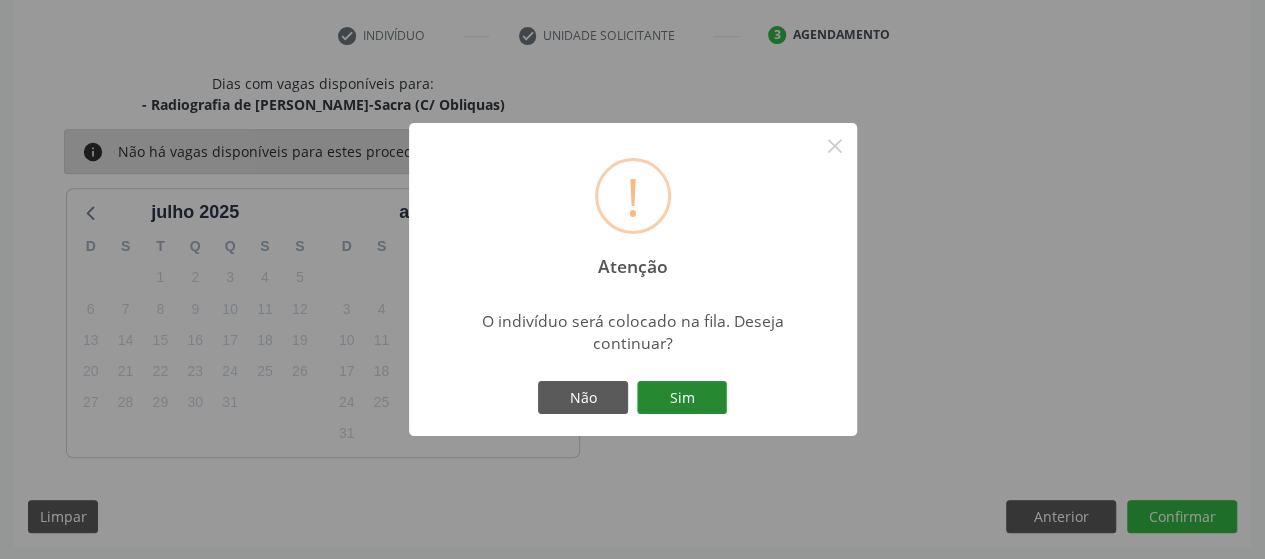click on "Sim" at bounding box center [682, 398] 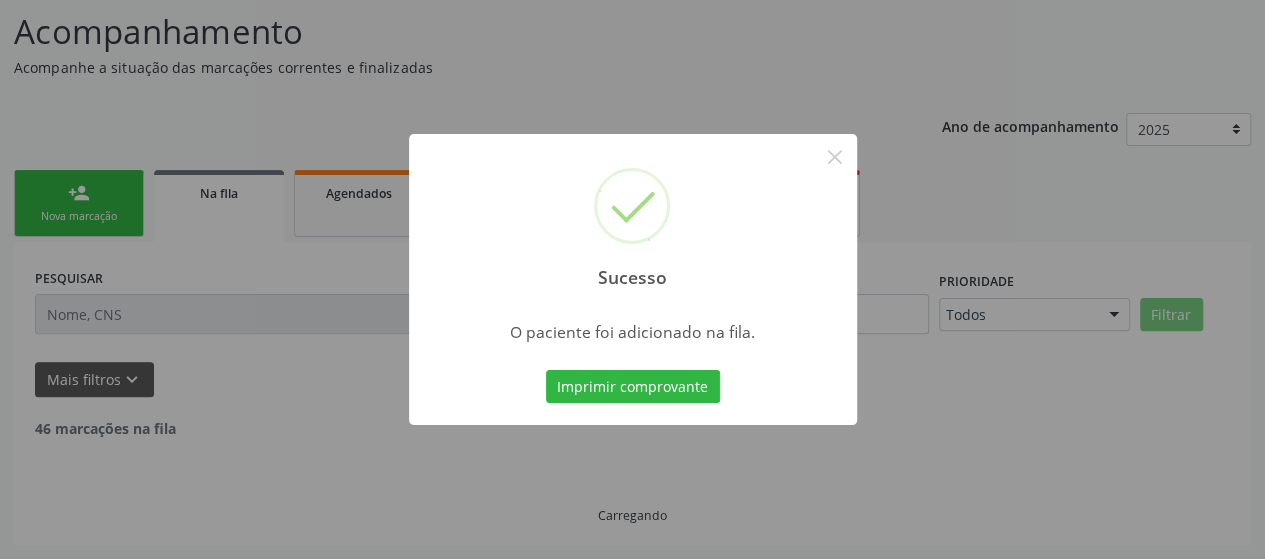 scroll, scrollTop: 134, scrollLeft: 0, axis: vertical 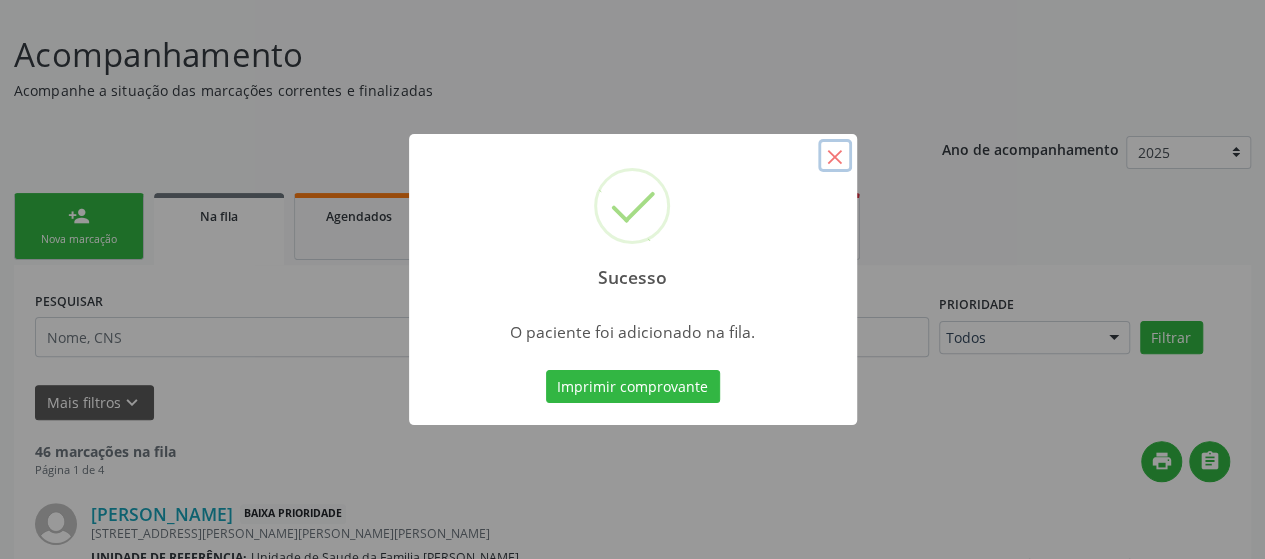 click on "×" at bounding box center [835, 156] 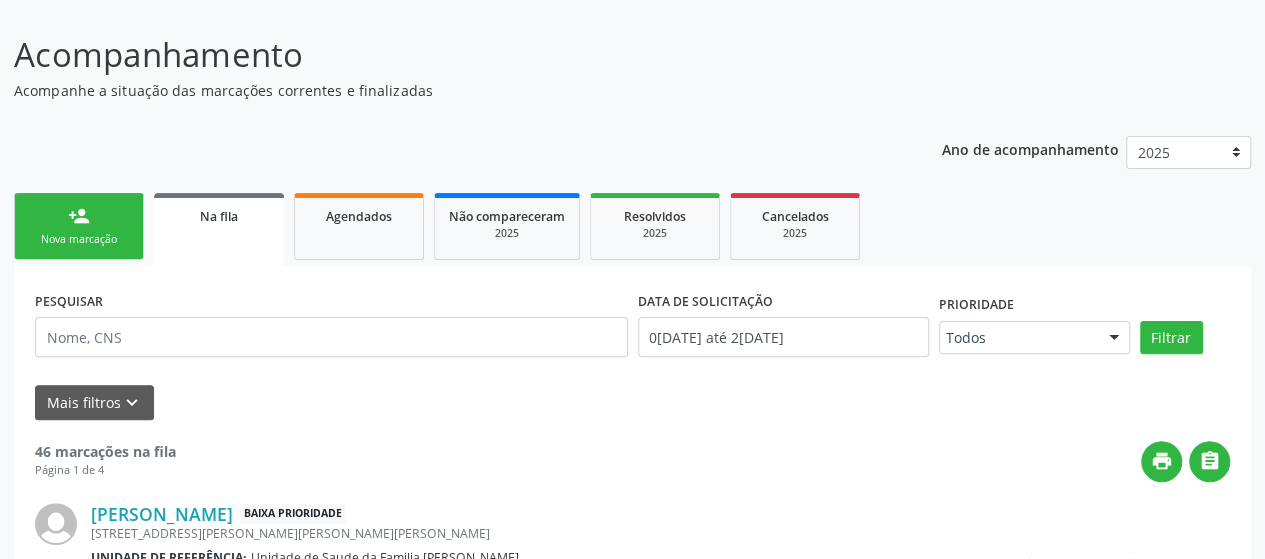 click on "person_add" at bounding box center [79, 216] 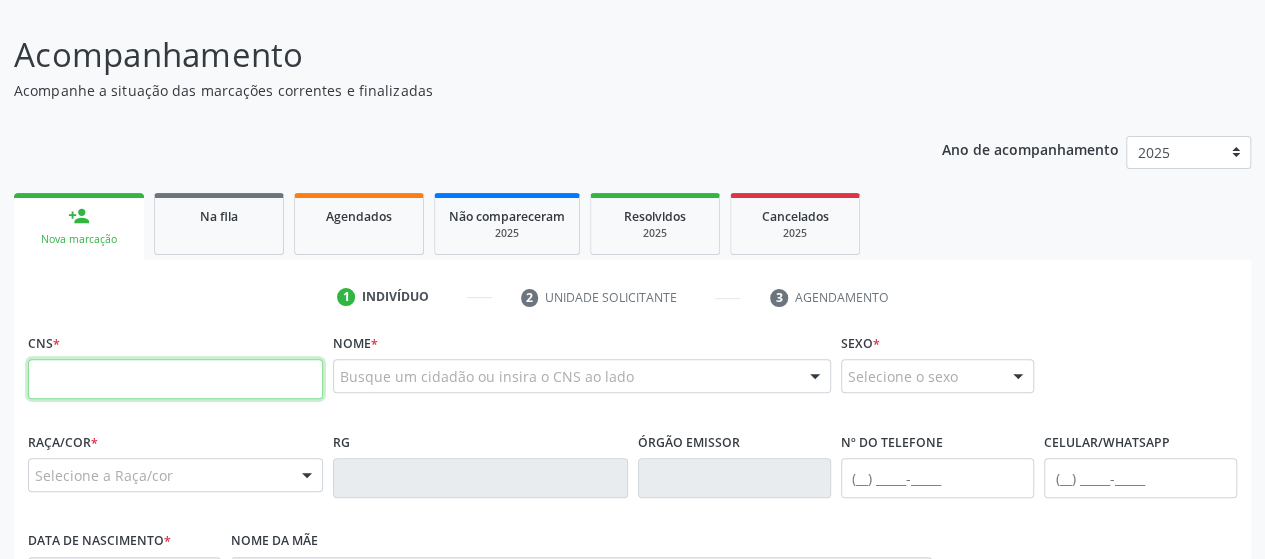click at bounding box center [175, 379] 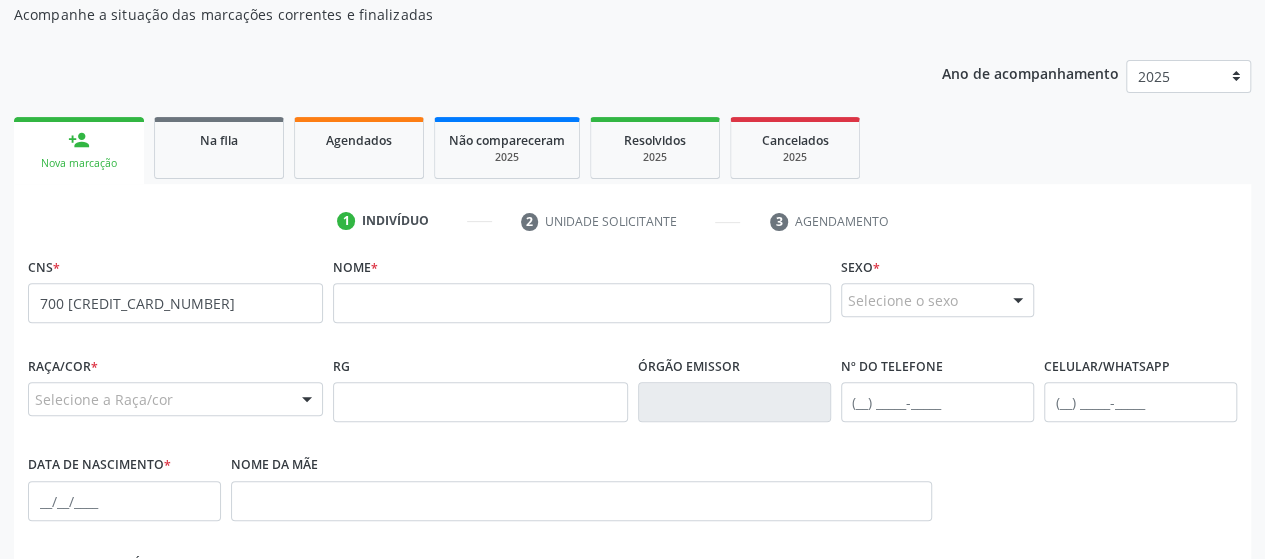 scroll, scrollTop: 334, scrollLeft: 0, axis: vertical 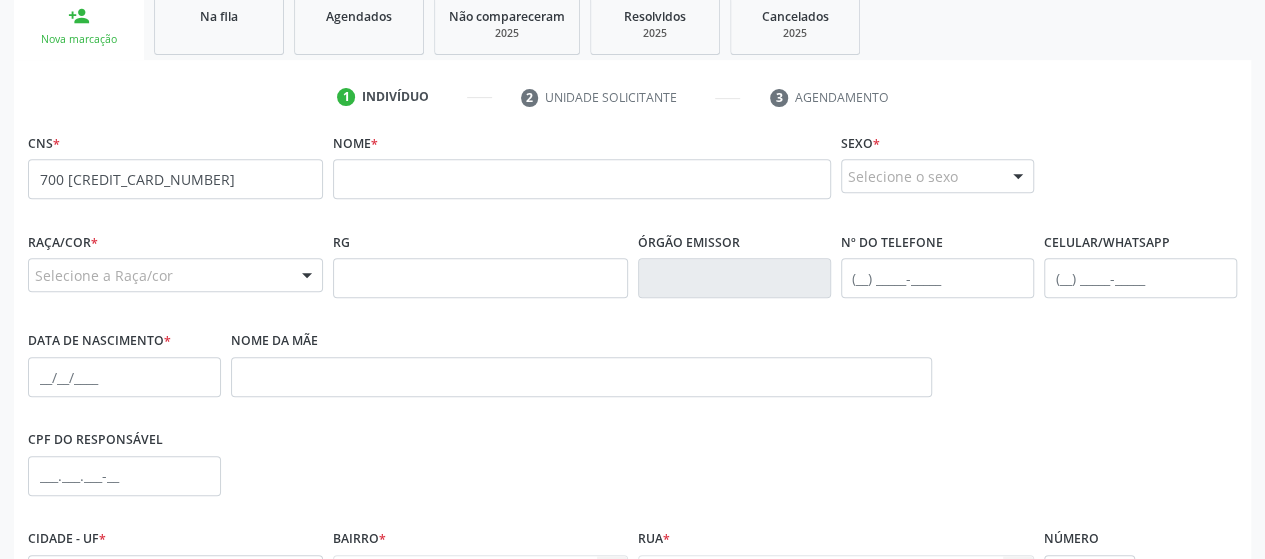 click on "none" at bounding box center (270, 178) 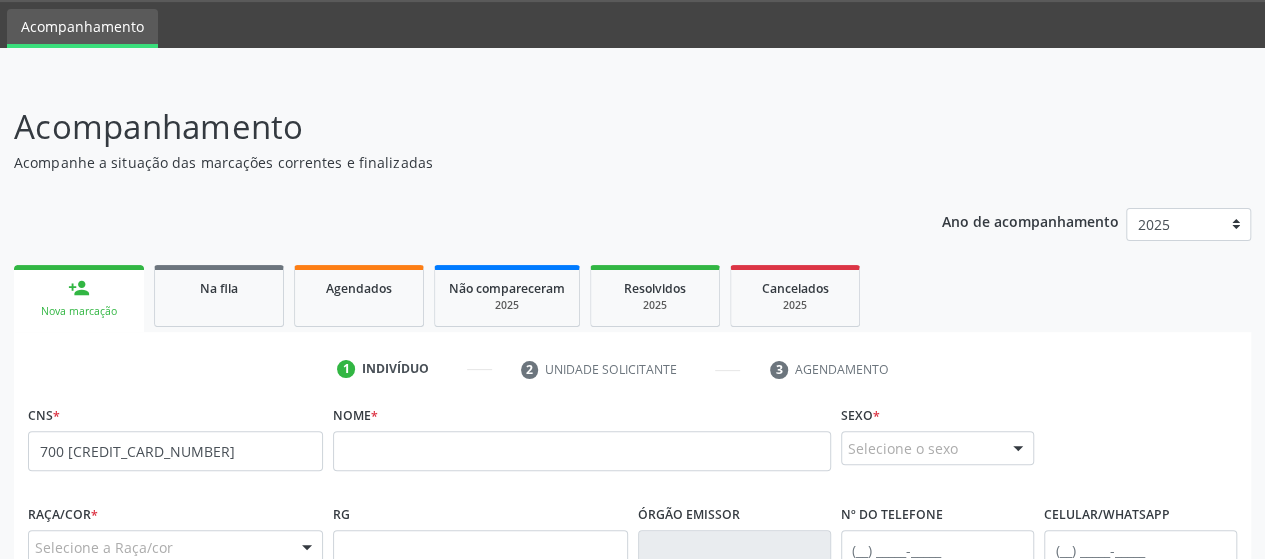scroll, scrollTop: 35, scrollLeft: 0, axis: vertical 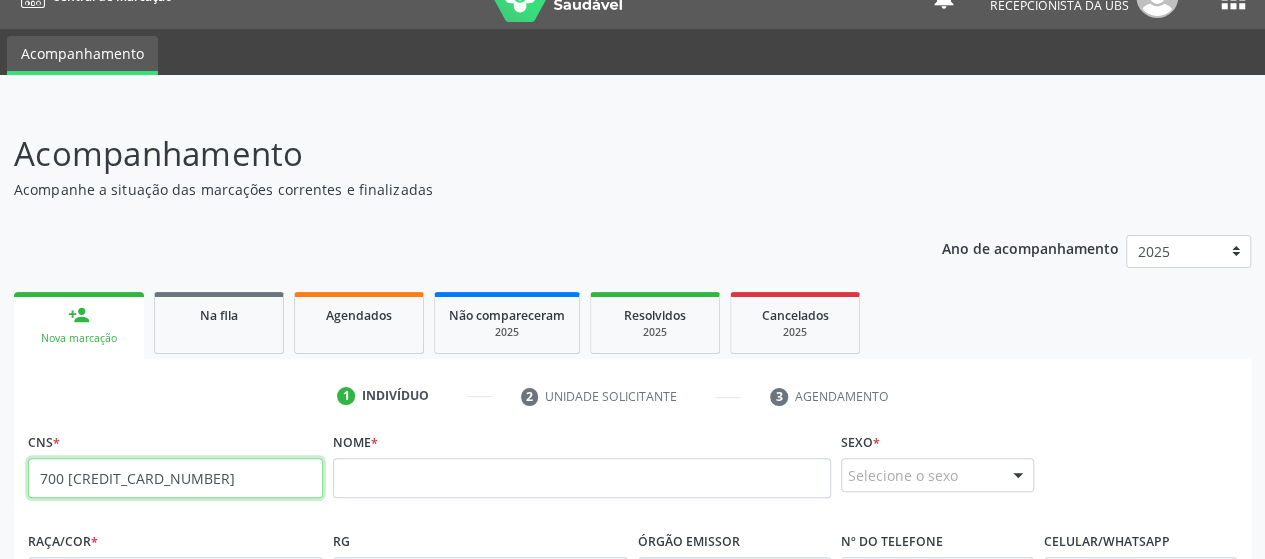 click on "700 5093 3987 2053" at bounding box center [175, 478] 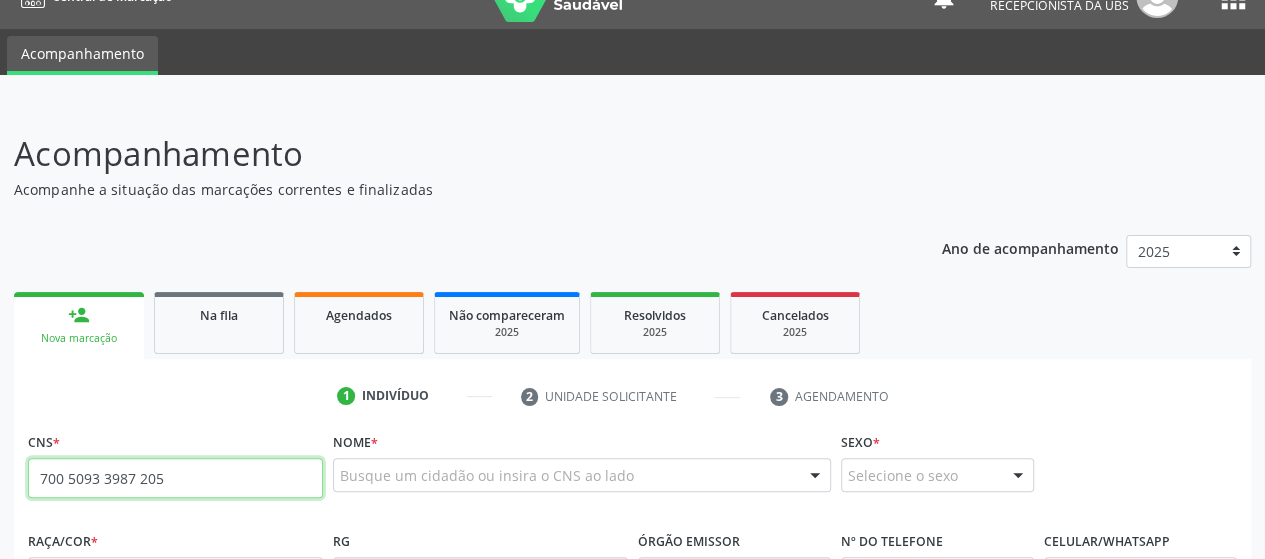 type on "700 5093 3987 2053" 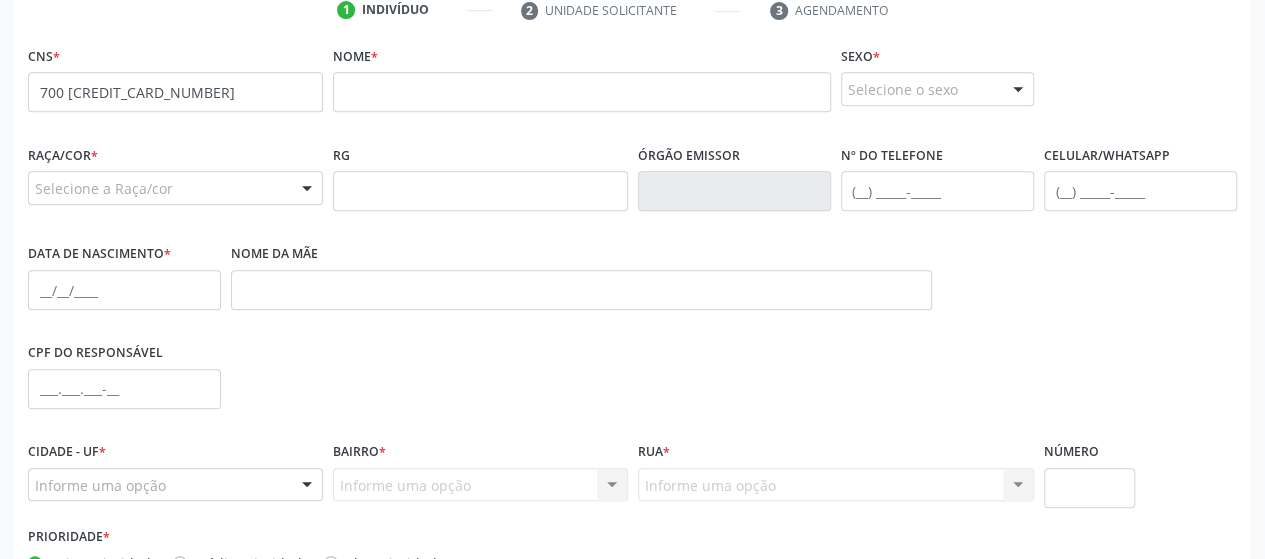 scroll, scrollTop: 235, scrollLeft: 0, axis: vertical 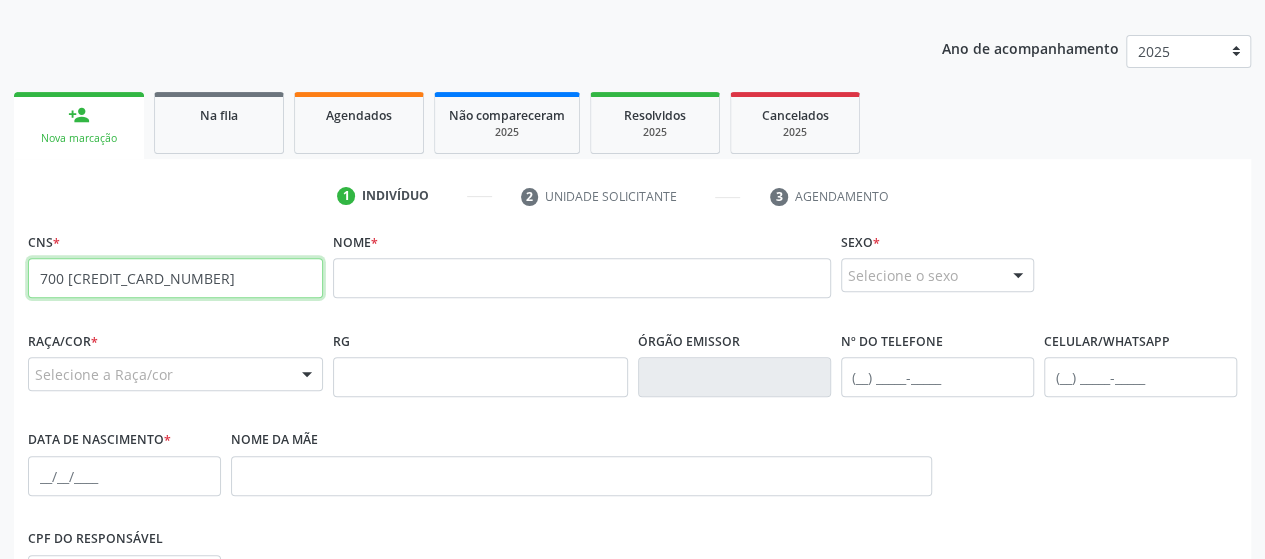 click on "700 5093 3987 2053" at bounding box center [175, 278] 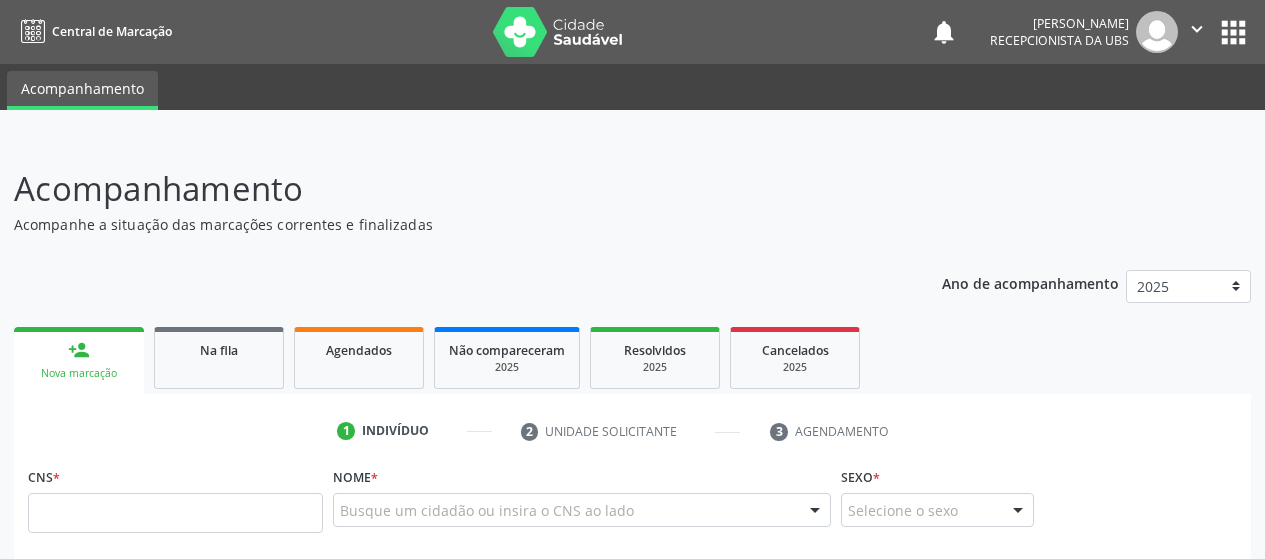 scroll, scrollTop: 102, scrollLeft: 0, axis: vertical 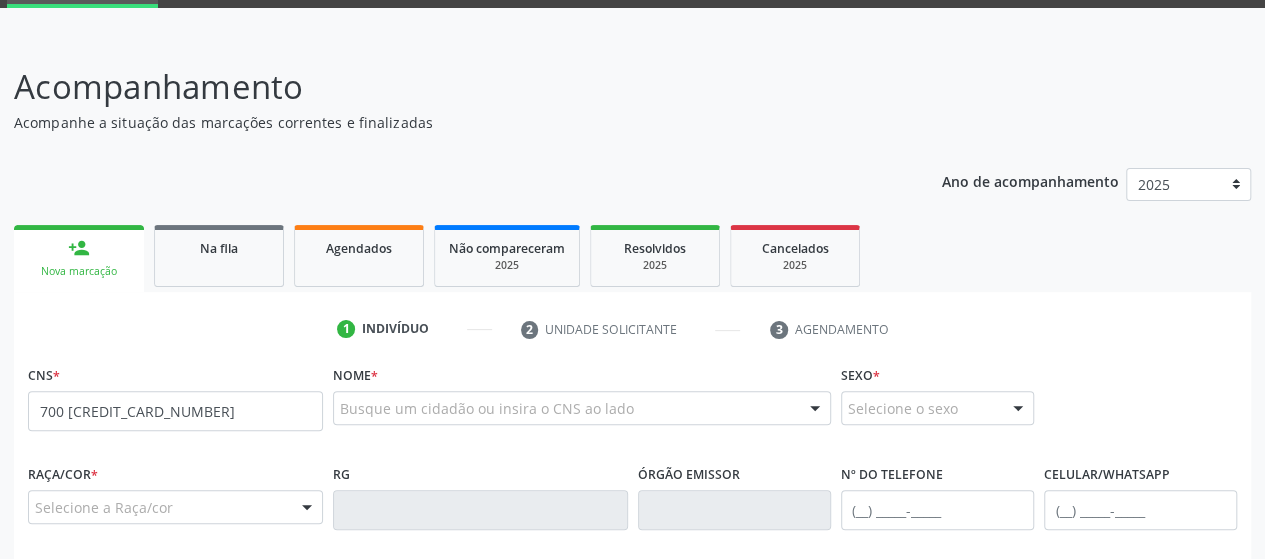 type on "700 [CREDIT_CARD_NUMBER]" 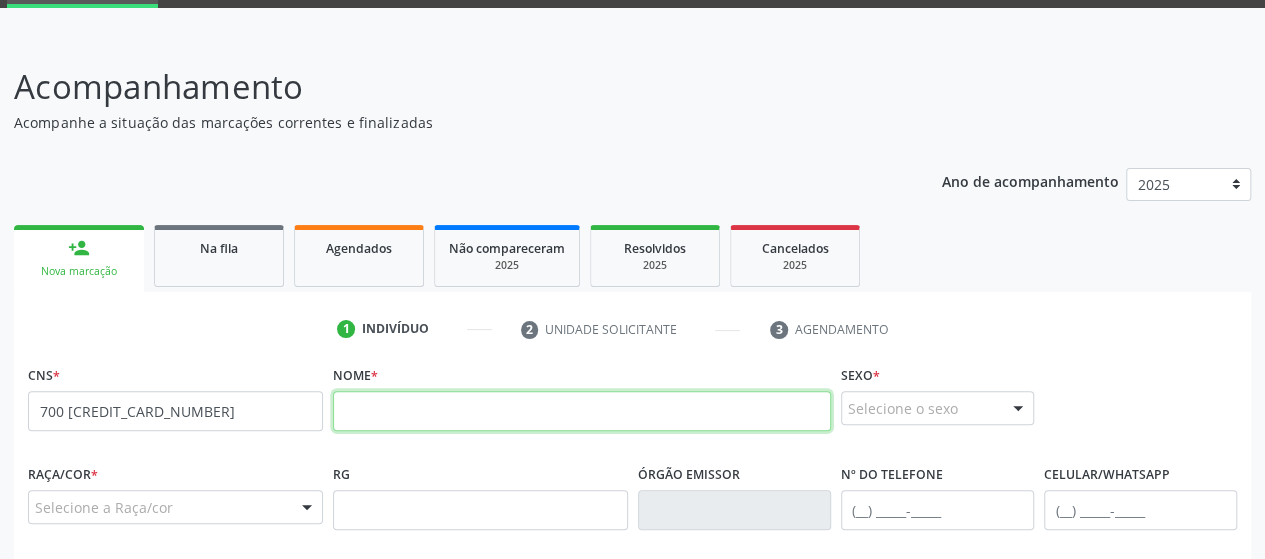 click at bounding box center [582, 411] 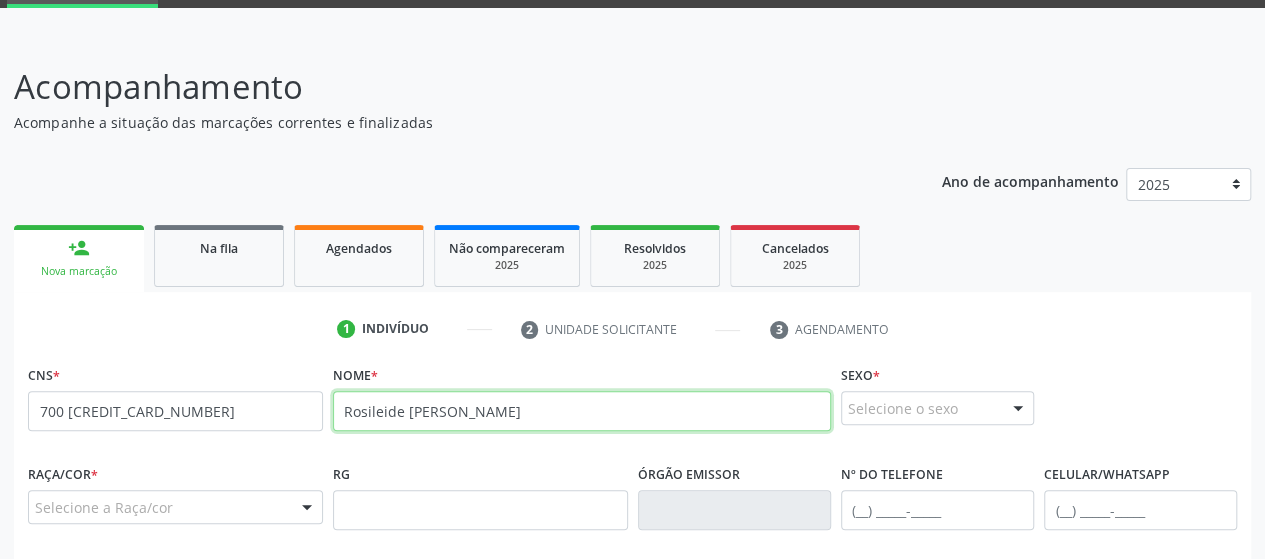 type on "Rosileide [PERSON_NAME]" 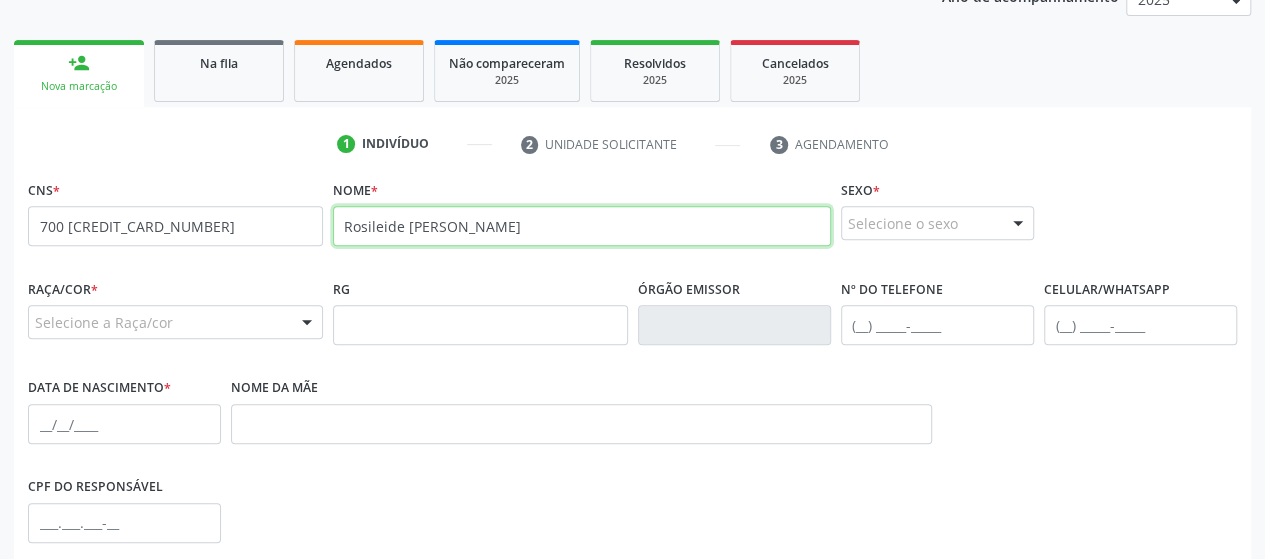 scroll, scrollTop: 302, scrollLeft: 0, axis: vertical 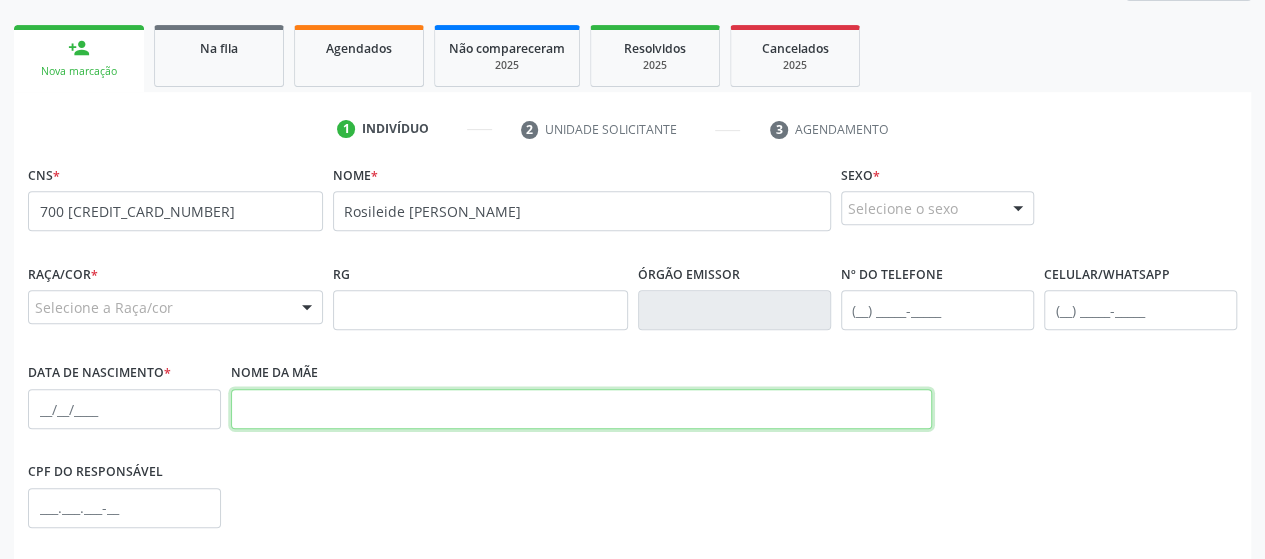 click at bounding box center (581, 409) 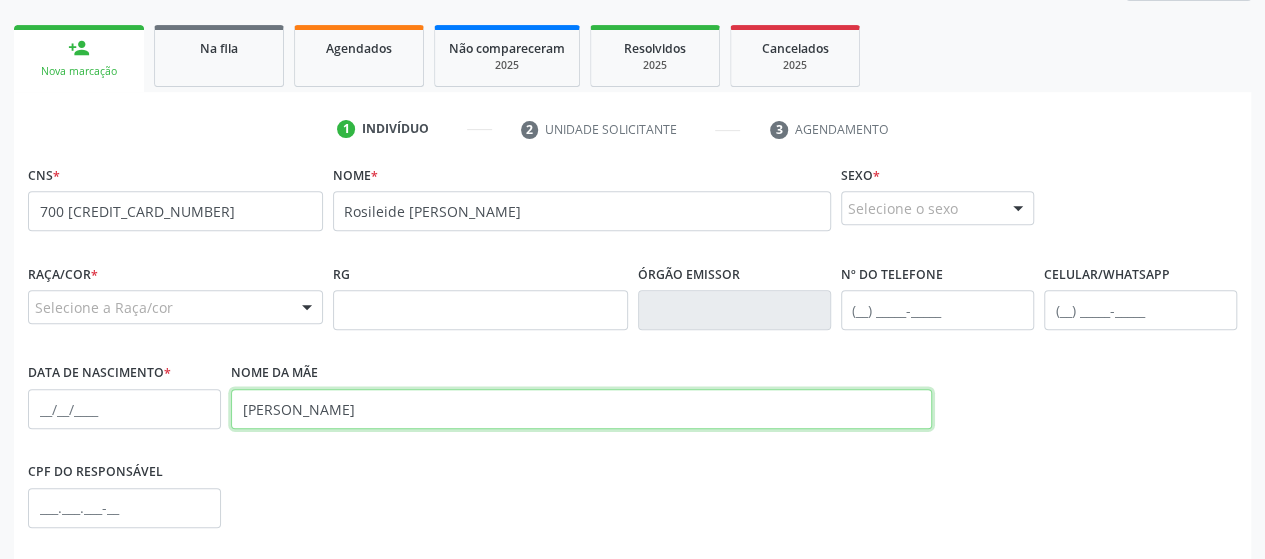 type on "[PERSON_NAME]" 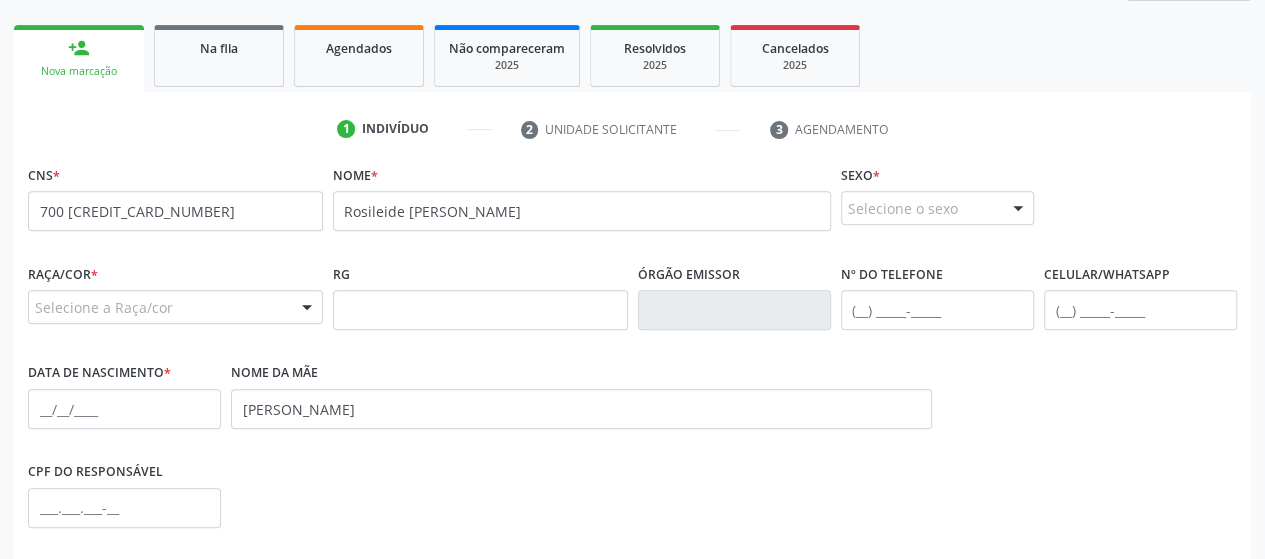 click on "Selecione o sexo" at bounding box center [937, 208] 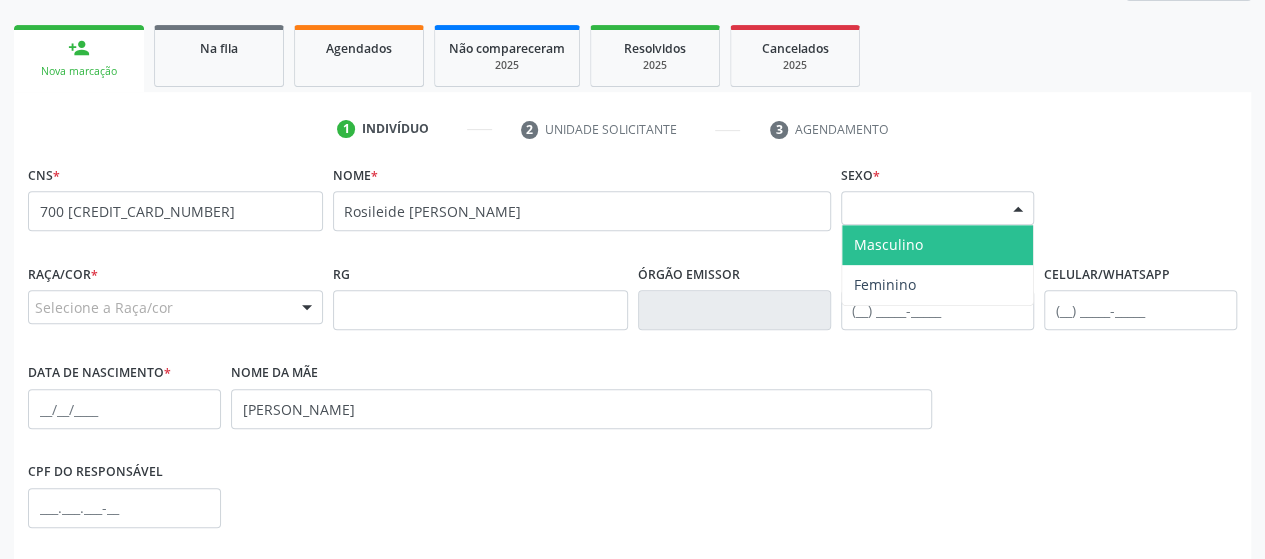 click on "Feminino" at bounding box center (937, 285) 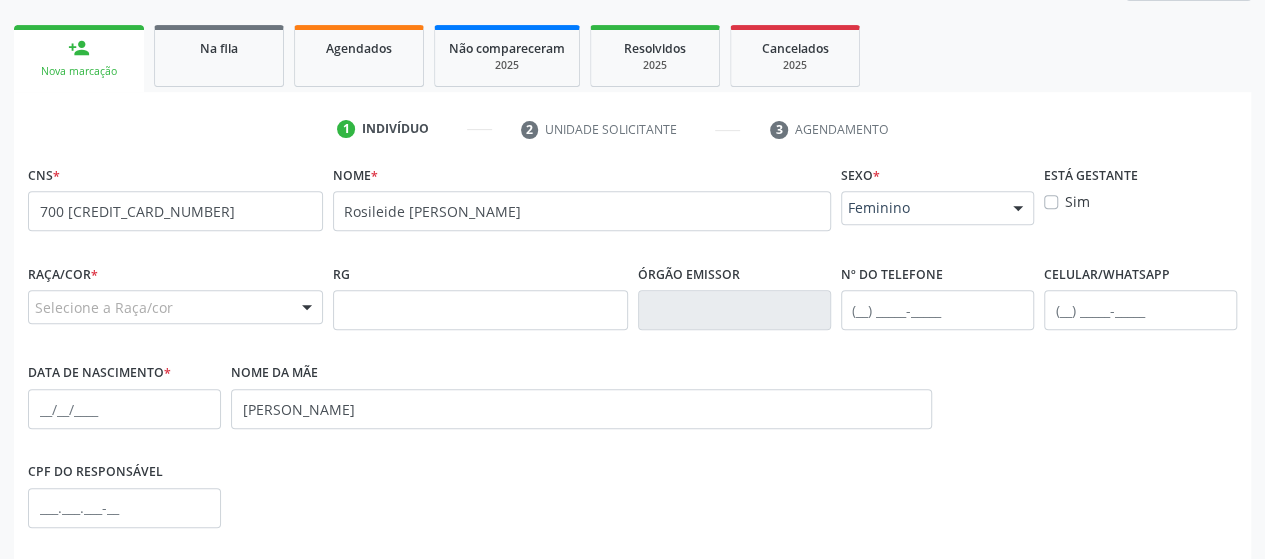 click on "Selecione a Raça/cor" at bounding box center [175, 307] 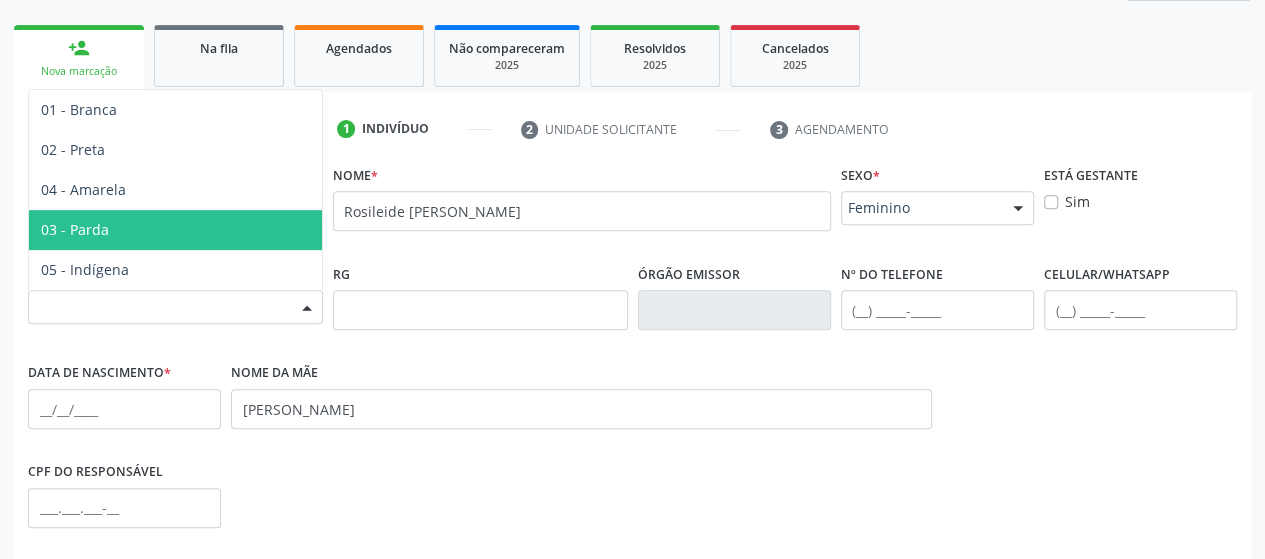 click on "03 - Parda" at bounding box center (175, 230) 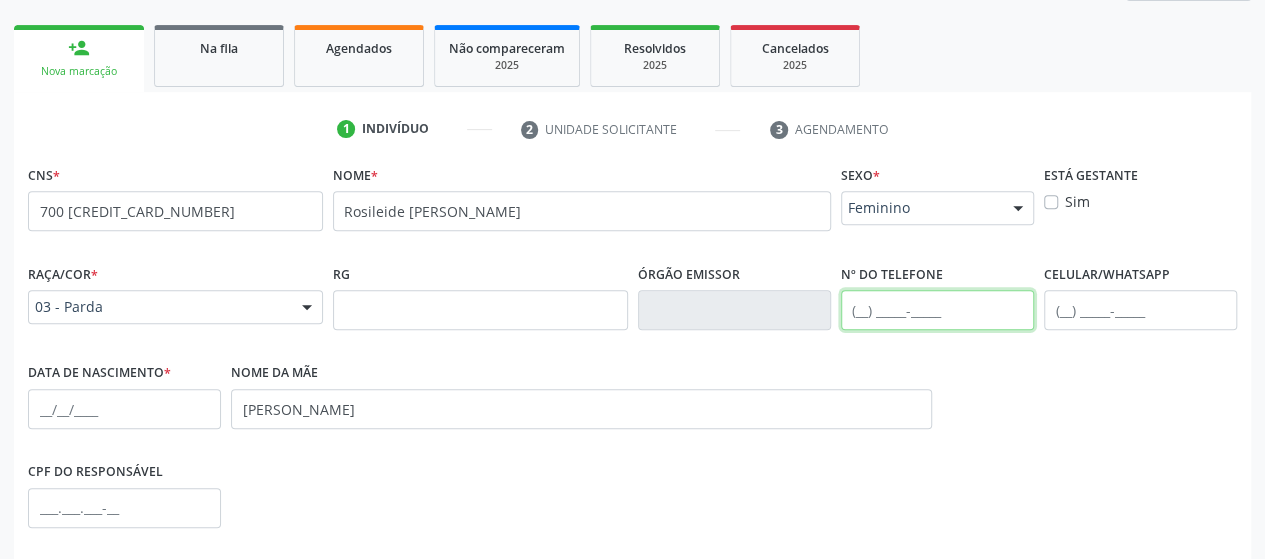 click at bounding box center (937, 310) 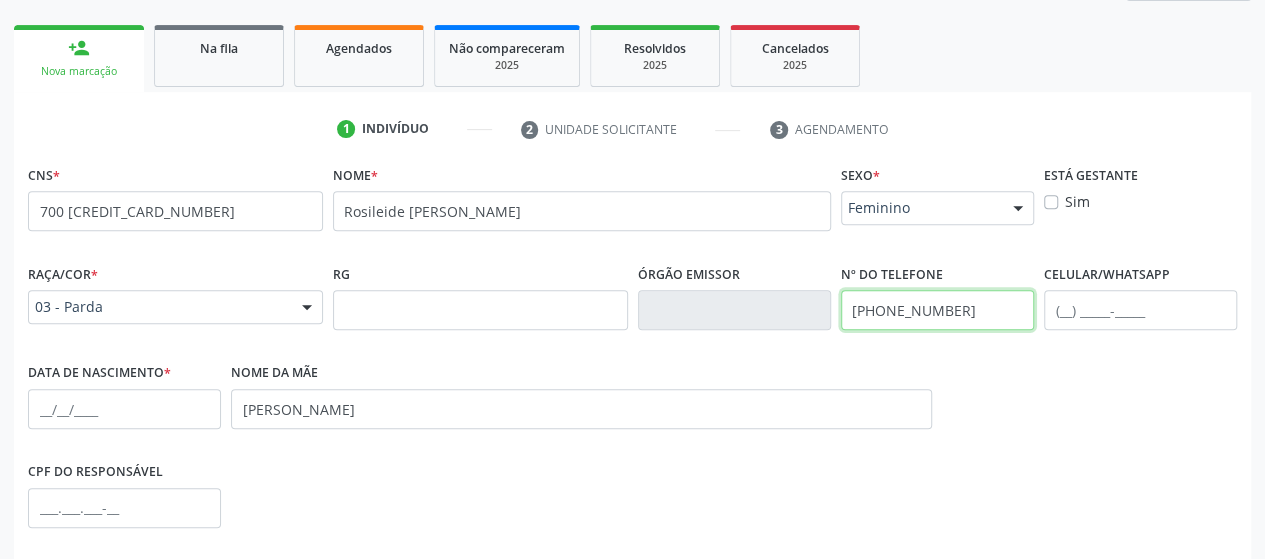 type on "(82) 99134-9434" 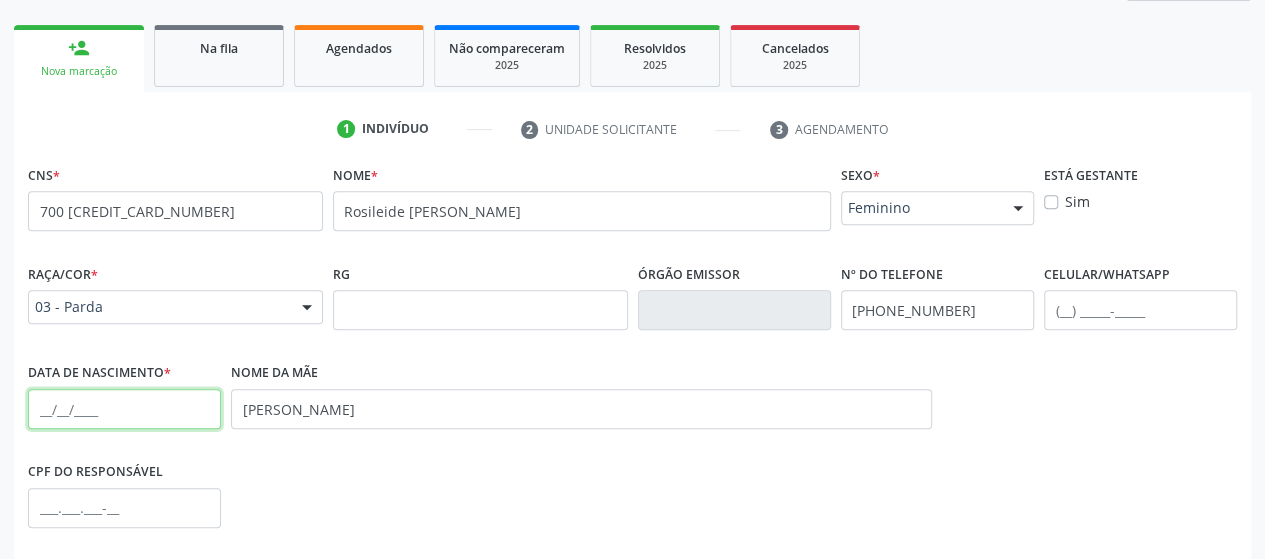 click at bounding box center (124, 409) 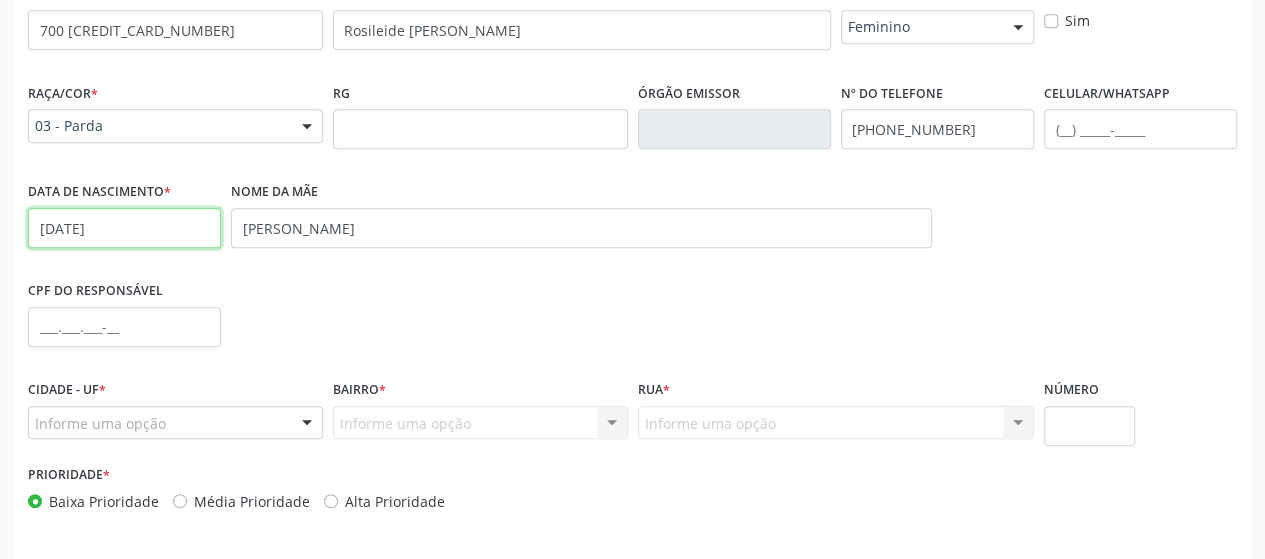scroll, scrollTop: 552, scrollLeft: 0, axis: vertical 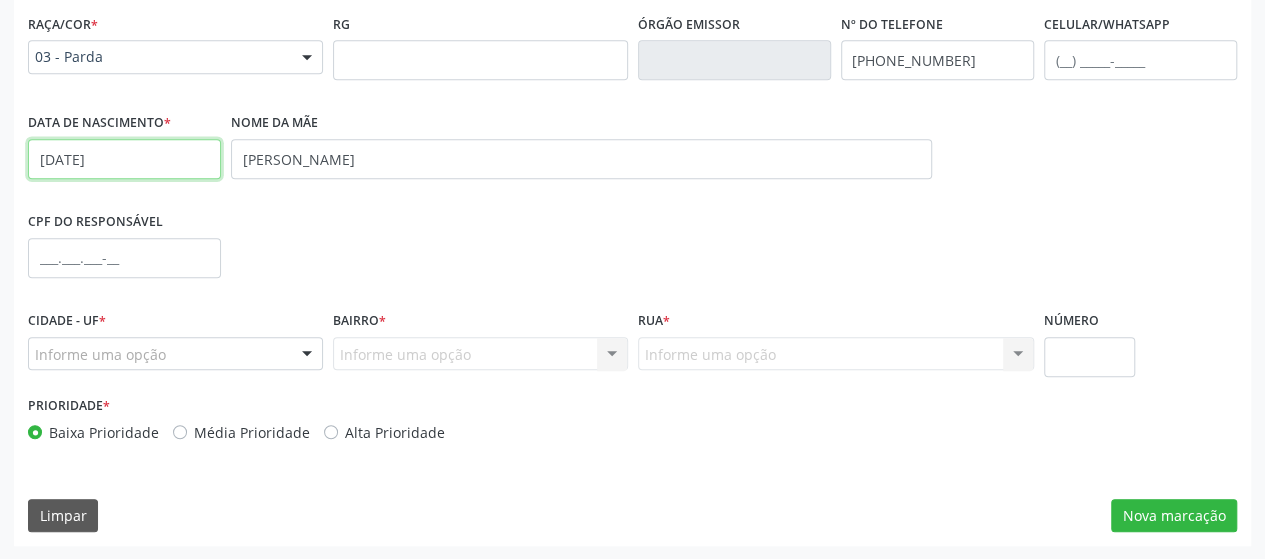 type on "24/04/1961" 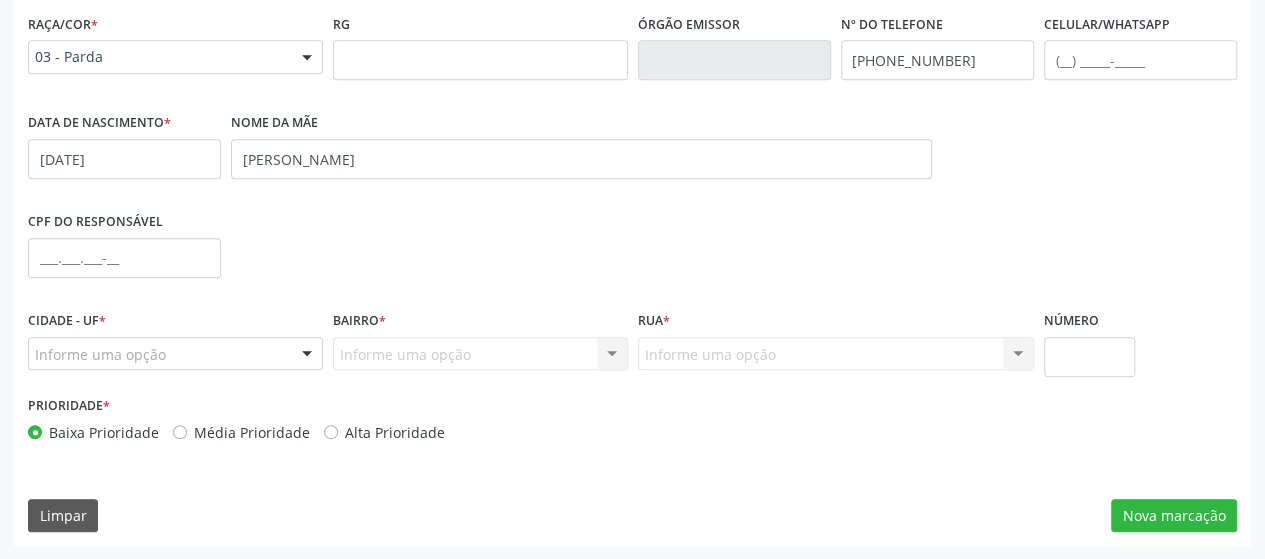 click on "Informe uma opção" at bounding box center (175, 354) 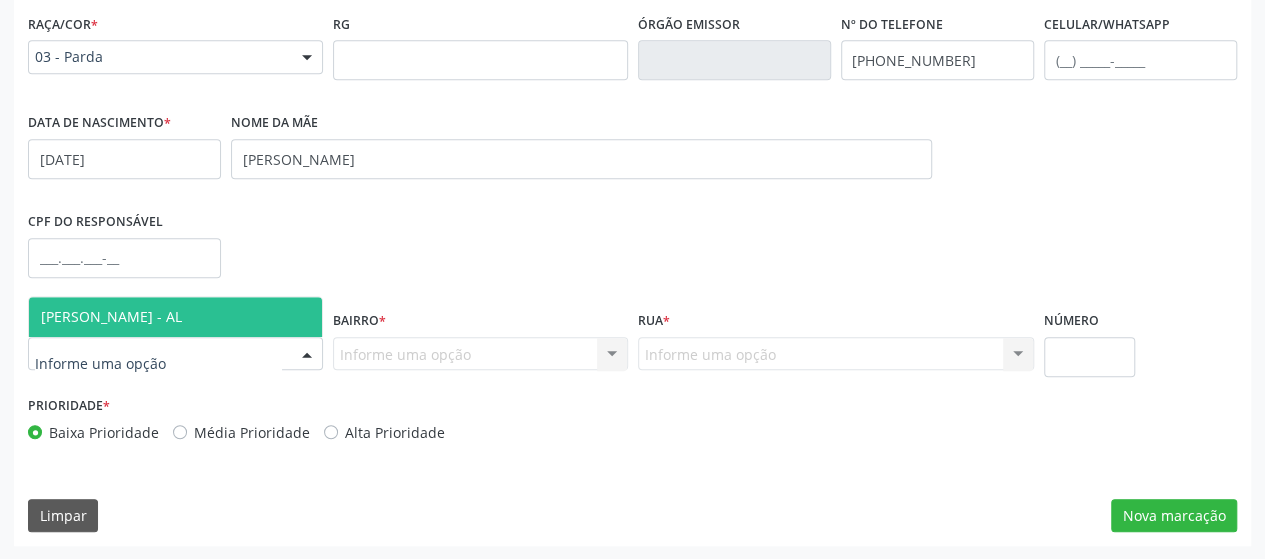 click on "[PERSON_NAME] - AL" at bounding box center [175, 317] 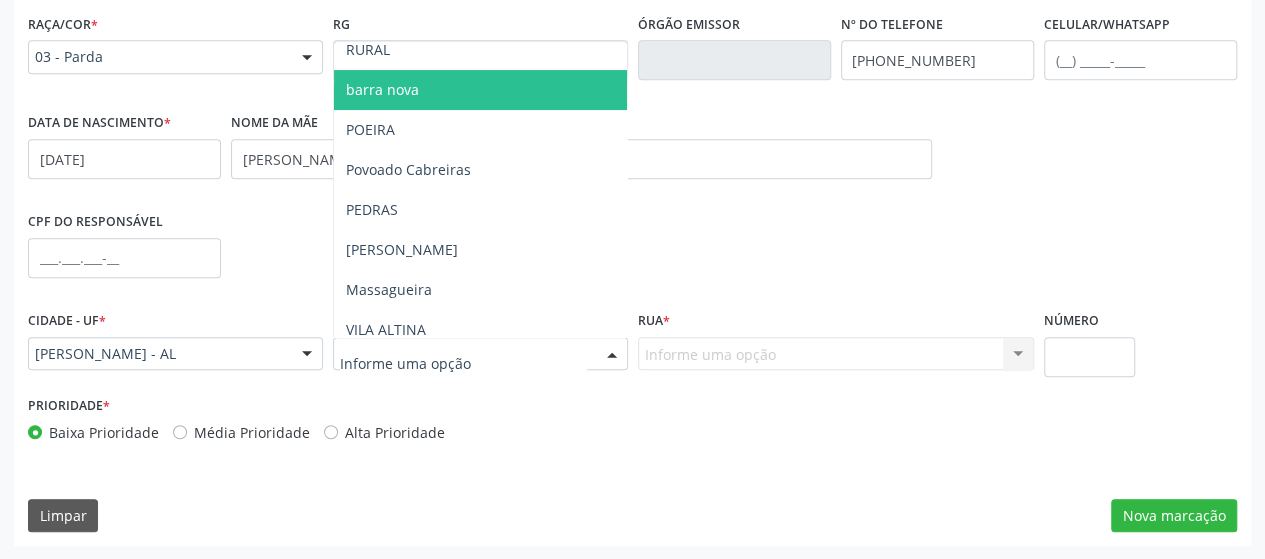 scroll, scrollTop: 224, scrollLeft: 0, axis: vertical 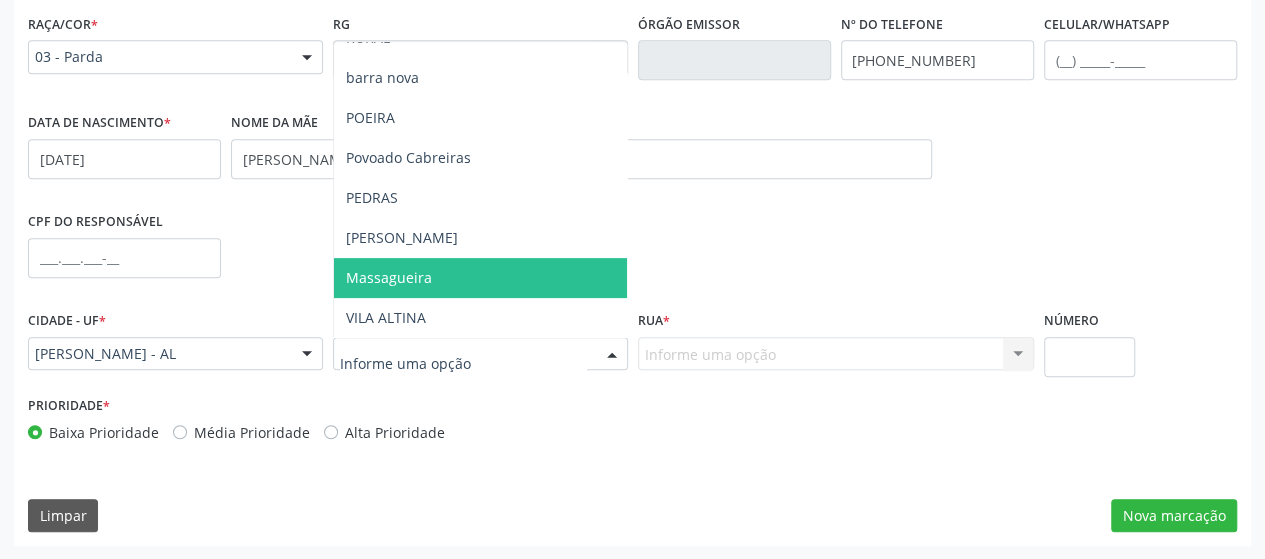 click on "Massagueira" at bounding box center [480, 278] 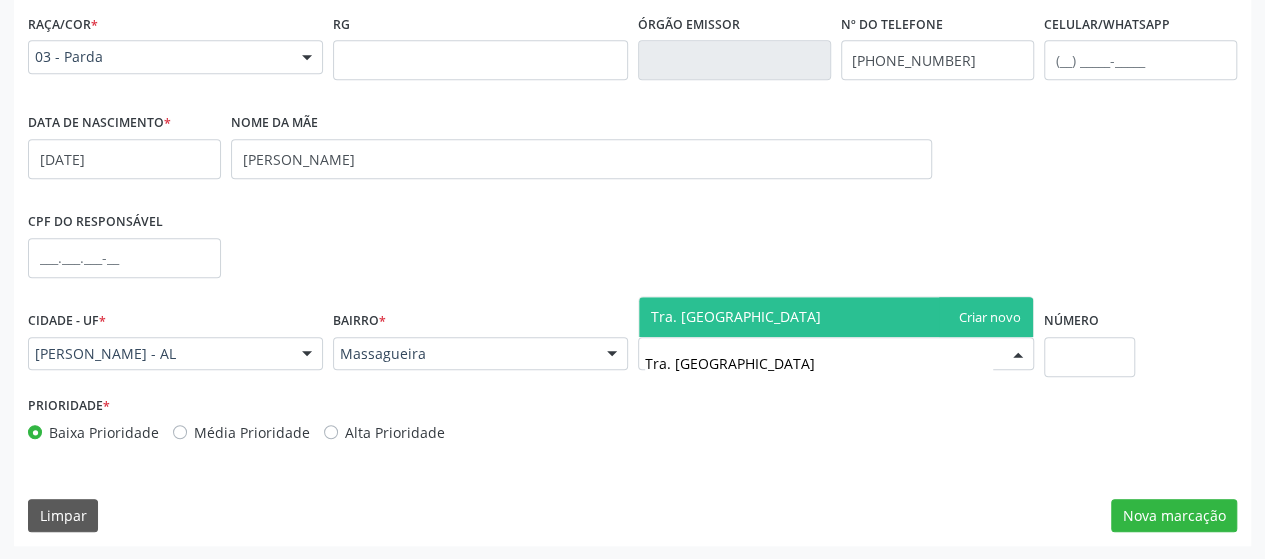 type on "Tra. [GEOGRAPHIC_DATA]" 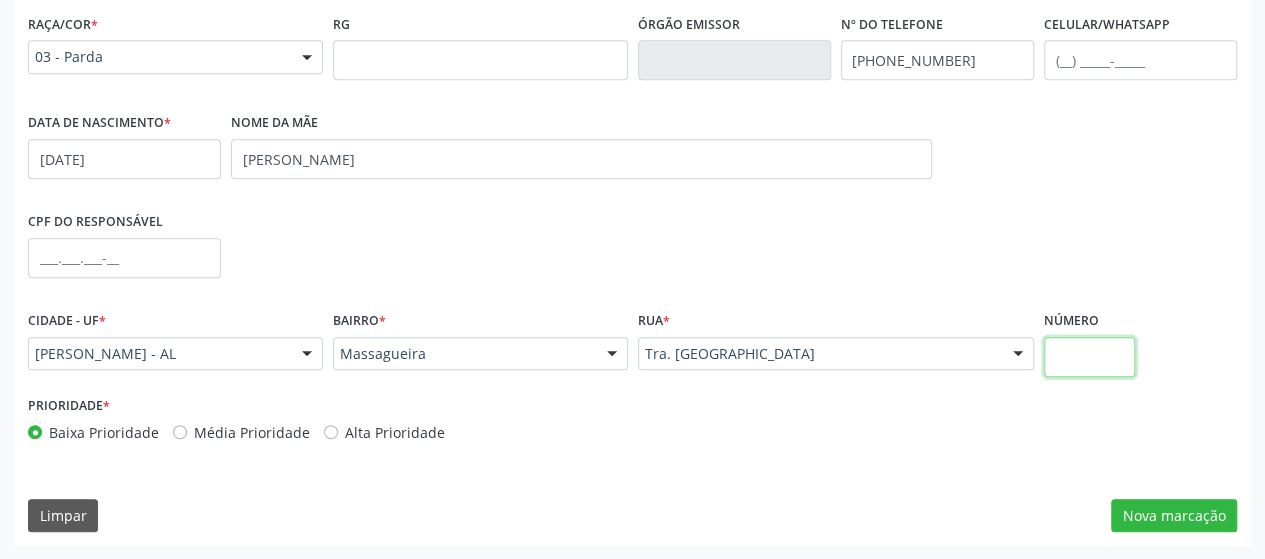 click at bounding box center (1090, 357) 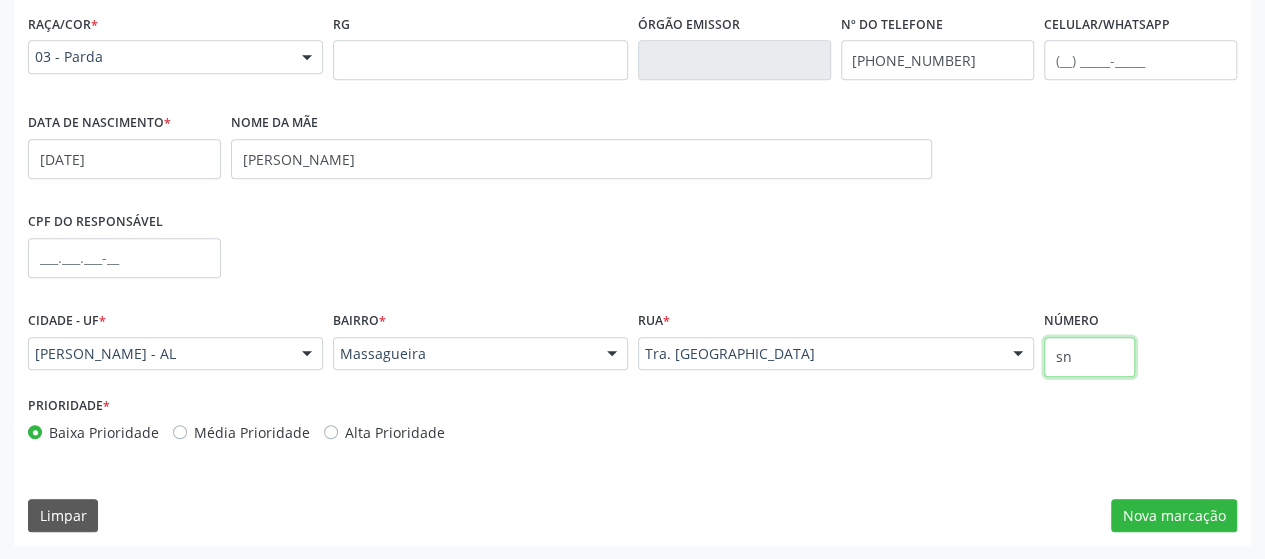 type on "s" 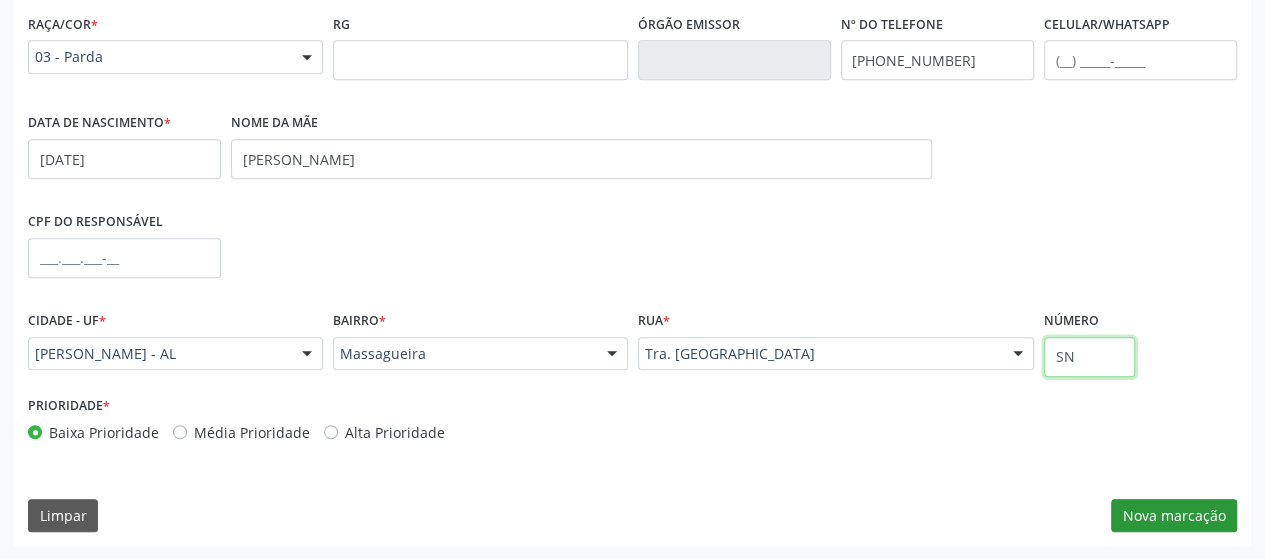 type on "SN" 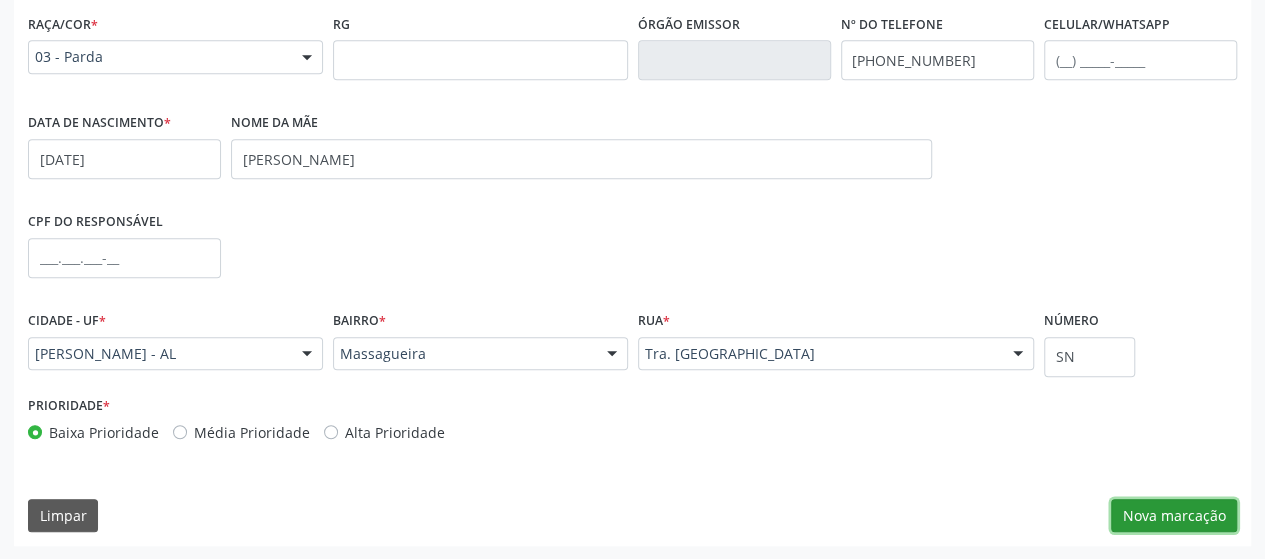 click on "Nova marcação" at bounding box center (1174, 516) 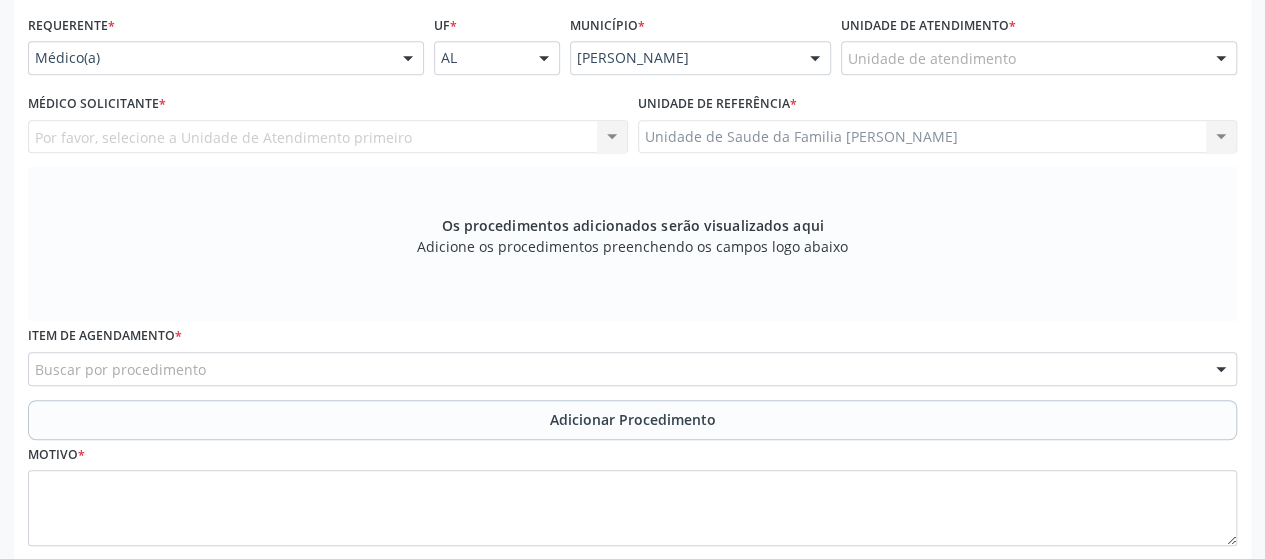 scroll, scrollTop: 352, scrollLeft: 0, axis: vertical 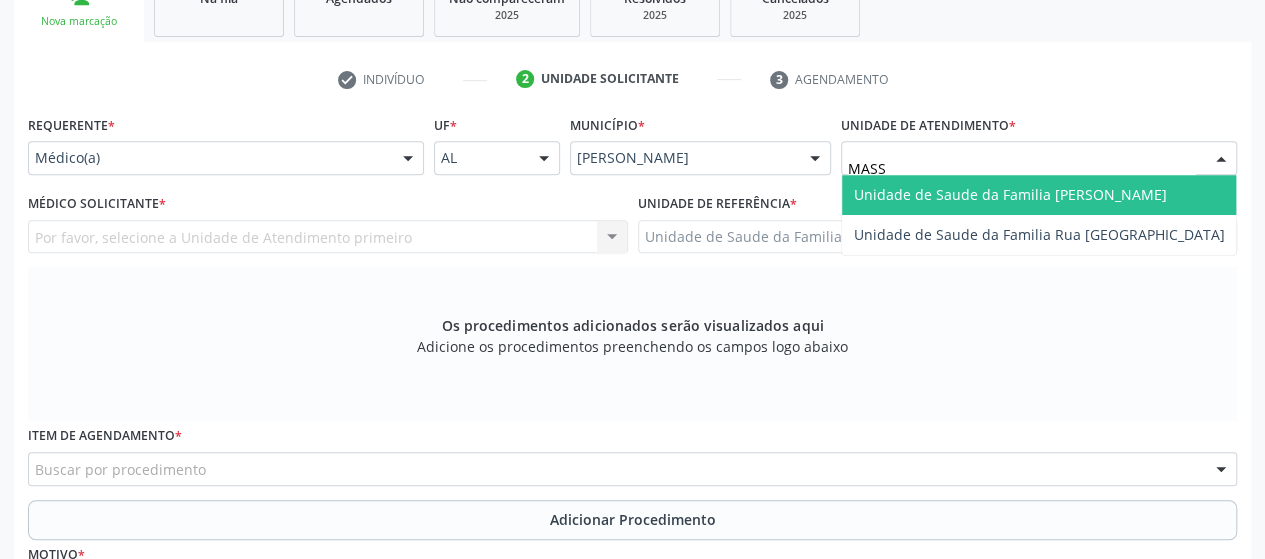 type on "MASSA" 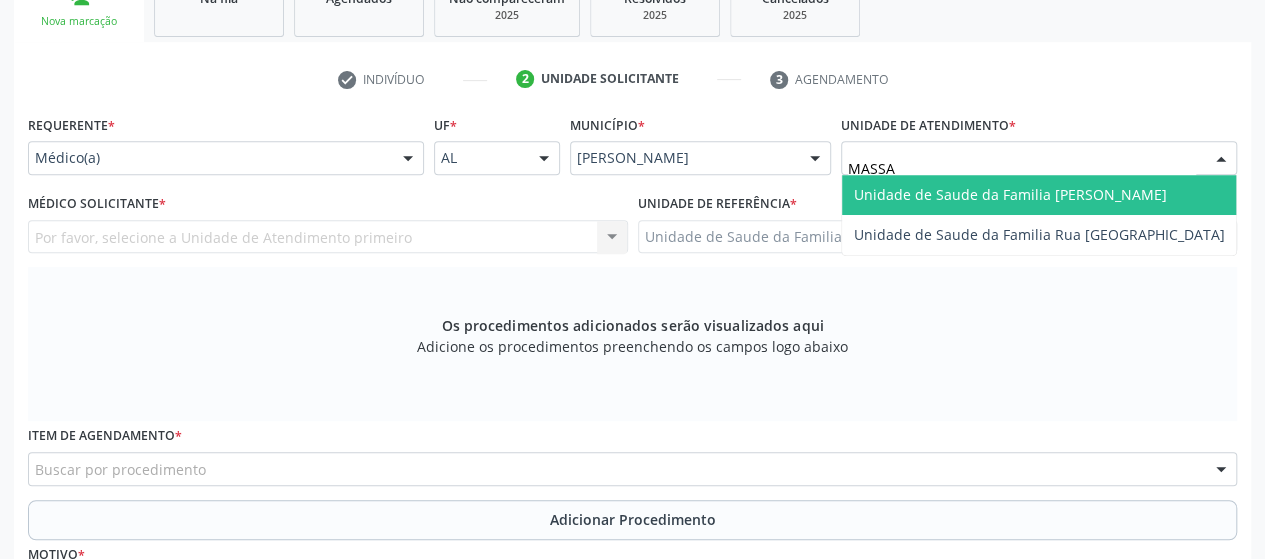 click on "Unidade de Saude da Familia [PERSON_NAME]" at bounding box center [1010, 194] 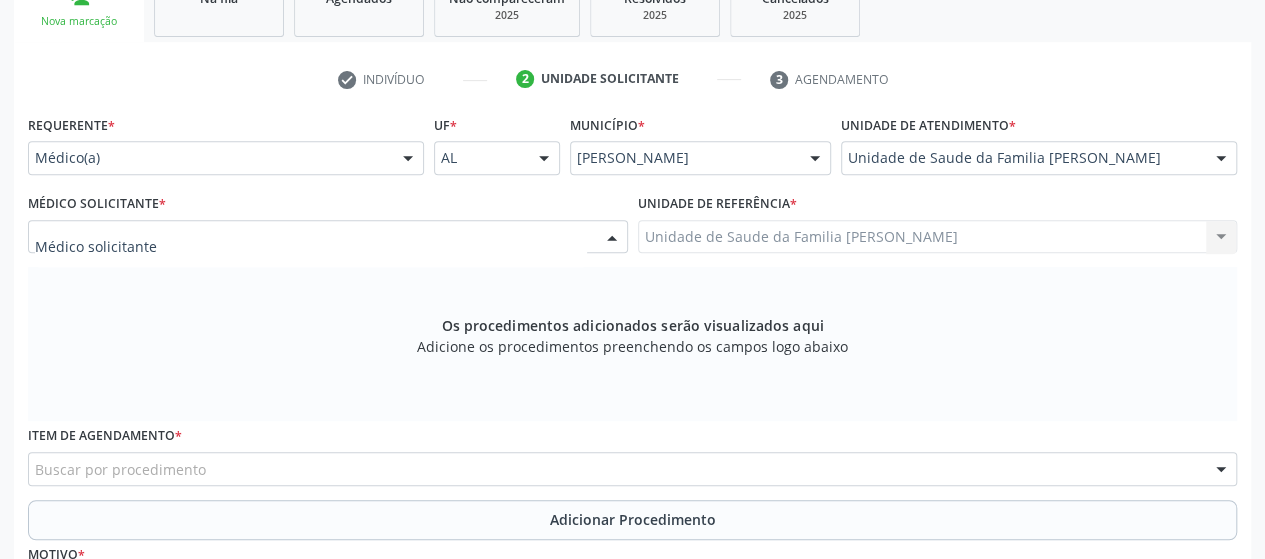 click at bounding box center (328, 237) 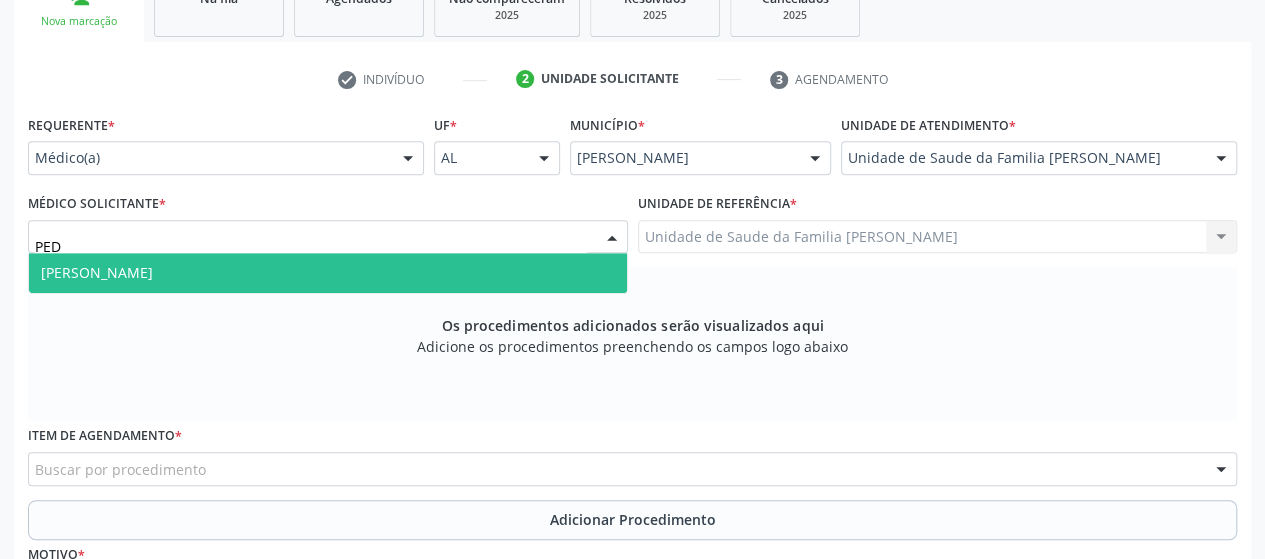 type on "PEDR" 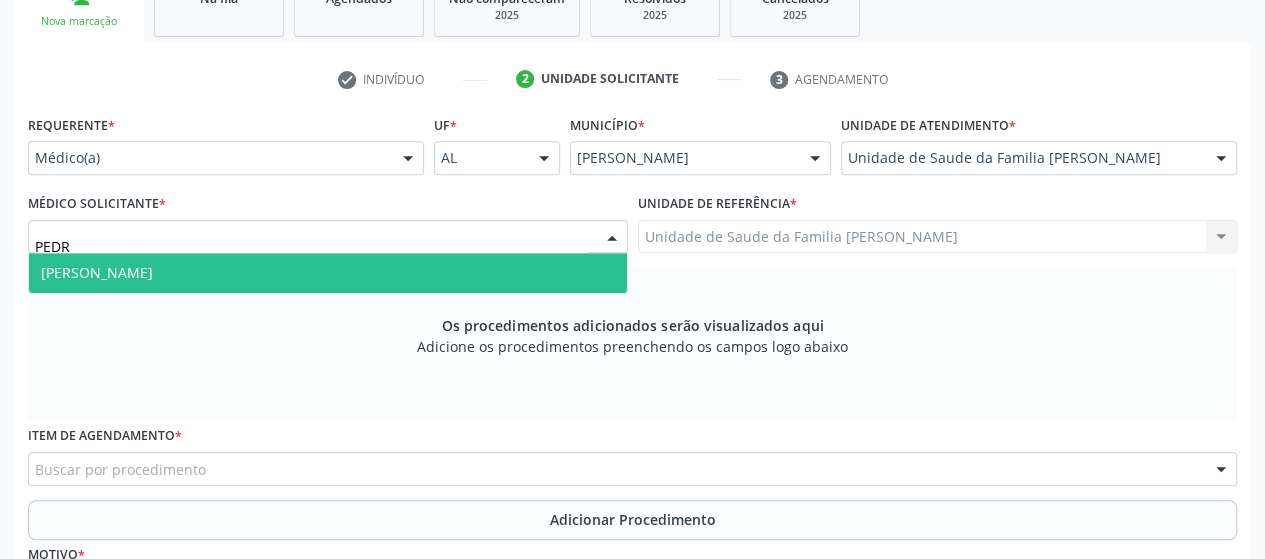 click on "[PERSON_NAME]" at bounding box center [328, 273] 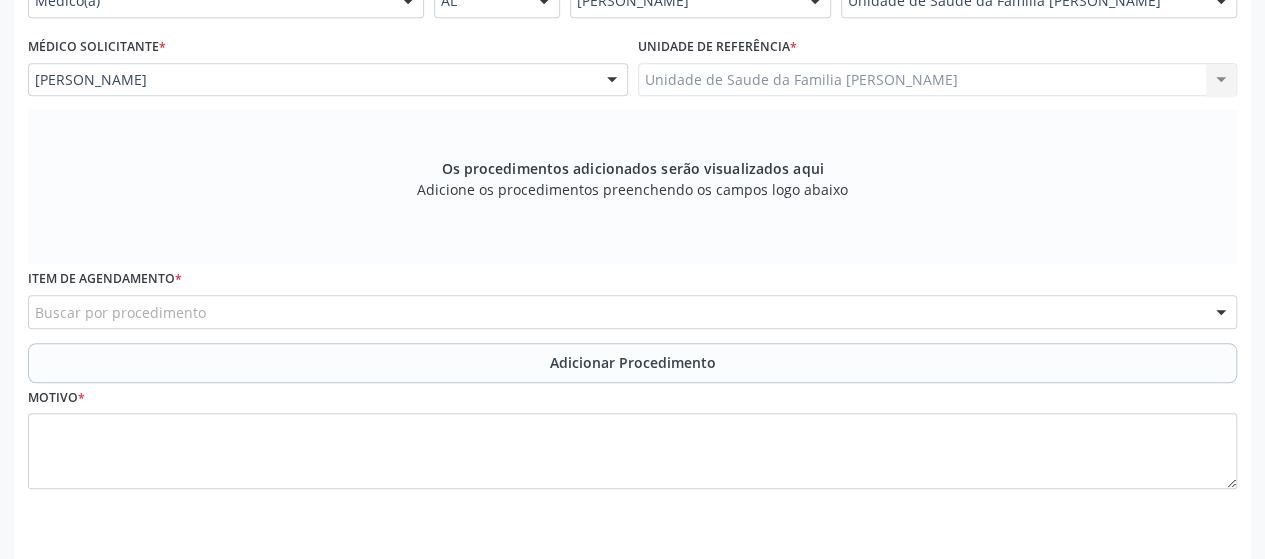 scroll, scrollTop: 552, scrollLeft: 0, axis: vertical 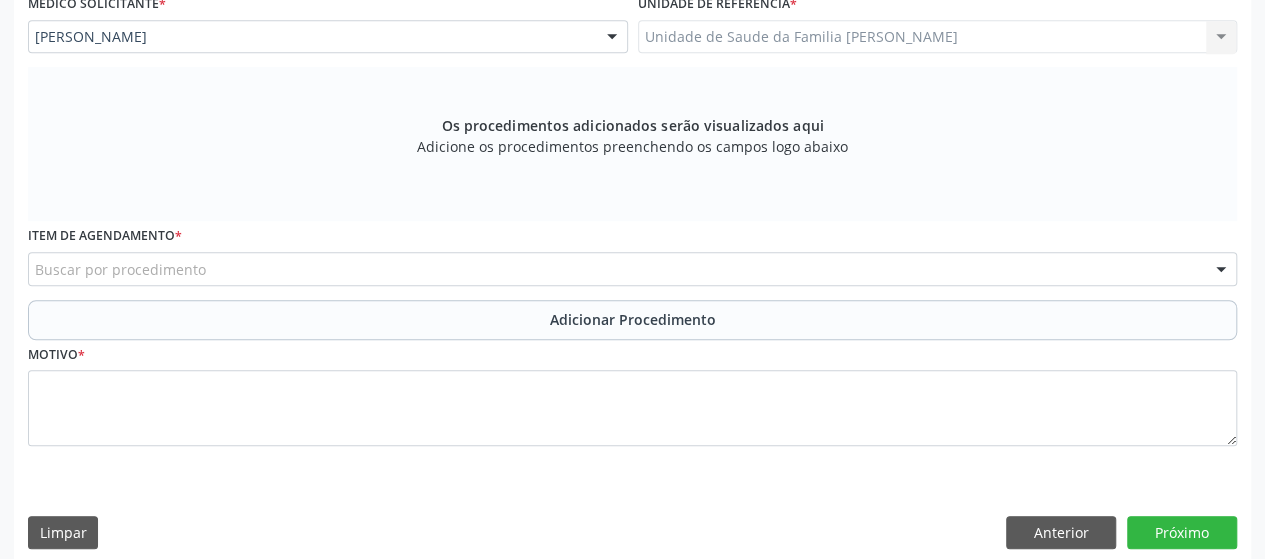 click on "Buscar por procedimento" at bounding box center (632, 269) 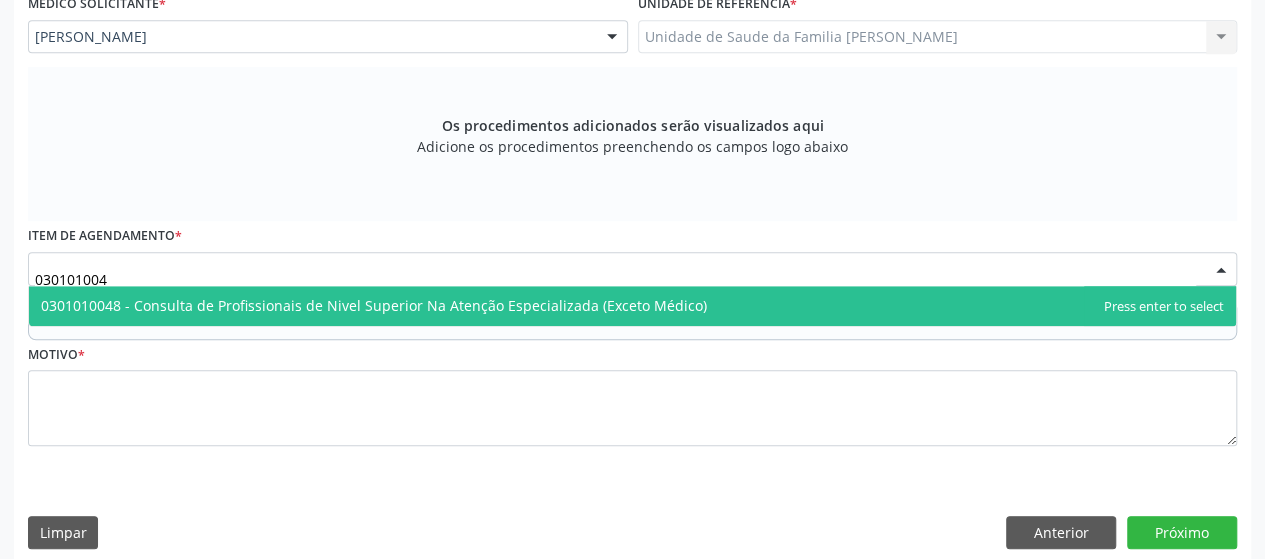 type on "0301010048" 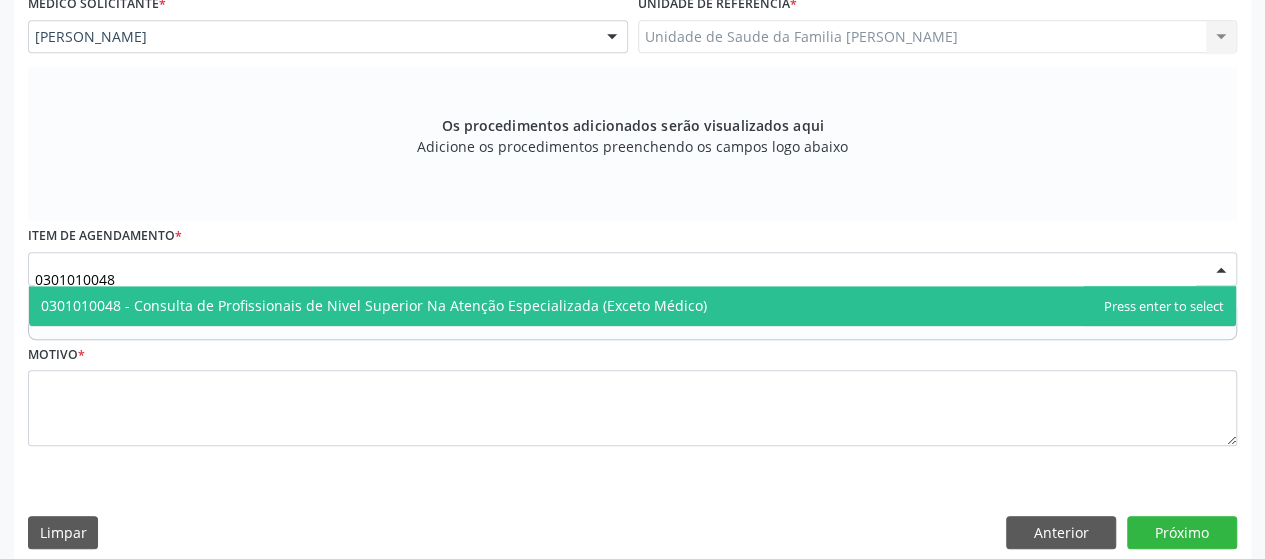 click on "0301010048 - Consulta de Profissionais de Nivel Superior Na Atenção Especializada (Exceto Médico)" at bounding box center [374, 305] 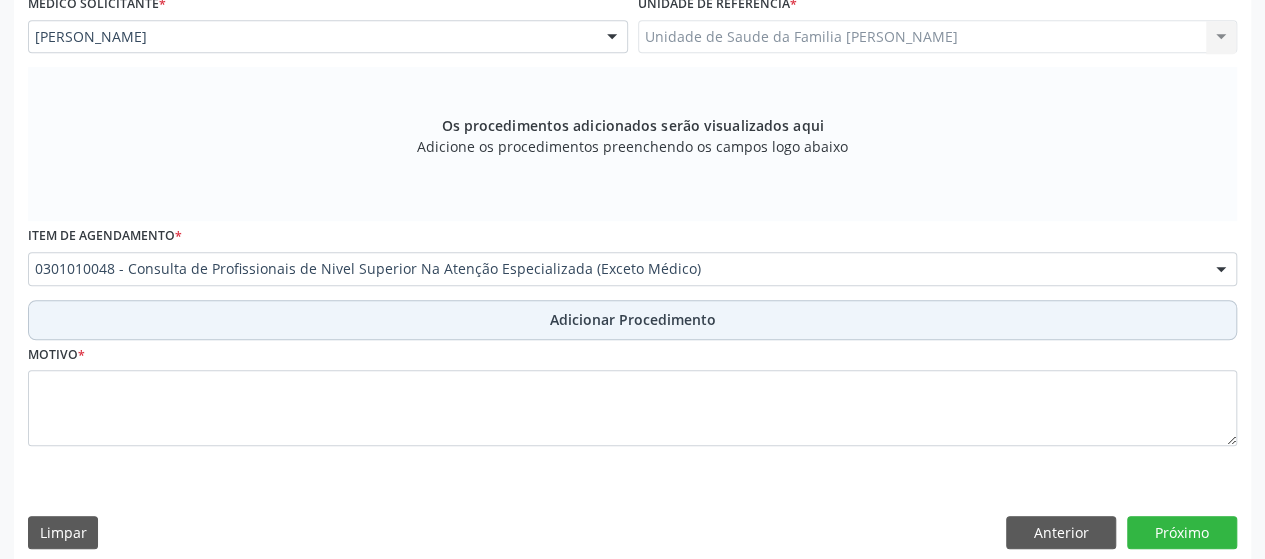 click on "Adicionar Procedimento" at bounding box center (632, 320) 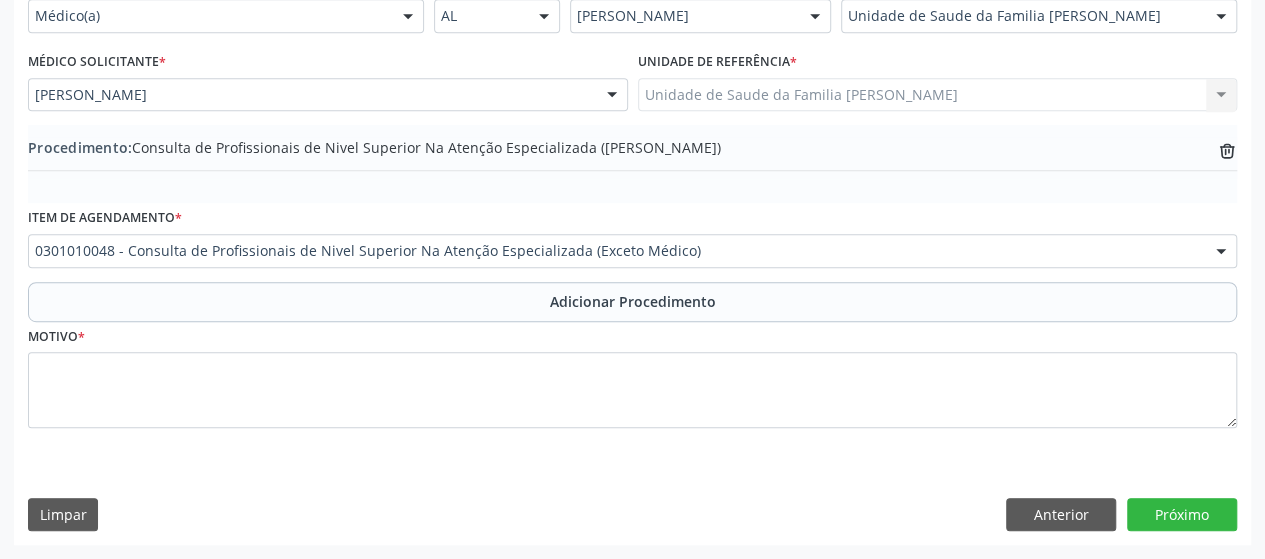 scroll, scrollTop: 492, scrollLeft: 0, axis: vertical 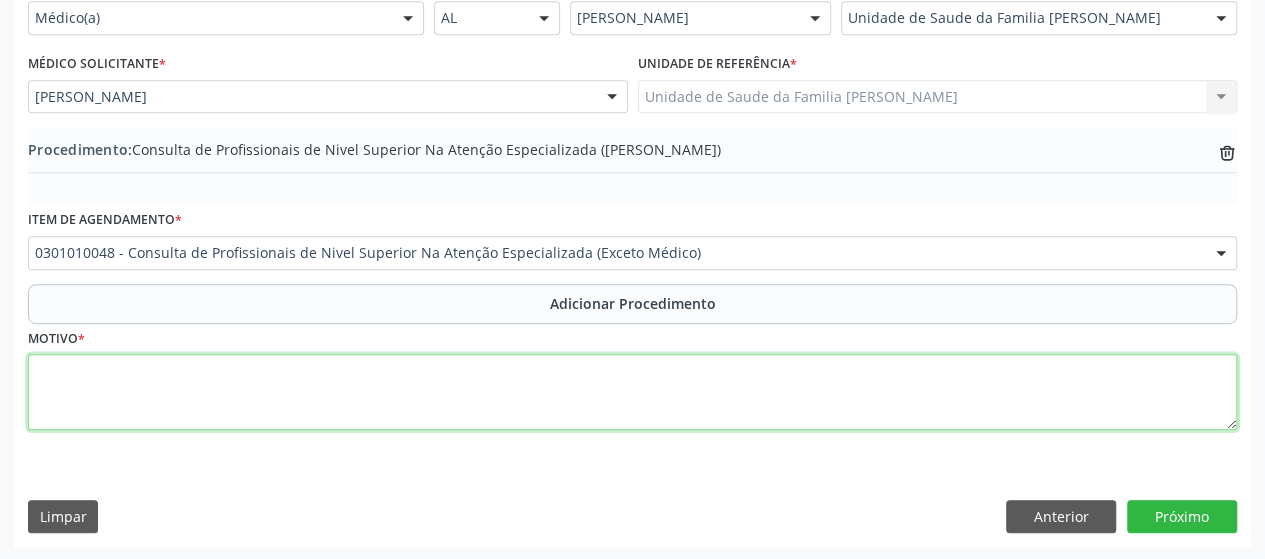 click at bounding box center [632, 392] 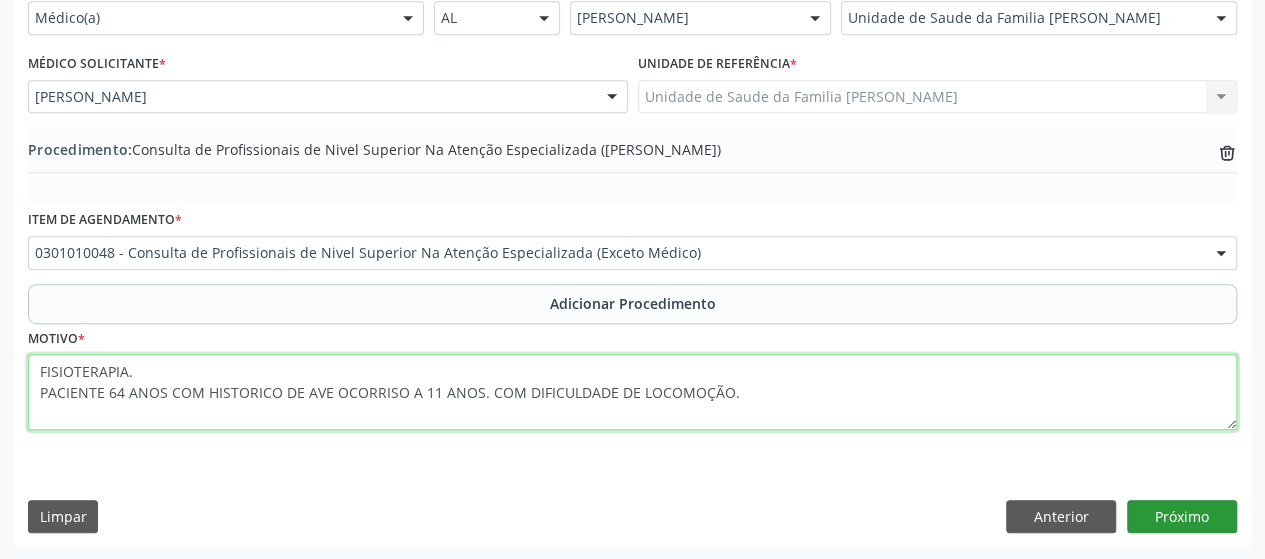 type on "FISIOTERAPIA.
PACIENTE 64 ANOS COM HISTORICO DE AVE OCORRISO A 11 ANOS. COM DIFICULDADE DE LOCOMOÇÃO." 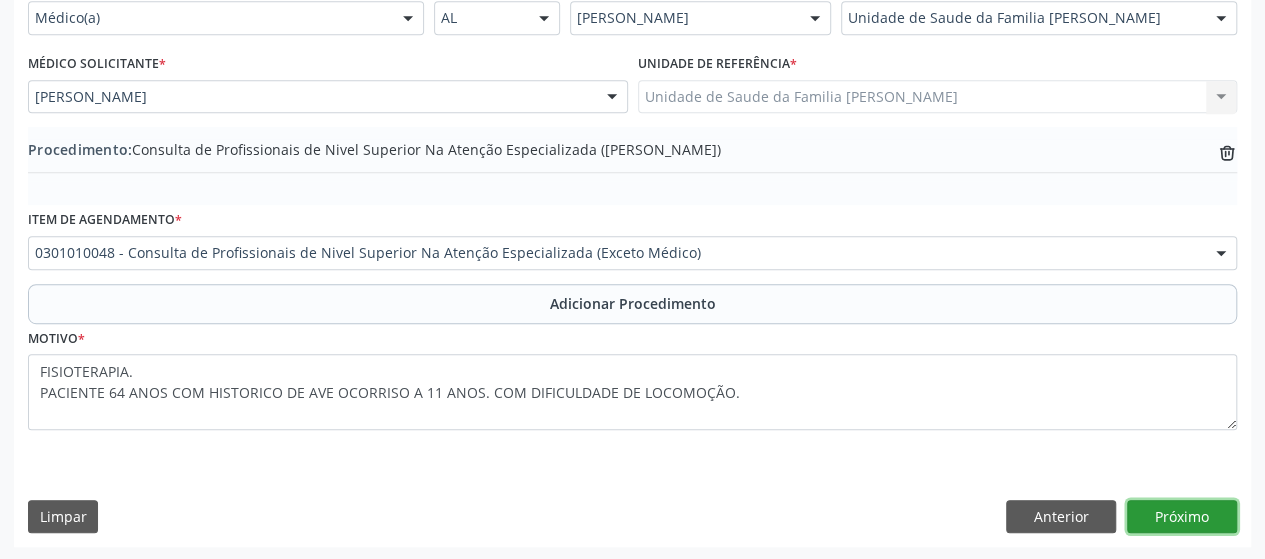 click on "Próximo" at bounding box center (1182, 517) 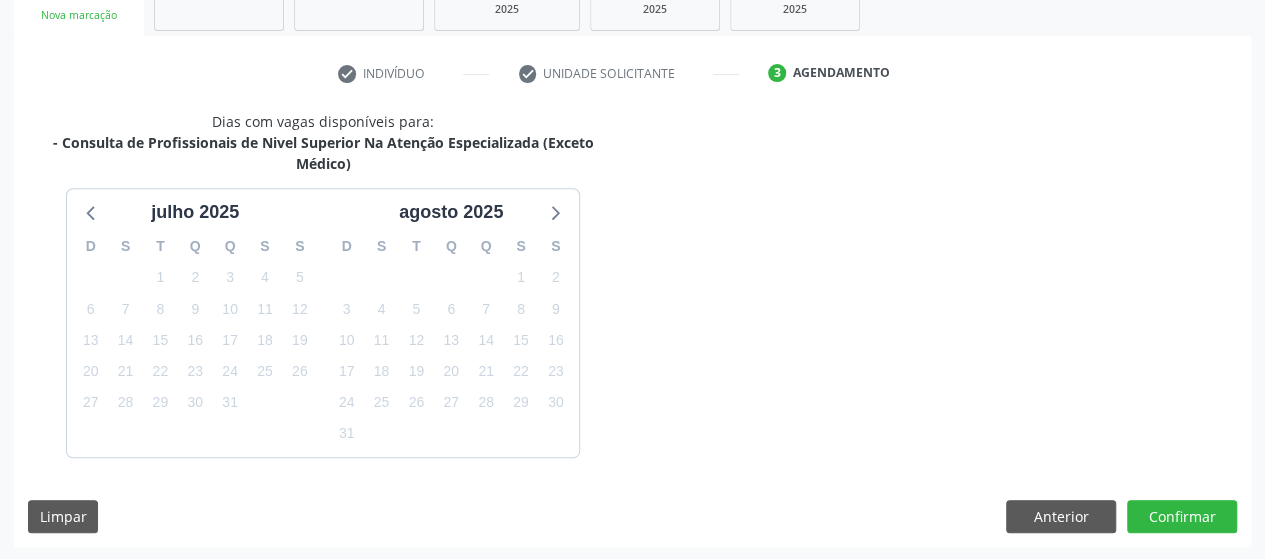 scroll, scrollTop: 416, scrollLeft: 0, axis: vertical 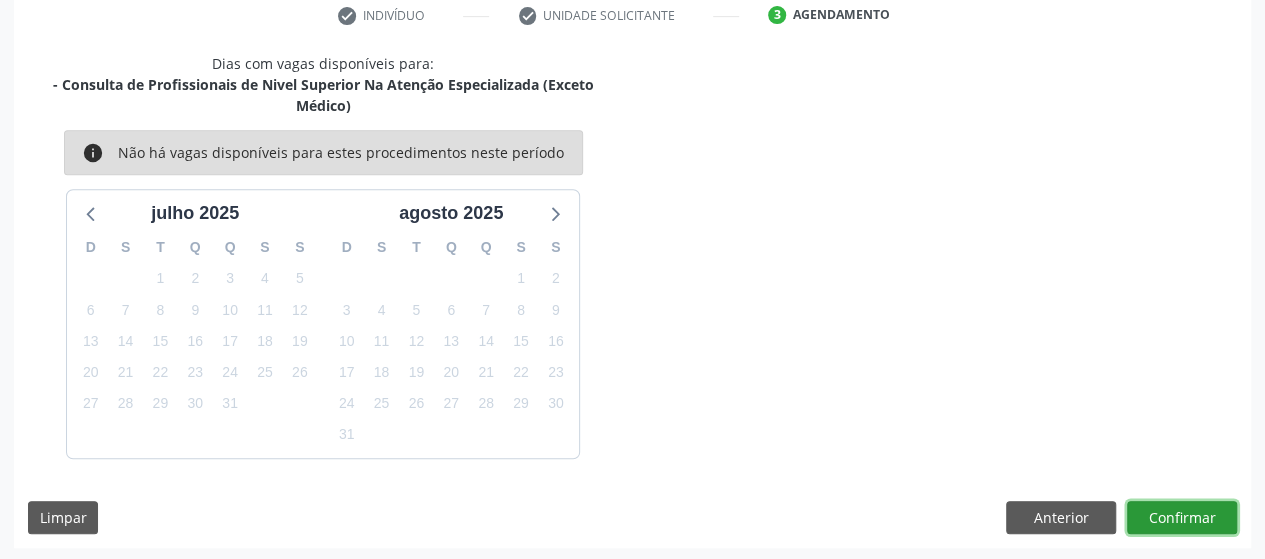 click on "Confirmar" at bounding box center [1182, 518] 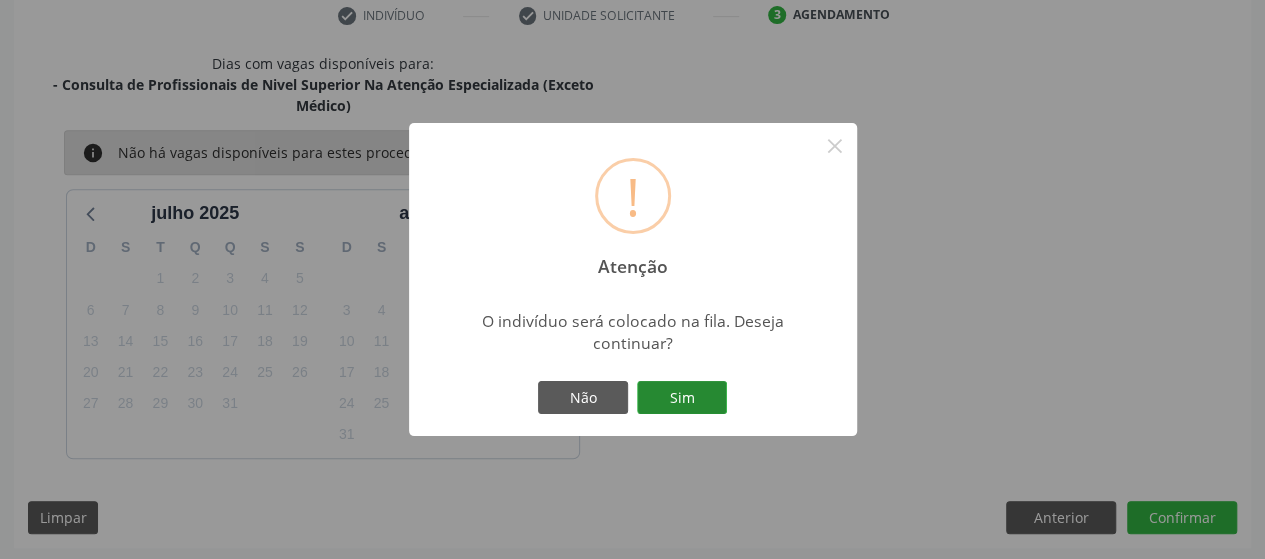 click on "Sim" at bounding box center (682, 398) 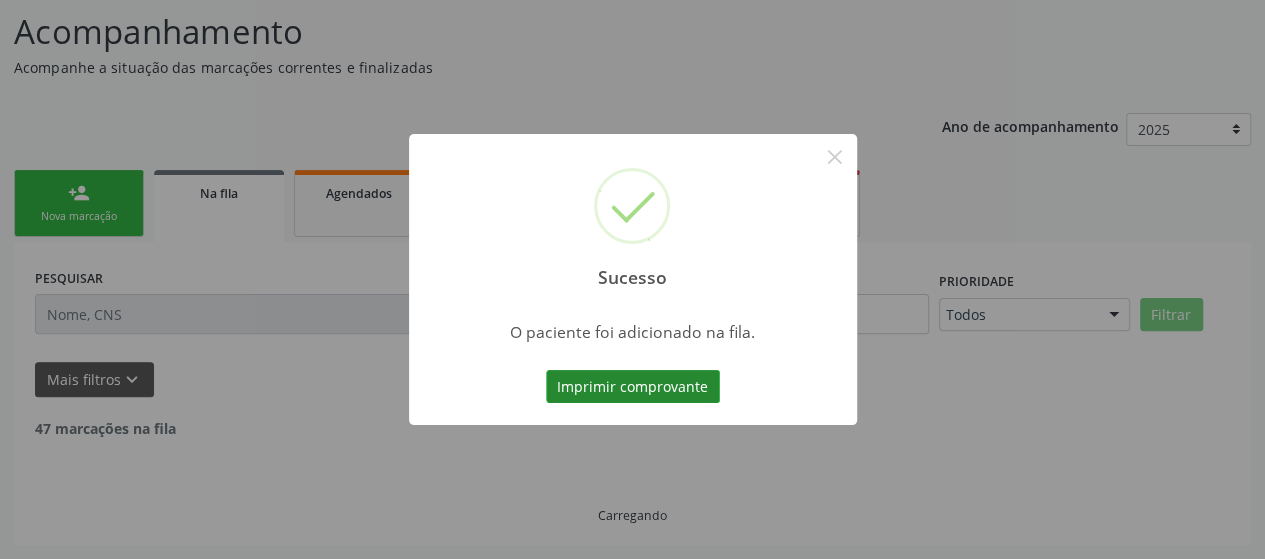 scroll, scrollTop: 134, scrollLeft: 0, axis: vertical 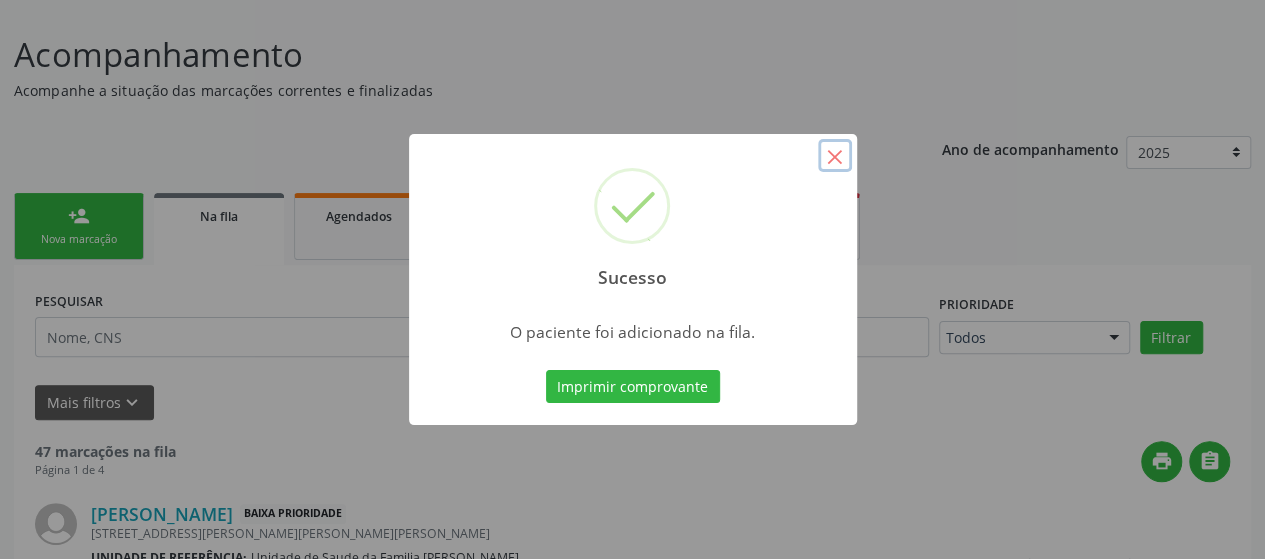 click on "×" at bounding box center [835, 156] 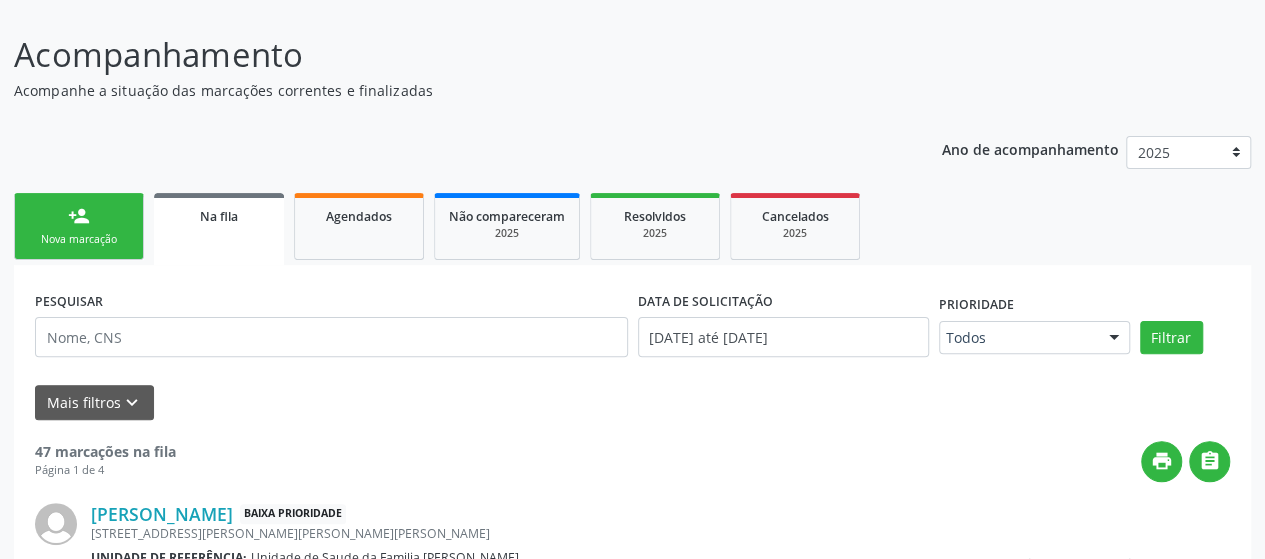 click on "person_add" at bounding box center (79, 216) 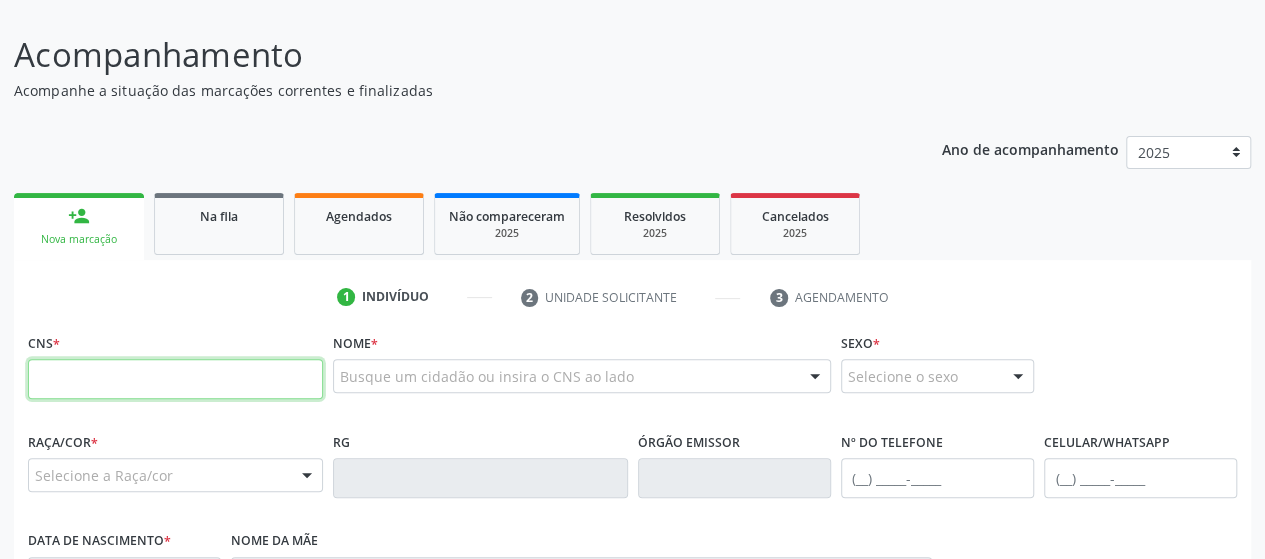 click at bounding box center [175, 379] 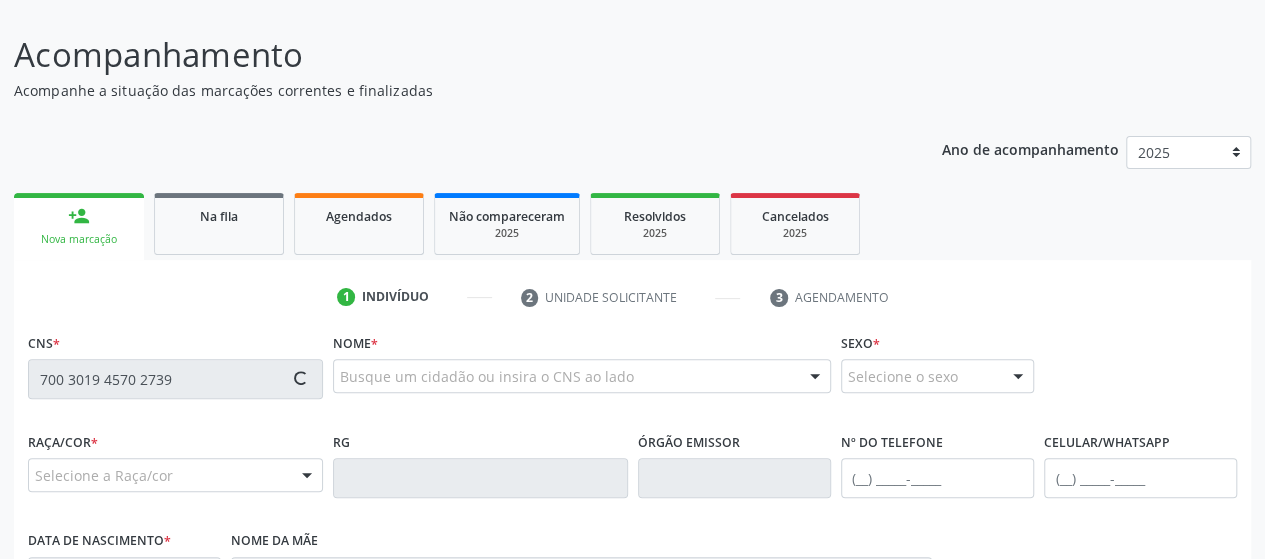 type on "700 3019 4570 2739" 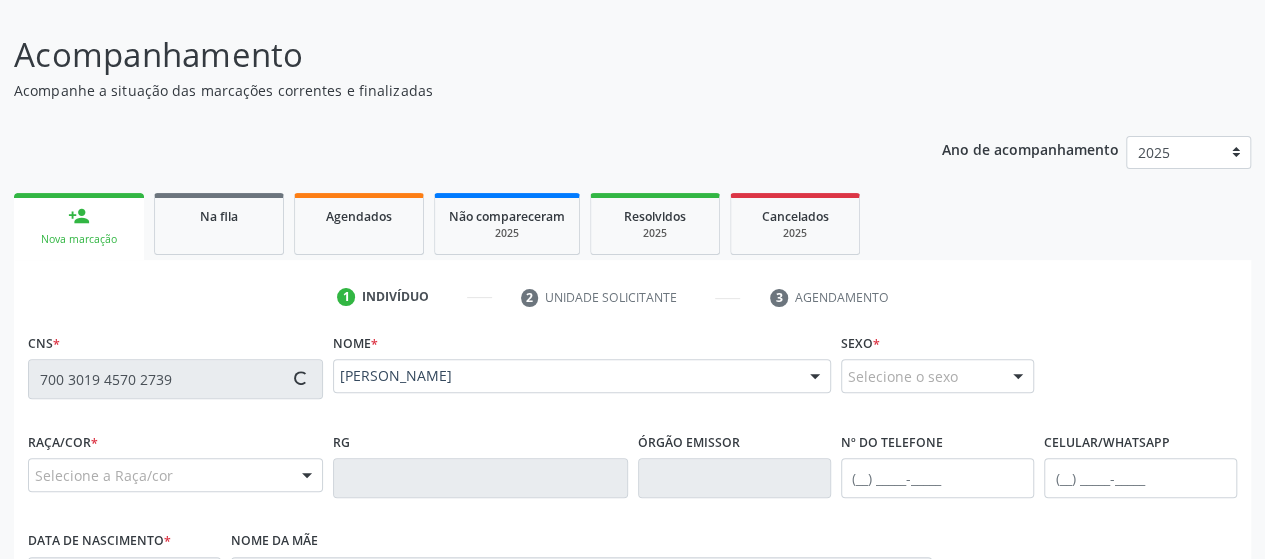 type on "(82) 98729-6893" 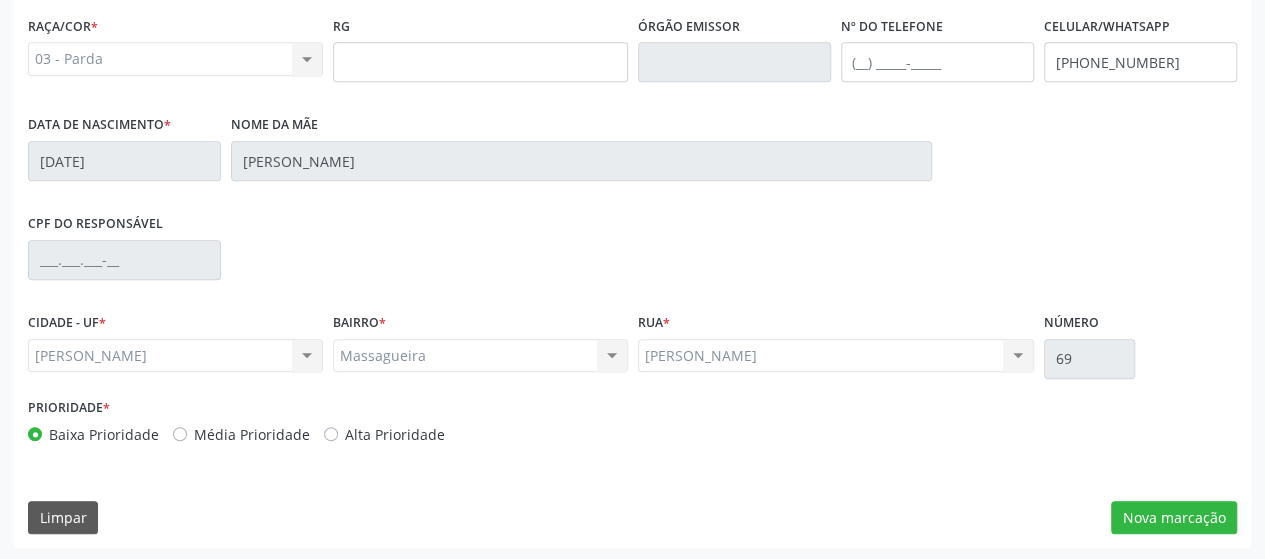 scroll, scrollTop: 552, scrollLeft: 0, axis: vertical 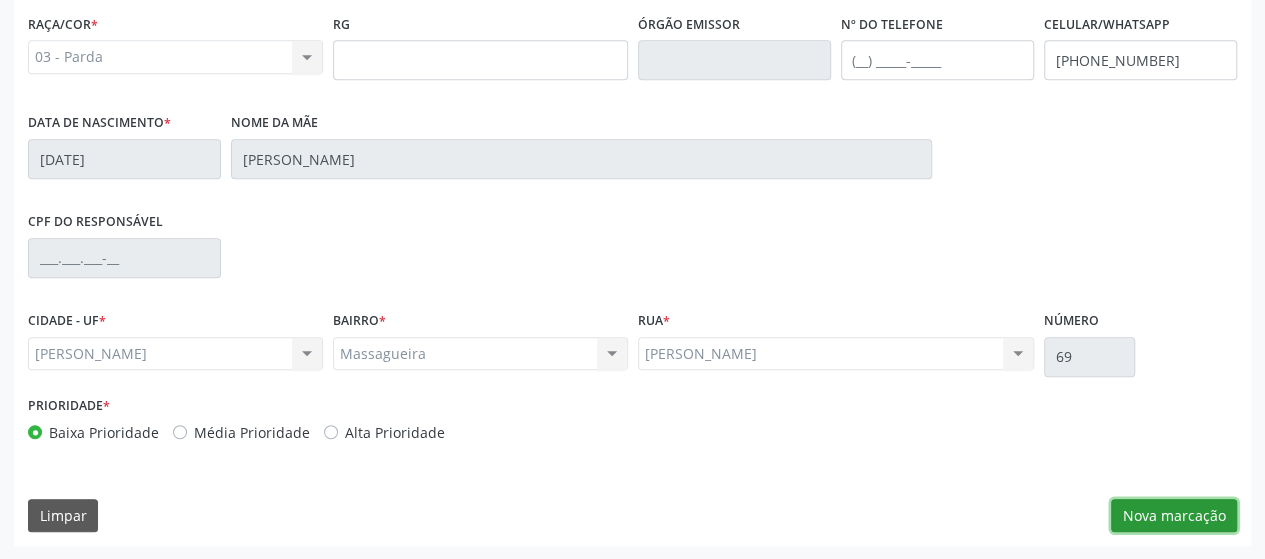 click on "Nova marcação" at bounding box center (1174, 516) 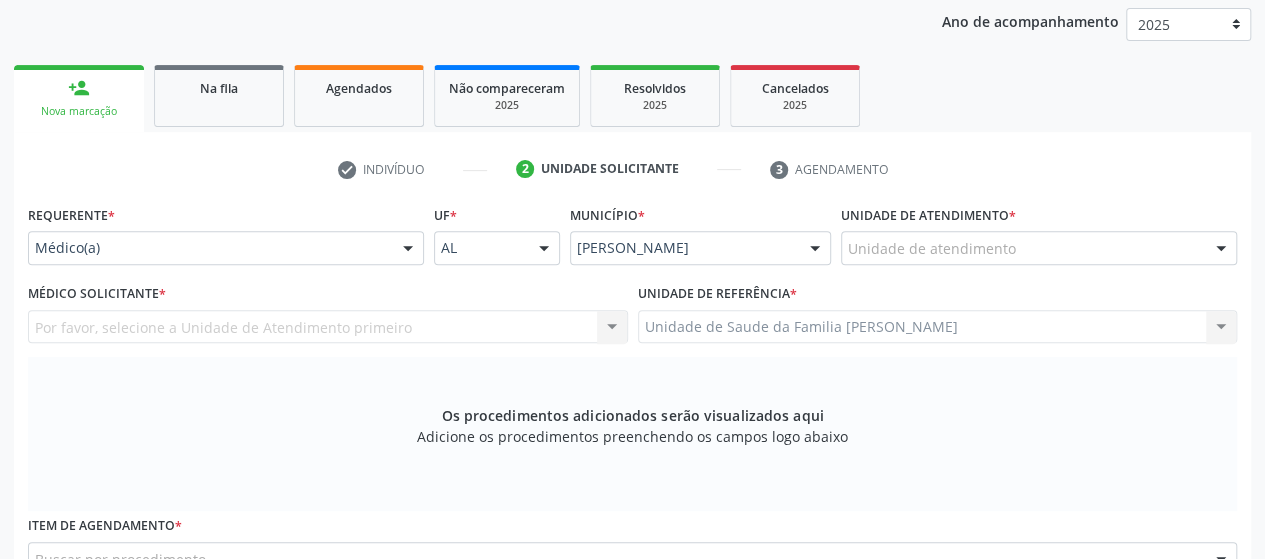 scroll, scrollTop: 252, scrollLeft: 0, axis: vertical 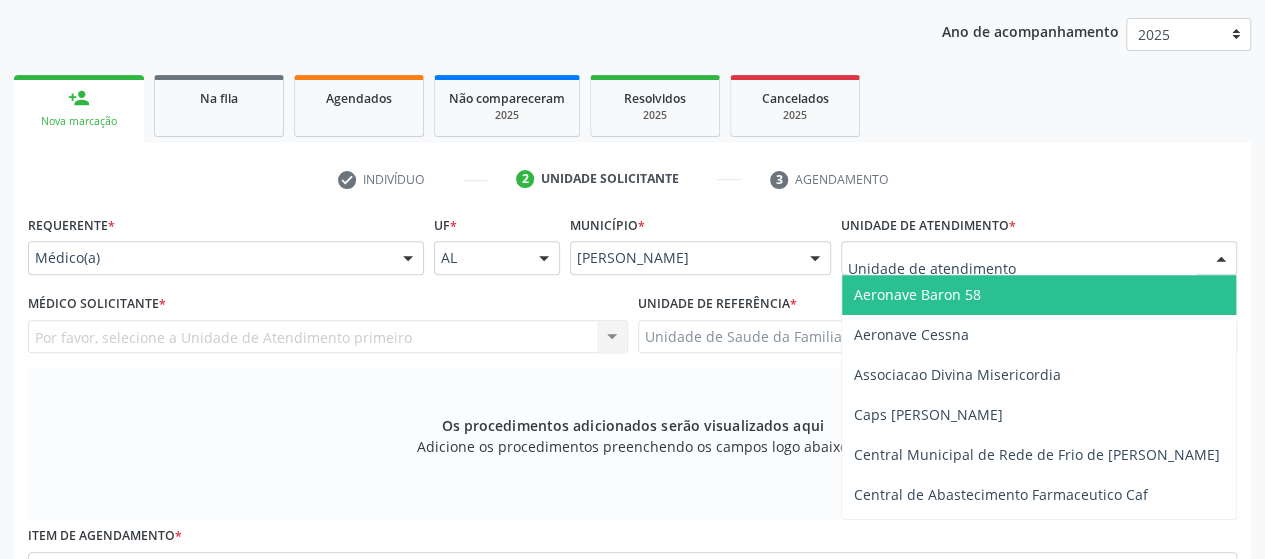 click at bounding box center (1039, 258) 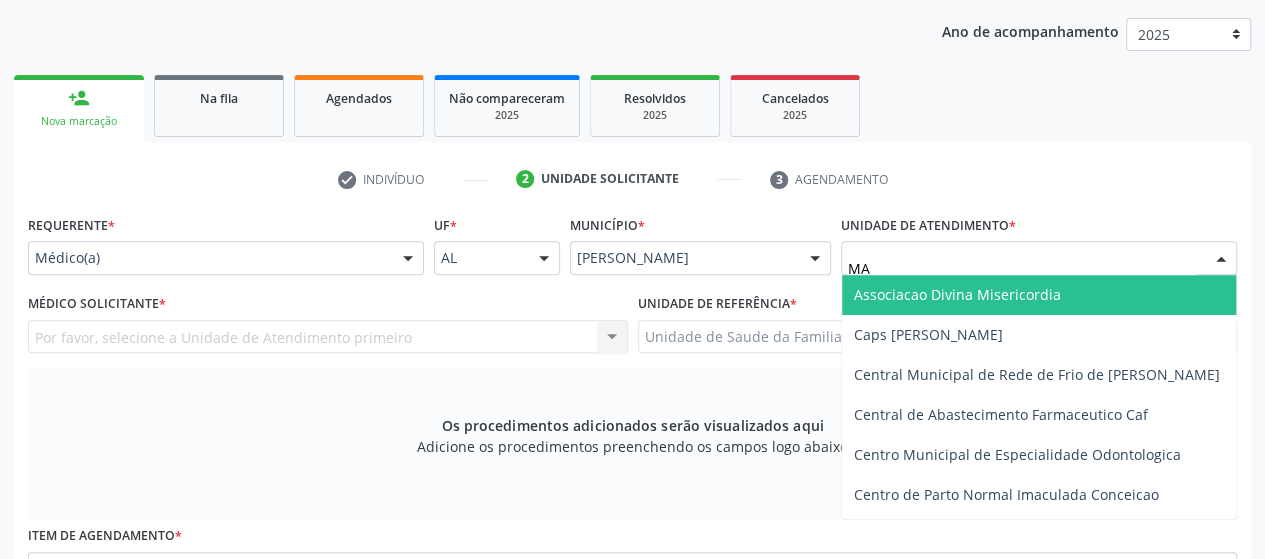 type on "MAS" 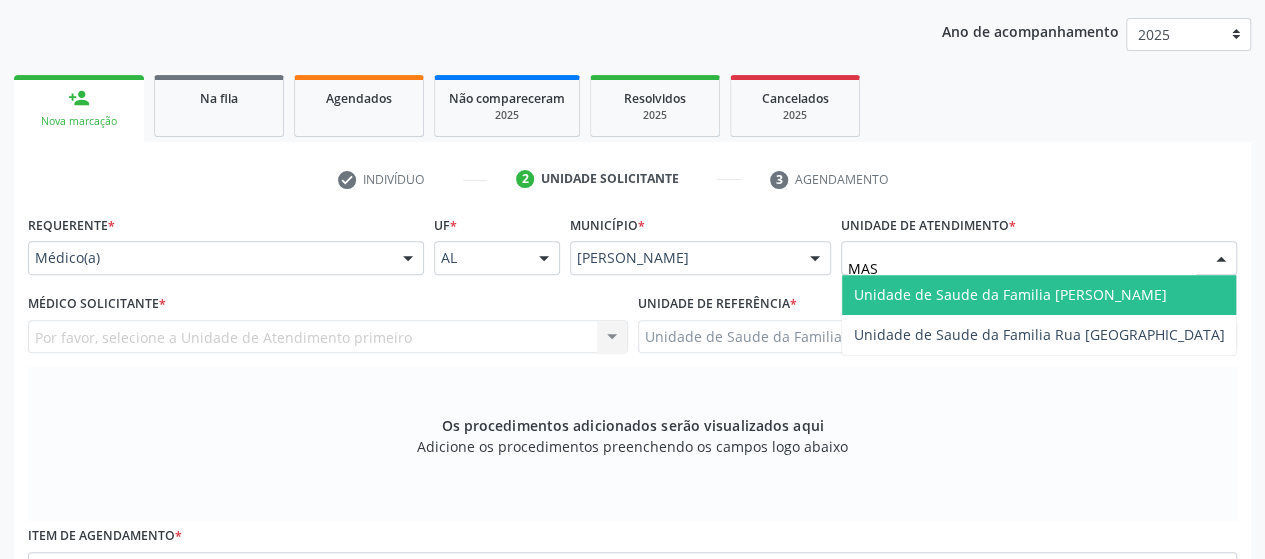 click on "Unidade de Saude da Familia [PERSON_NAME]" at bounding box center (1010, 294) 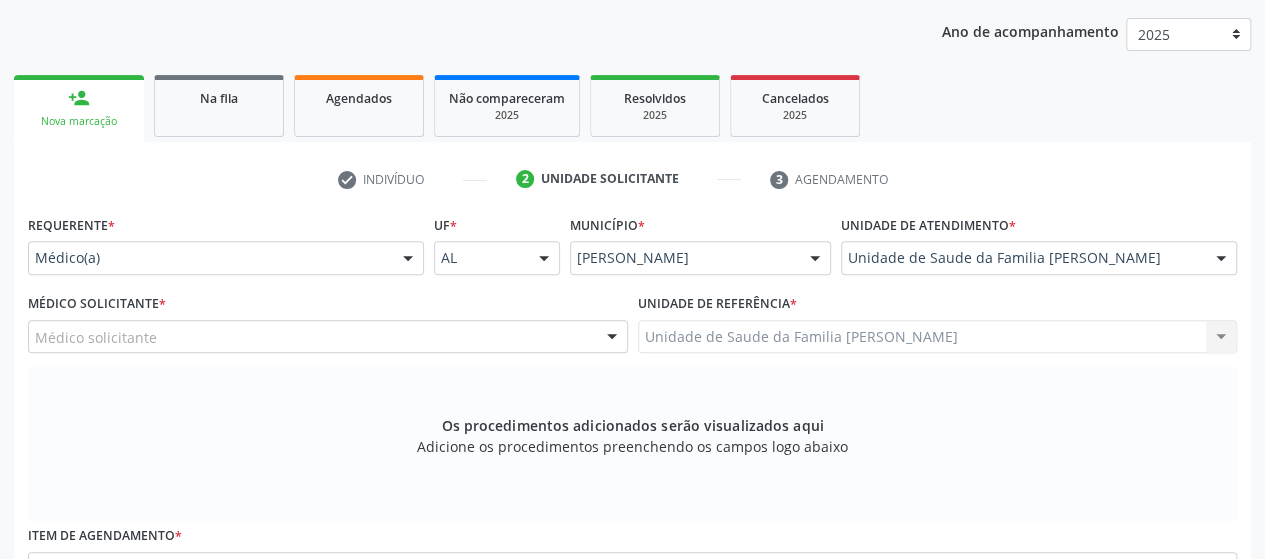 click on "Médico solicitante" at bounding box center (328, 337) 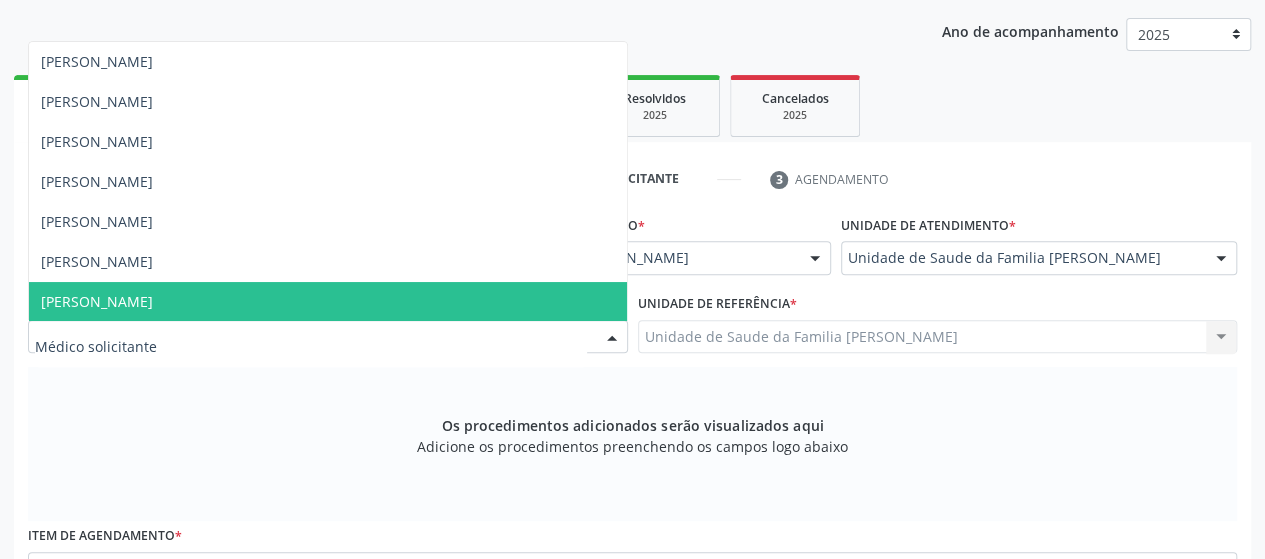 click on "[PERSON_NAME]" at bounding box center [328, 302] 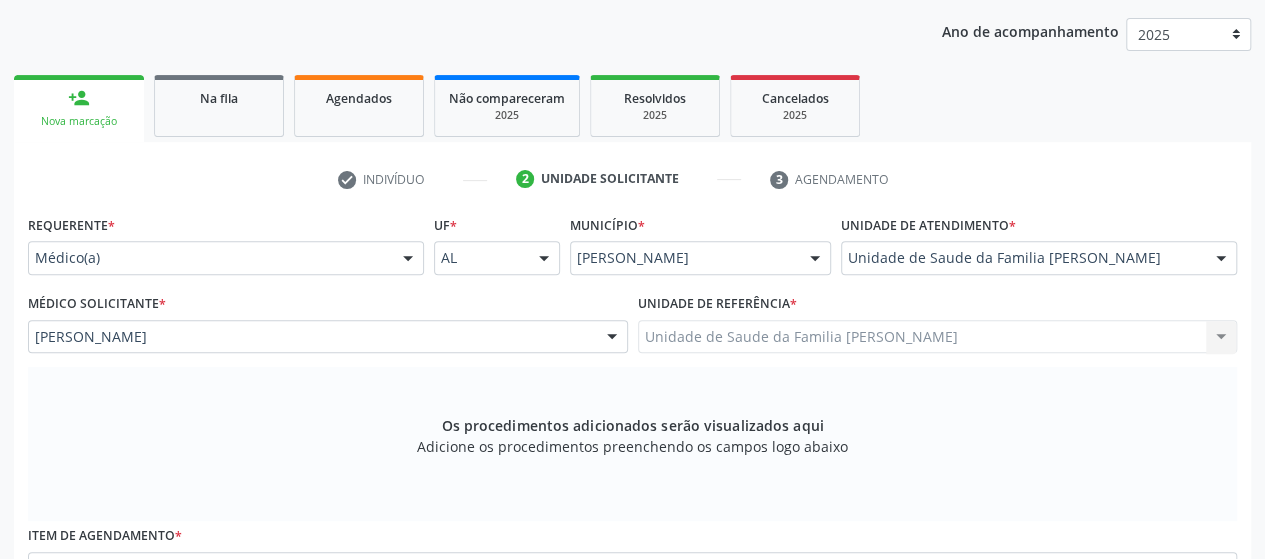 scroll, scrollTop: 452, scrollLeft: 0, axis: vertical 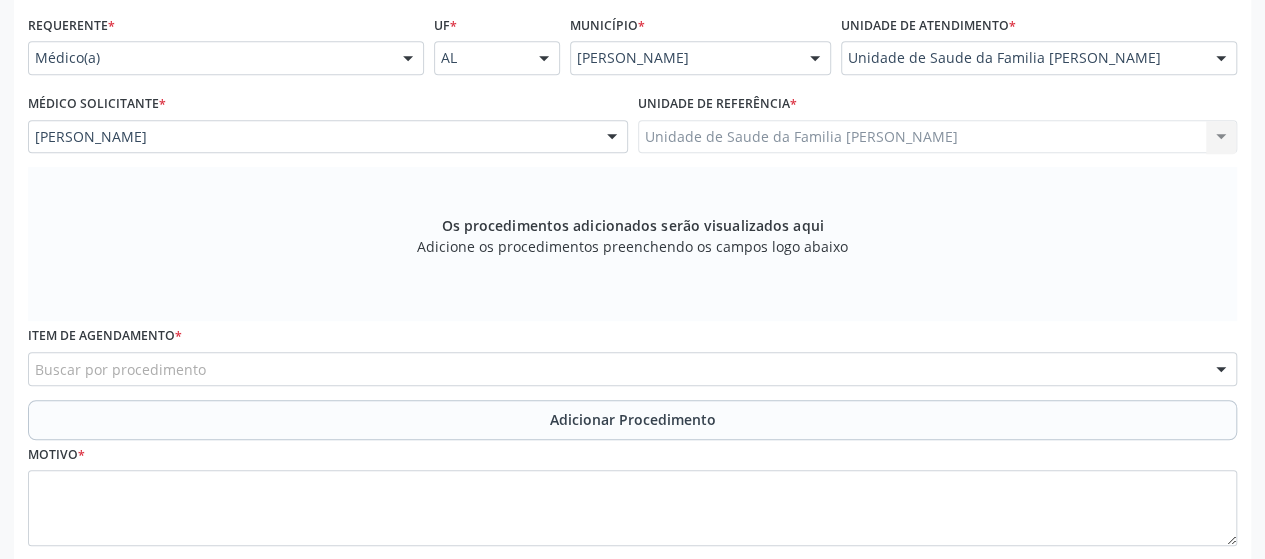 click on "Buscar por procedimento" at bounding box center [632, 369] 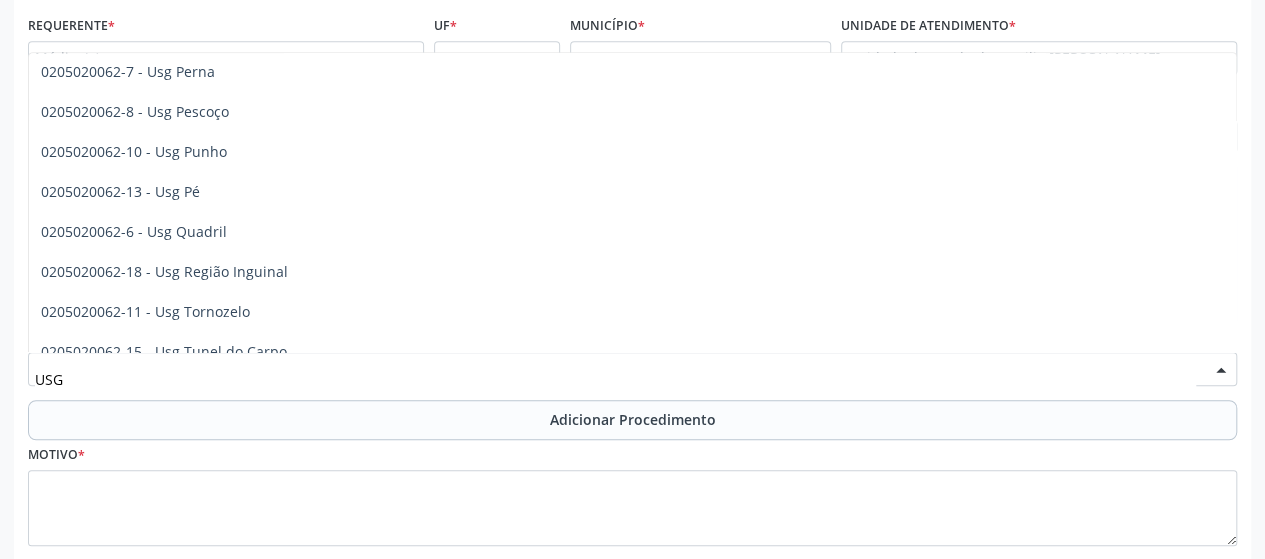 scroll, scrollTop: 460, scrollLeft: 0, axis: vertical 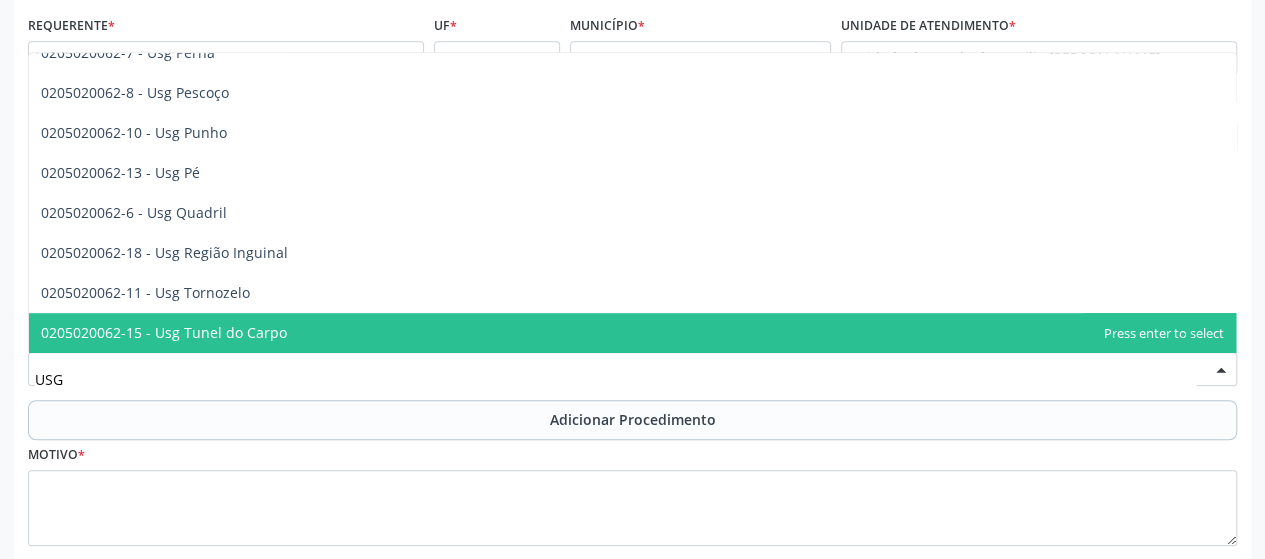 click on "USG" at bounding box center [615, 379] 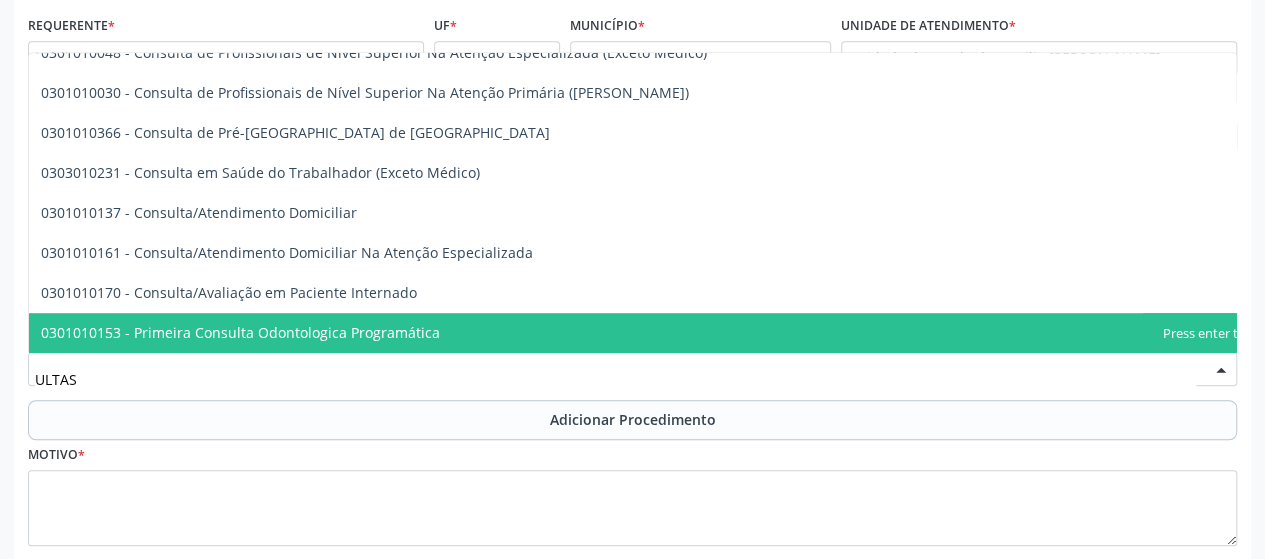scroll, scrollTop: 0, scrollLeft: 0, axis: both 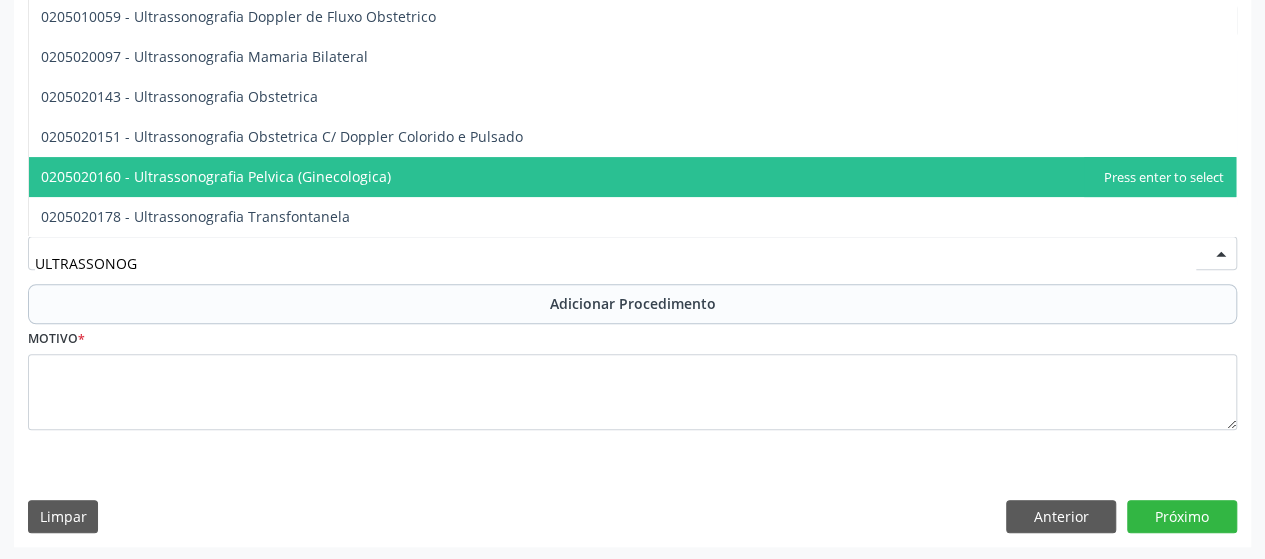 click on "0205020160 - Ultrassonografia Pelvica (Ginecologica)" at bounding box center (216, 176) 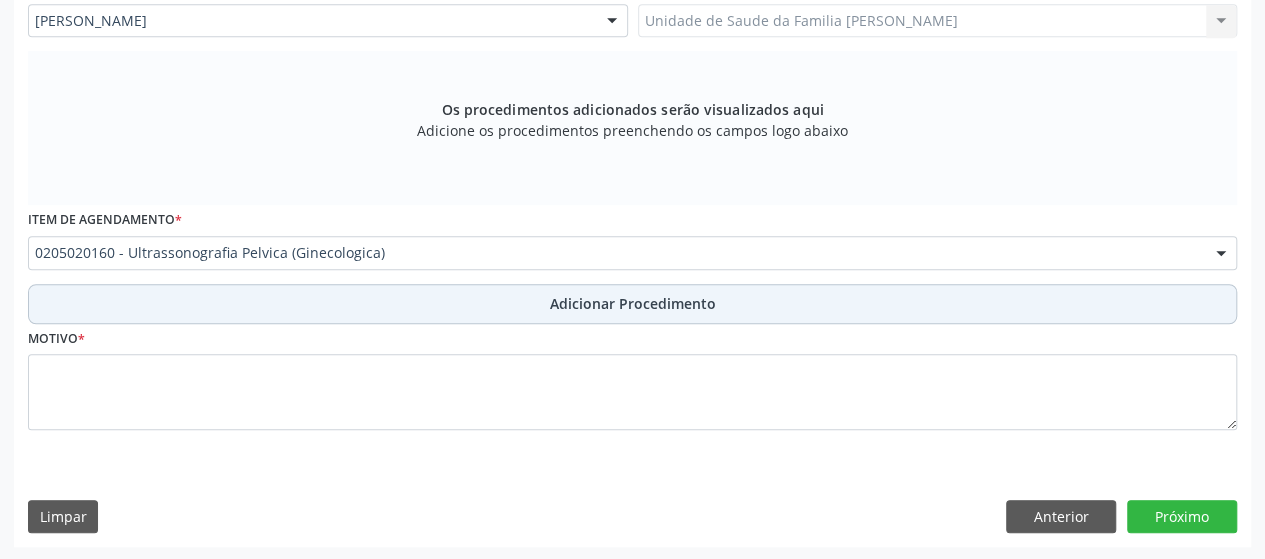click on "Adicionar Procedimento" at bounding box center (632, 304) 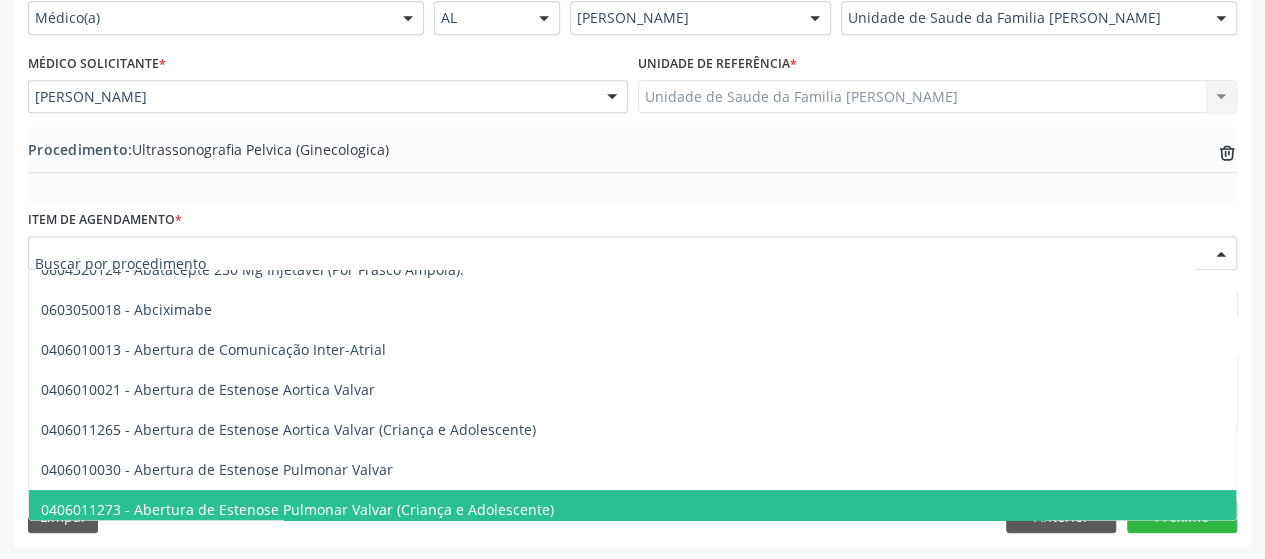click at bounding box center [615, 263] 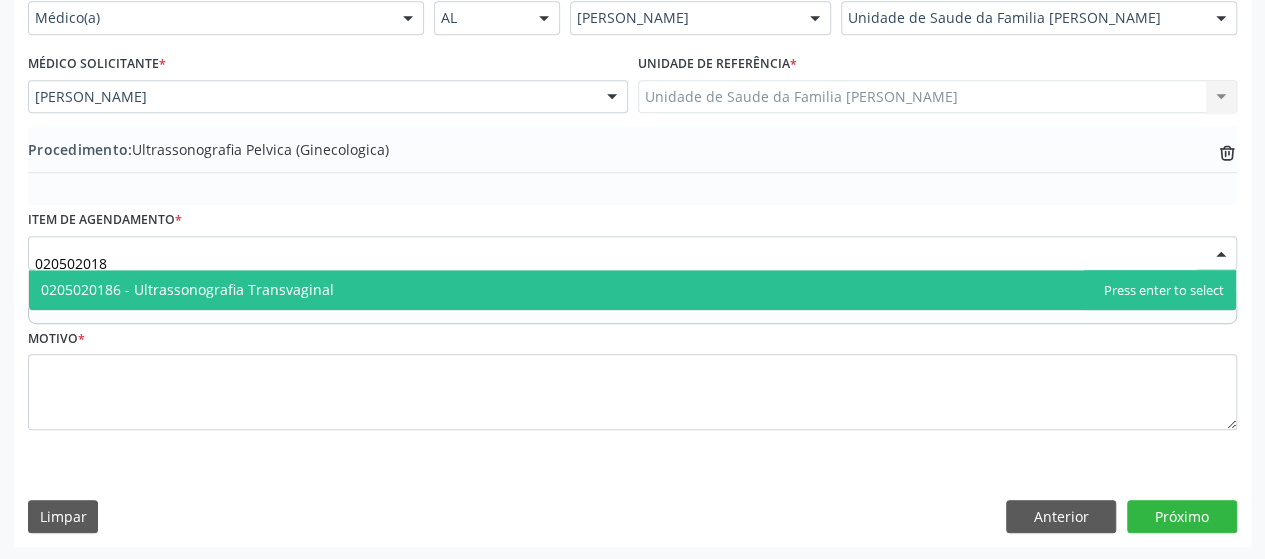 scroll, scrollTop: 0, scrollLeft: 0, axis: both 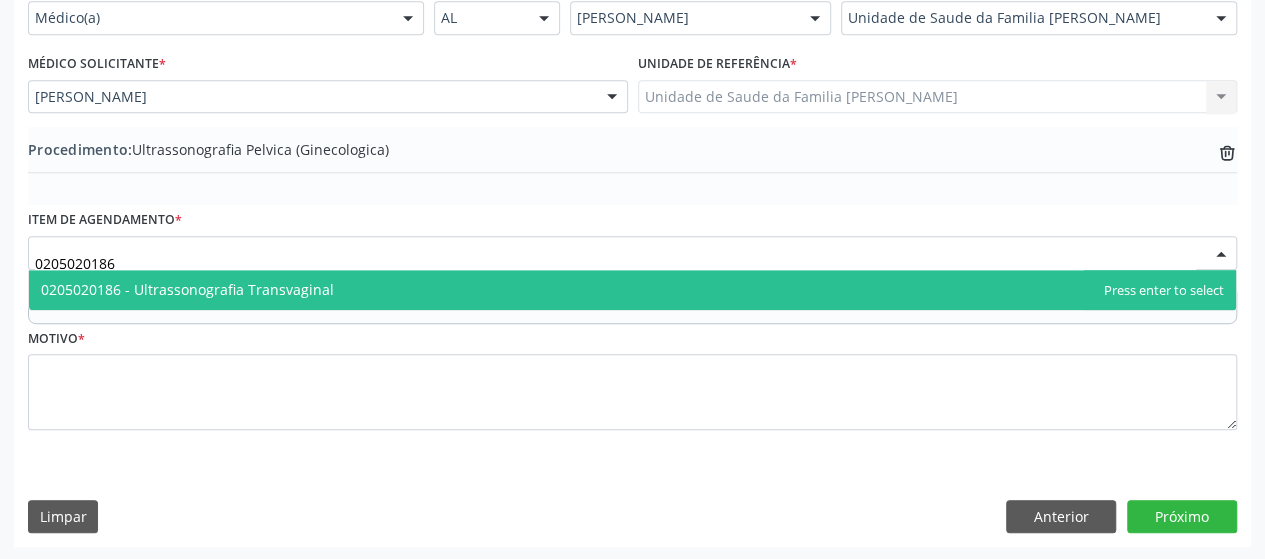 click on "0205020186 - Ultrassonografia Transvaginal" at bounding box center [187, 289] 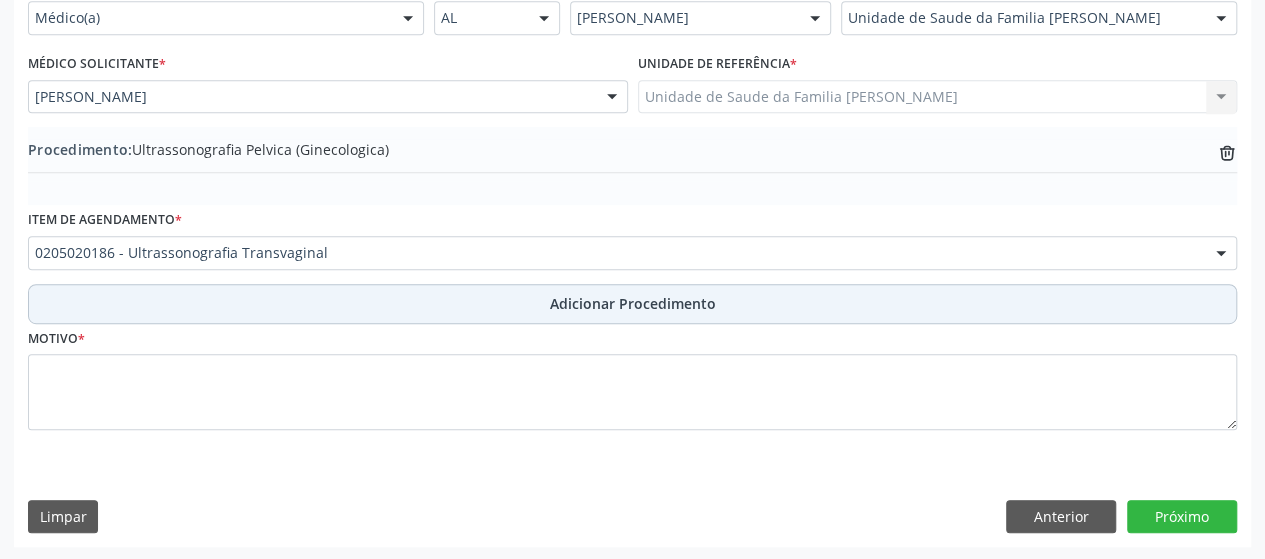 click on "Adicionar Procedimento" at bounding box center (633, 303) 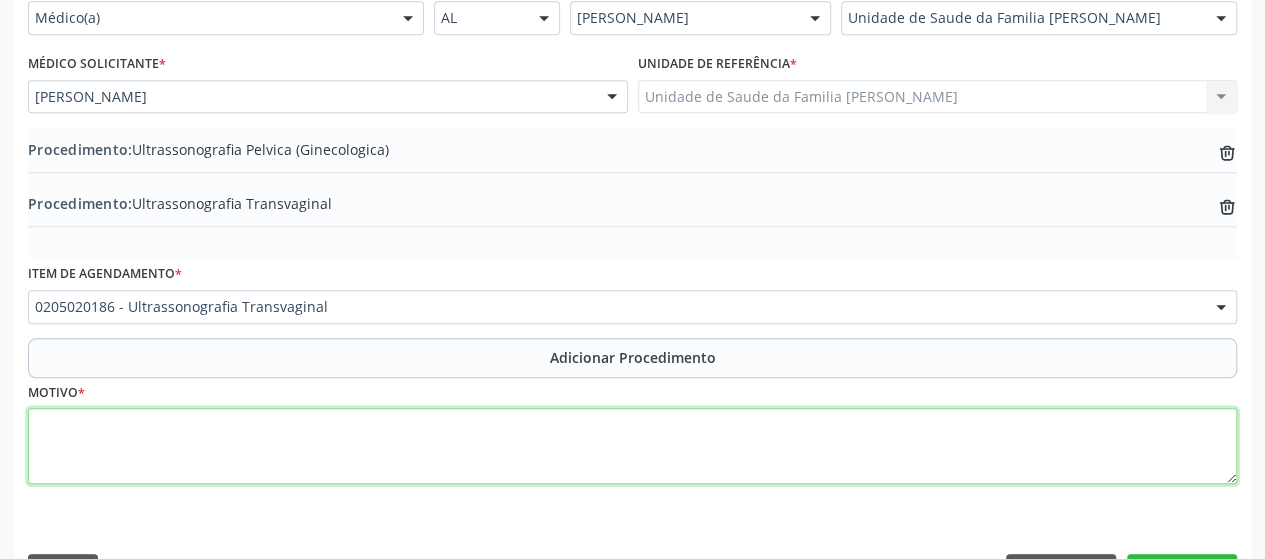 click at bounding box center [632, 446] 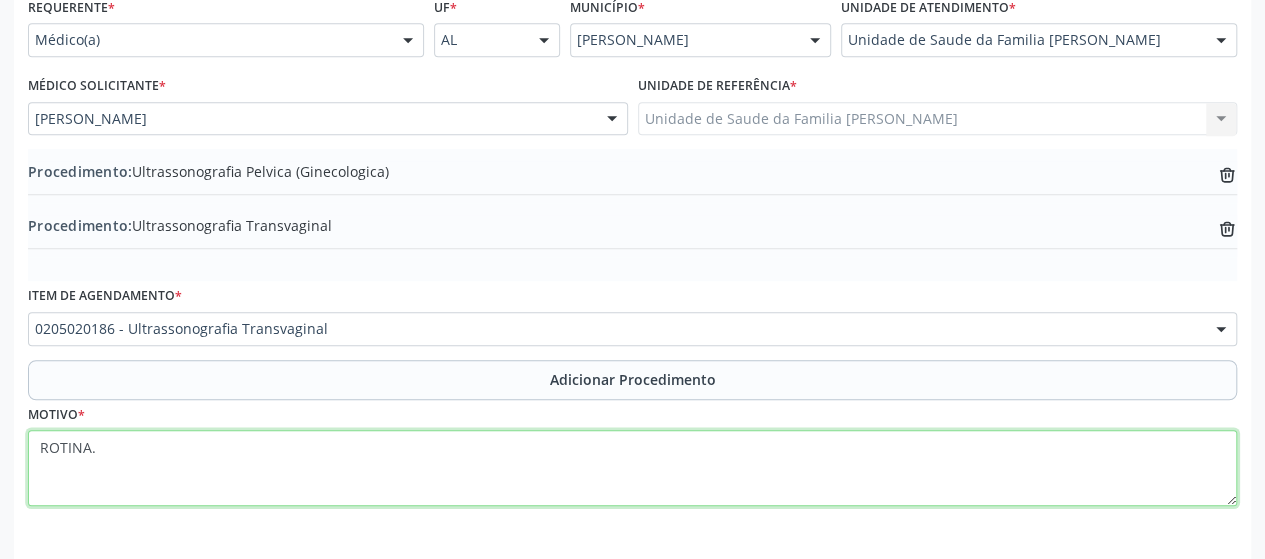 scroll, scrollTop: 507, scrollLeft: 0, axis: vertical 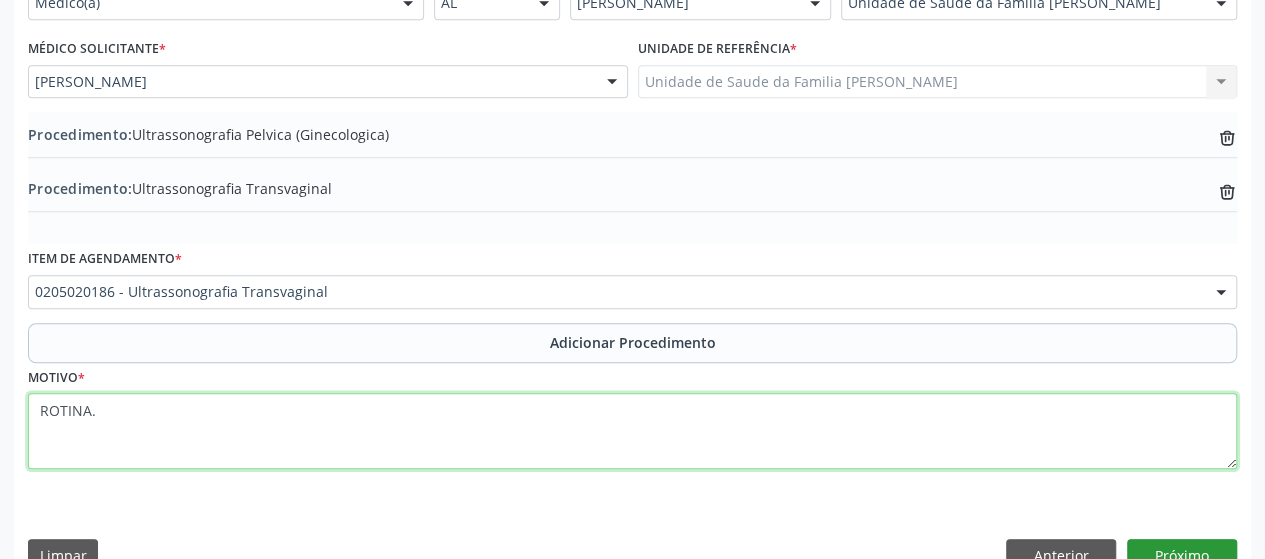 type on "ROTINA." 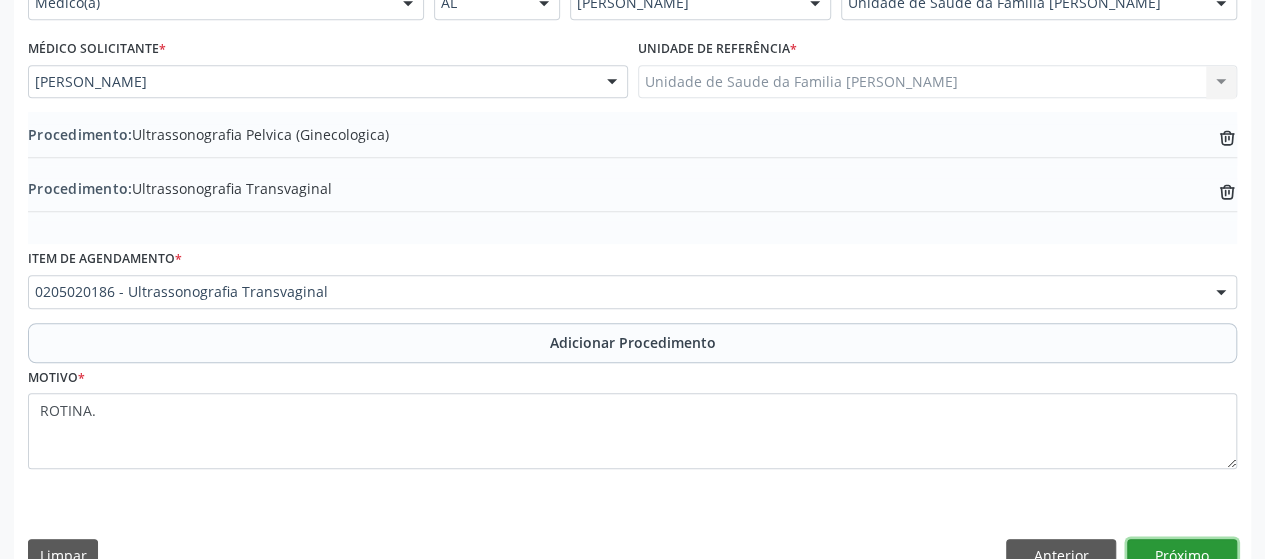 click on "Próximo" at bounding box center [1182, 556] 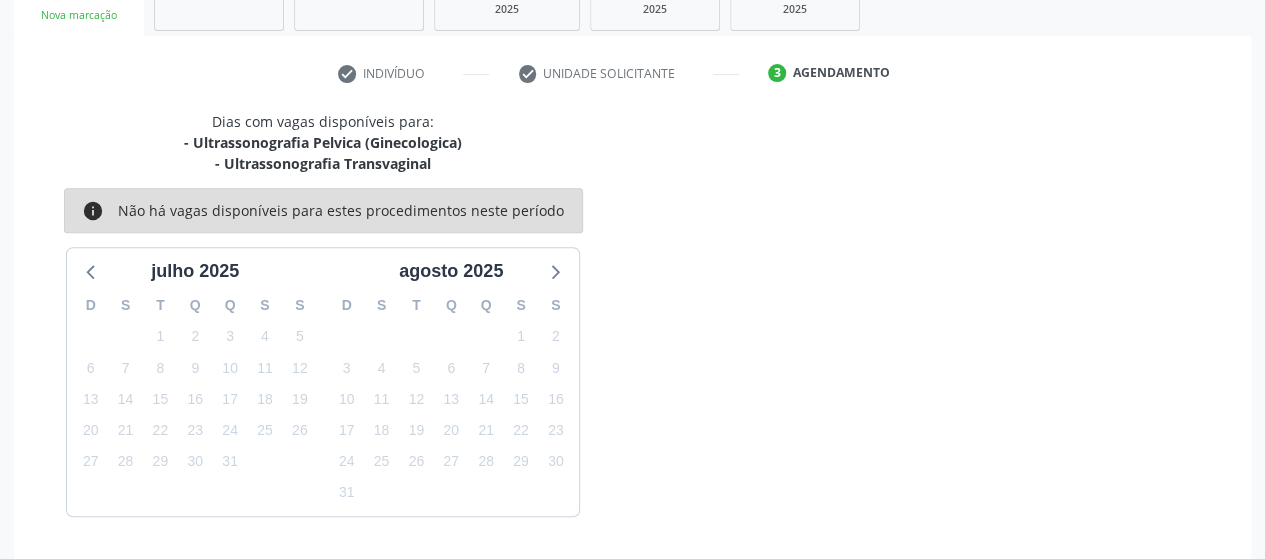 scroll, scrollTop: 416, scrollLeft: 0, axis: vertical 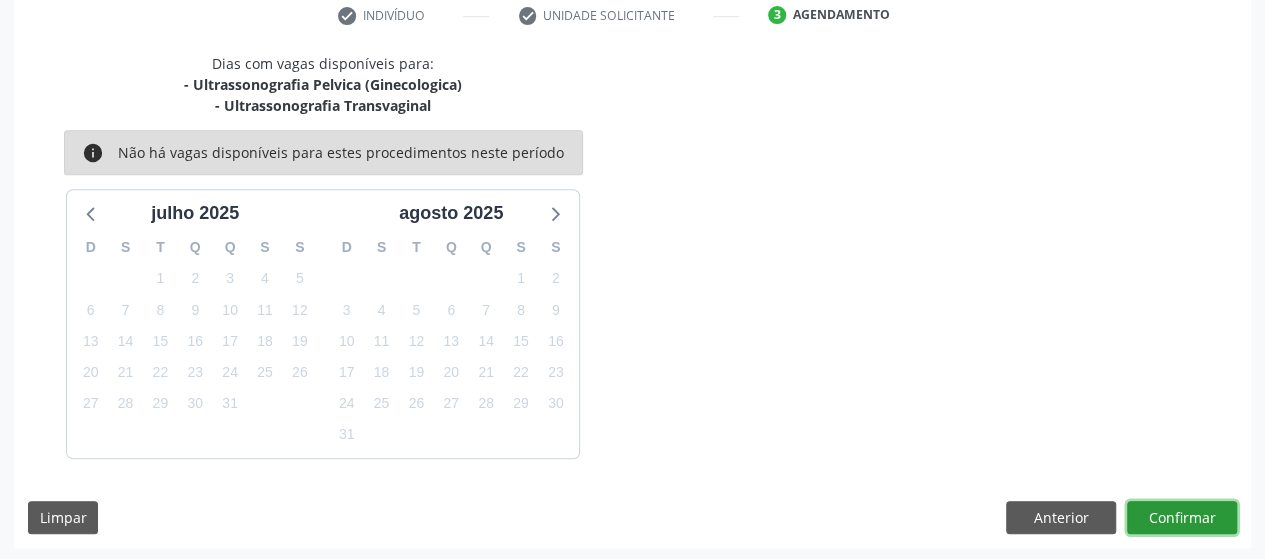 click on "Confirmar" at bounding box center (1182, 518) 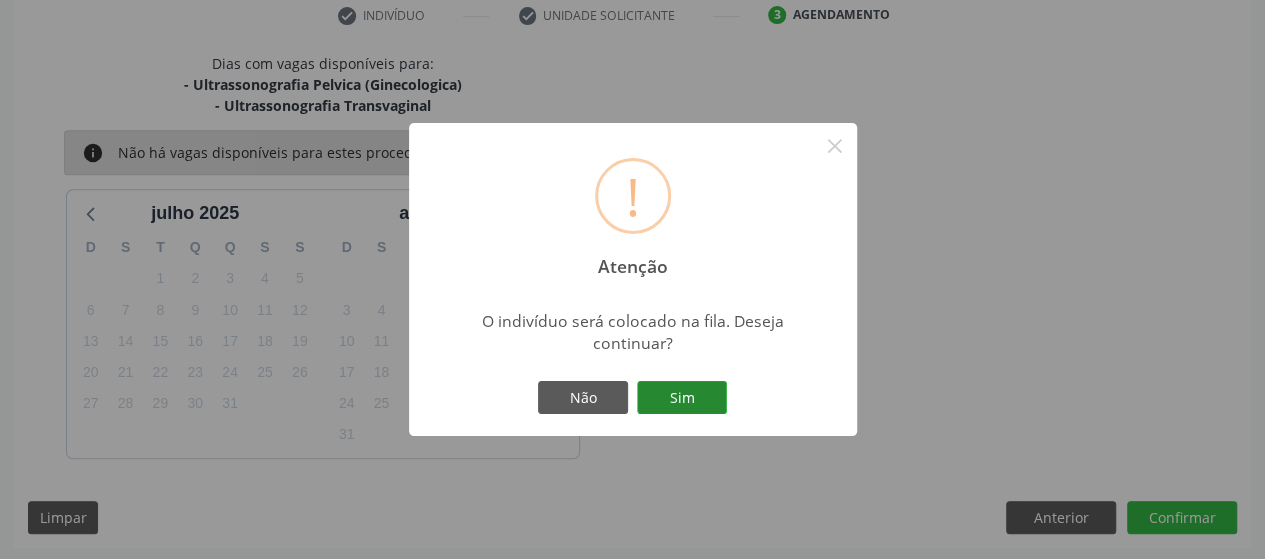 click on "Sim" at bounding box center [682, 398] 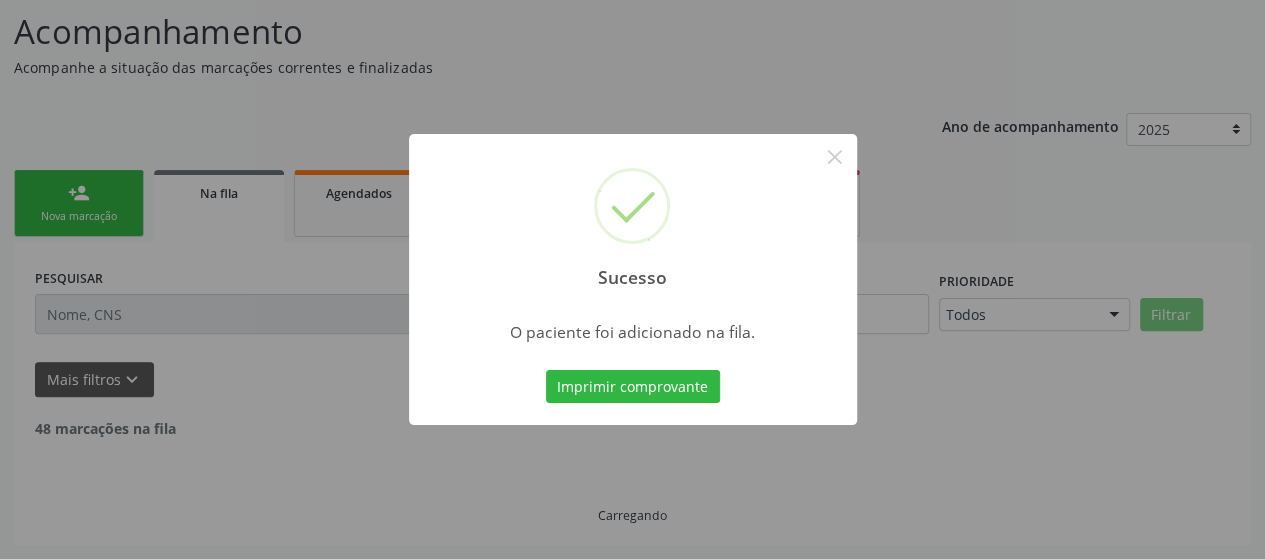 scroll, scrollTop: 134, scrollLeft: 0, axis: vertical 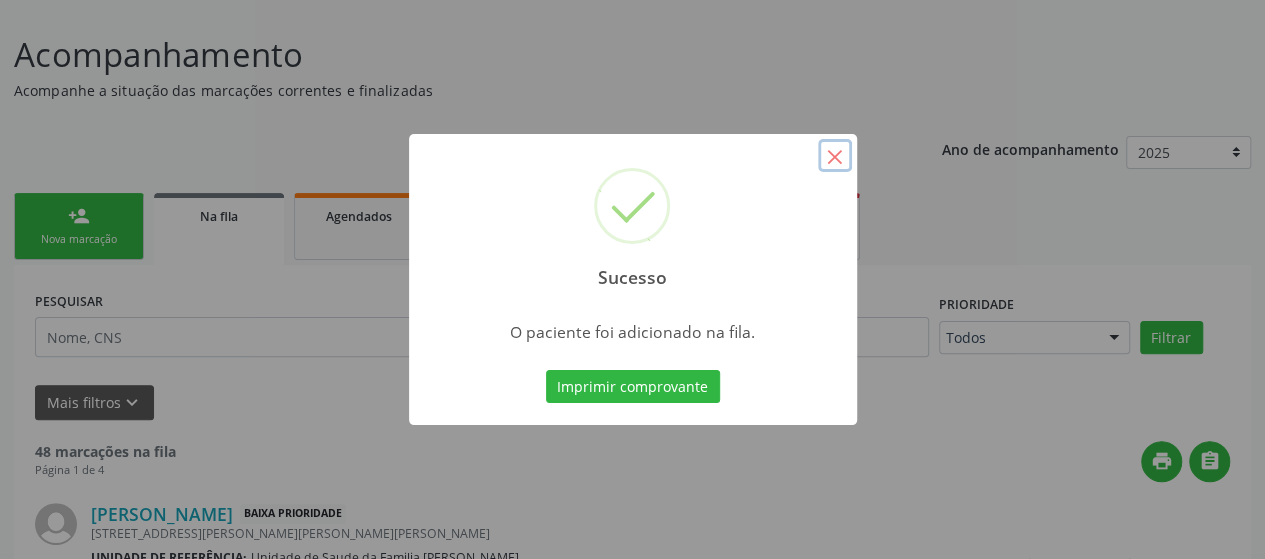 click on "×" at bounding box center [835, 156] 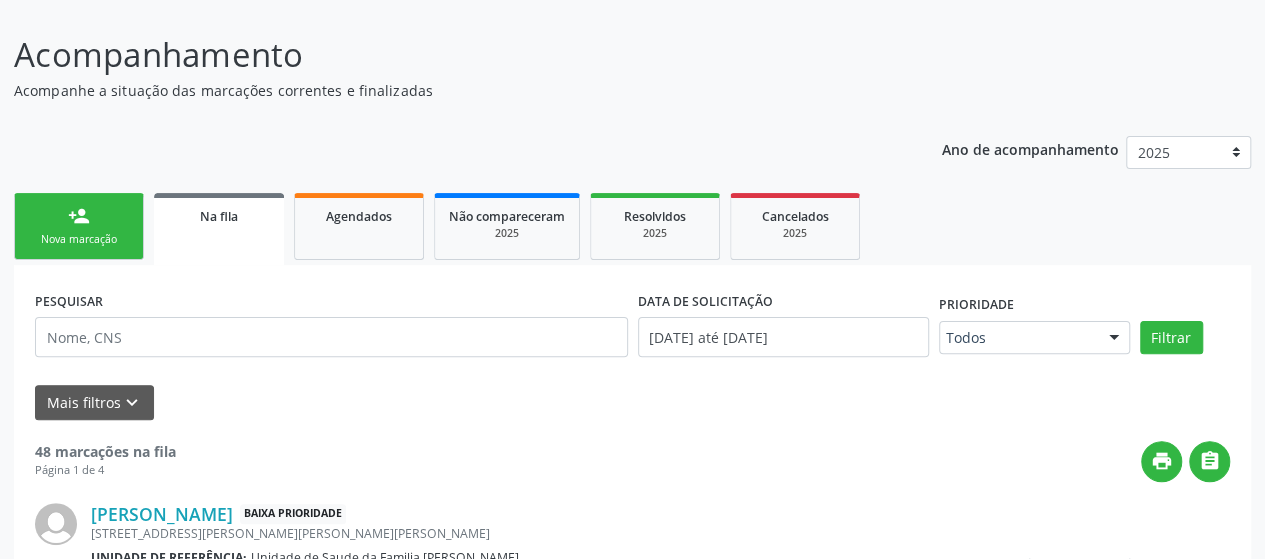 click on "person_add
Nova marcação" at bounding box center [79, 226] 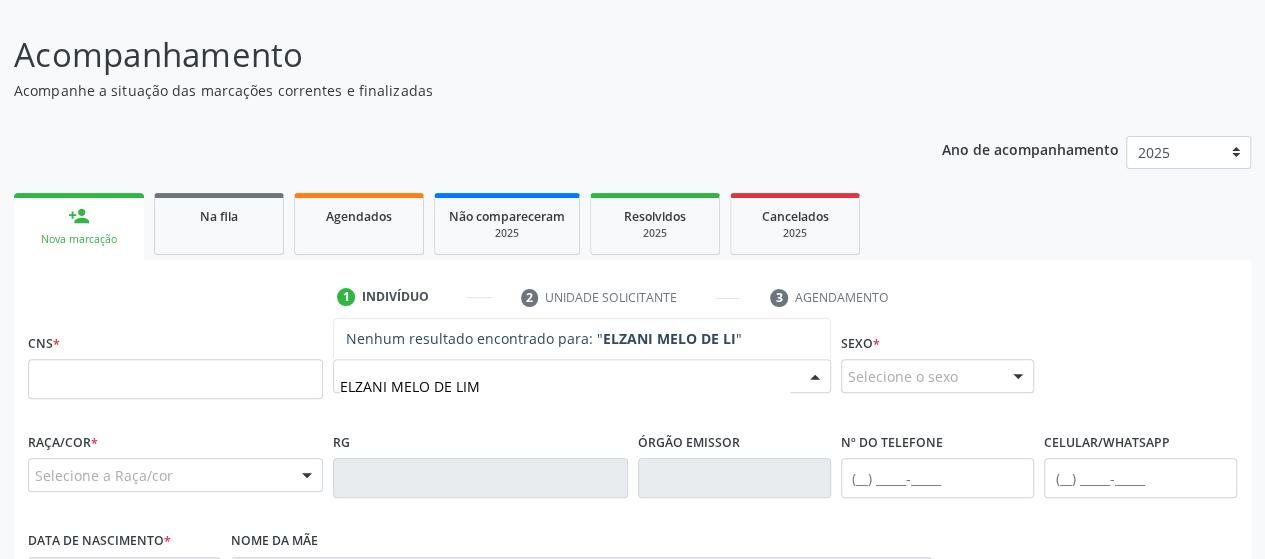 type on "ELZANI MELO DE LIMA" 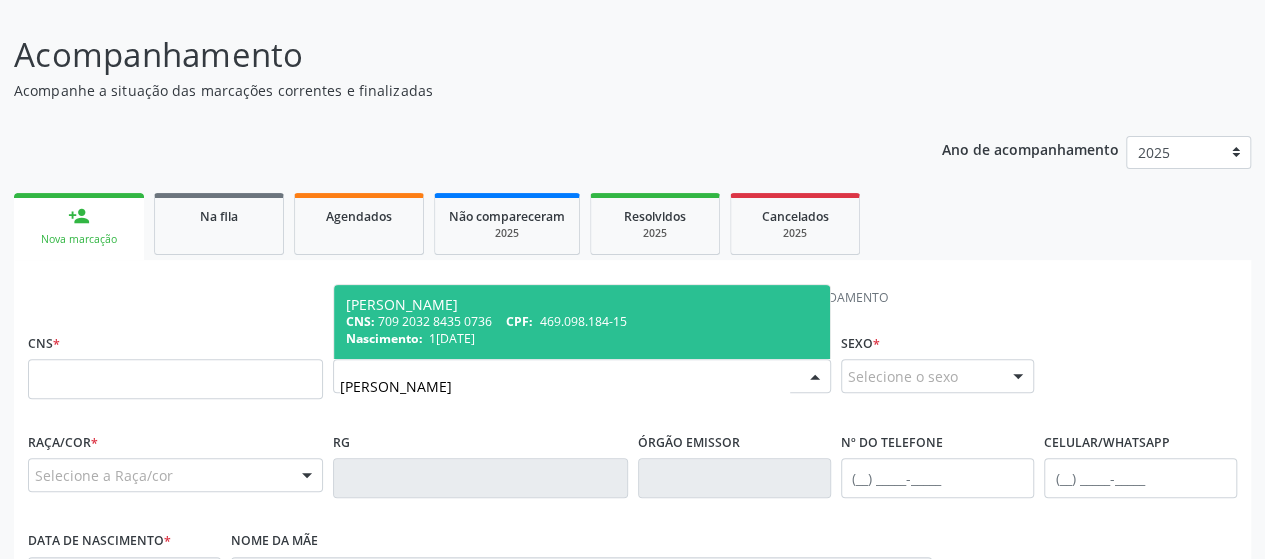 click on "CNS:
709 2032 8435 0736
CPF:
469.098.184-15" at bounding box center (582, 321) 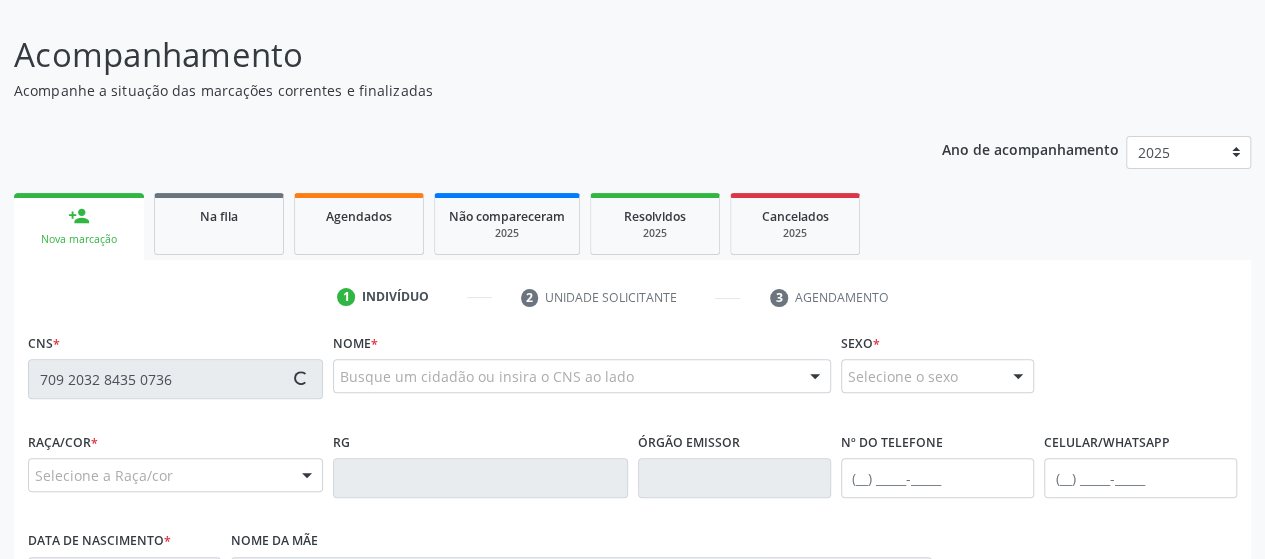 type on "709 2032 8435 0736" 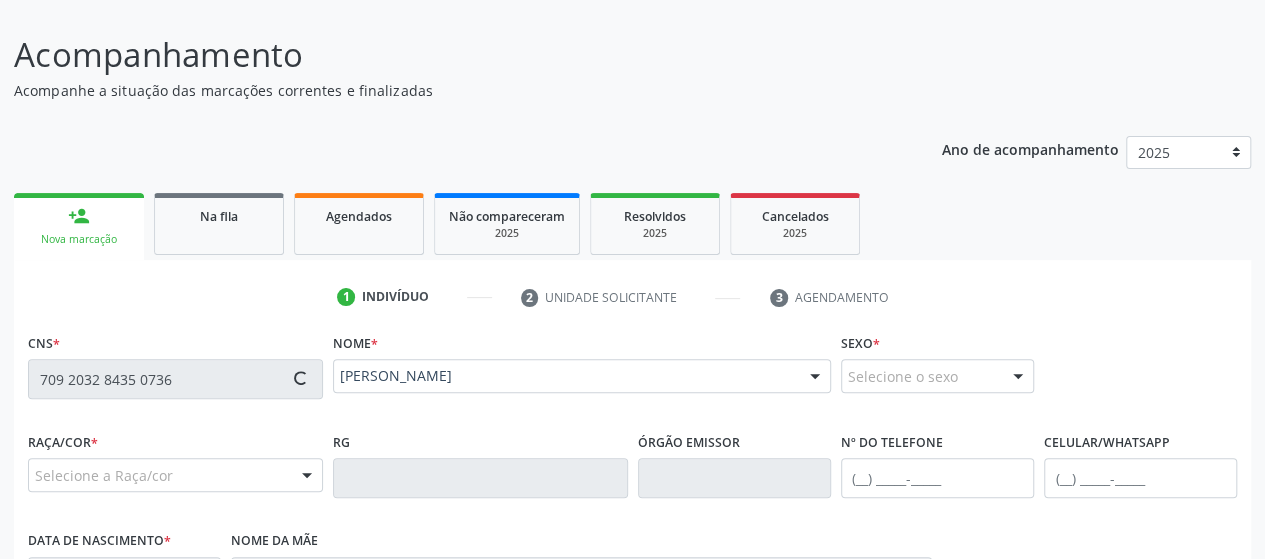 type on "(82) 99375-0057" 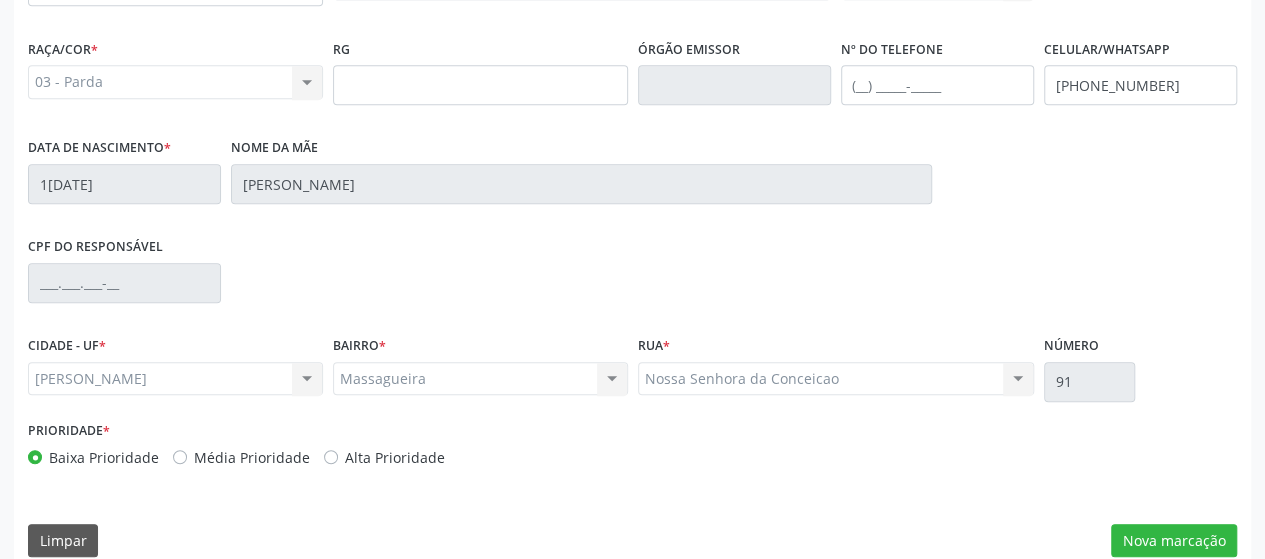 scroll, scrollTop: 552, scrollLeft: 0, axis: vertical 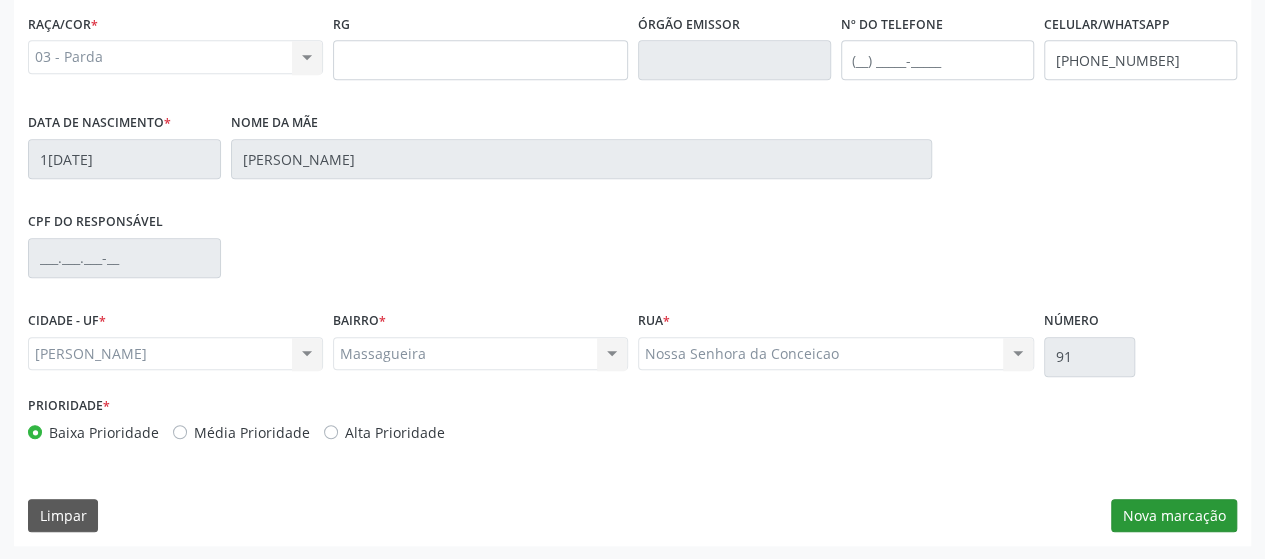 click on "CNS
*
709 2032 8435 0736       done
Nome
*
Elzani Melo de Lima
Elzani Melo de Lima
CNS:
709 2032 8435 0736
CPF:    --   Nascimento:
19/12/1963
Nenhum resultado encontrado para: "   "
Digite o nome ou CNS para buscar um indivíduo
Sexo
*
Feminino         Masculino   Feminino
Nenhum resultado encontrado para: "   "
Não há nenhuma opção para ser exibida.
Está gestante
Sim
Raça/cor
*
03 - Parda         01 - Branca   02 - Preta   04 - Amarela   03 - Parda   05 - Indígena
Nenhum resultado encontrado para: "   "
Não há nenhuma opção para ser exibida.
RG
Órgão emissor
Nº do Telefone
Celular/WhatsApp
(82) 99375-0057
*" at bounding box center [632, 228] 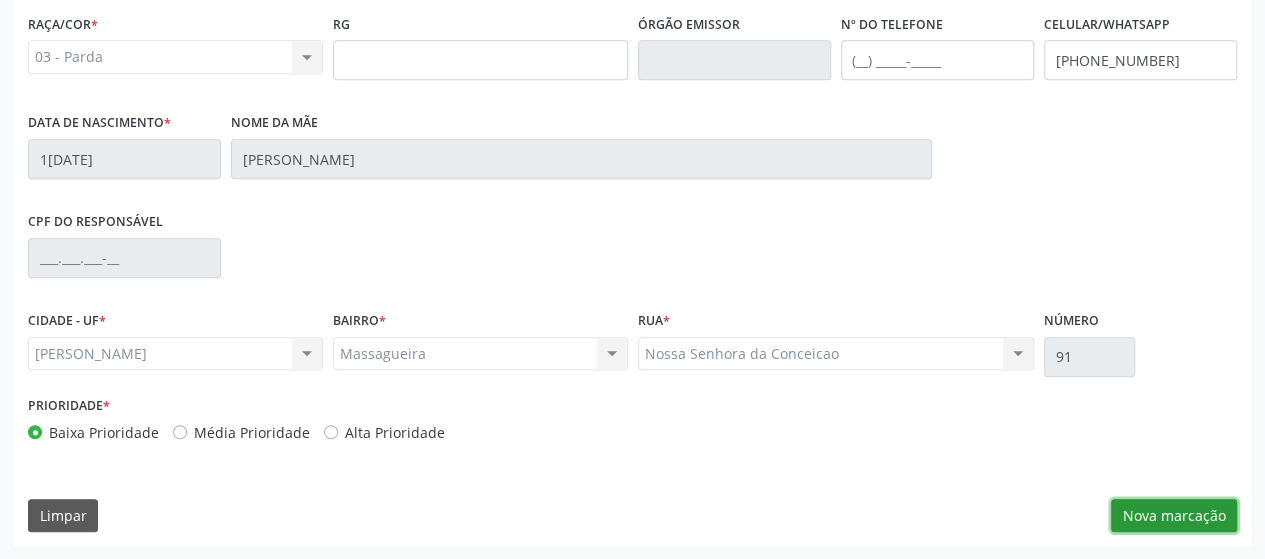 click on "Nova marcação" at bounding box center (1174, 516) 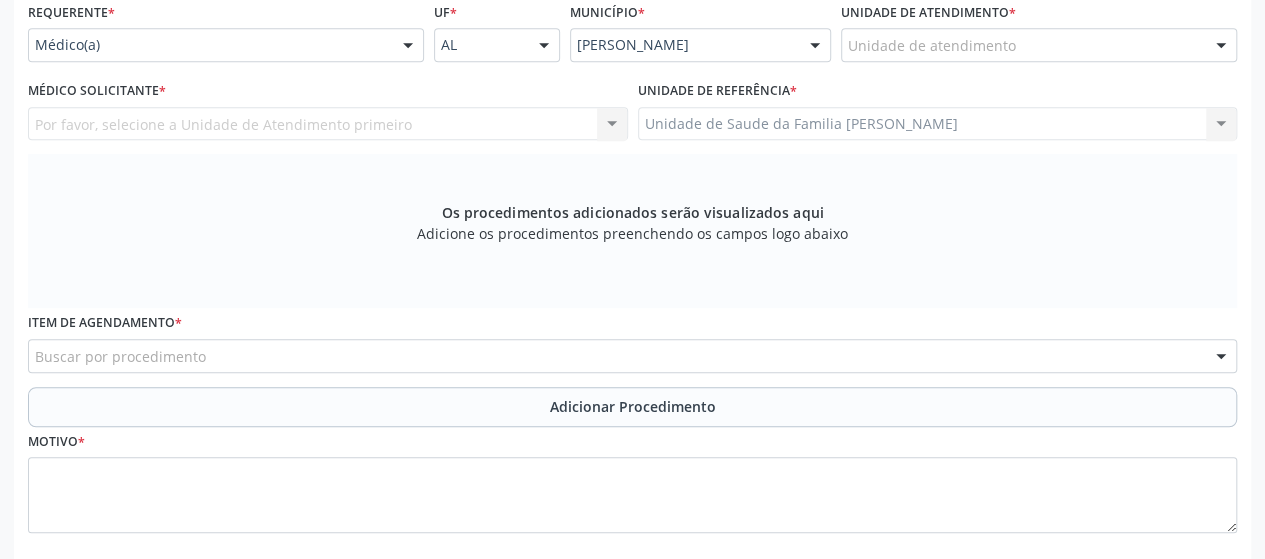 scroll, scrollTop: 352, scrollLeft: 0, axis: vertical 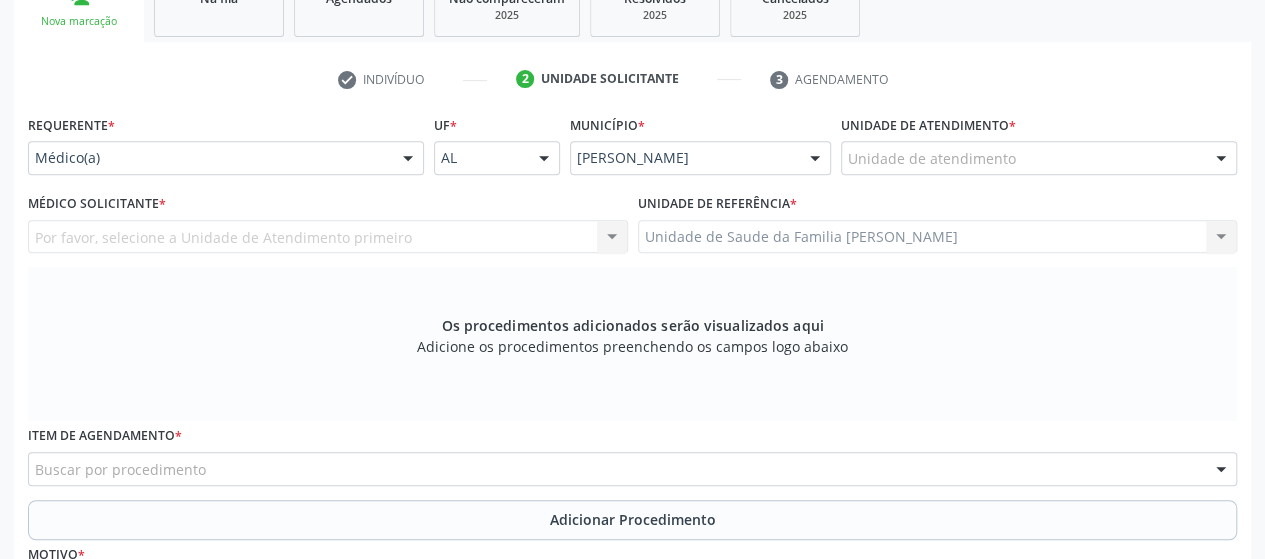 click on "Unidade de atendimento" at bounding box center [1039, 158] 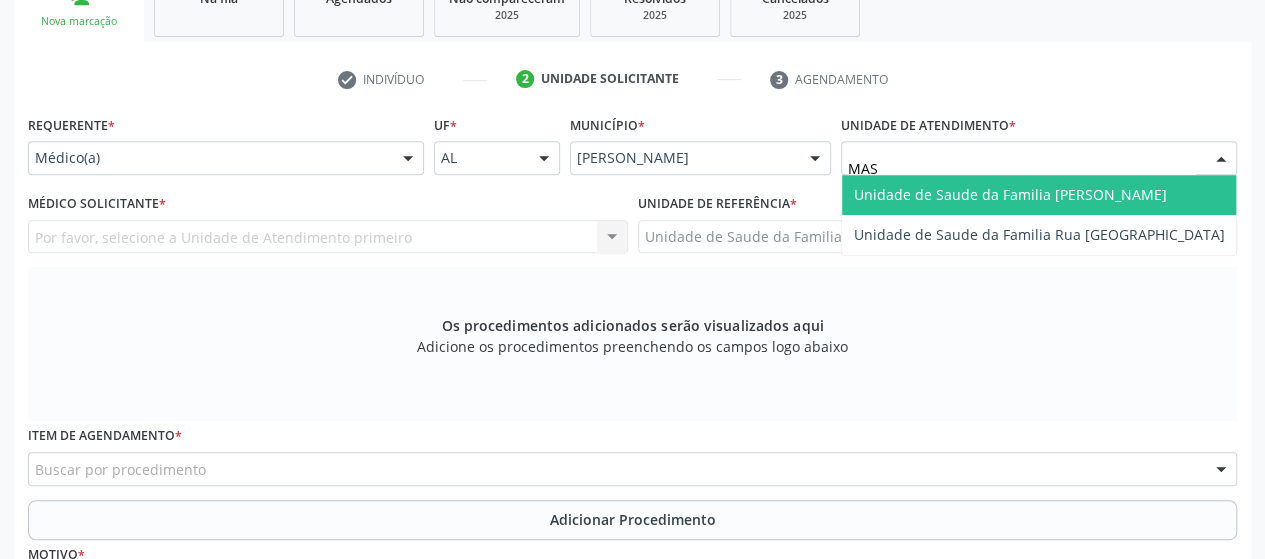 type on "MASS" 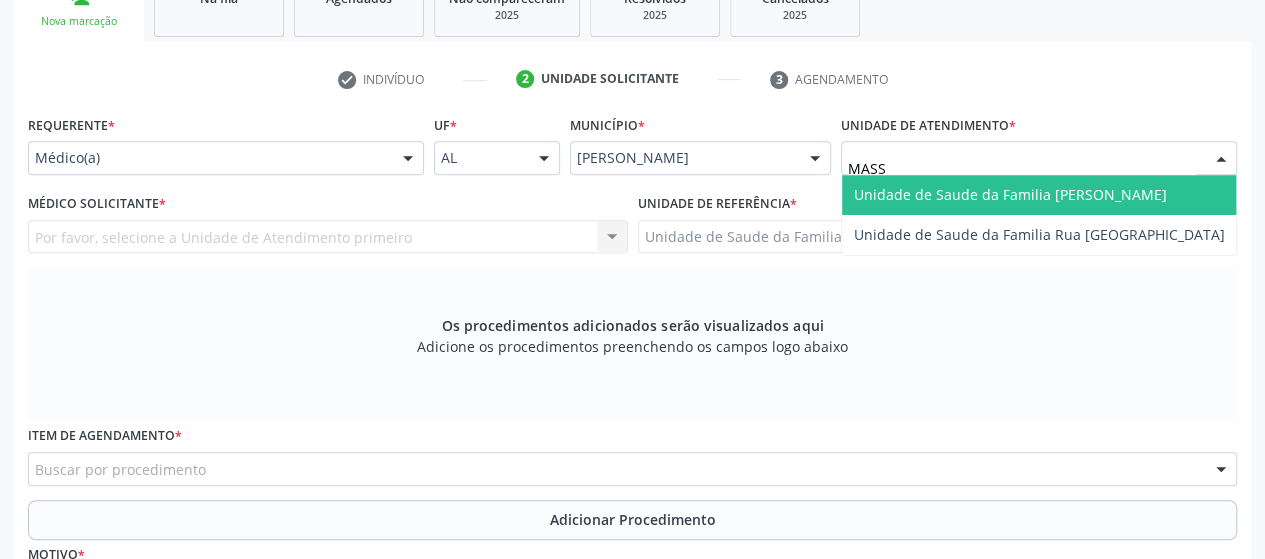 click on "Unidade de Saude da Familia [PERSON_NAME]" at bounding box center [1010, 194] 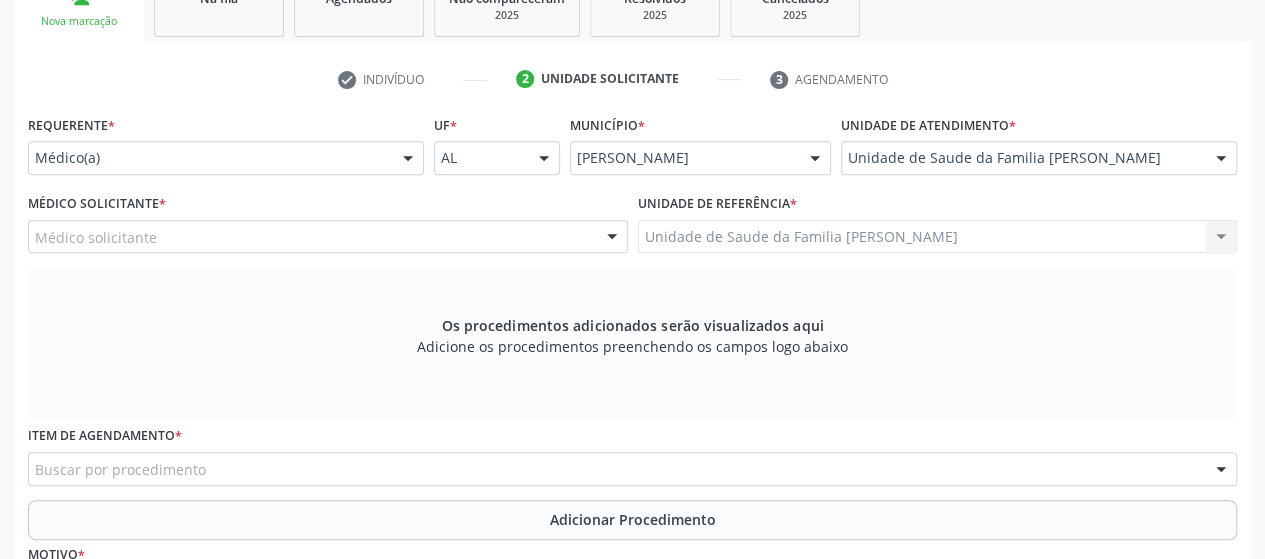 click on "Médico solicitante" at bounding box center (328, 237) 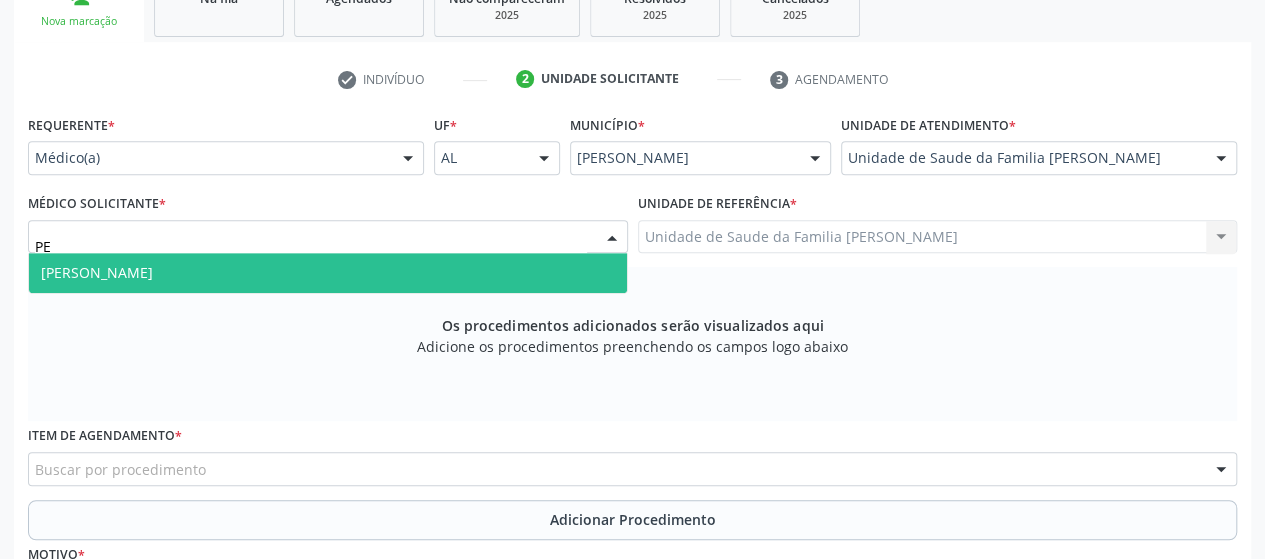 type on "PED" 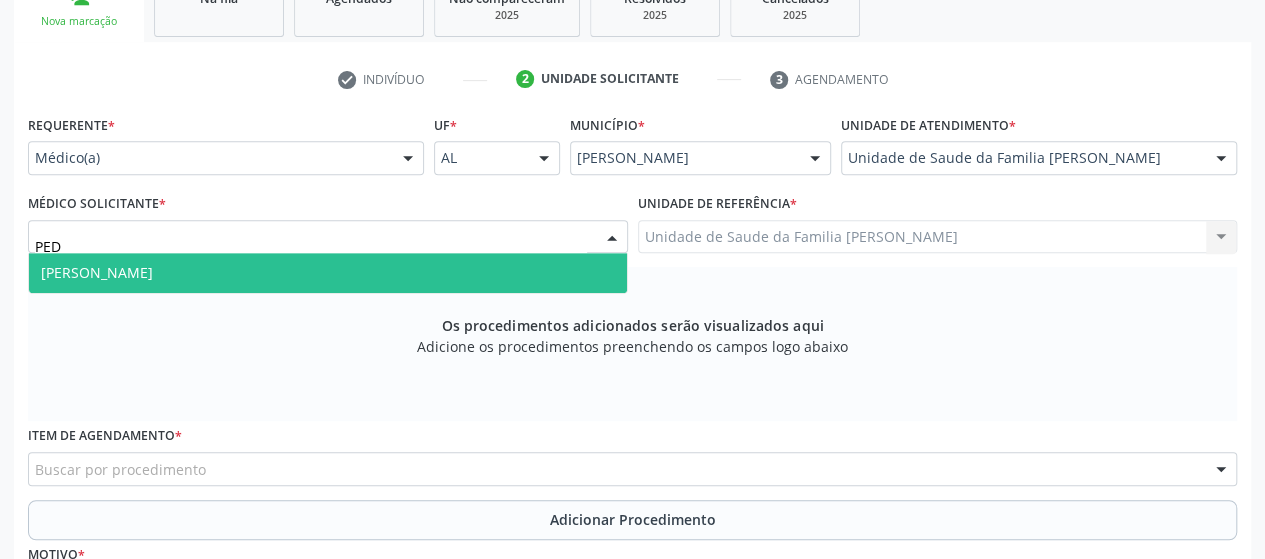 click on "[PERSON_NAME]" at bounding box center [328, 273] 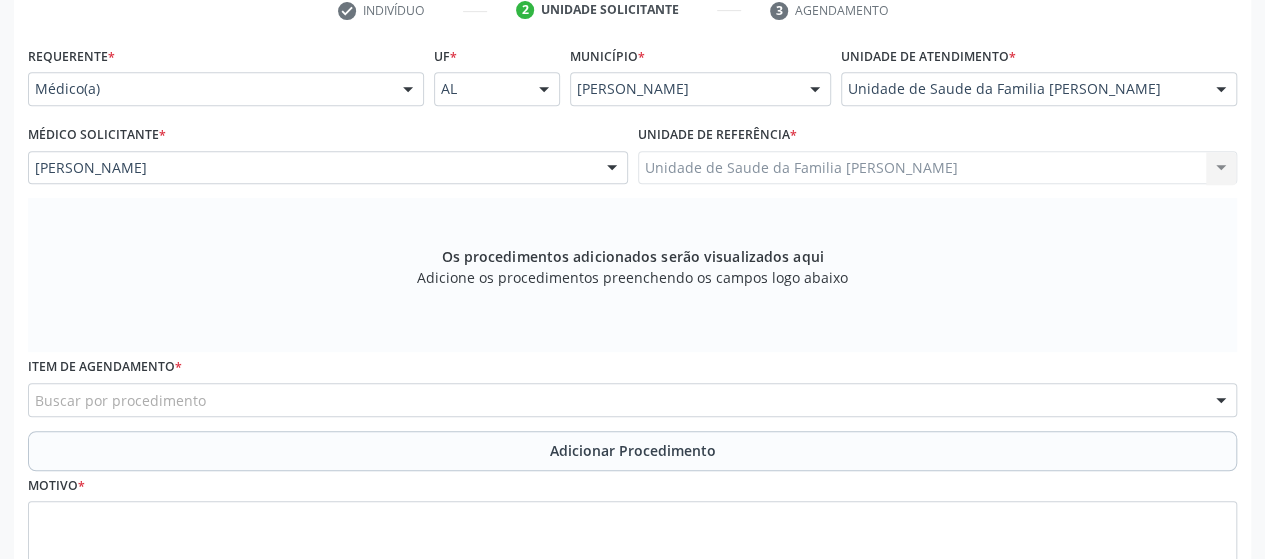scroll, scrollTop: 452, scrollLeft: 0, axis: vertical 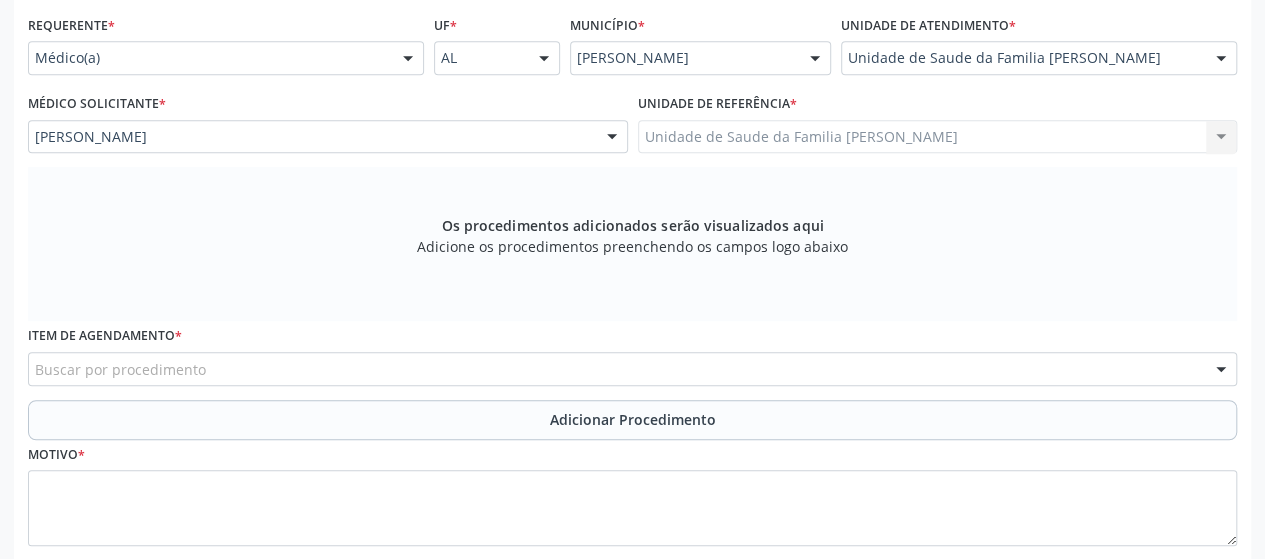 click on "Buscar por procedimento" at bounding box center [632, 369] 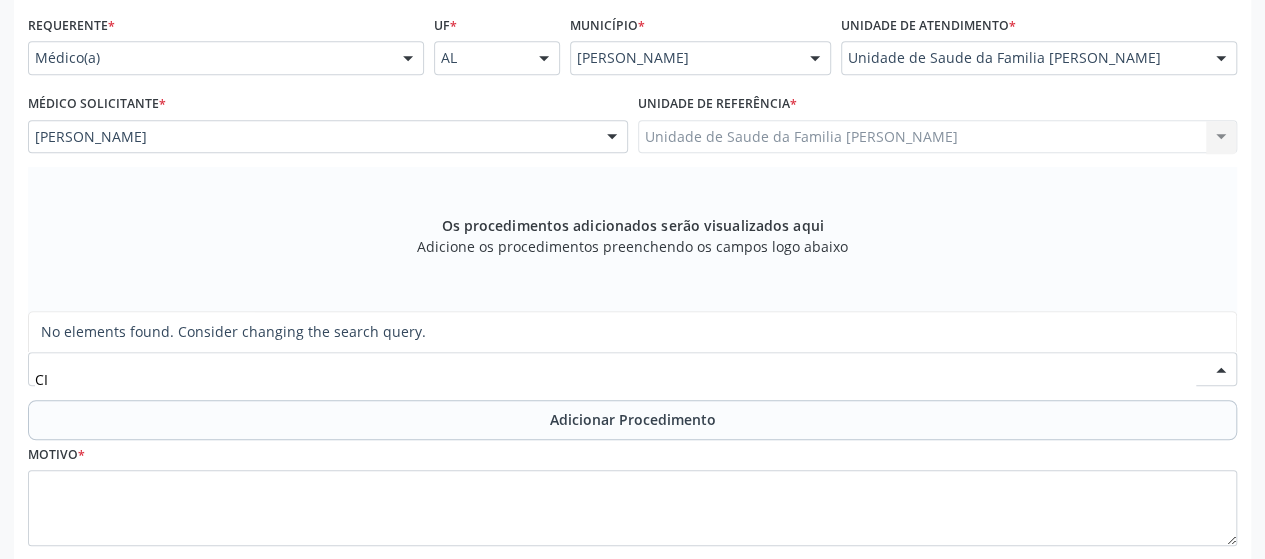 type on "C" 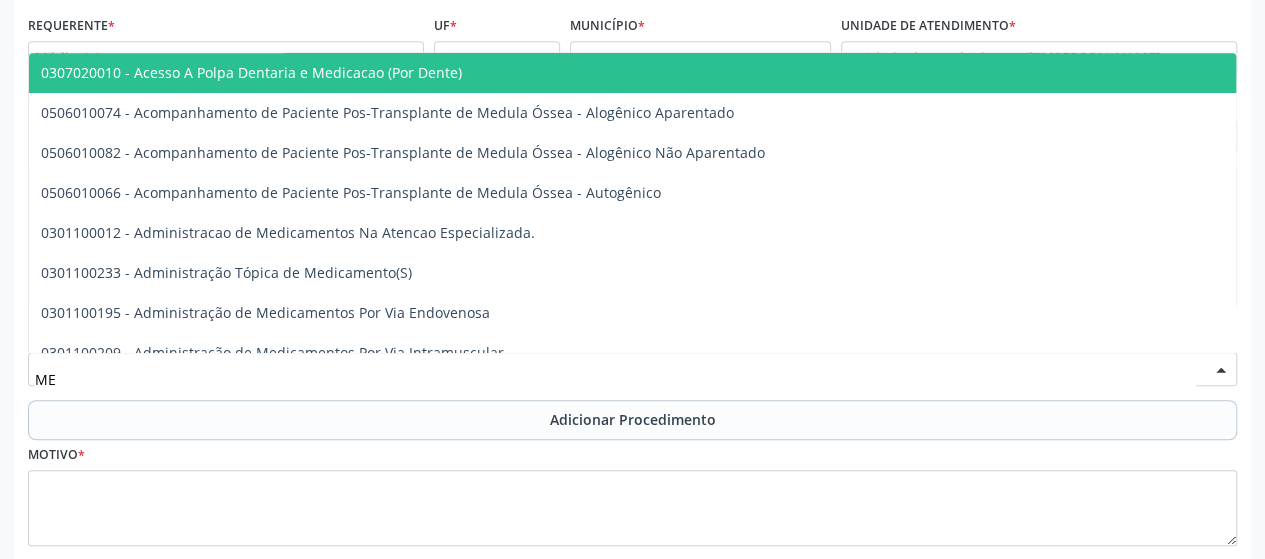 type on "M" 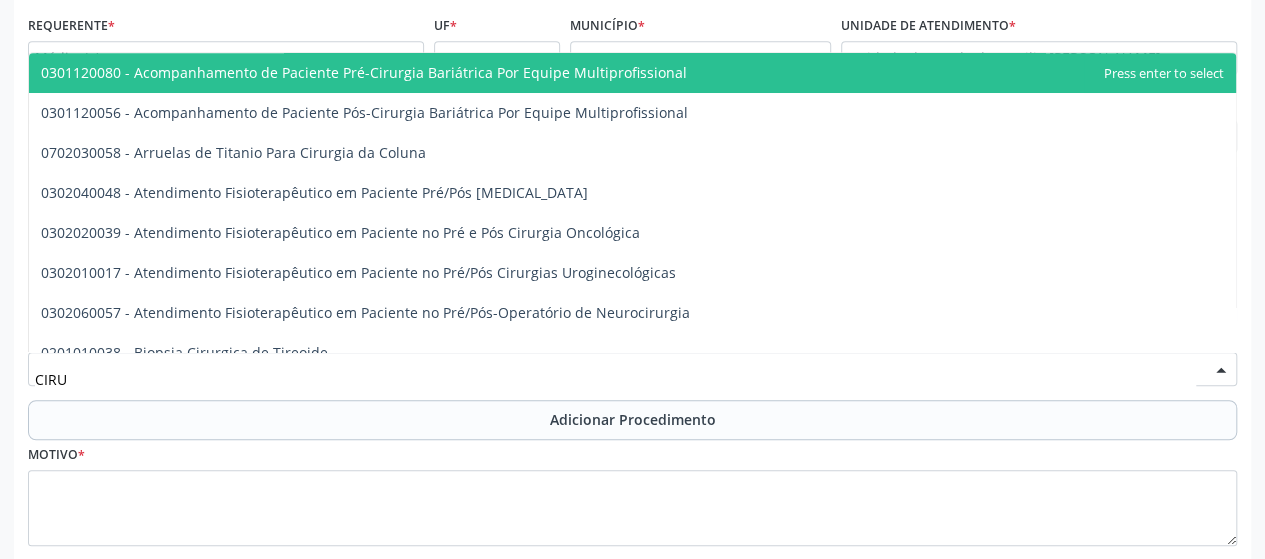type on "CIRUR" 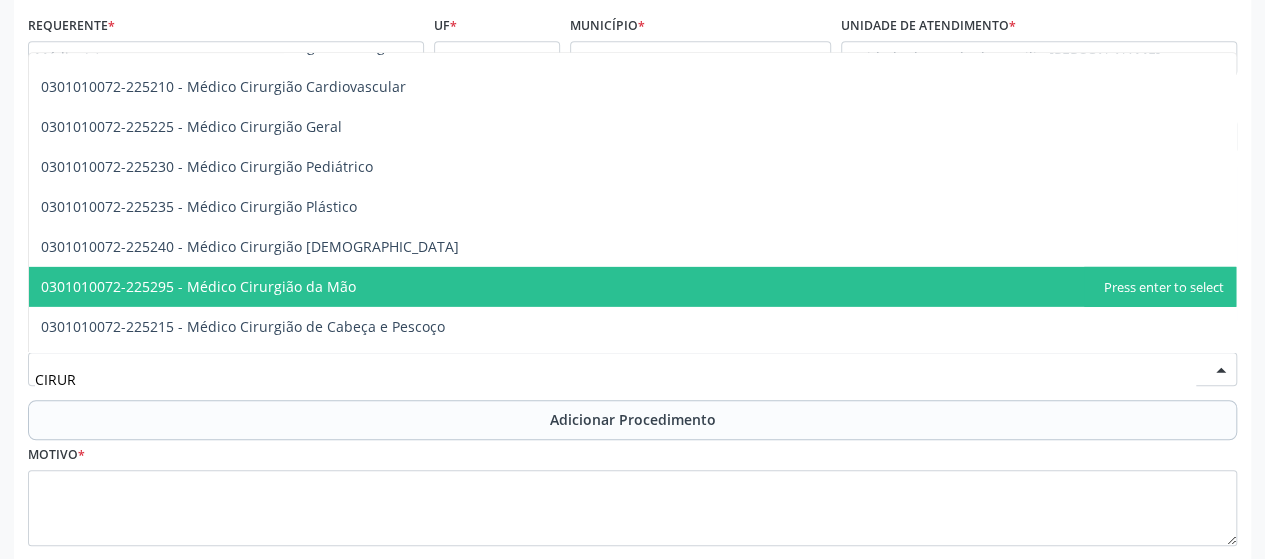 scroll, scrollTop: 3000, scrollLeft: 0, axis: vertical 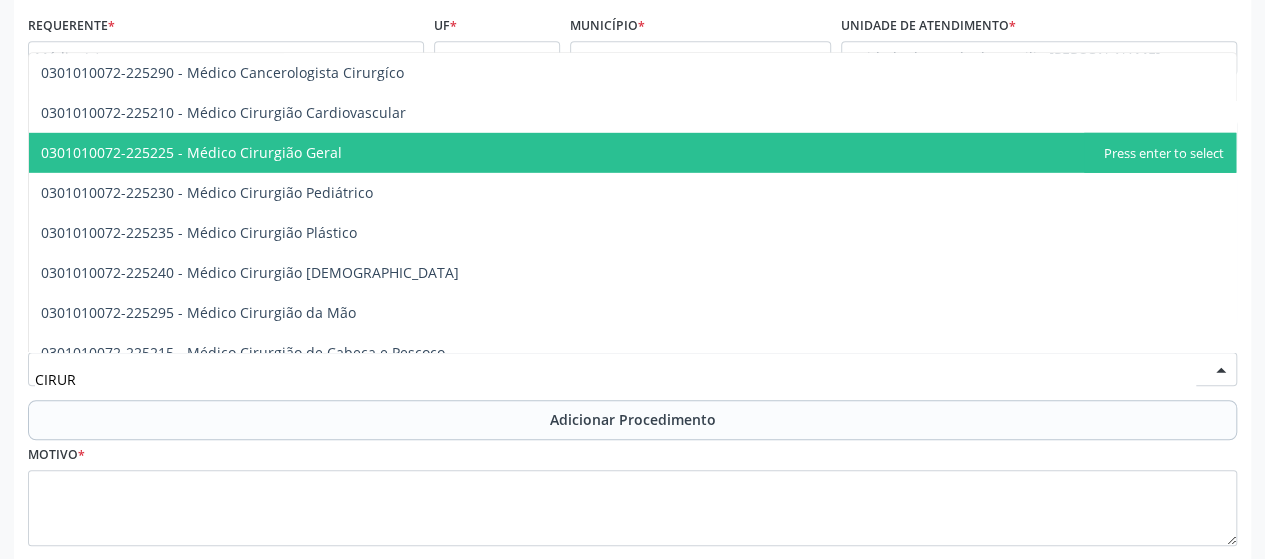 click on "0301010072-225225 - Médico Cirurgião Geral" at bounding box center [632, 153] 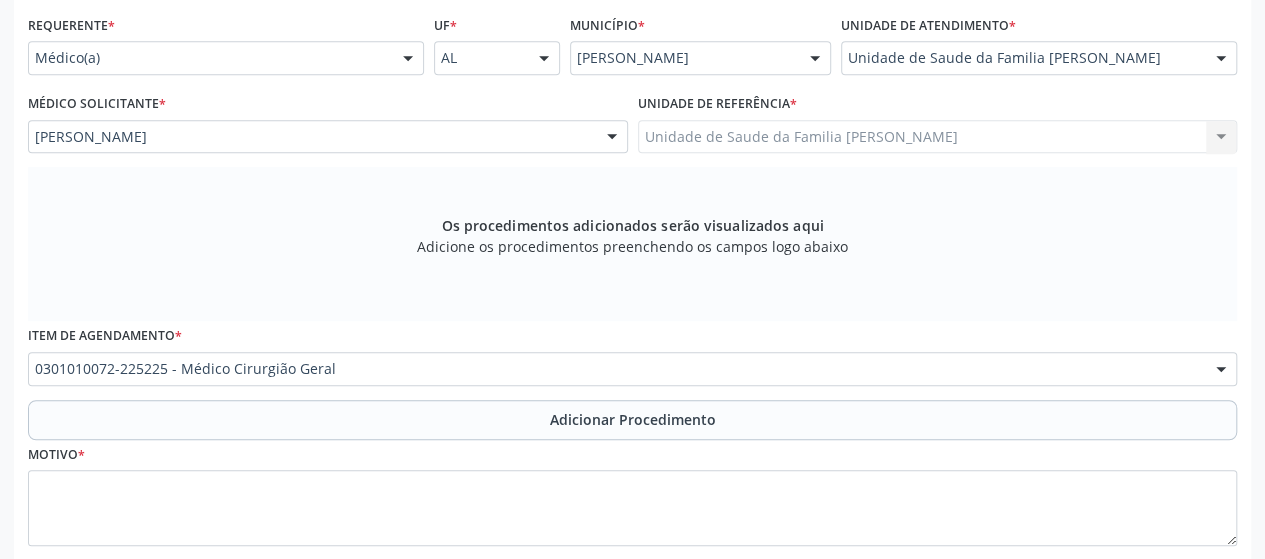 click on "0301010072-225225 - Médico Cirurgião Geral" at bounding box center (632, 369) 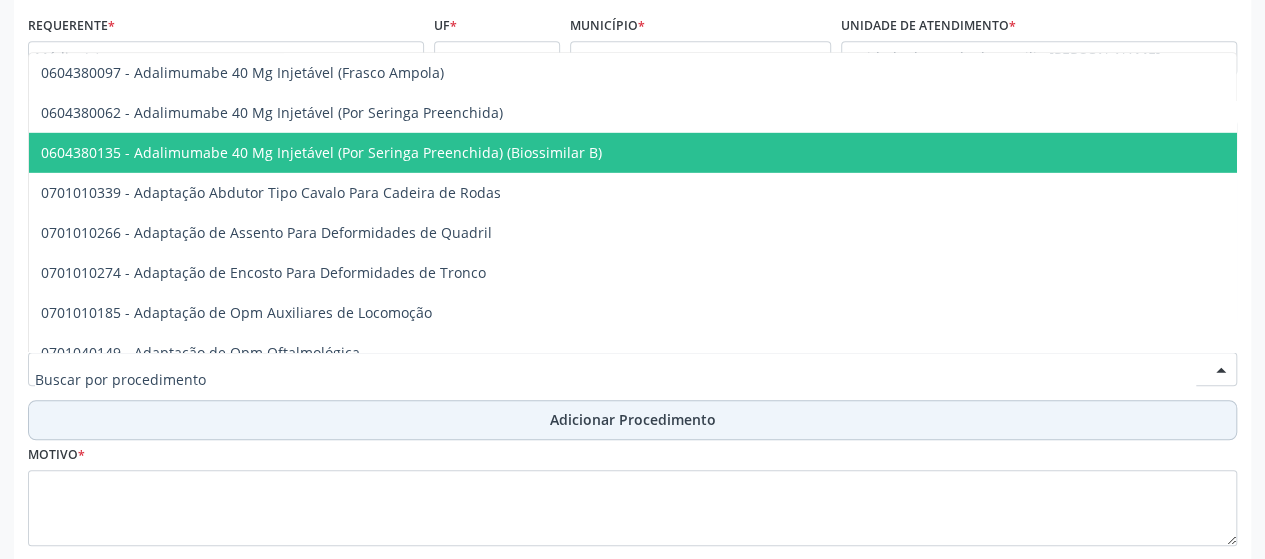 click on "Adicionar Procedimento" at bounding box center (632, 420) 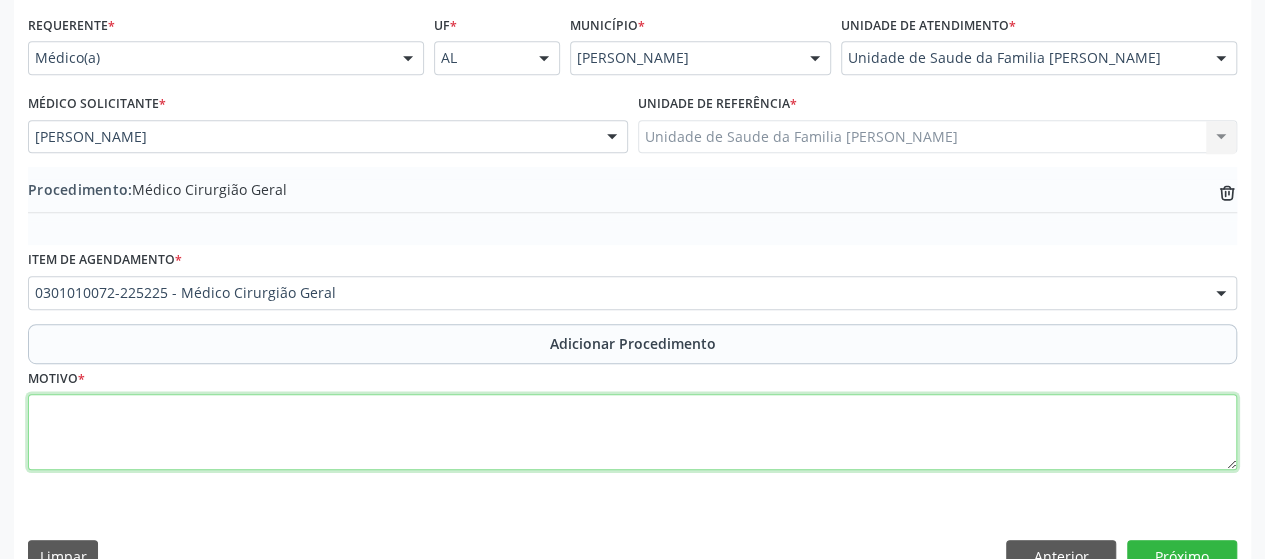 click at bounding box center [632, 432] 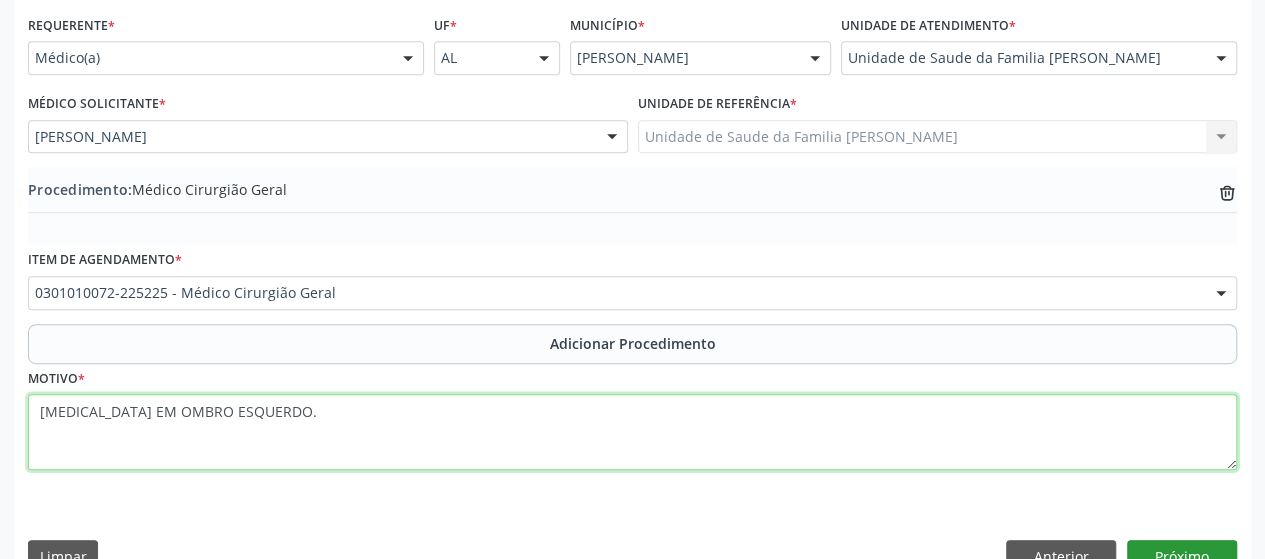 type on "[MEDICAL_DATA] EM OMBRO ESQUERDO." 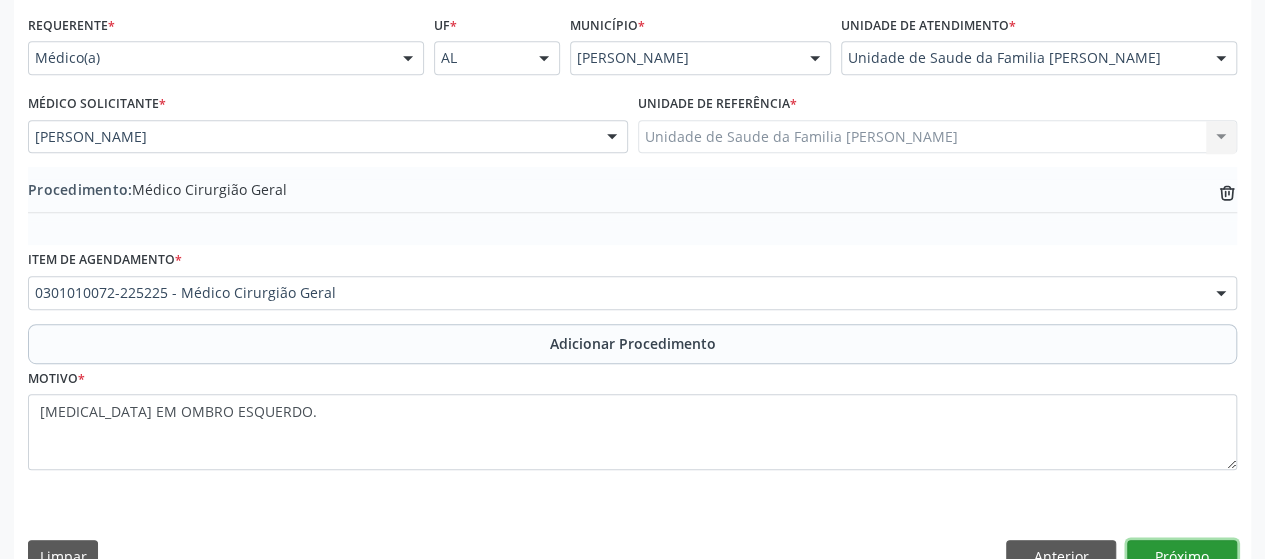 click on "Próximo" at bounding box center [1182, 557] 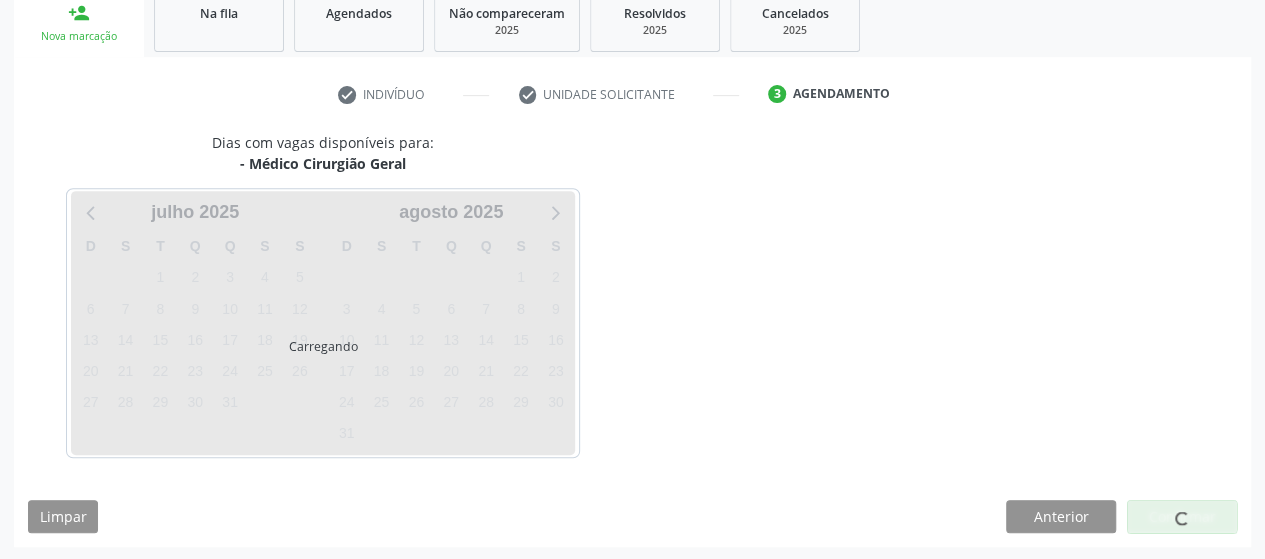scroll, scrollTop: 396, scrollLeft: 0, axis: vertical 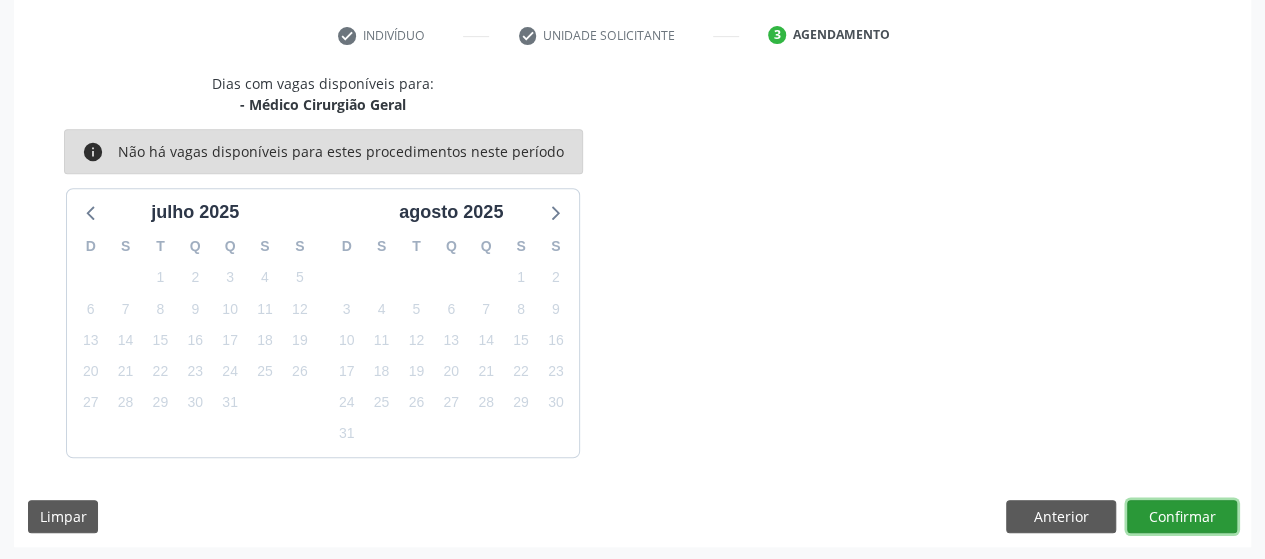 click on "Confirmar" at bounding box center [1182, 517] 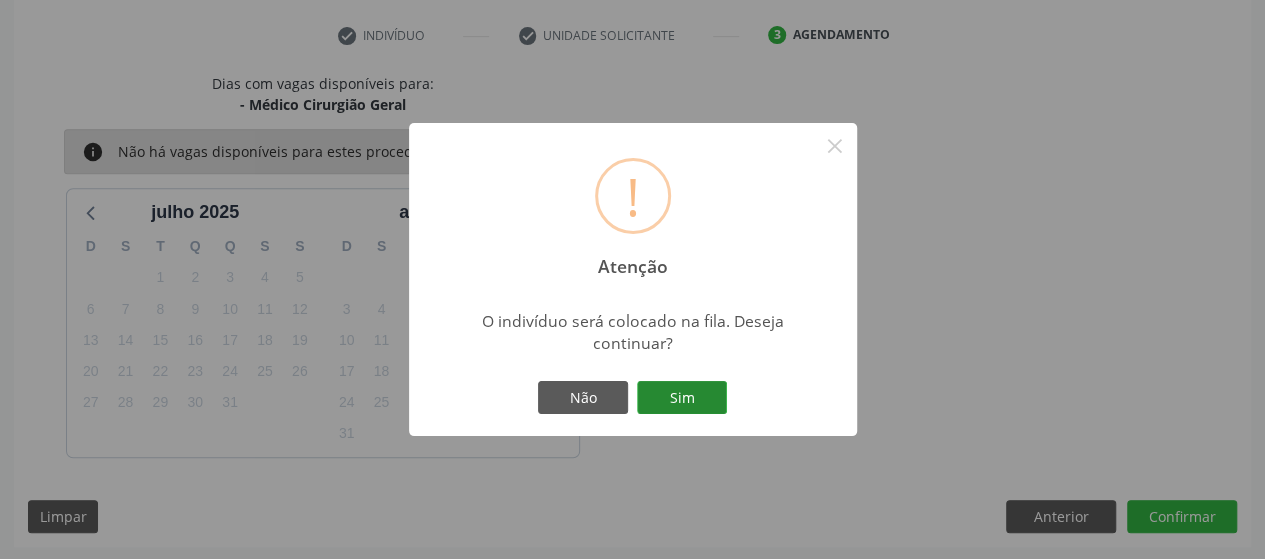 click on "Sim" at bounding box center [682, 398] 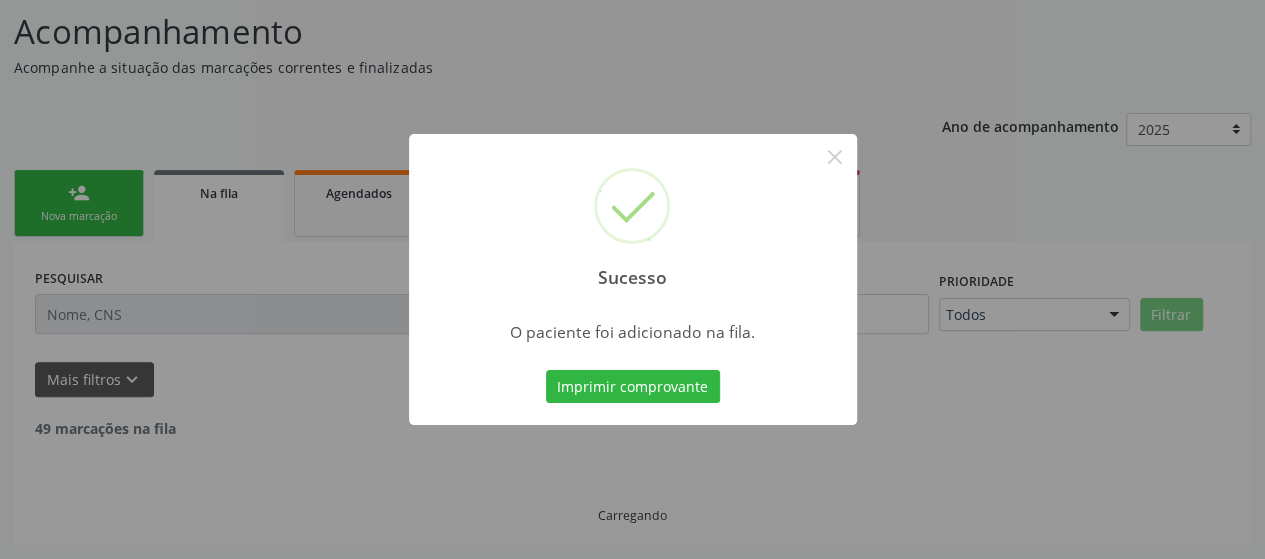 scroll, scrollTop: 134, scrollLeft: 0, axis: vertical 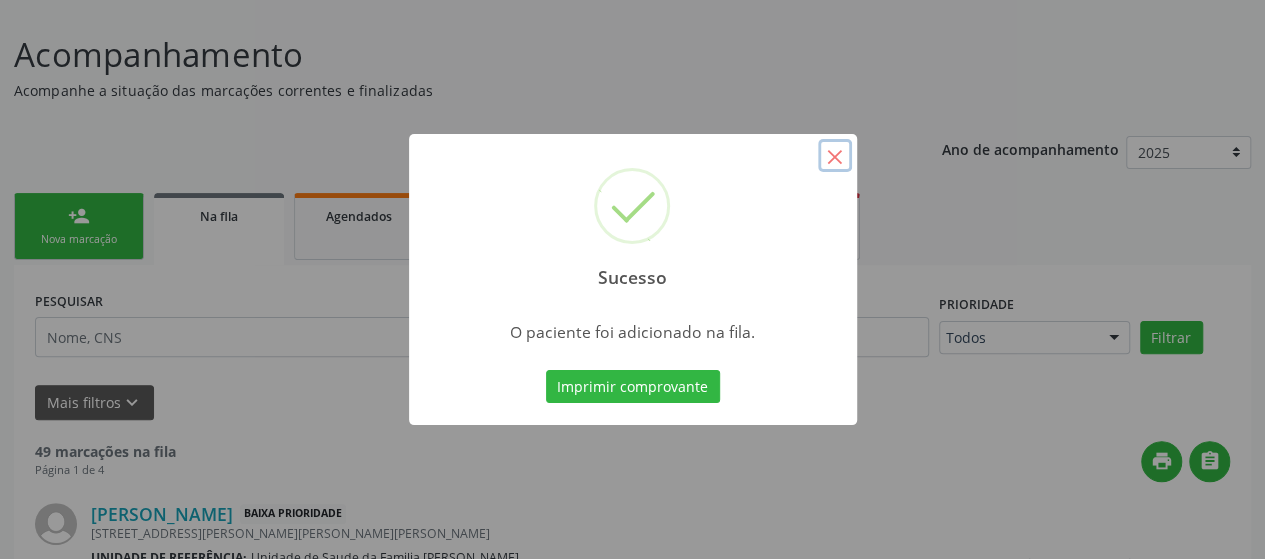 click on "×" at bounding box center (835, 156) 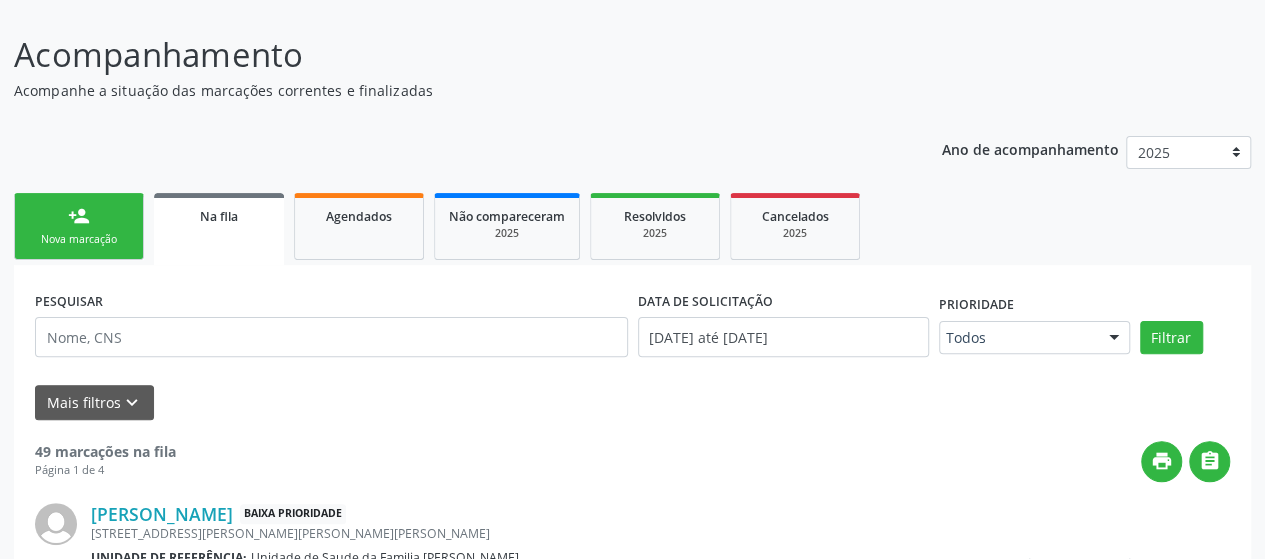 click on "Nova marcação" at bounding box center (79, 239) 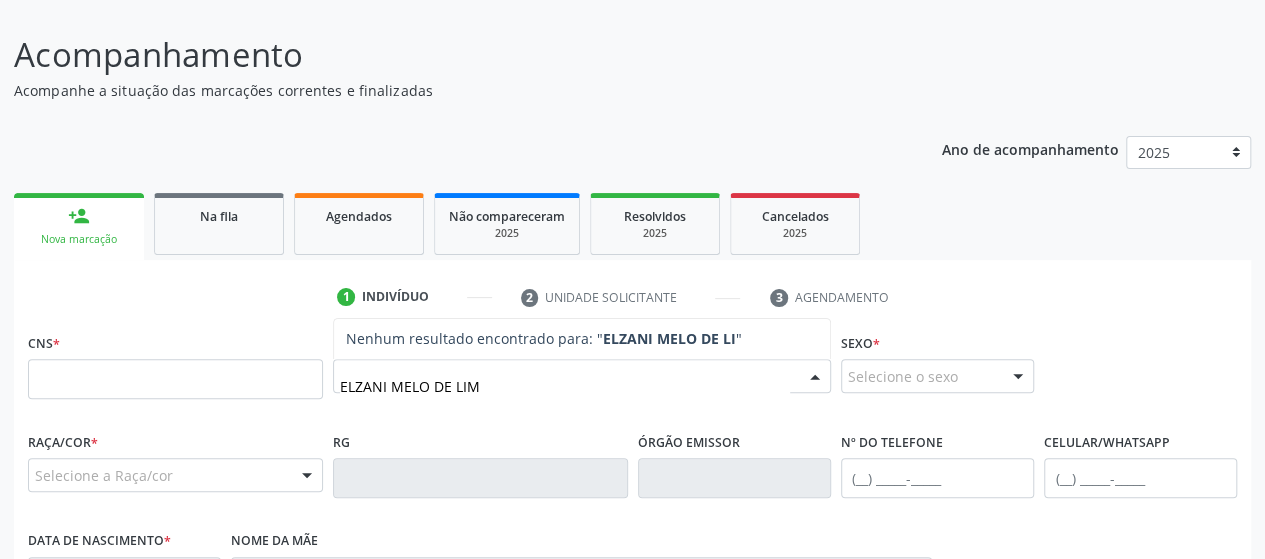 type on "ELZANI MELO DE LIMA" 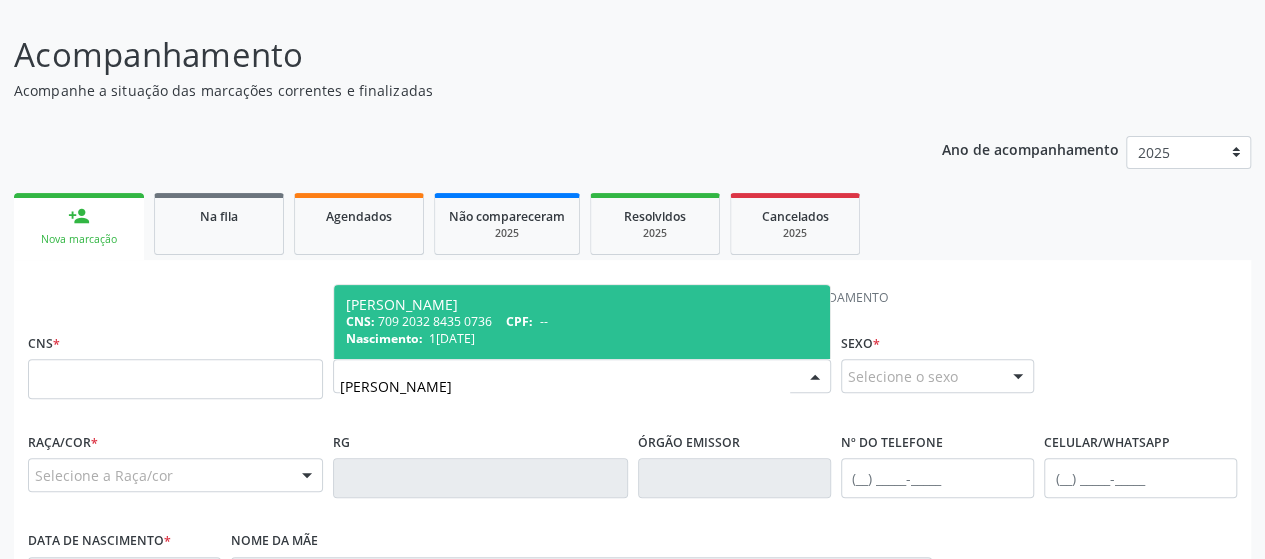 click on "1[DATE]" at bounding box center [452, 338] 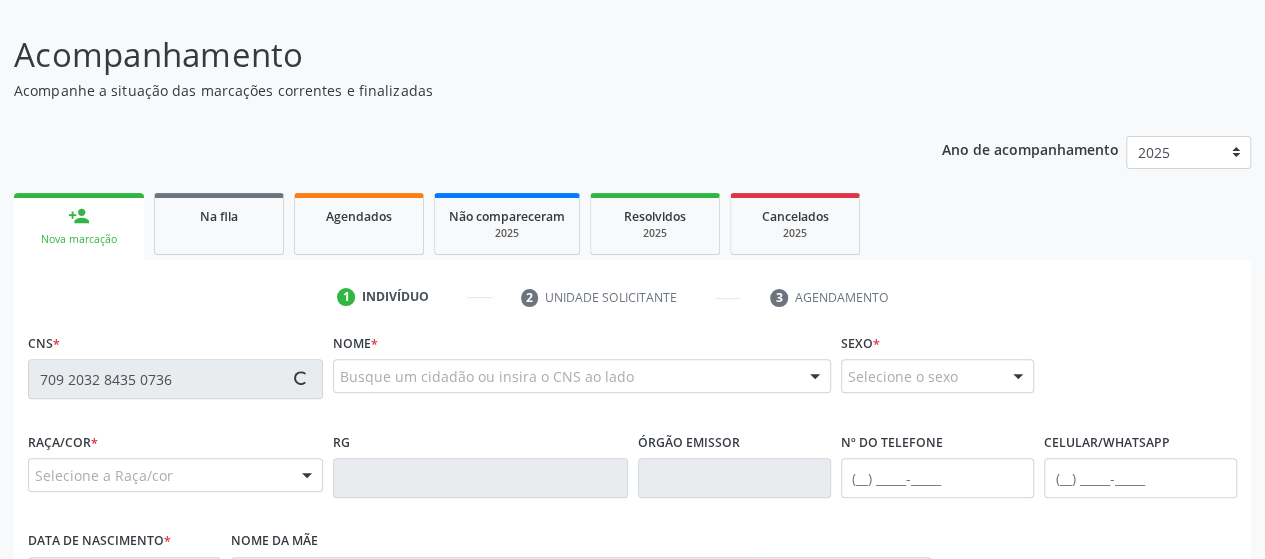 type on "709 2032 8435 0736" 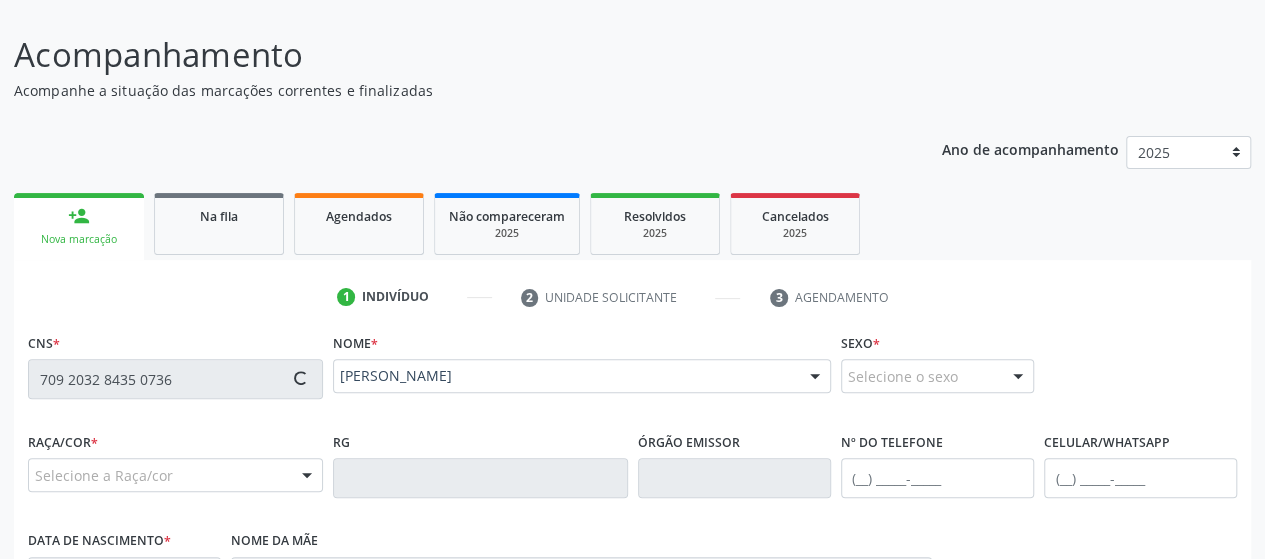 type on "(82) 99375-0057" 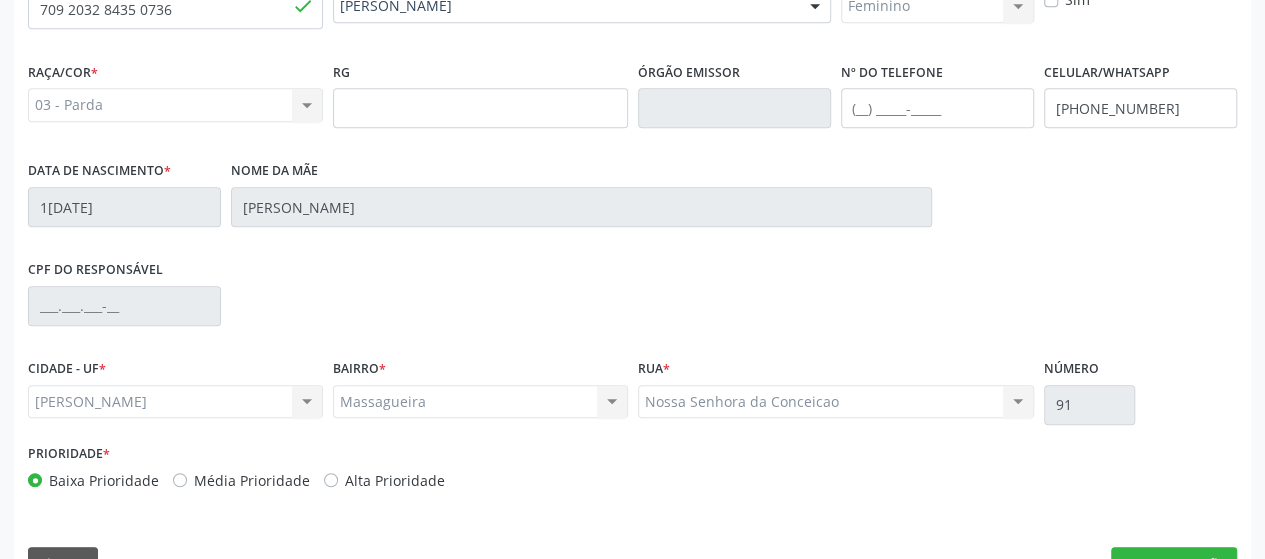 scroll, scrollTop: 552, scrollLeft: 0, axis: vertical 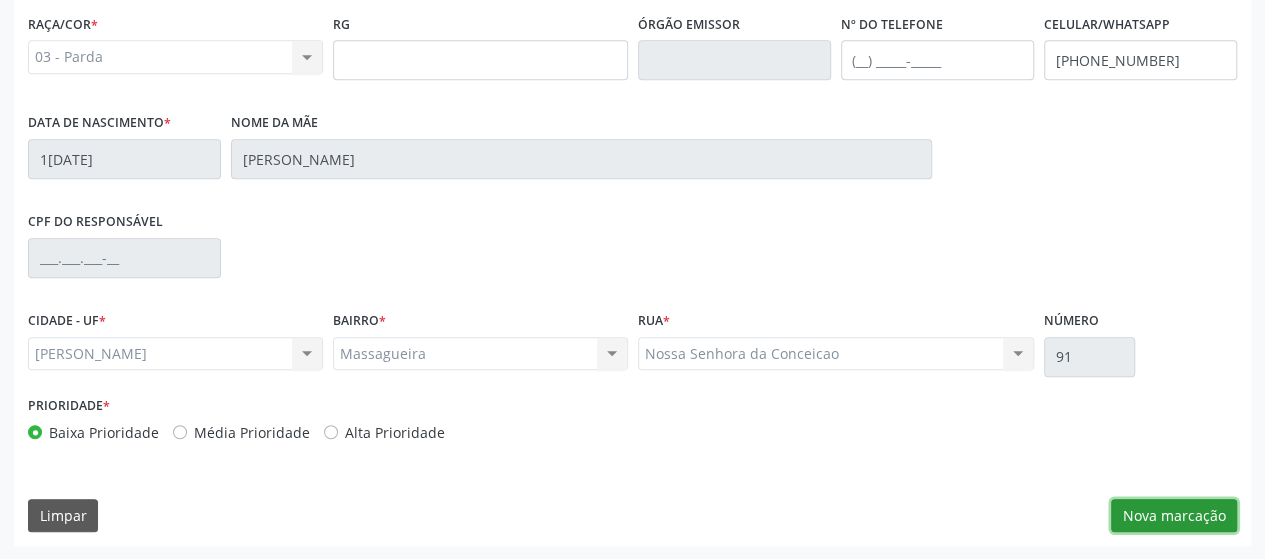 click on "Nova marcação" at bounding box center [1174, 516] 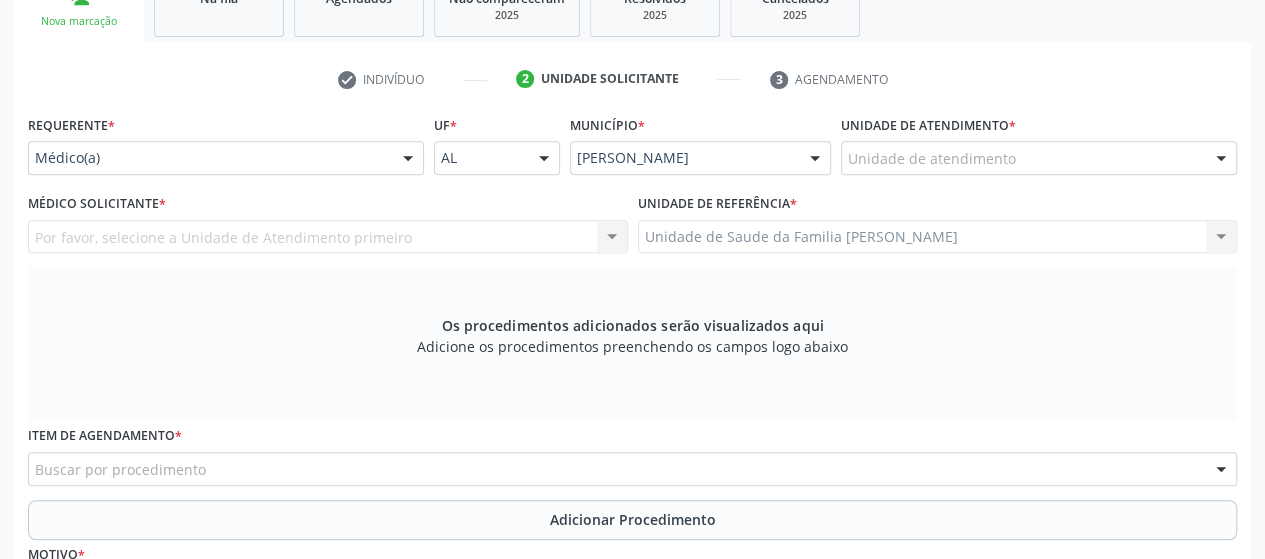 scroll, scrollTop: 352, scrollLeft: 0, axis: vertical 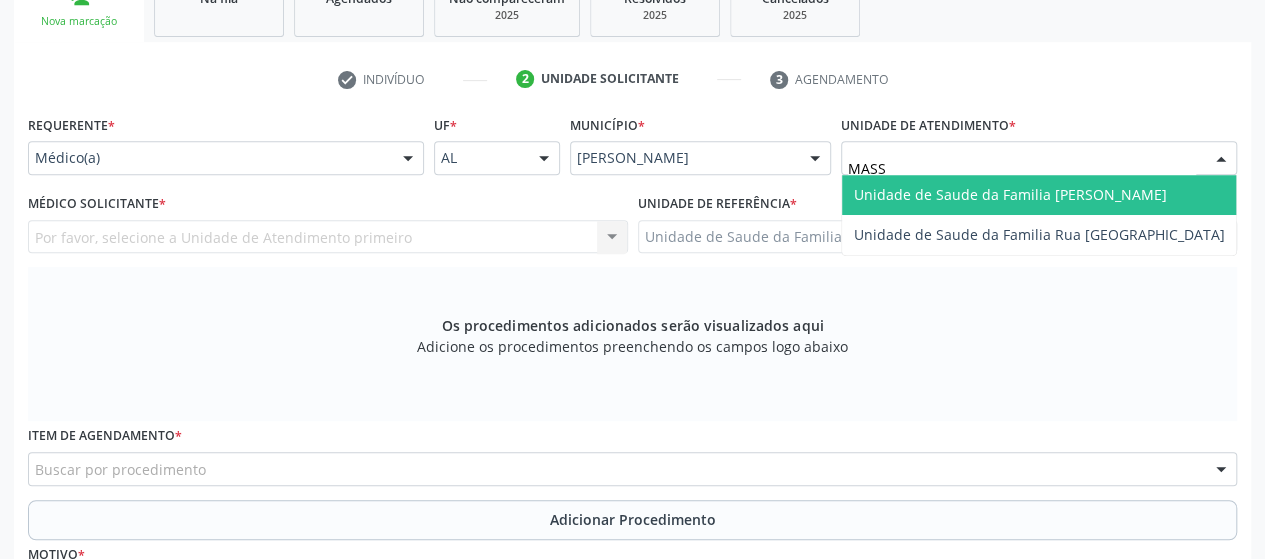 type on "MASSA" 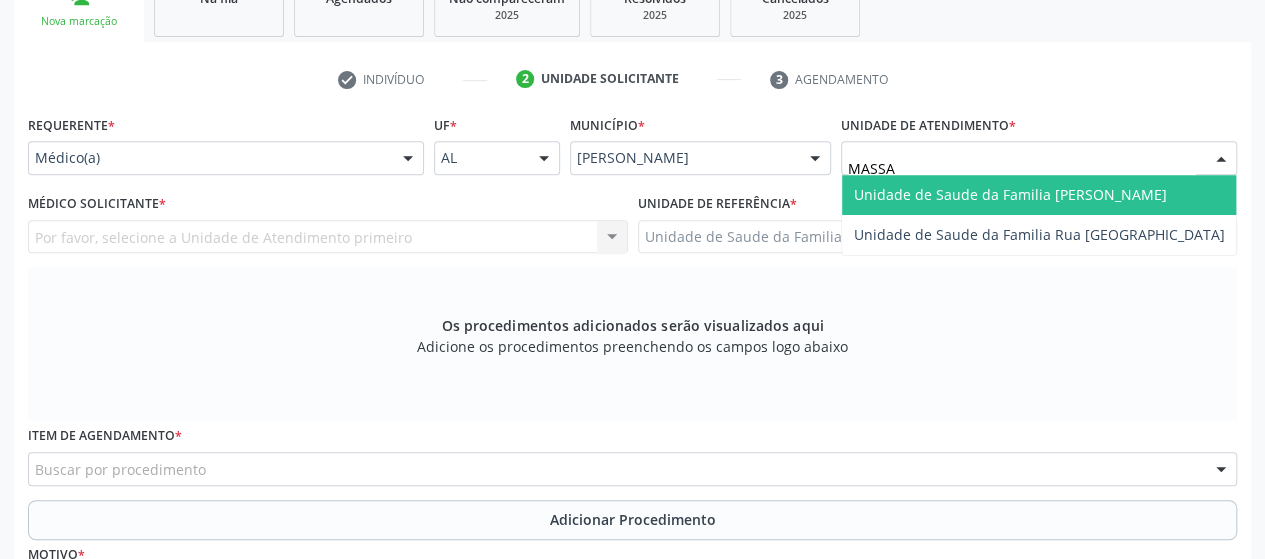 click on "Unidade de Saude da Familia [PERSON_NAME]" at bounding box center [1010, 194] 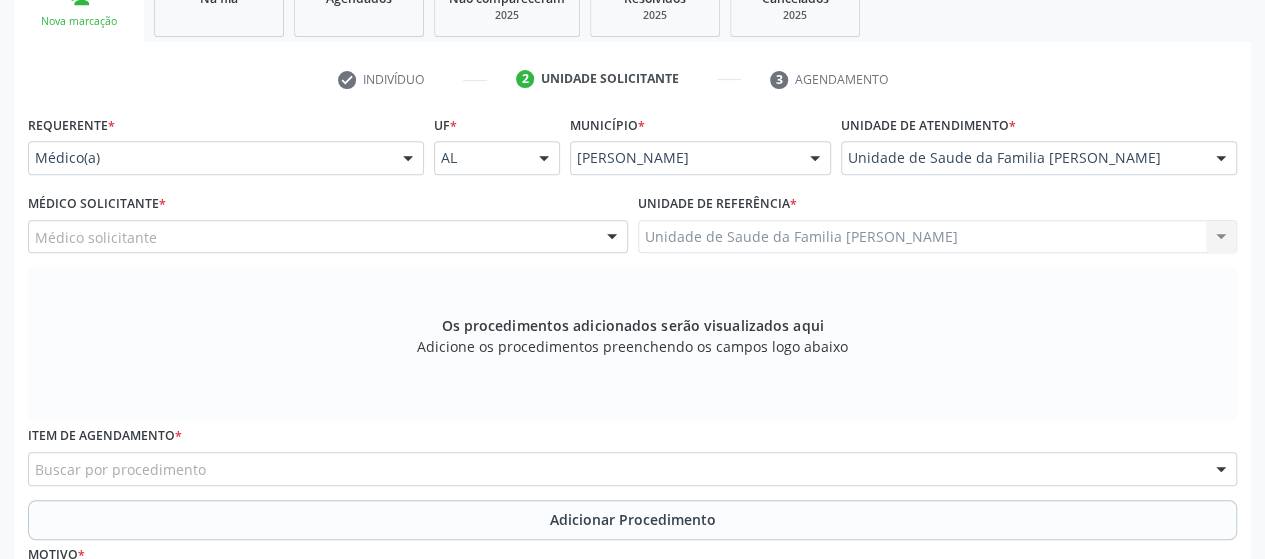 click on "Médico solicitante" at bounding box center (328, 237) 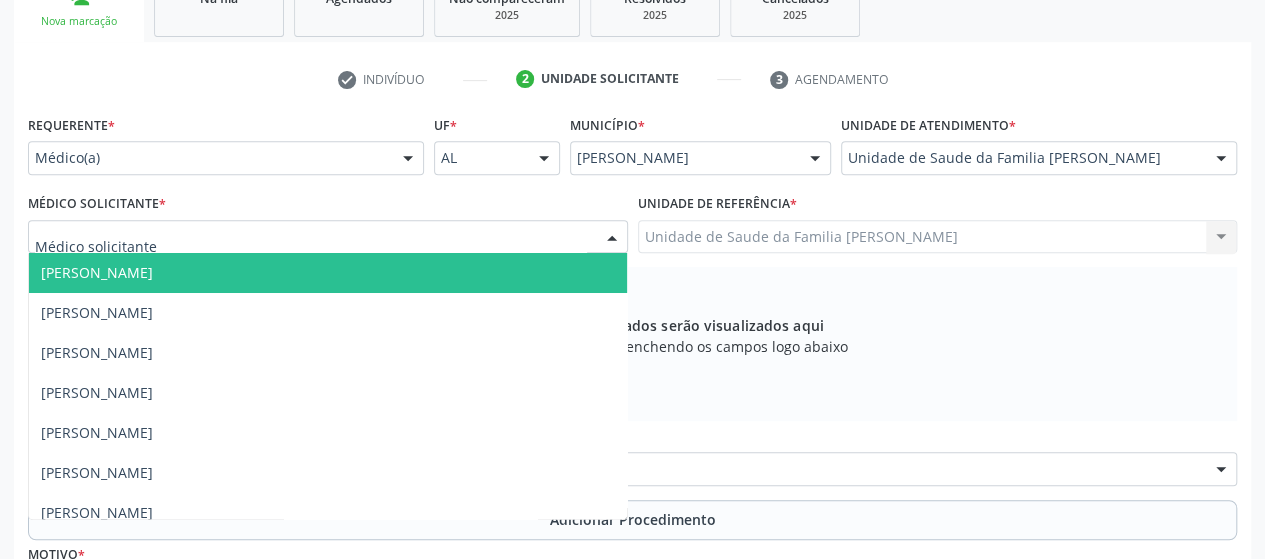 scroll, scrollTop: 54, scrollLeft: 0, axis: vertical 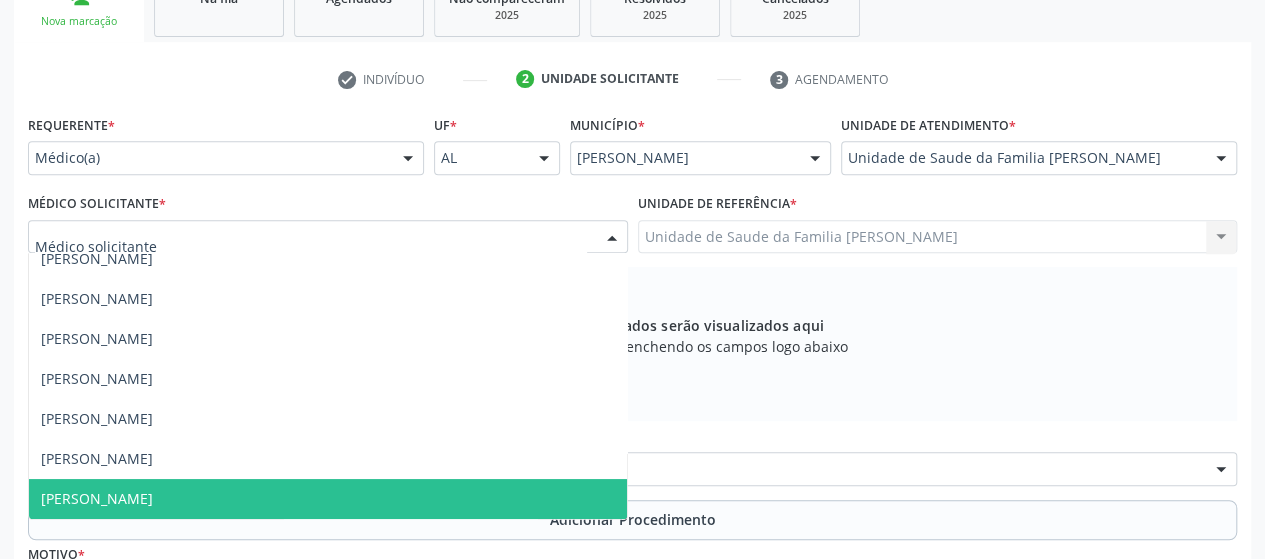 click on "[PERSON_NAME]" at bounding box center (328, 499) 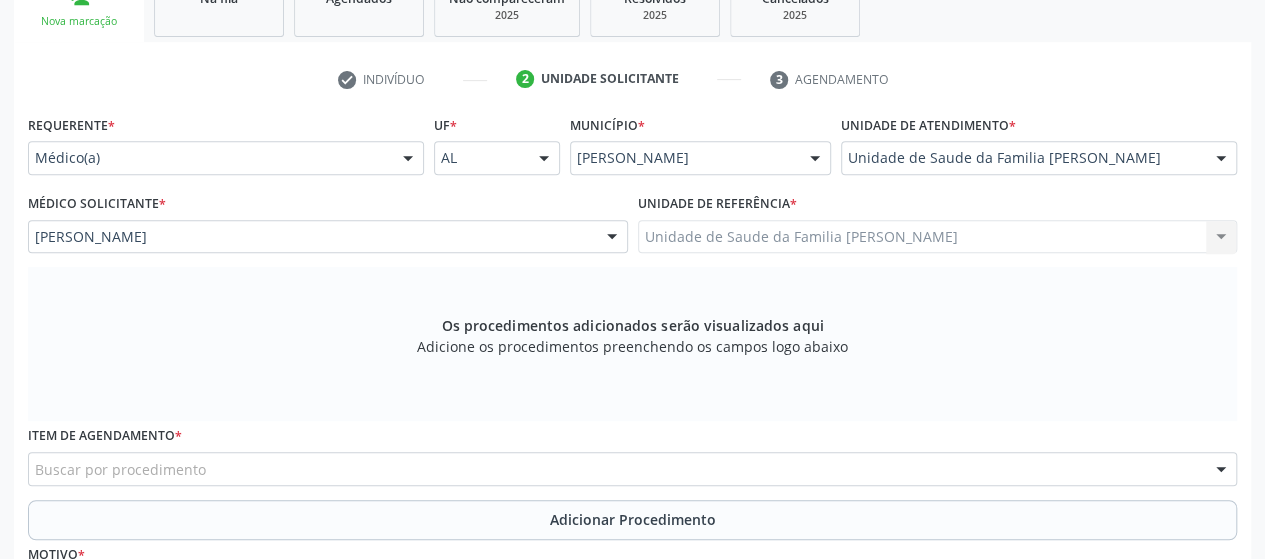 scroll, scrollTop: 568, scrollLeft: 0, axis: vertical 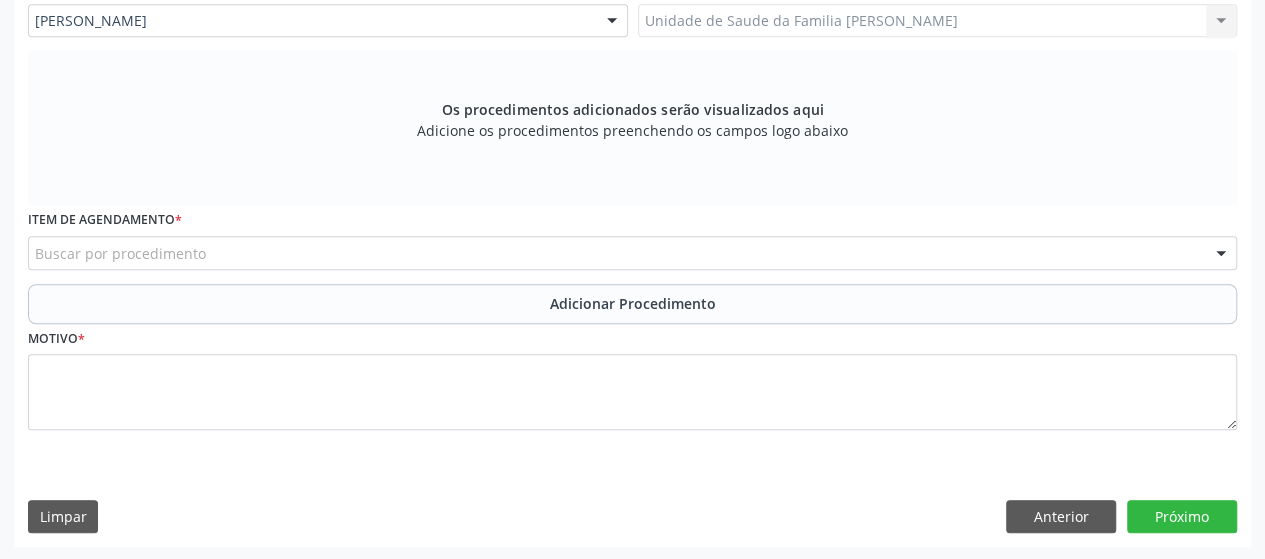 click on "Buscar por procedimento" at bounding box center (632, 253) 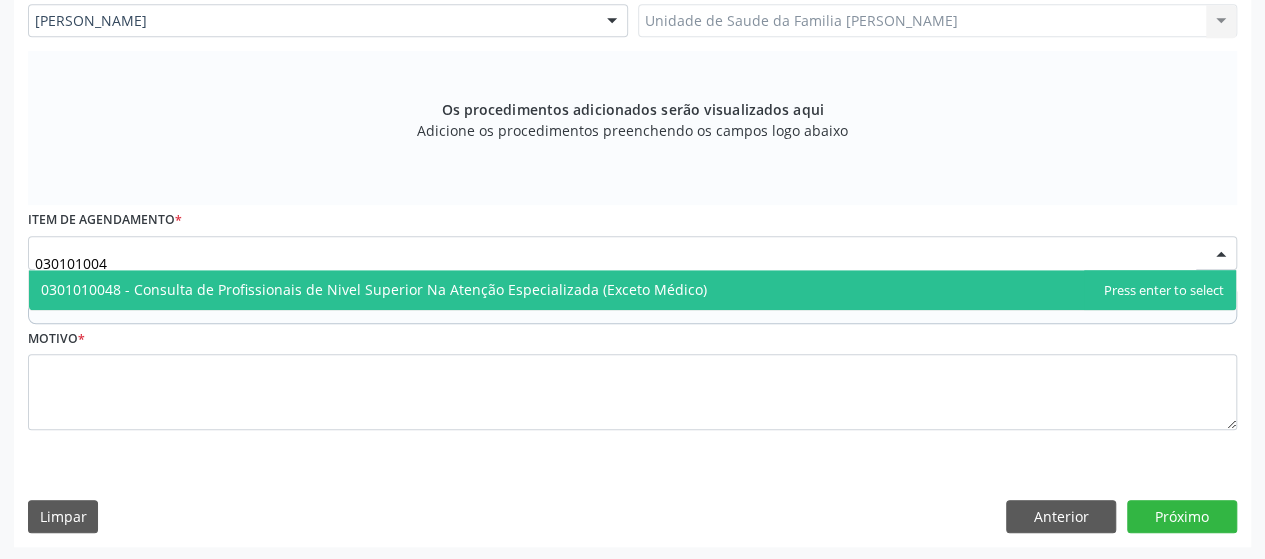 type on "0301010048" 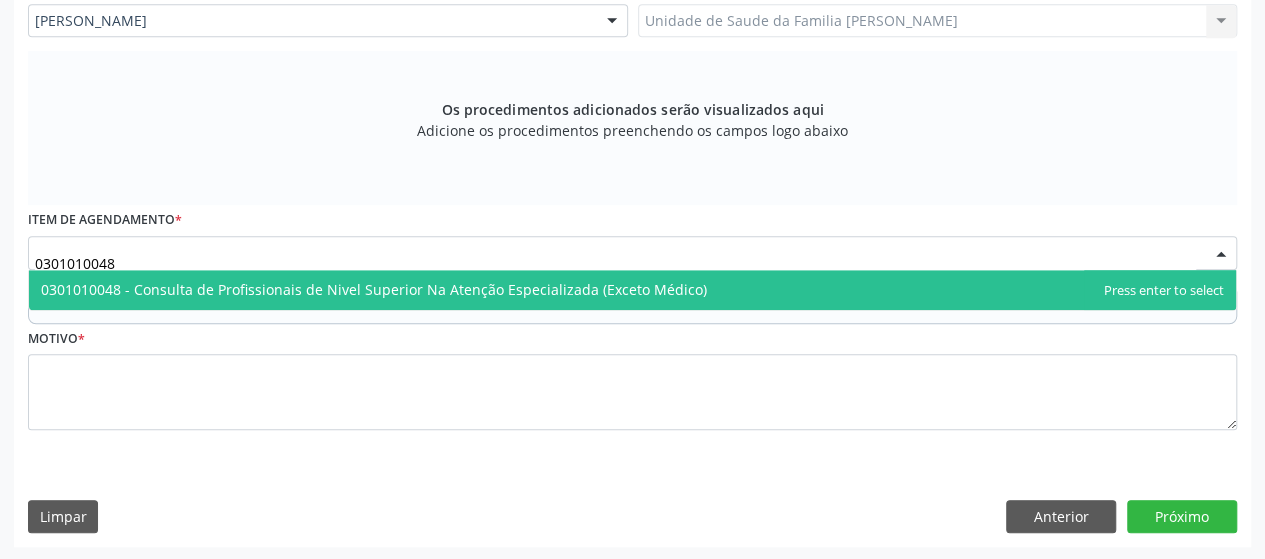 click on "0301010048 - Consulta de Profissionais de Nivel Superior Na Atenção Especializada (Exceto Médico)" at bounding box center (374, 289) 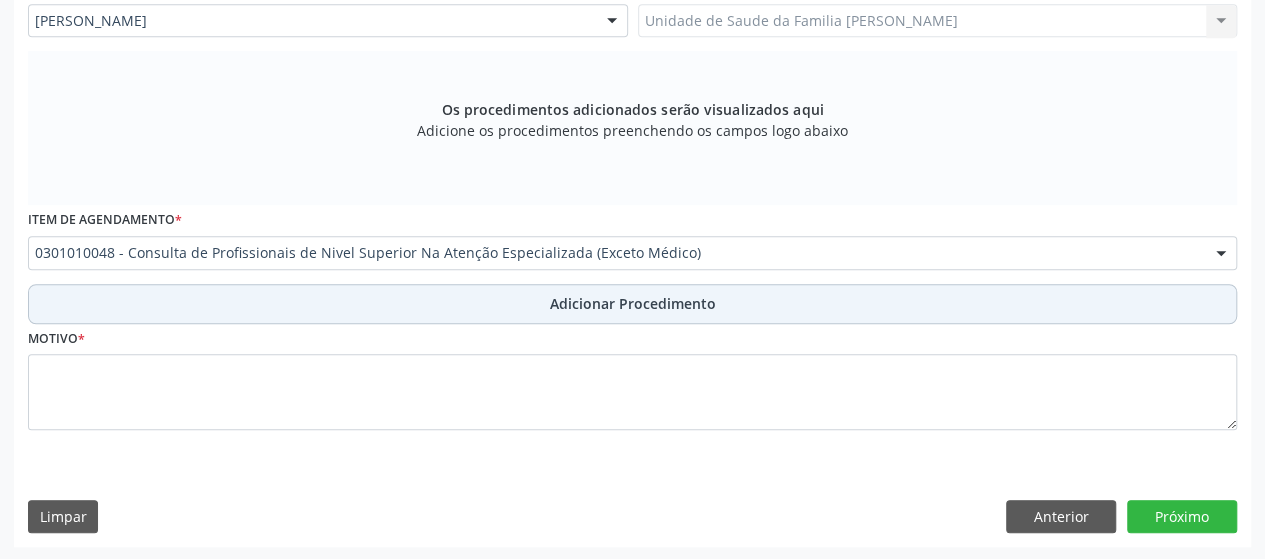 click on "Adicionar Procedimento" at bounding box center [632, 304] 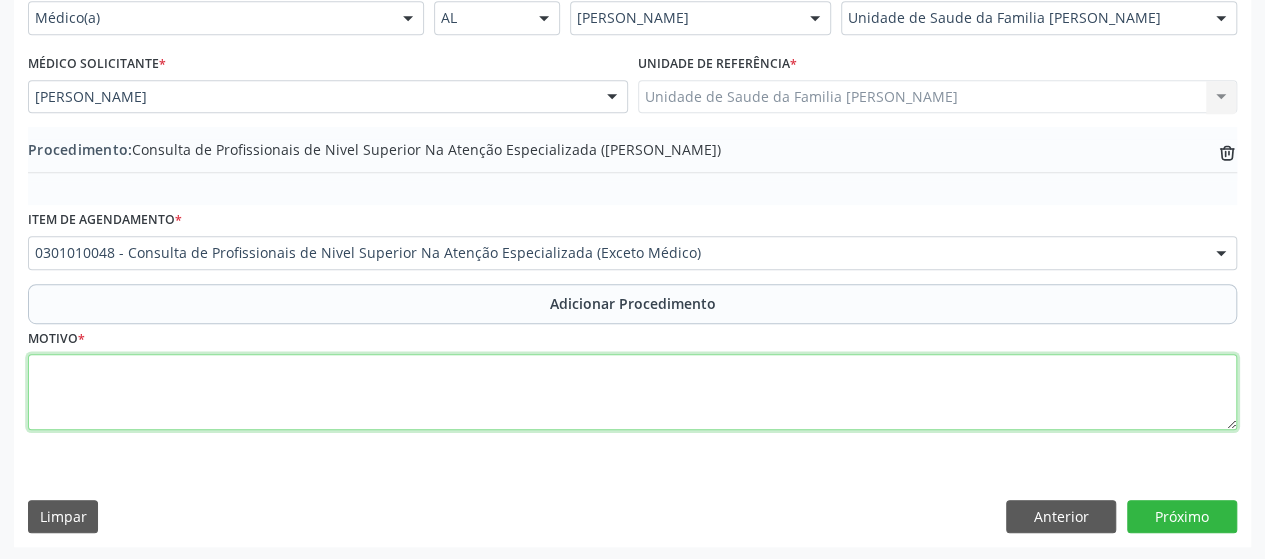click at bounding box center (632, 392) 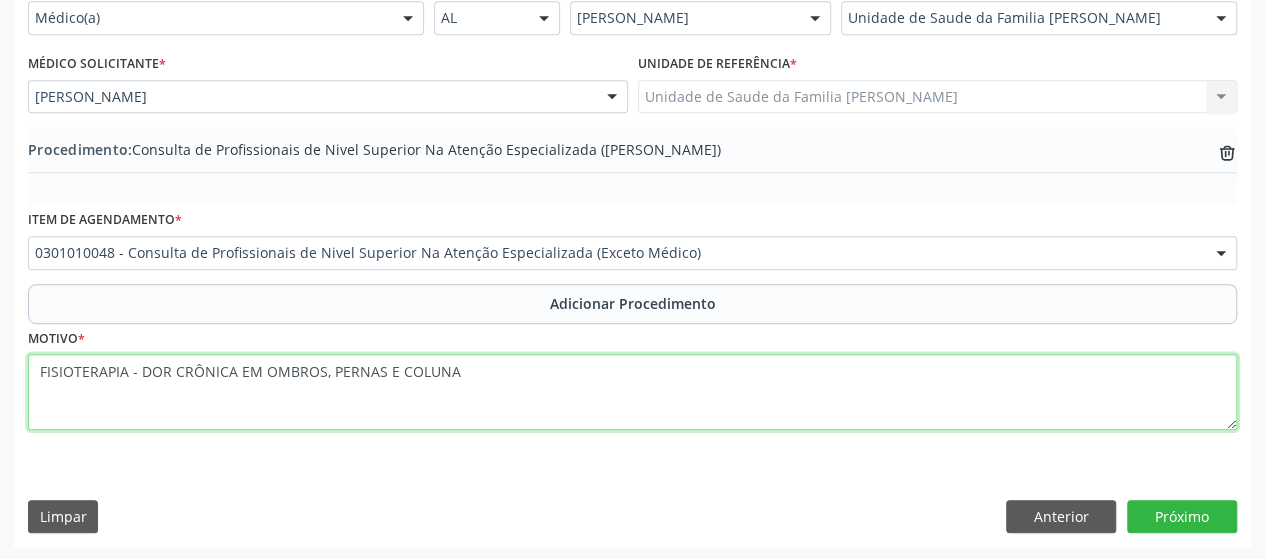 type on "FISIOTERAPIA - DOR CRÔNICA EM OMBROS, PERNAS E COLUNA." 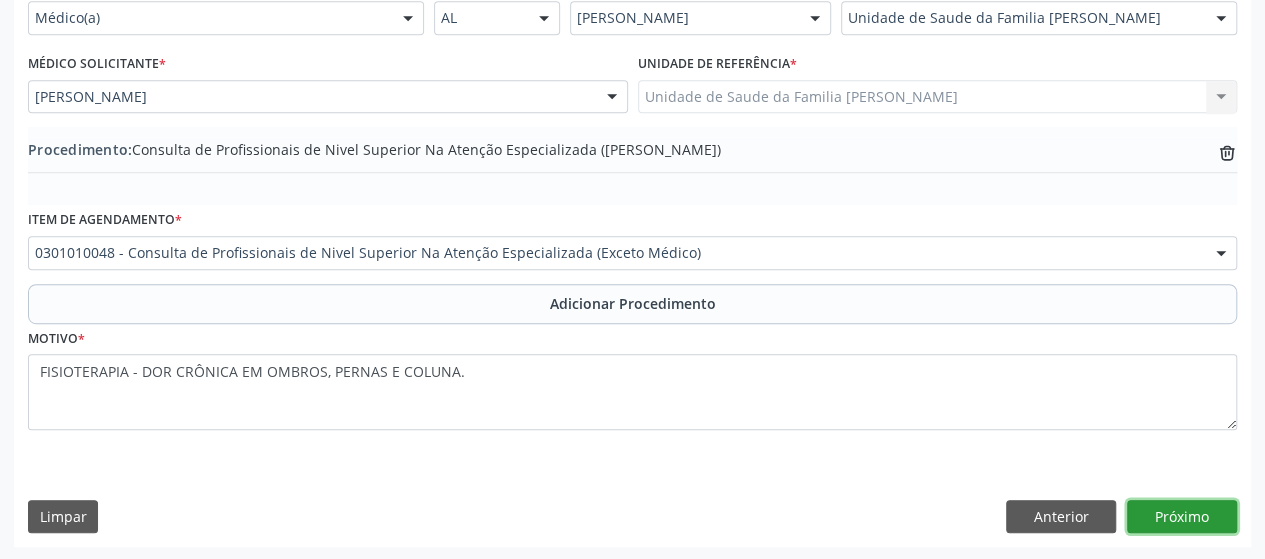click on "Próximo" at bounding box center [1182, 517] 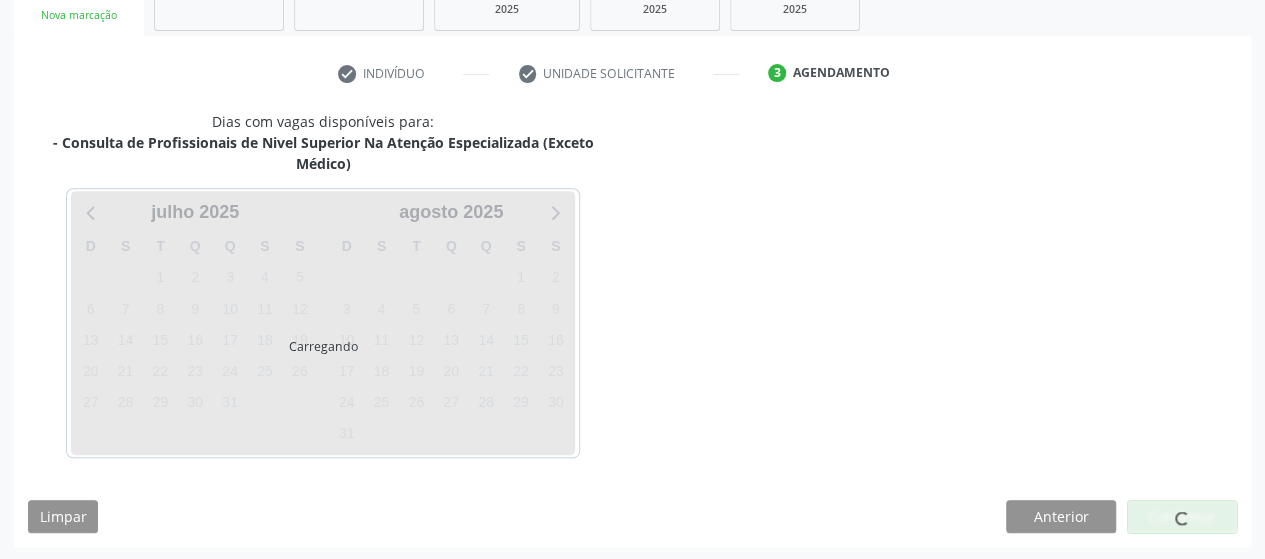 scroll, scrollTop: 416, scrollLeft: 0, axis: vertical 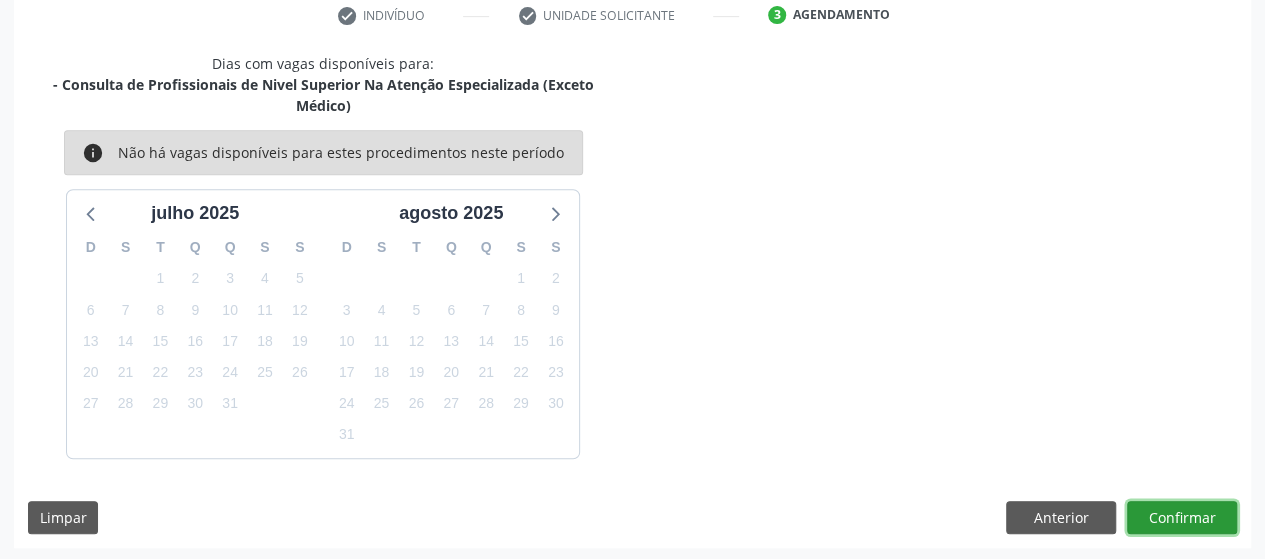 click on "Confirmar" at bounding box center [1182, 518] 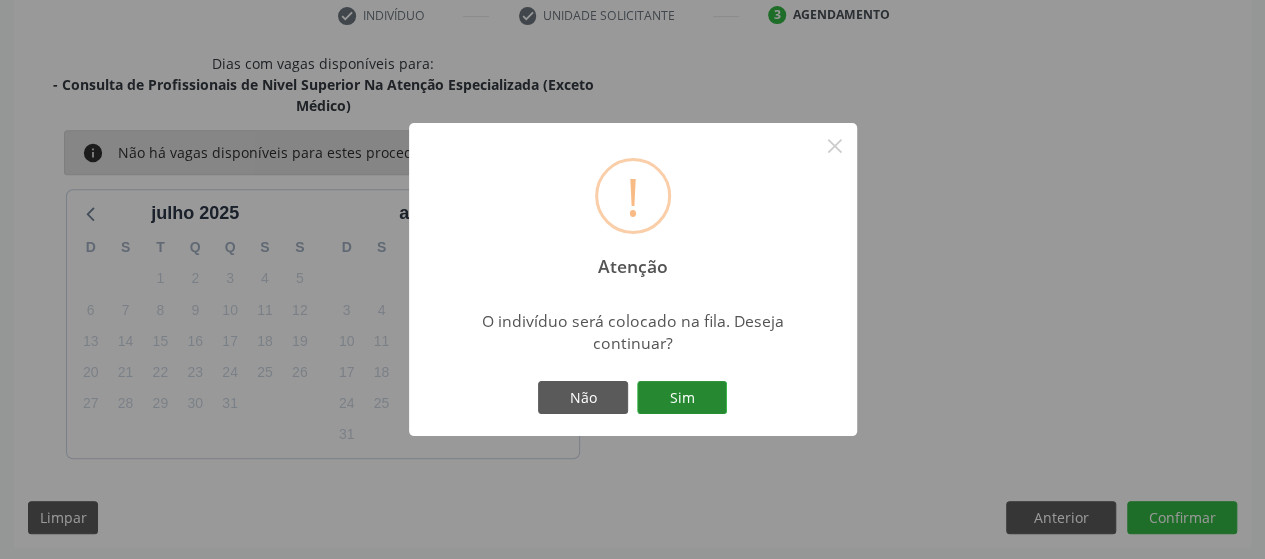 click on "Sim" at bounding box center (682, 398) 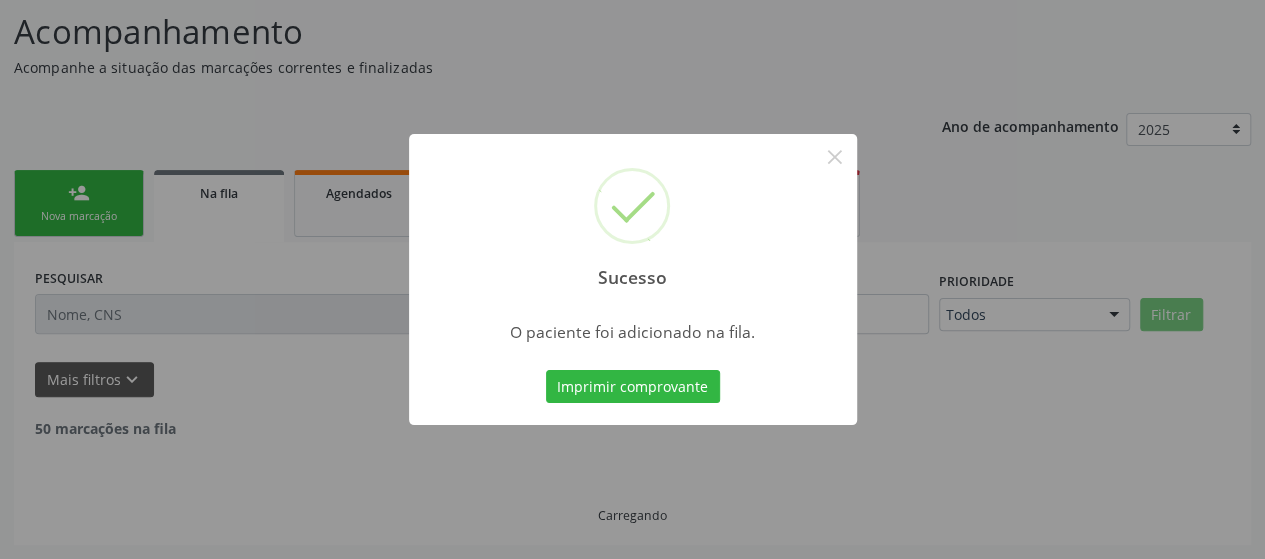 scroll, scrollTop: 134, scrollLeft: 0, axis: vertical 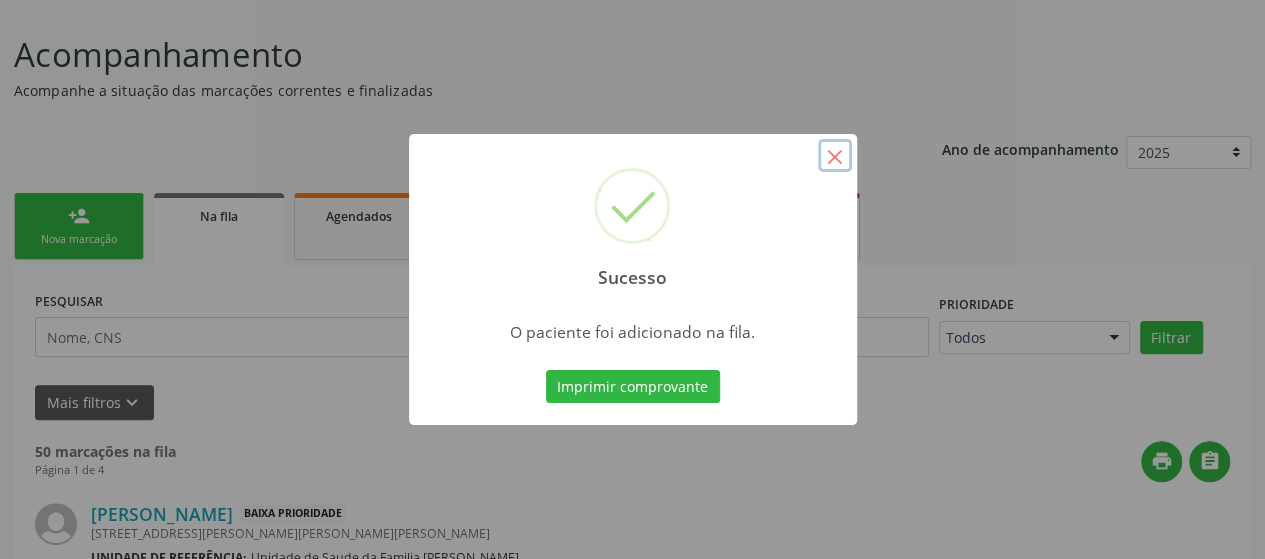 click on "×" at bounding box center (835, 156) 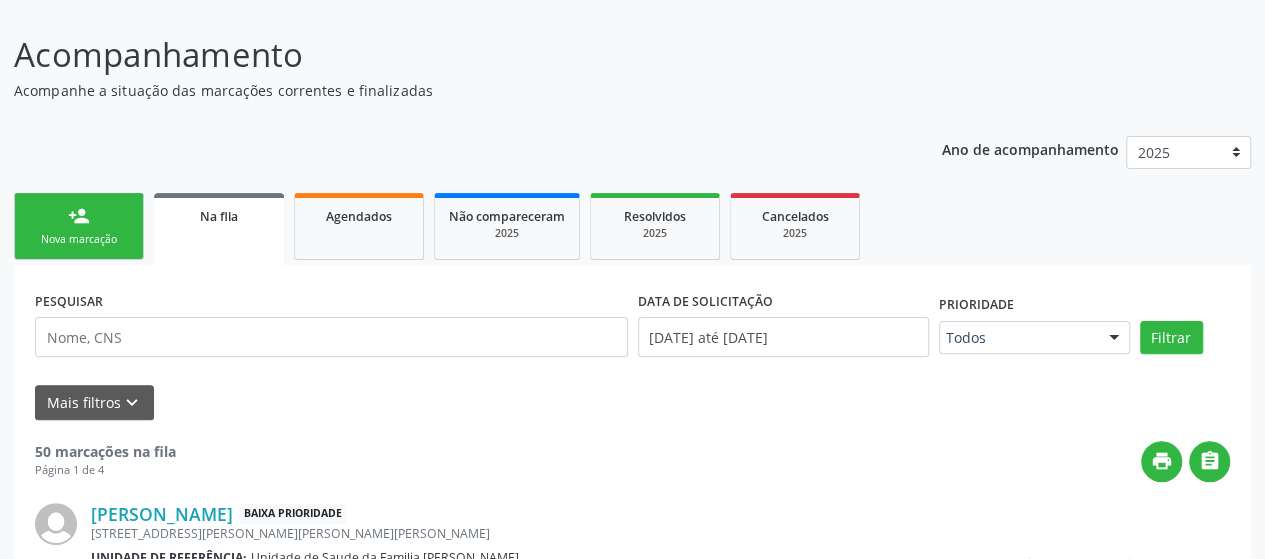 click on "Nova marcação" at bounding box center (79, 239) 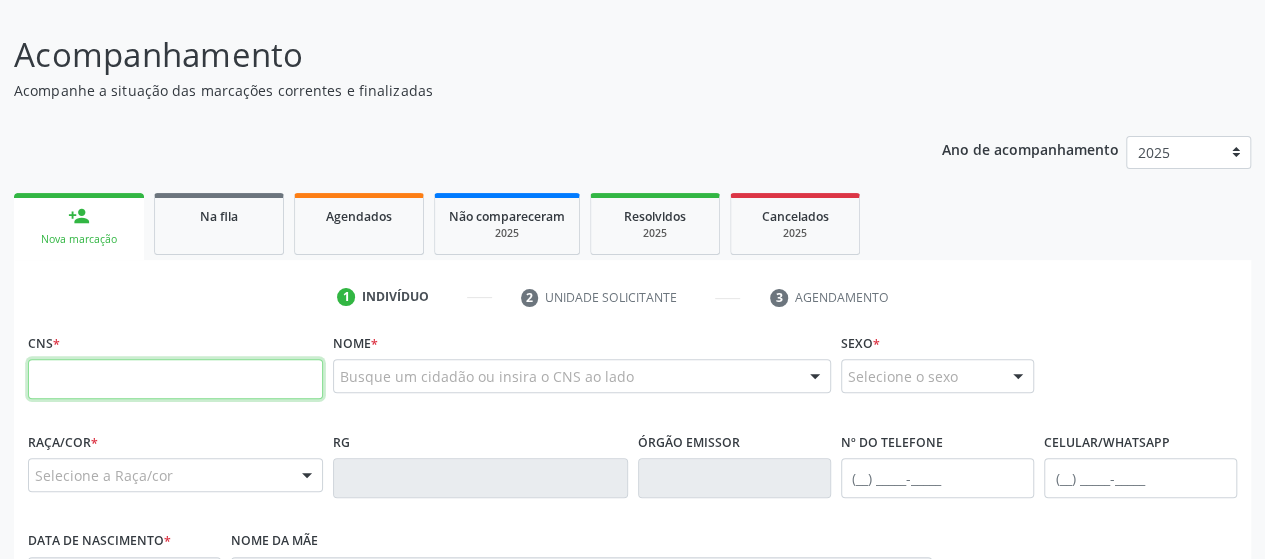click at bounding box center (175, 379) 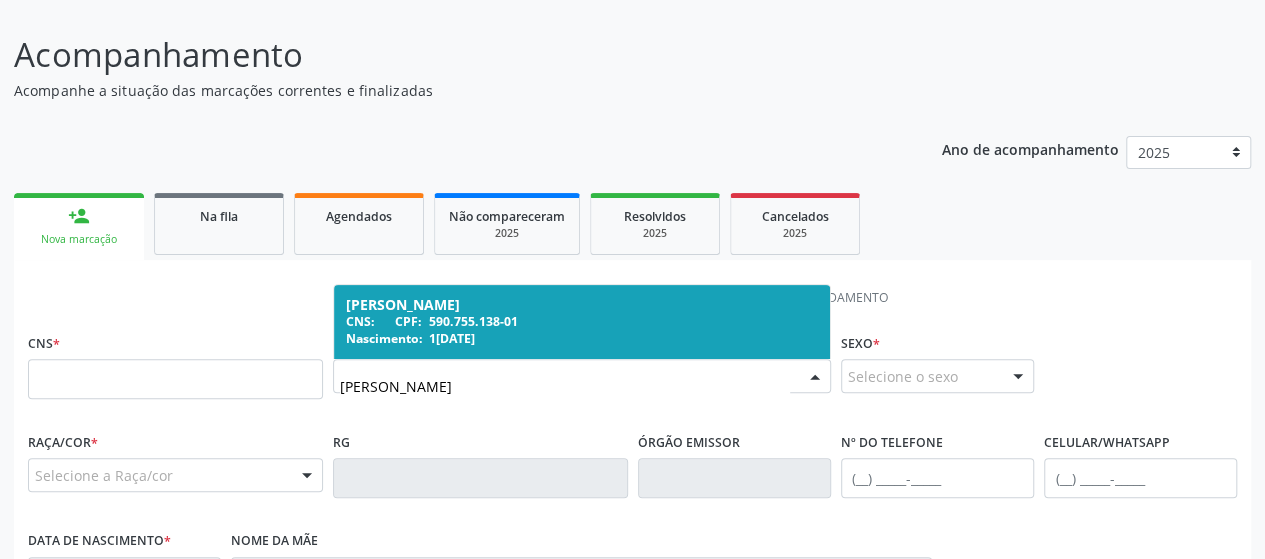 click on "1[DATE]" at bounding box center (452, 338) 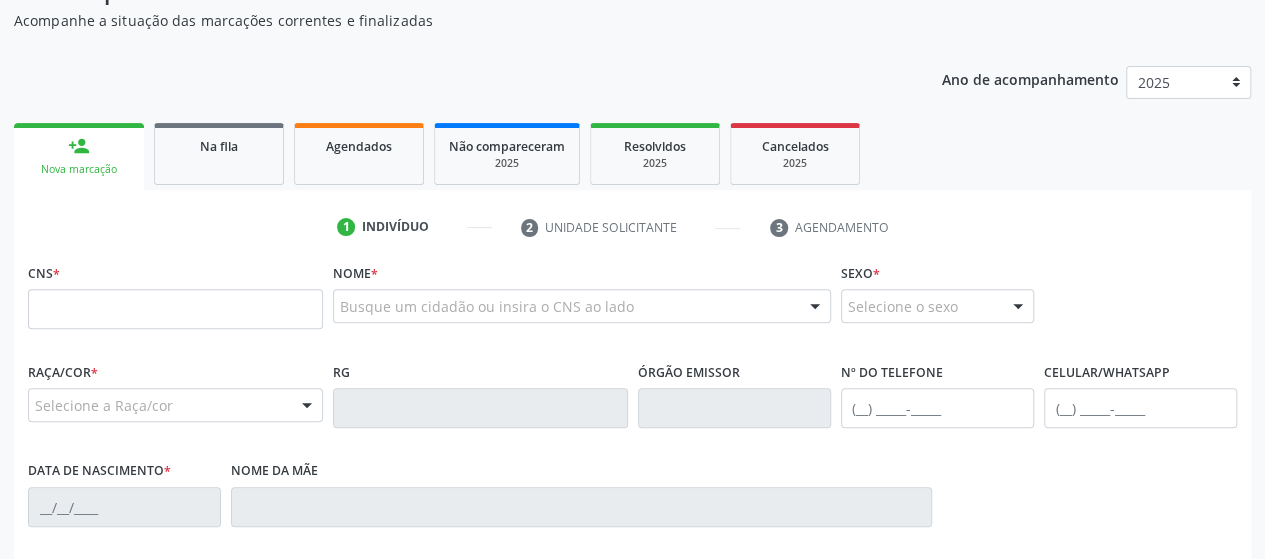 scroll, scrollTop: 234, scrollLeft: 0, axis: vertical 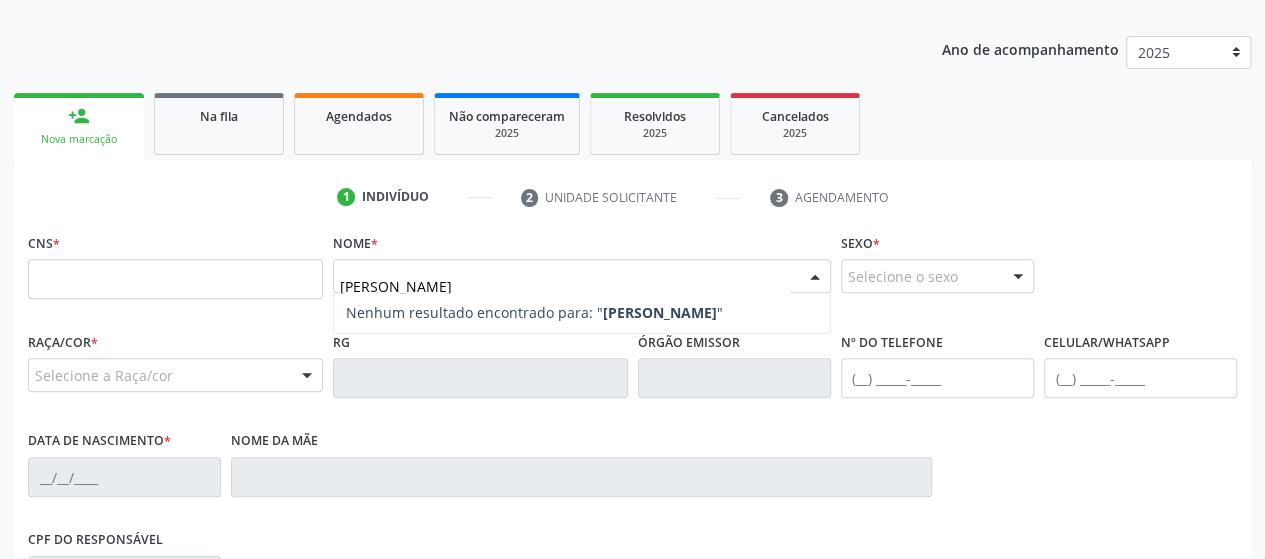 type on "[PERSON_NAME]" 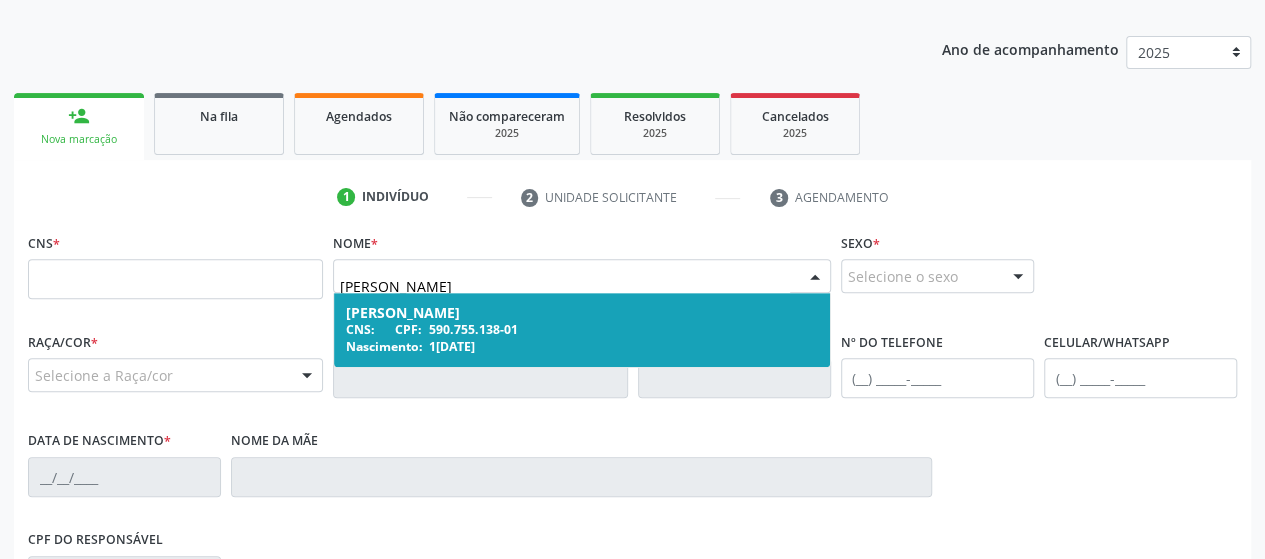 click on "[PERSON_NAME]" at bounding box center (582, 313) 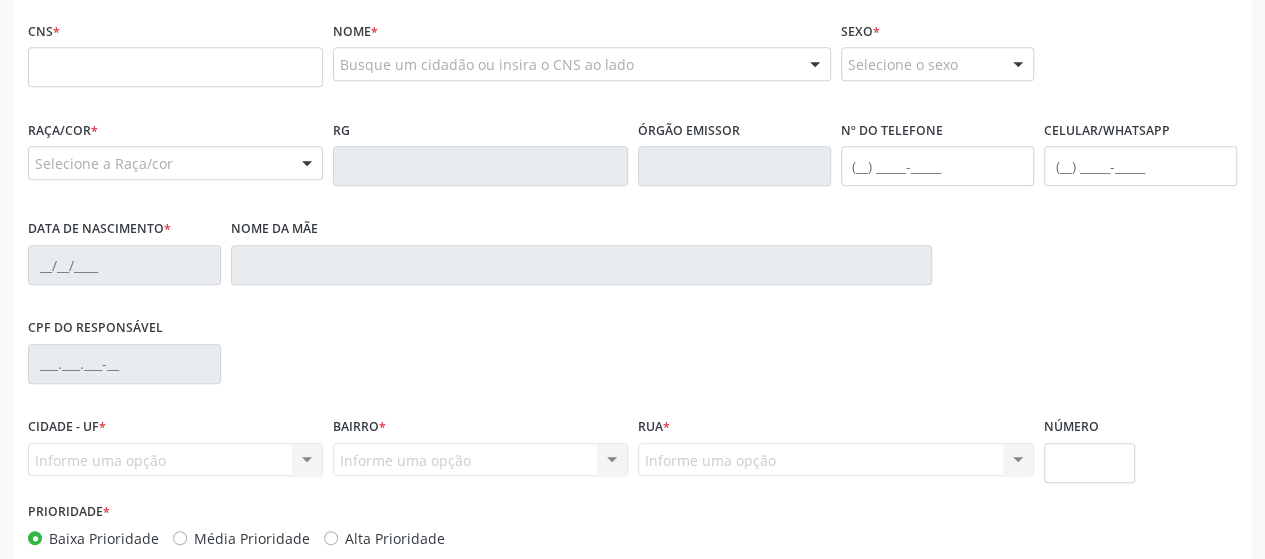 scroll, scrollTop: 0, scrollLeft: 0, axis: both 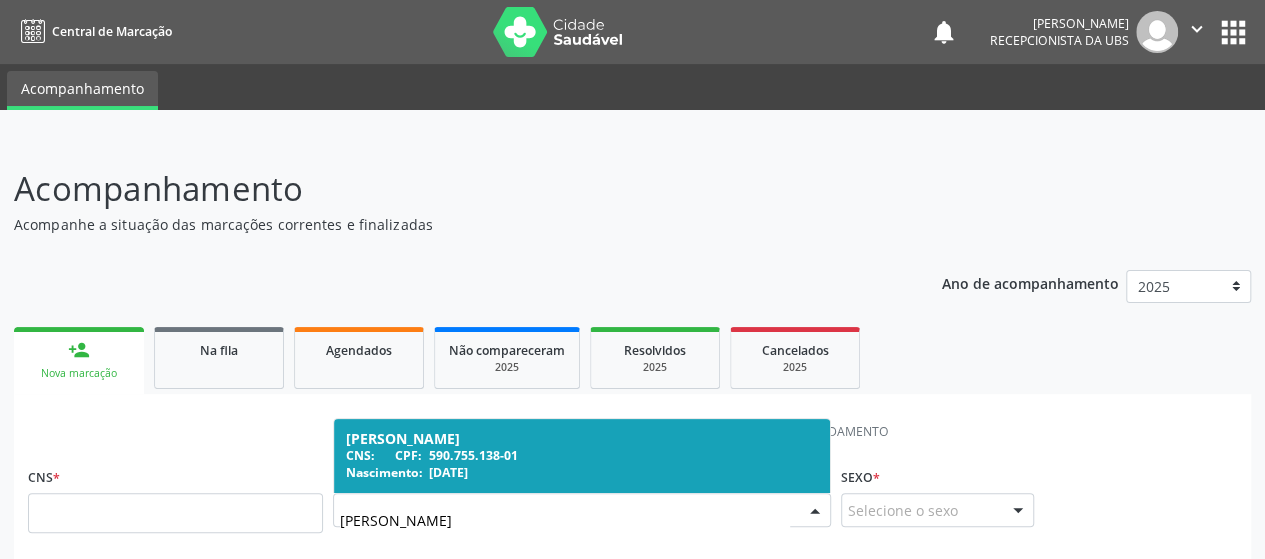 click on "1[DATE]" at bounding box center [448, 472] 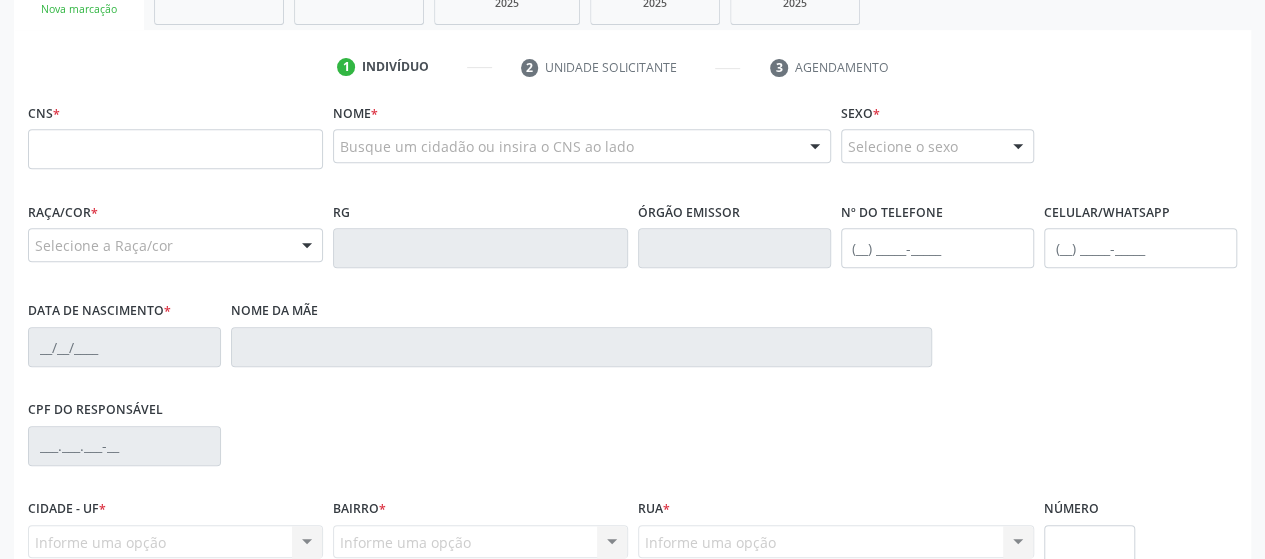scroll, scrollTop: 260, scrollLeft: 0, axis: vertical 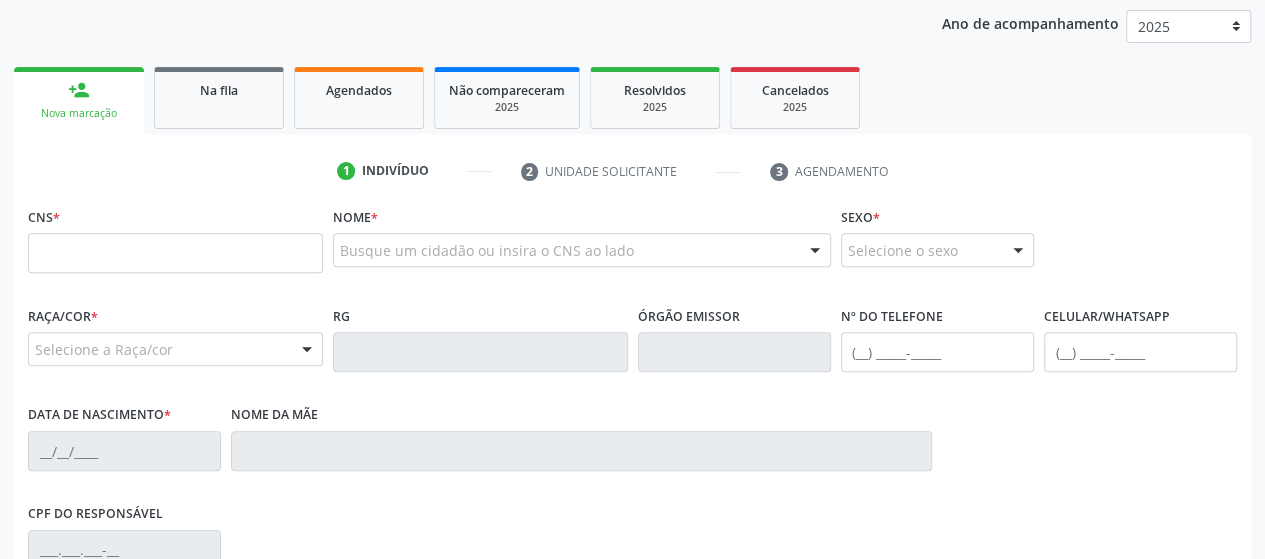 click on "Nome
*
Busque um cidadão ou insira o CNS ao lado
Nenhum resultado encontrado para: "   "
Digite o nome ou CNS para buscar um indivíduo" at bounding box center [582, 251] 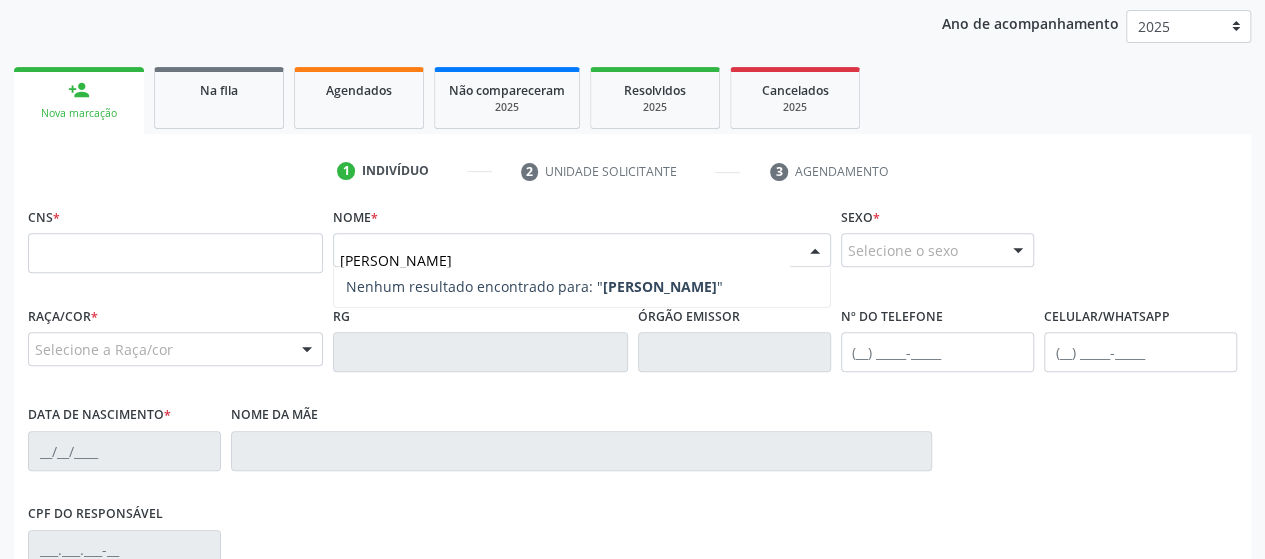 type on "[PERSON_NAME]" 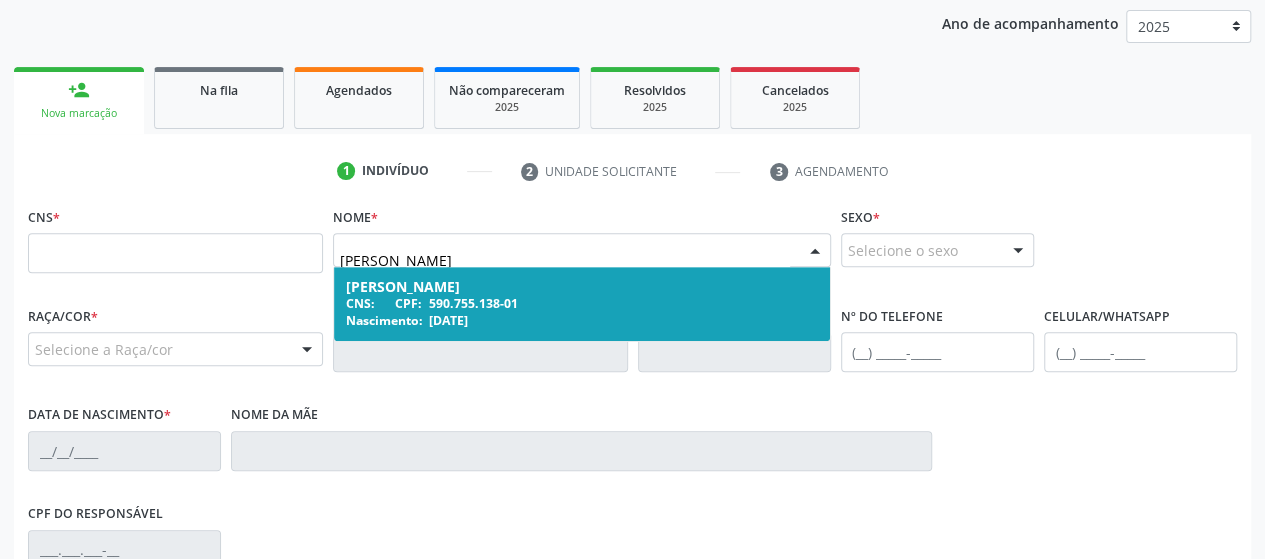 click on "CPF:" at bounding box center (408, 303) 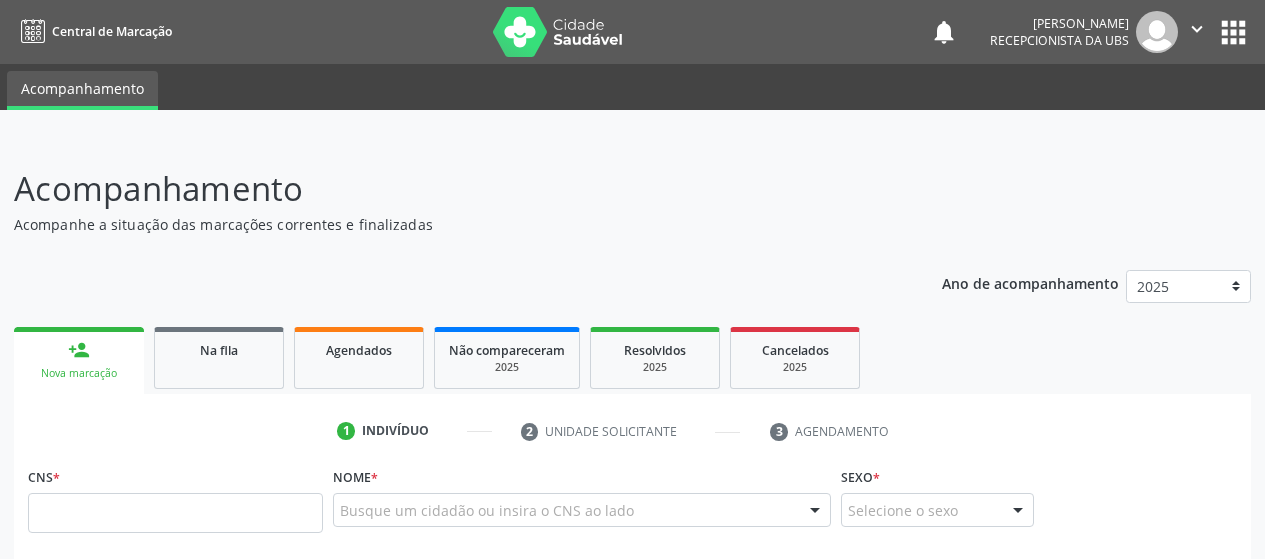 scroll, scrollTop: 327, scrollLeft: 0, axis: vertical 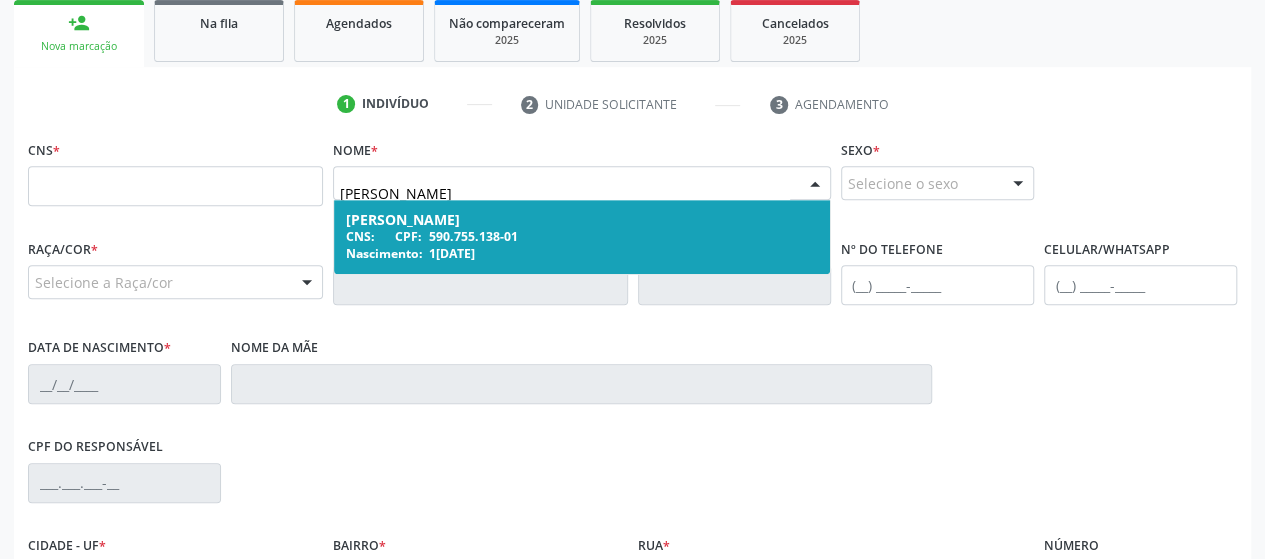 click on "590.755.138-01" at bounding box center (473, 236) 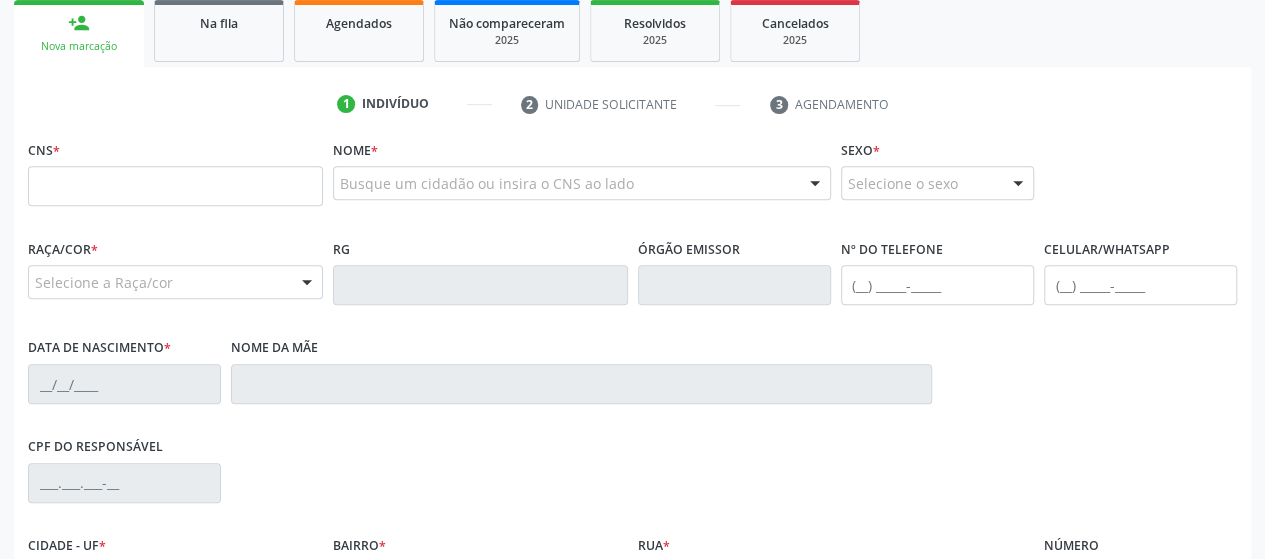 click on "Busque um cidadão ou insira o CNS ao lado" at bounding box center (582, 183) 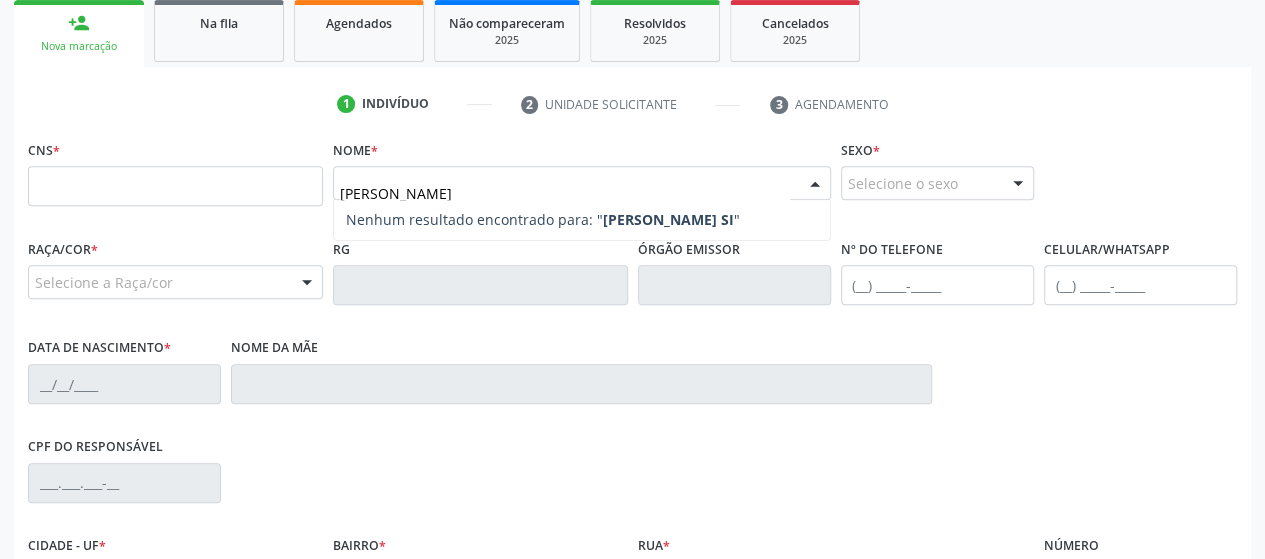 type on "[PERSON_NAME]" 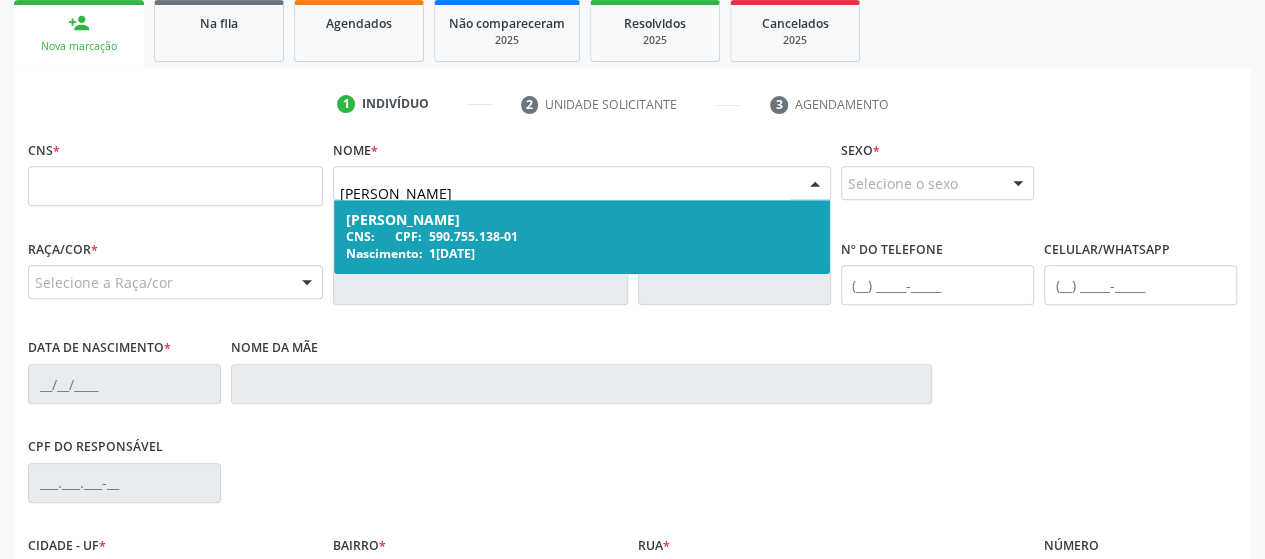 click on "[PERSON_NAME]" at bounding box center [565, 193] 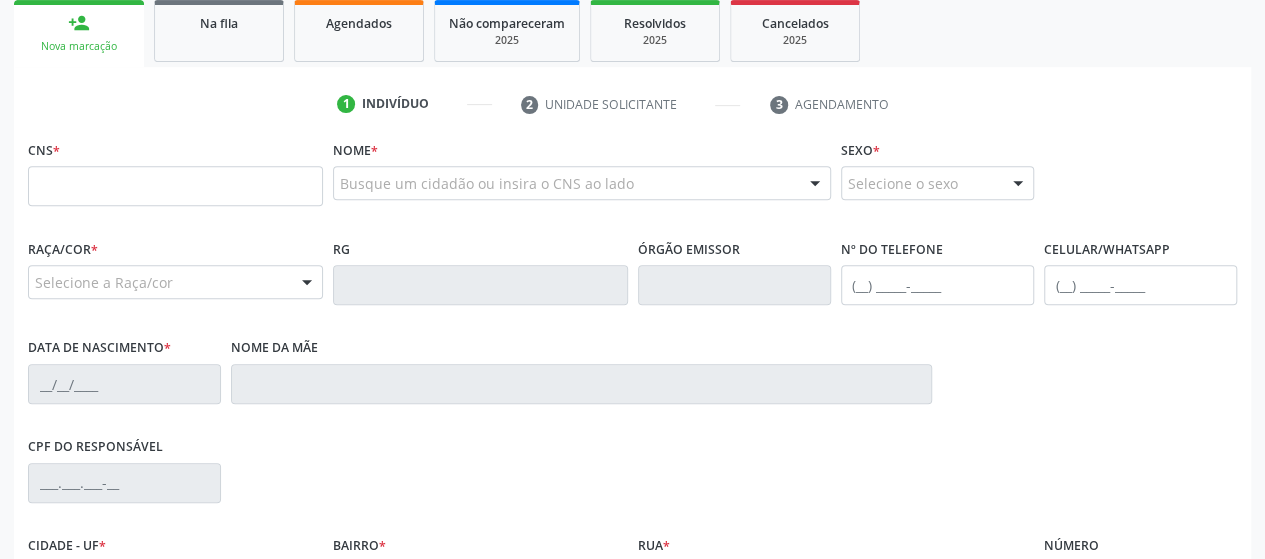 click on "Busque um cidadão ou insira o CNS ao lado" at bounding box center (582, 183) 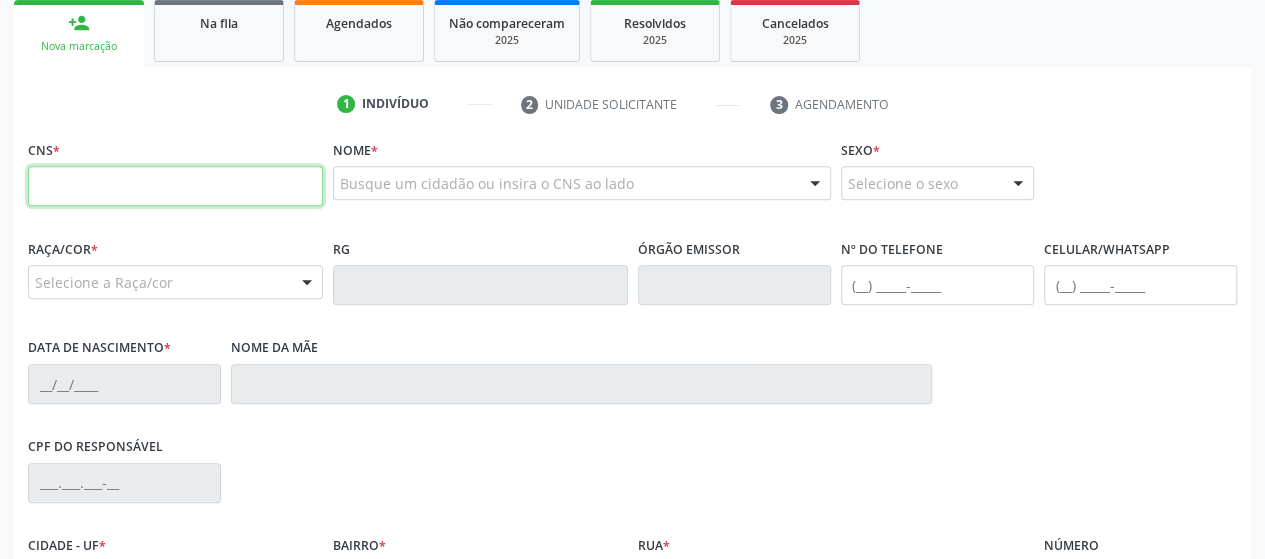 click at bounding box center [175, 186] 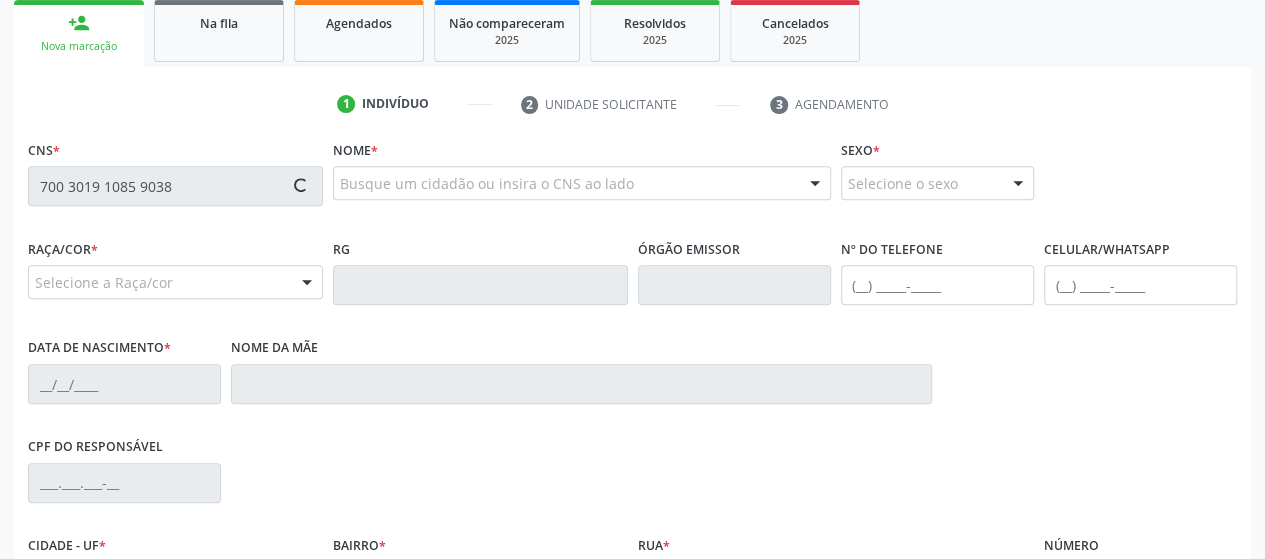 type on "700 3019 1085 9038" 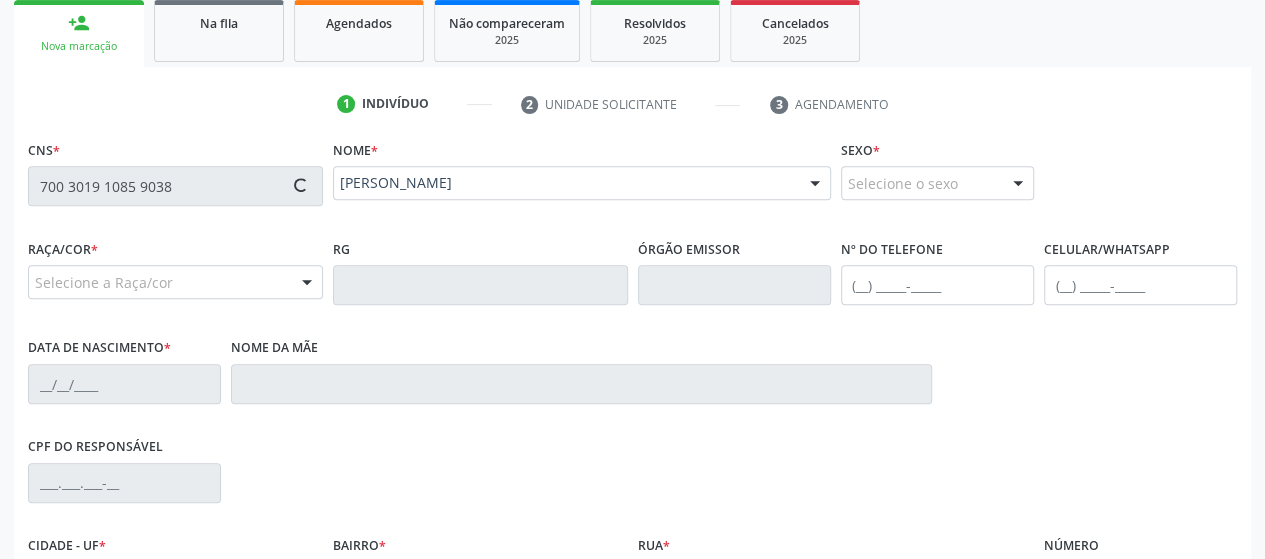 type on "[PHONE_NUMBER]" 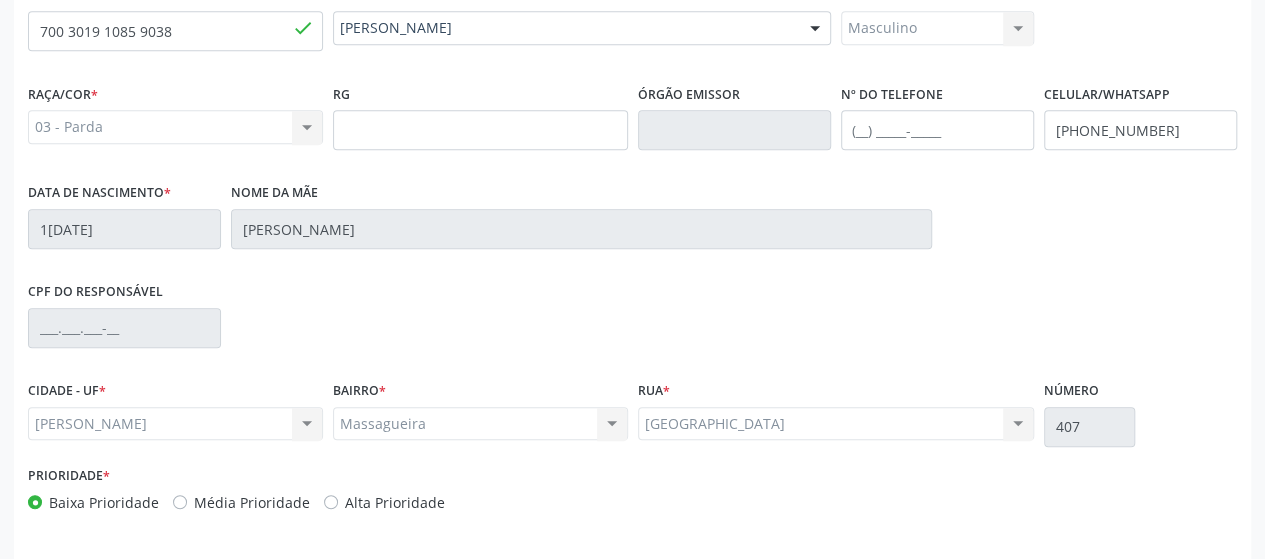 scroll, scrollTop: 552, scrollLeft: 0, axis: vertical 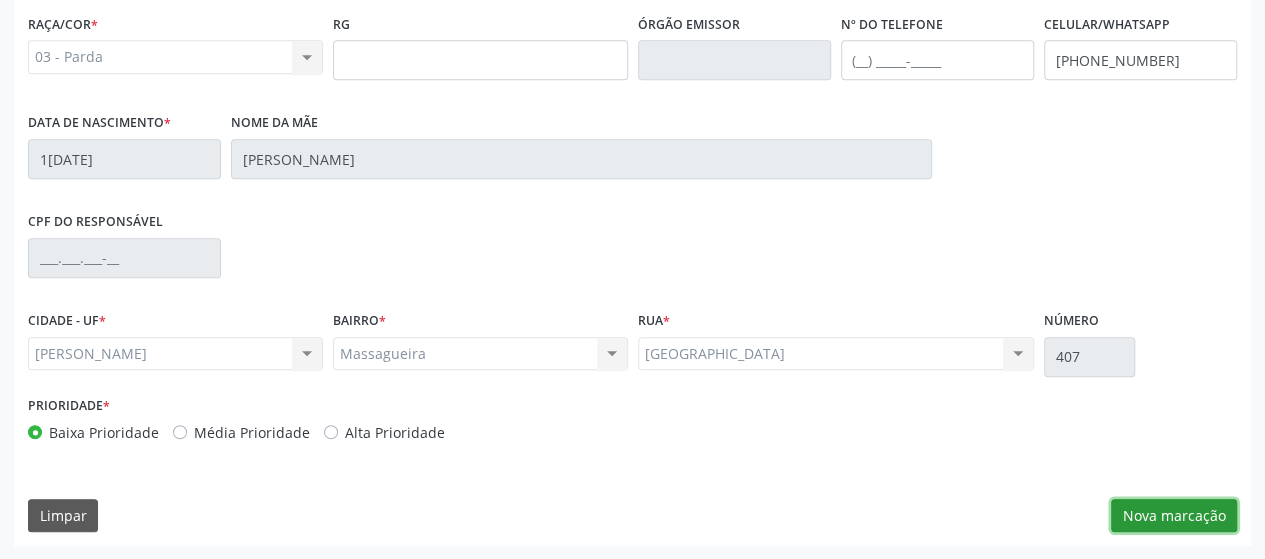 click on "Nova marcação" at bounding box center [1174, 516] 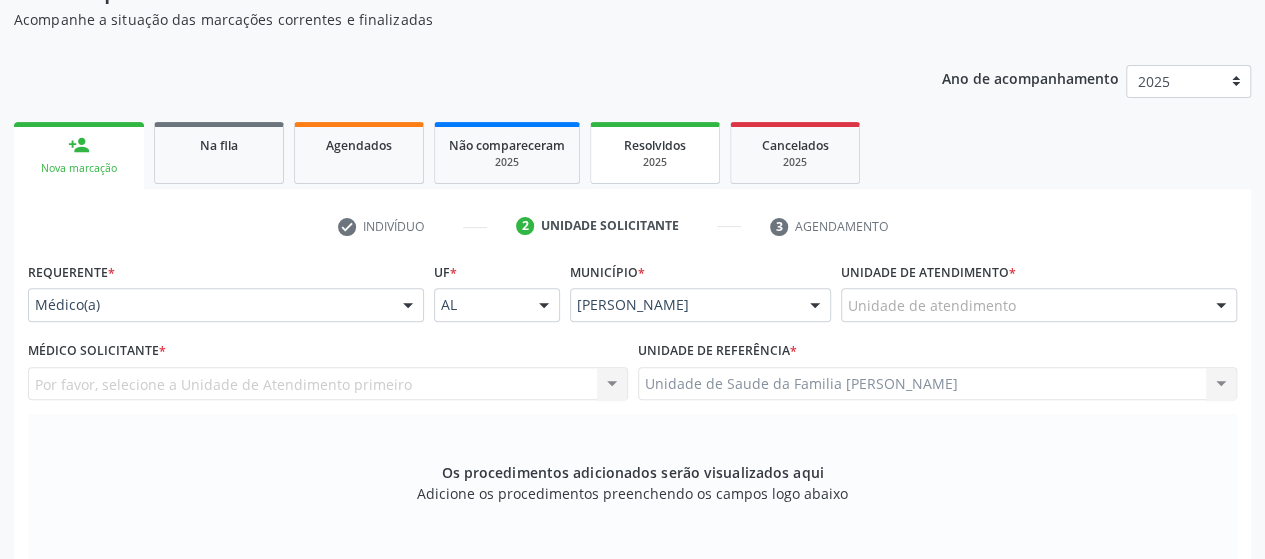 scroll, scrollTop: 152, scrollLeft: 0, axis: vertical 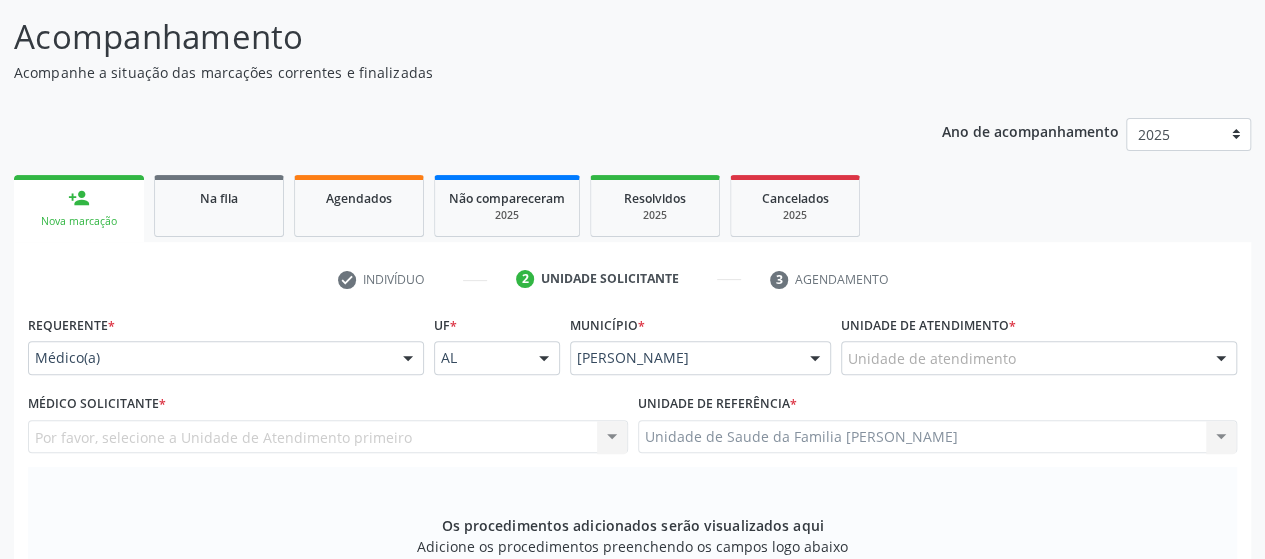 click on "Unidade de atendimento
*" at bounding box center [928, 325] 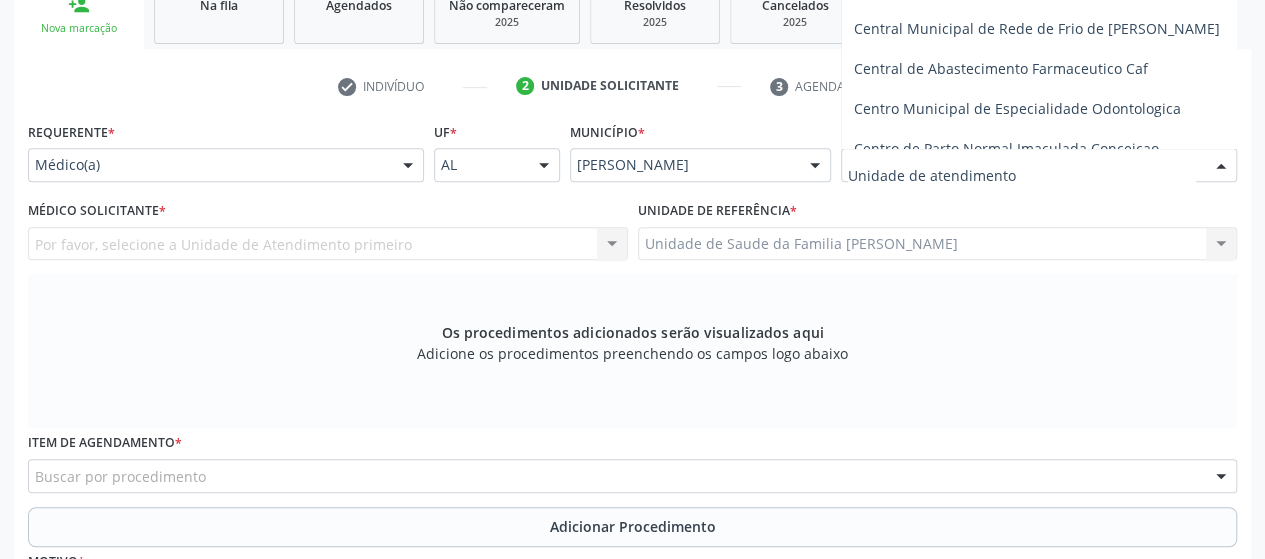scroll, scrollTop: 352, scrollLeft: 0, axis: vertical 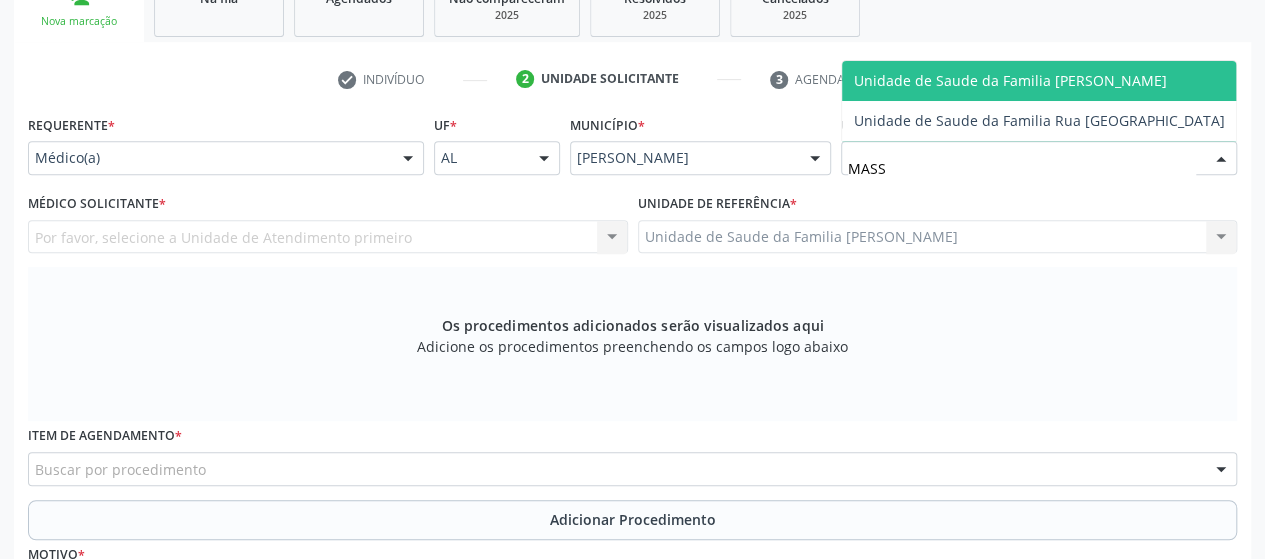type on "MASSA" 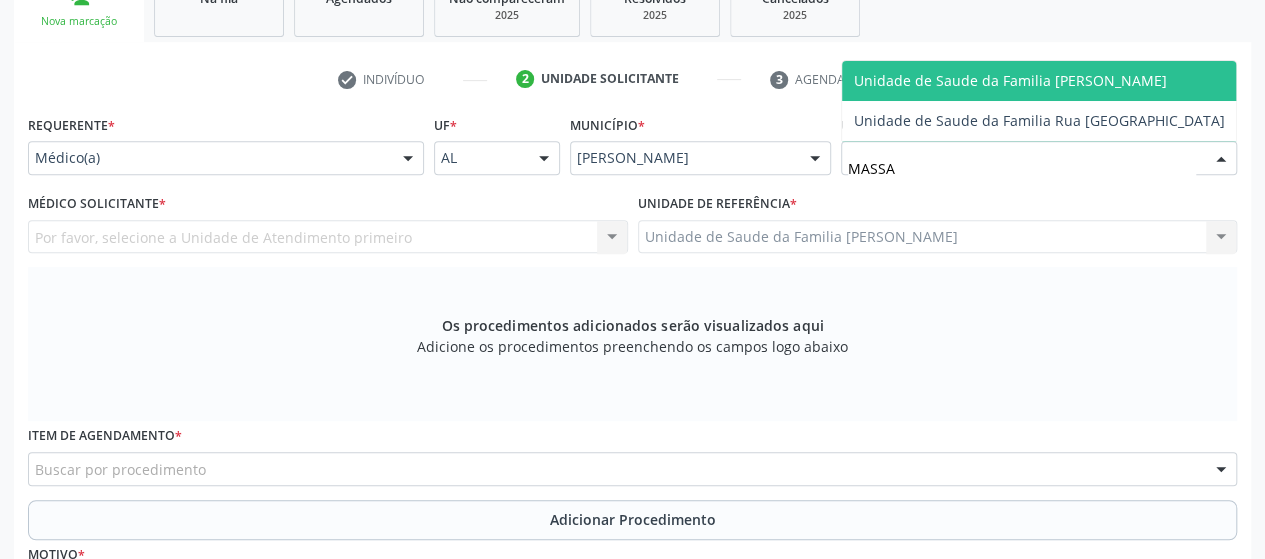 click on "Unidade de Saude da Familia [PERSON_NAME]" at bounding box center [1010, 80] 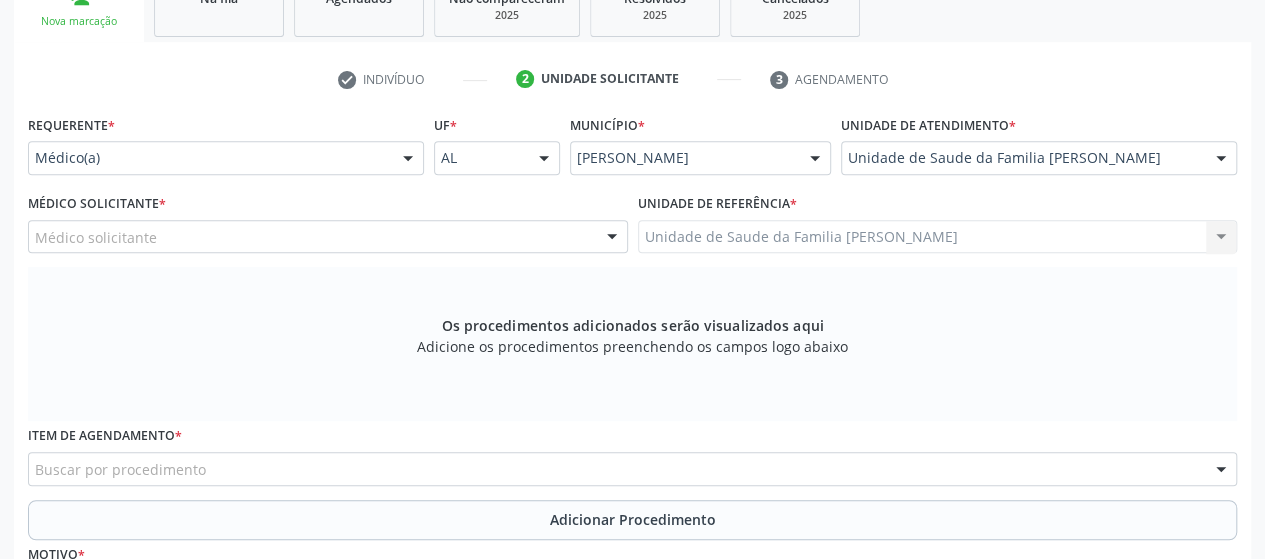 click on "Médico solicitante" at bounding box center (328, 237) 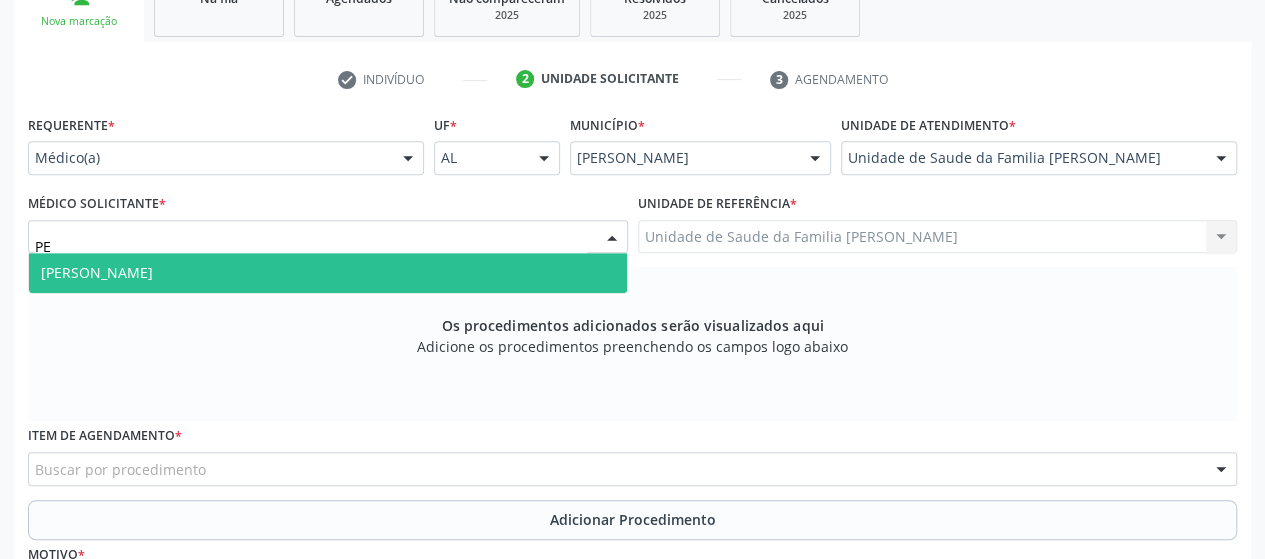 type on "PED" 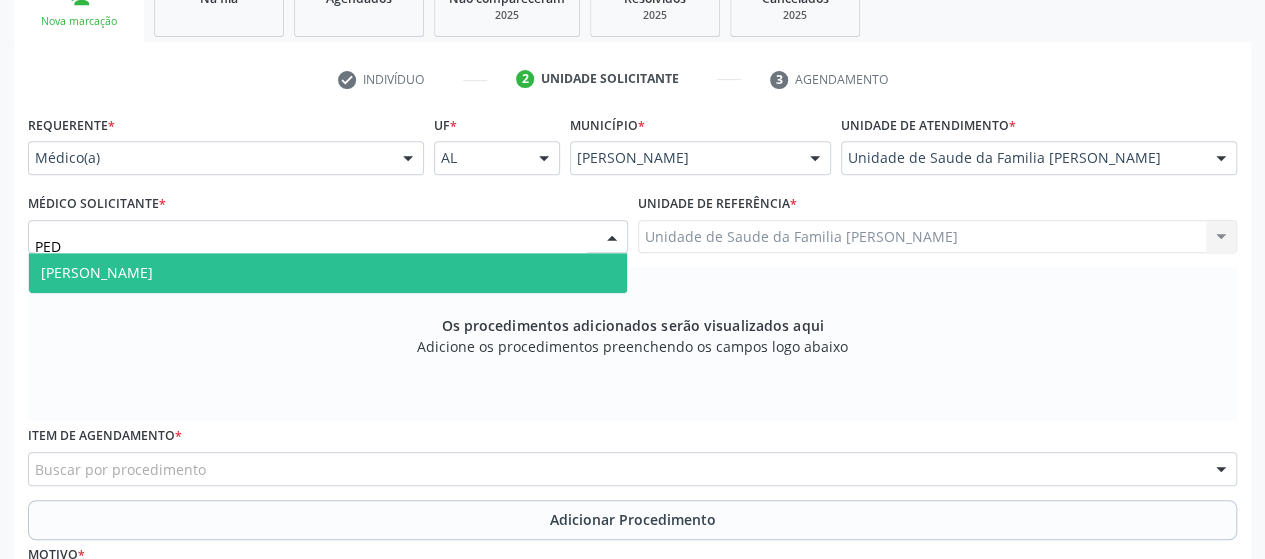 click on "[PERSON_NAME]" at bounding box center (328, 273) 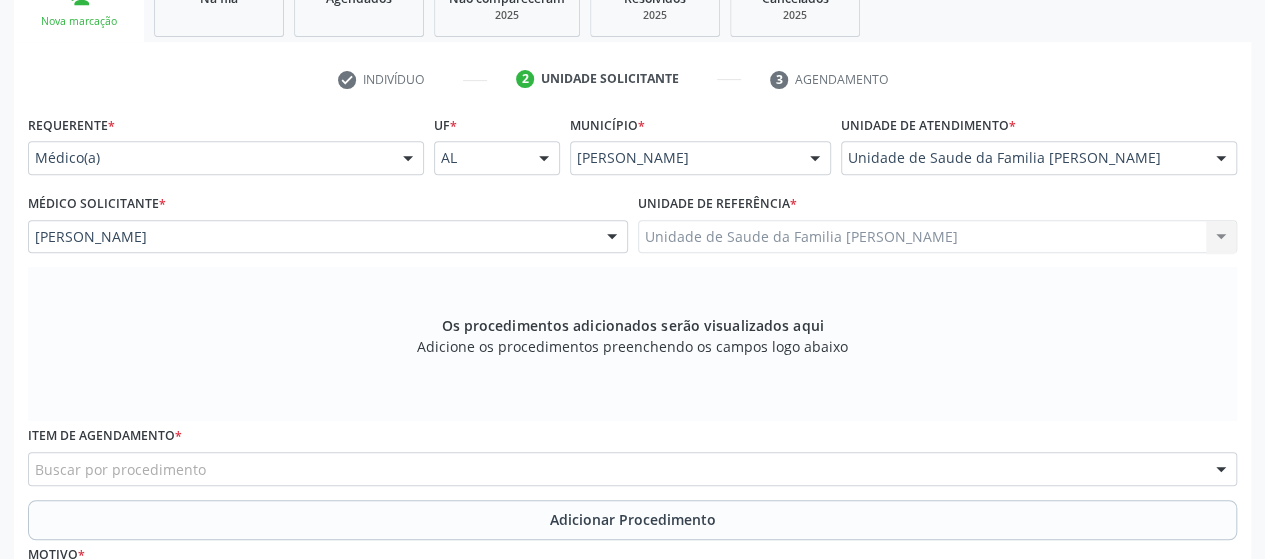 scroll, scrollTop: 452, scrollLeft: 0, axis: vertical 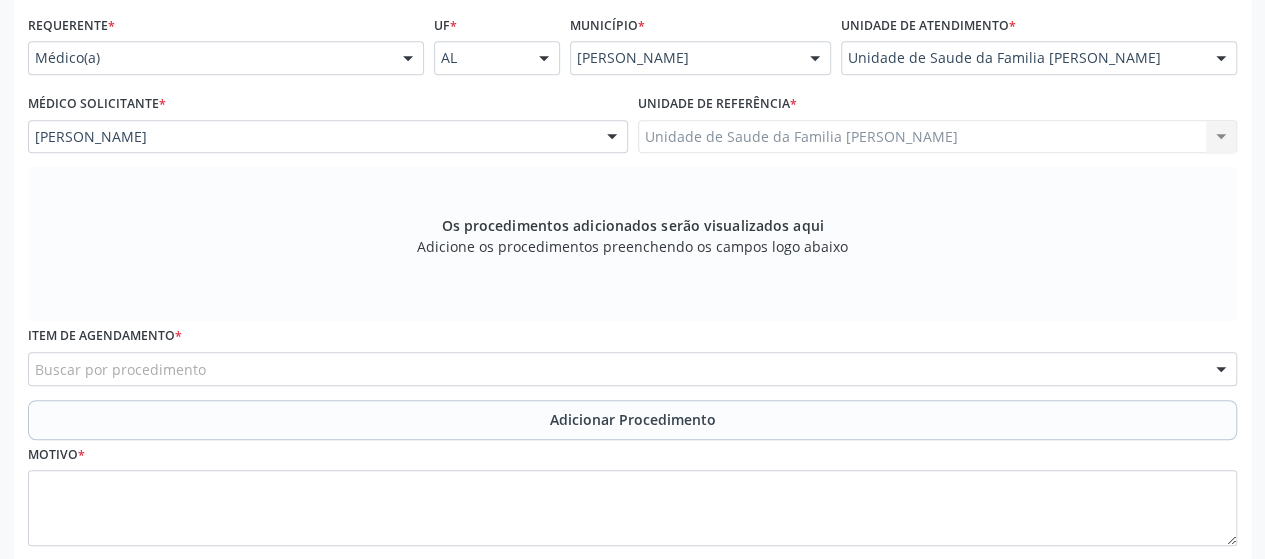 click on "Buscar por procedimento" at bounding box center [632, 369] 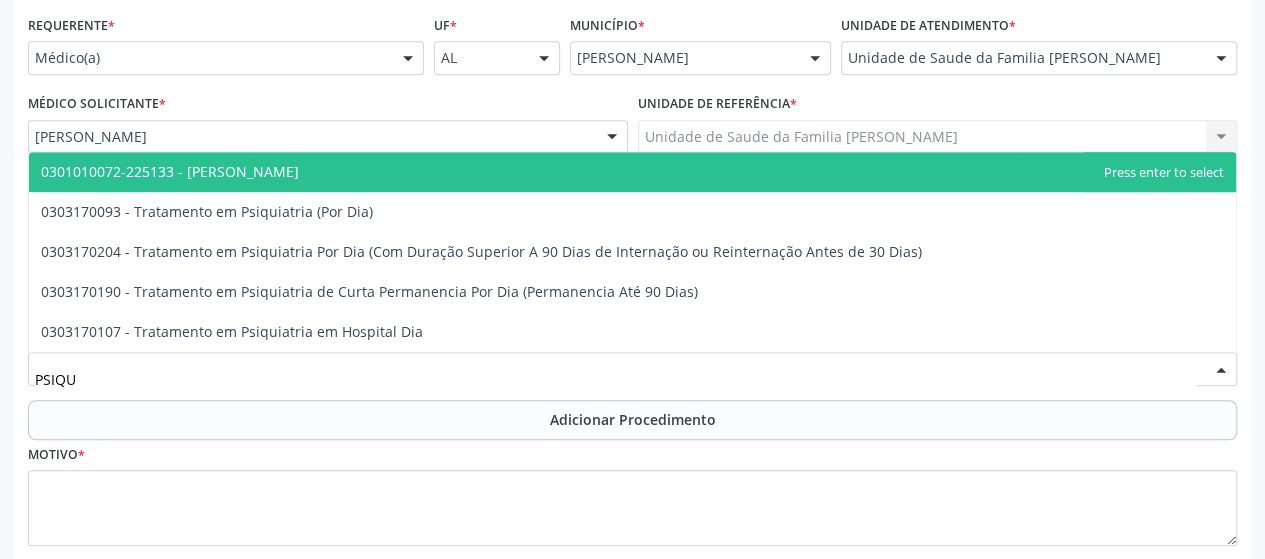 type on "PSIQUI" 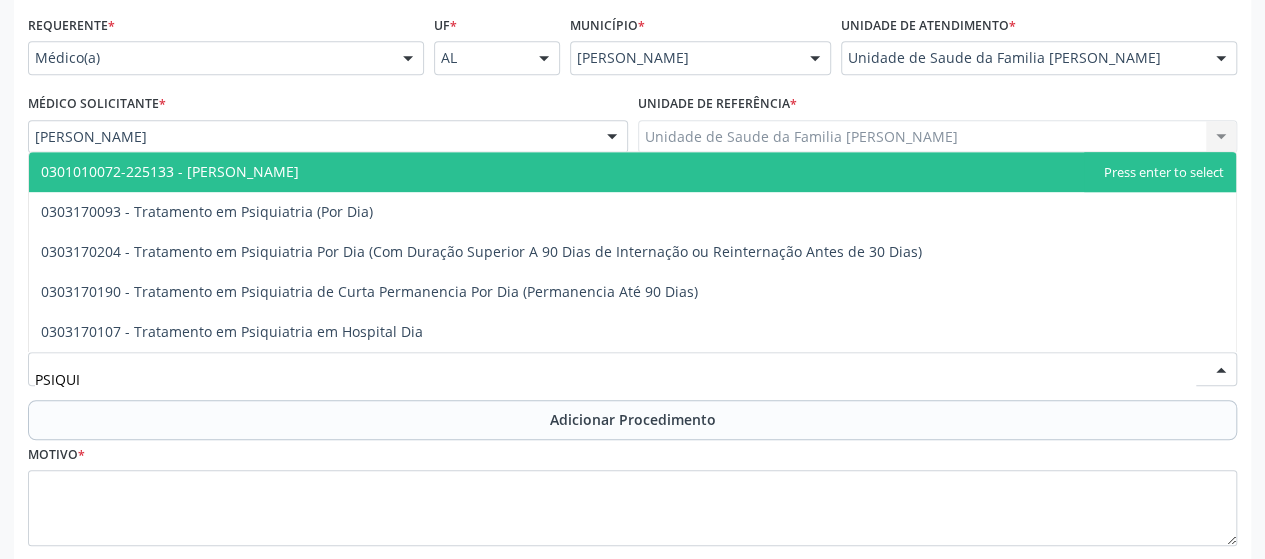 click on "0301010072-225133 - [PERSON_NAME]" at bounding box center [170, 171] 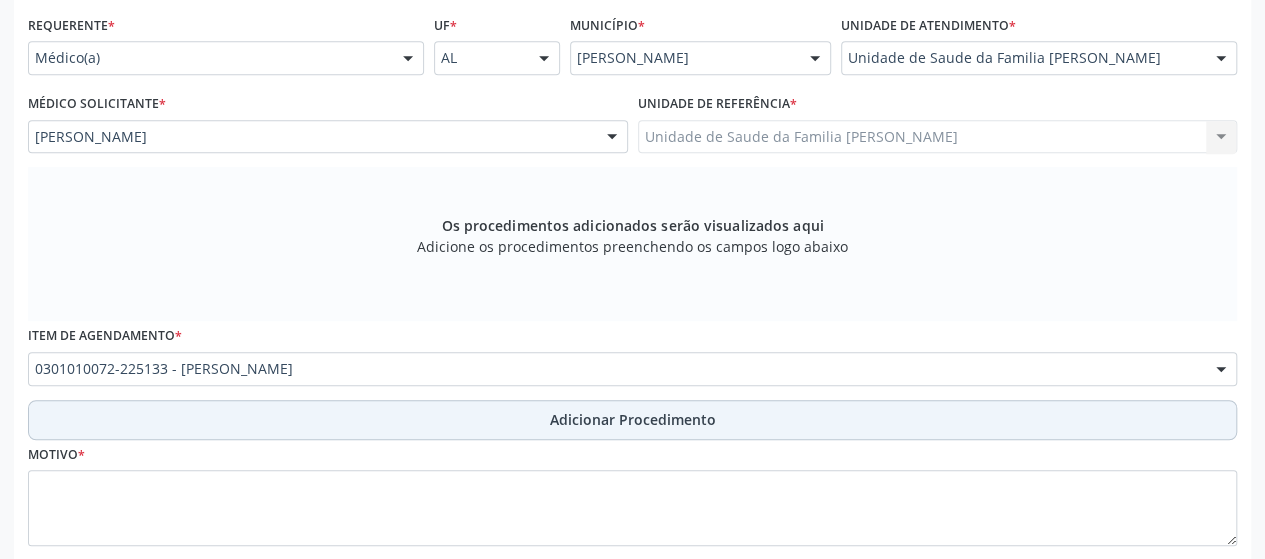 click on "Adicionar Procedimento" at bounding box center [632, 420] 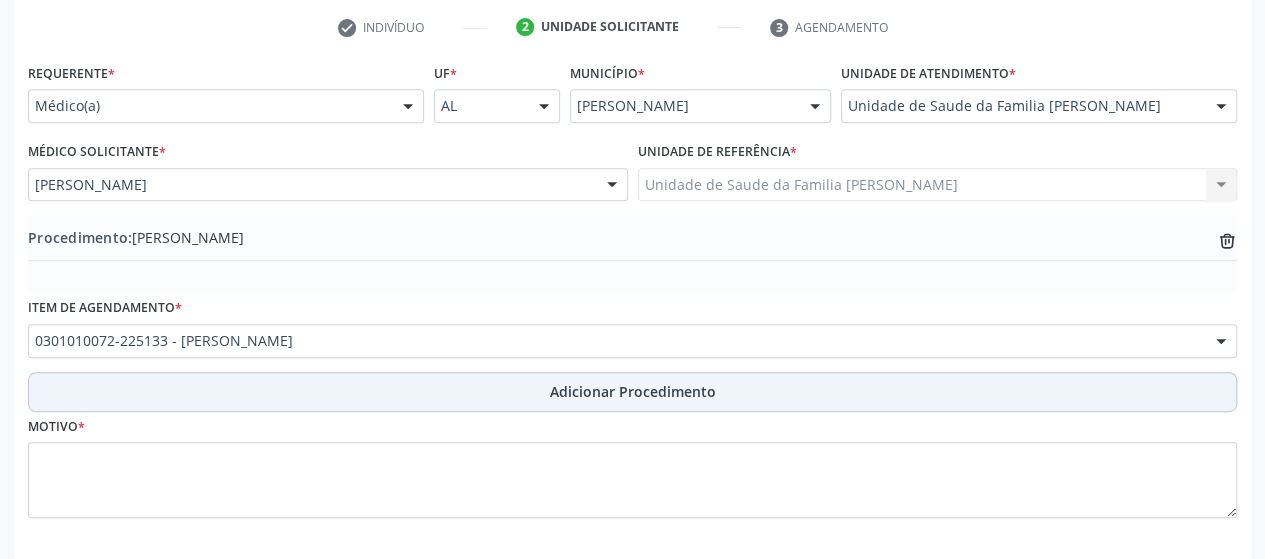 scroll, scrollTop: 392, scrollLeft: 0, axis: vertical 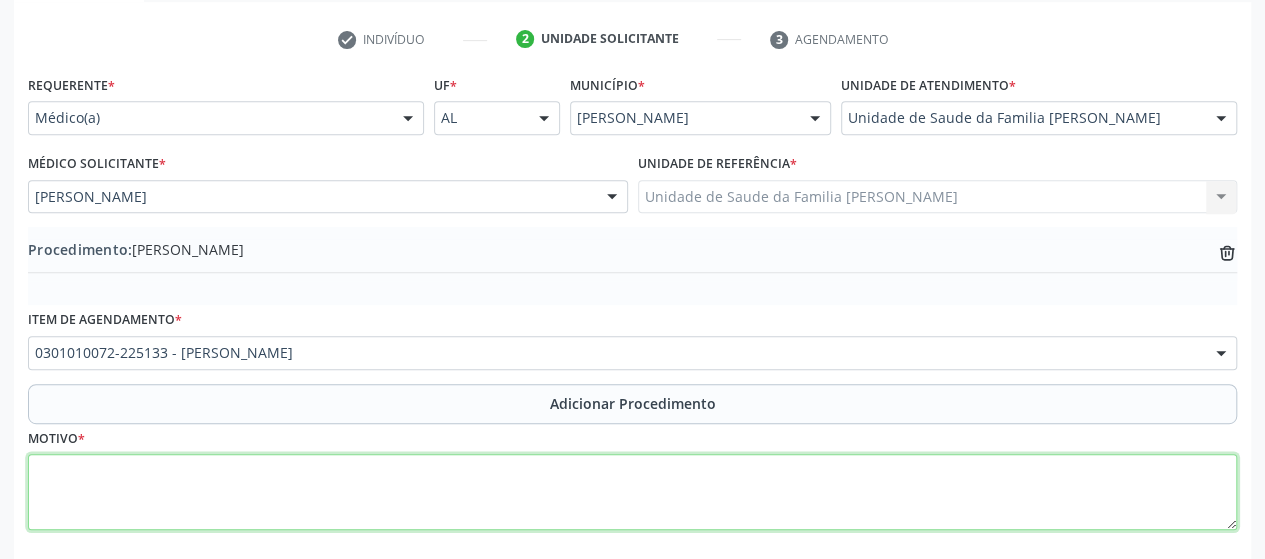 click at bounding box center [632, 492] 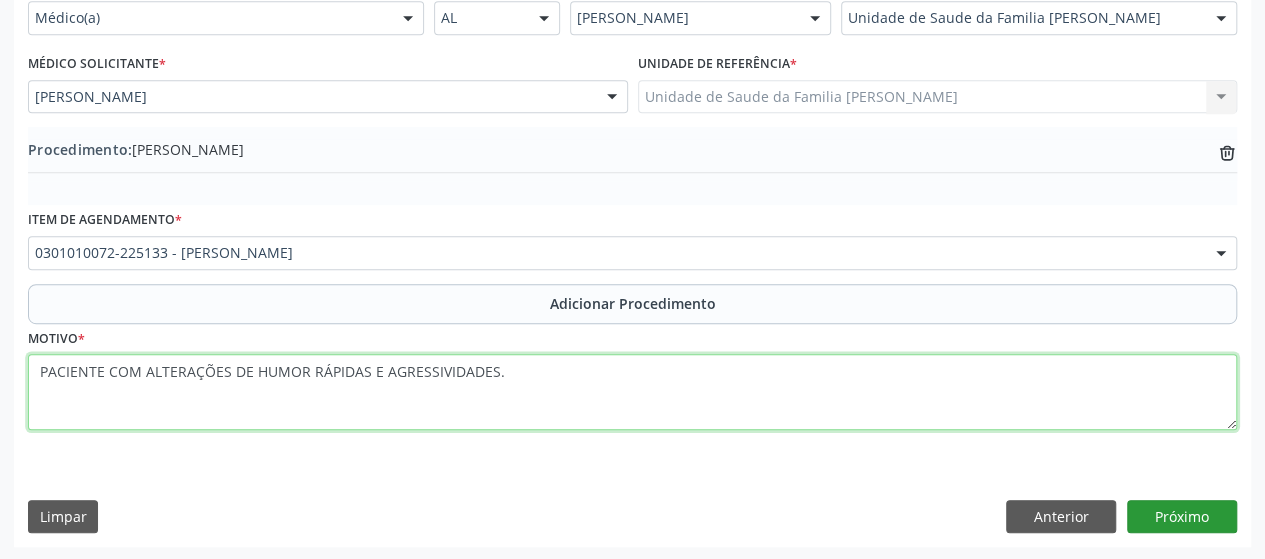type on "PACIENTE COM ALTERAÇÕES DE HUMOR RÁPIDAS E AGRESSIVIDADES." 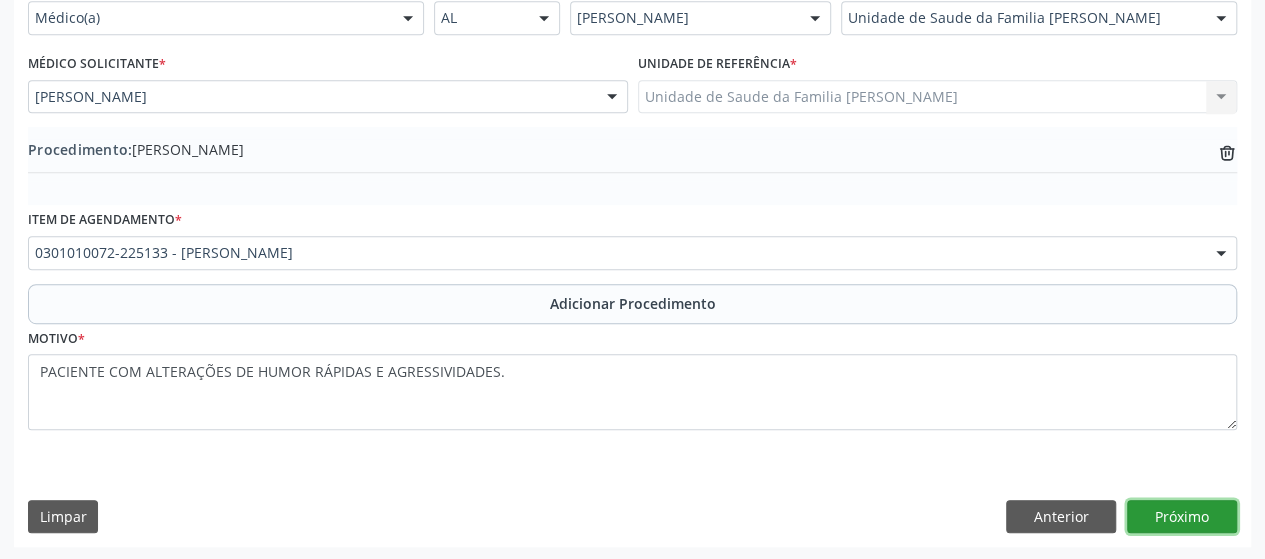 click on "Próximo" at bounding box center [1182, 517] 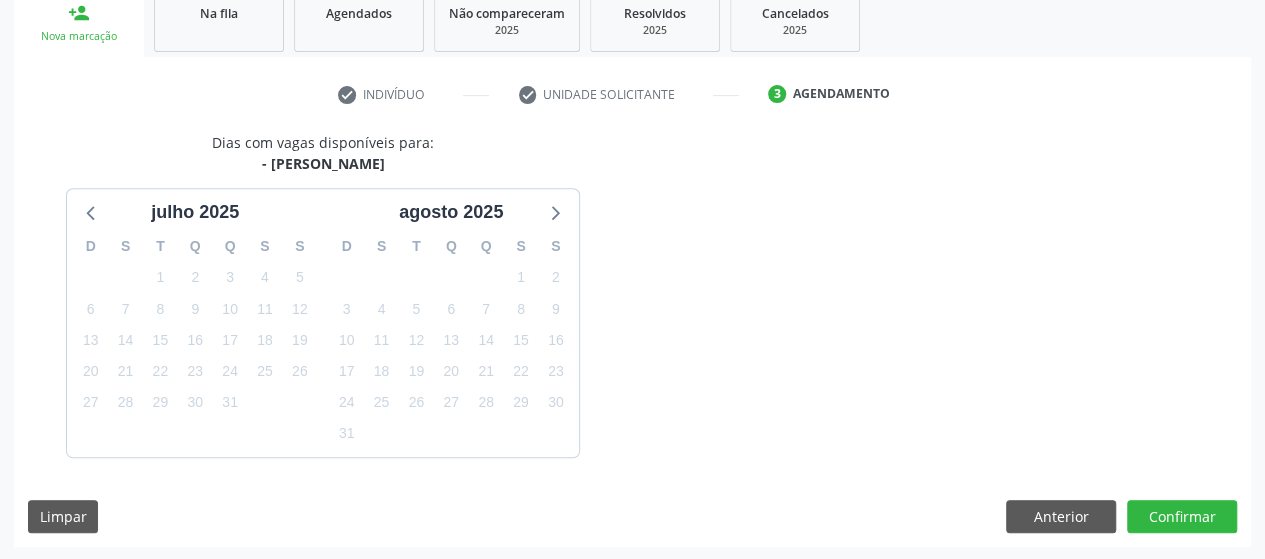 scroll, scrollTop: 396, scrollLeft: 0, axis: vertical 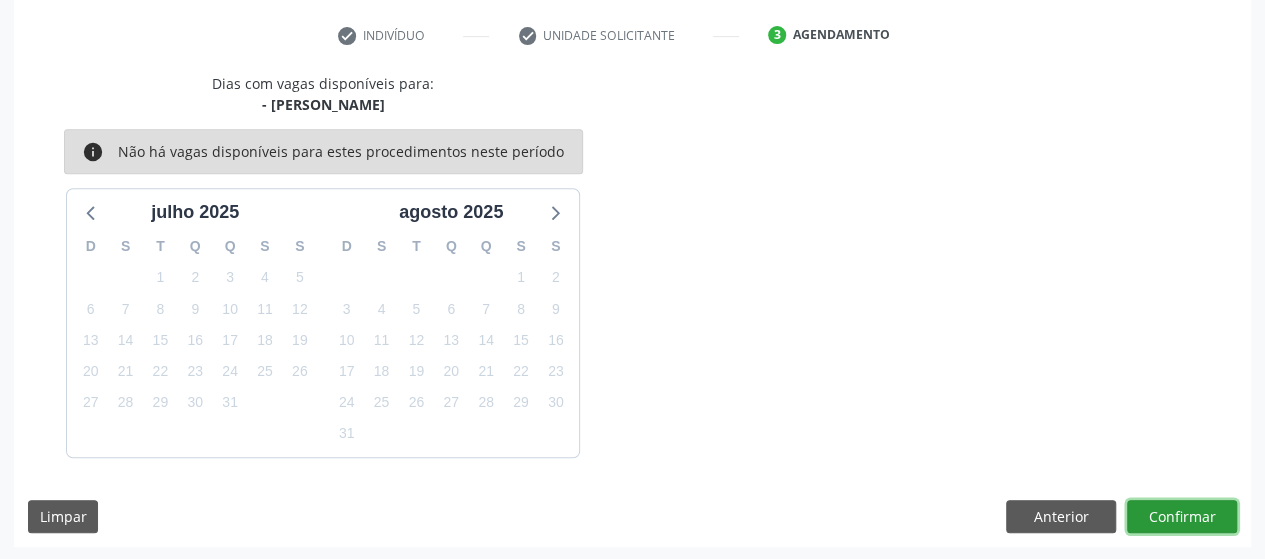 click on "Confirmar" at bounding box center (1182, 517) 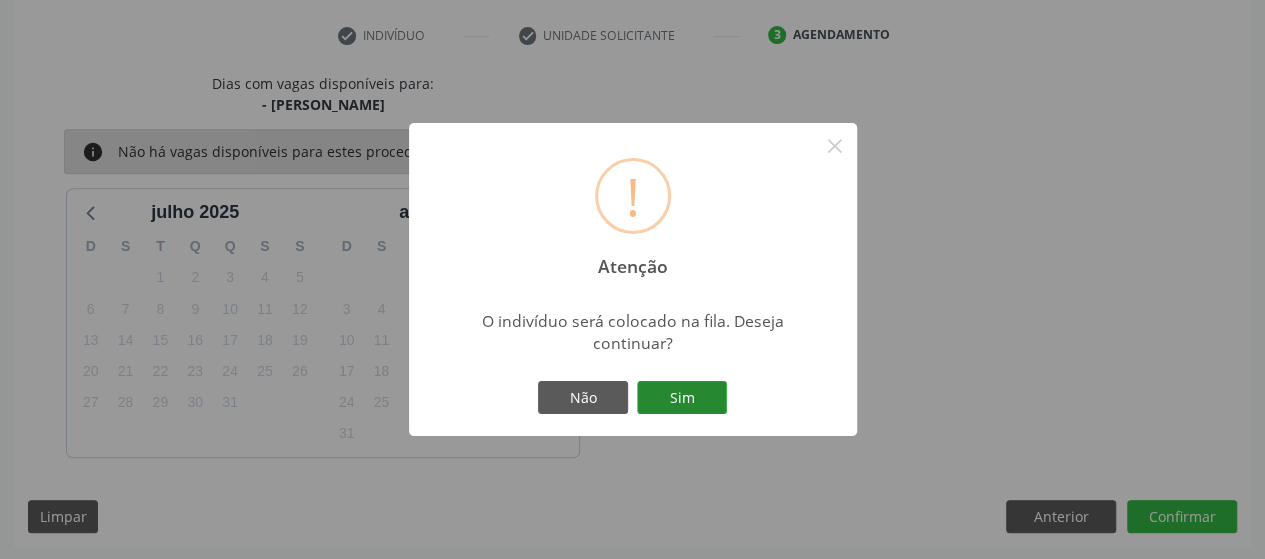 click on "Sim" at bounding box center (682, 398) 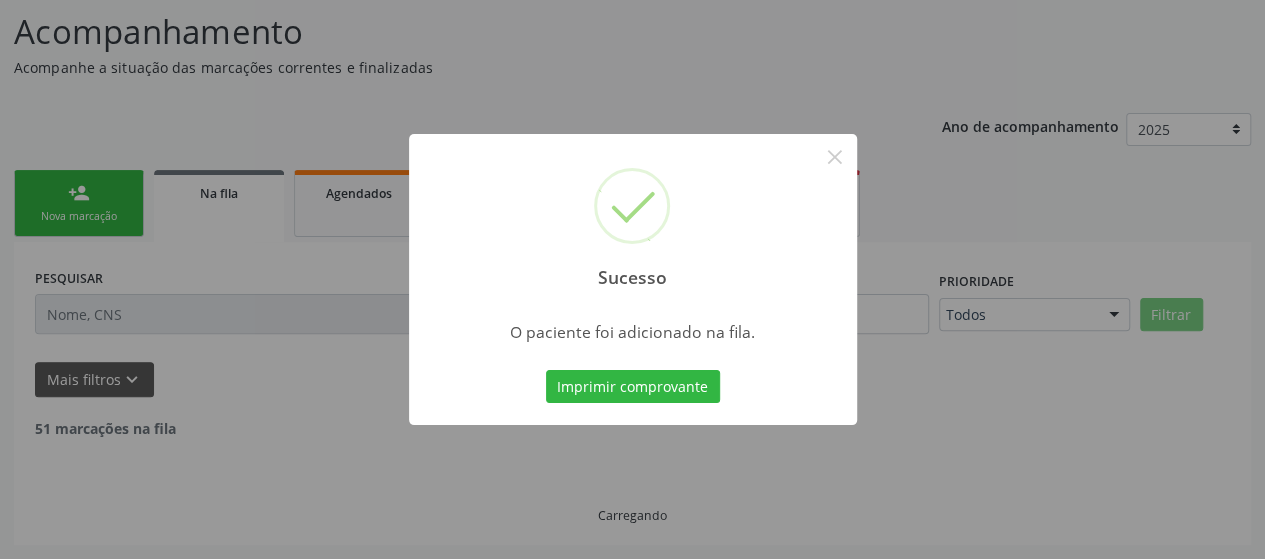 scroll, scrollTop: 134, scrollLeft: 0, axis: vertical 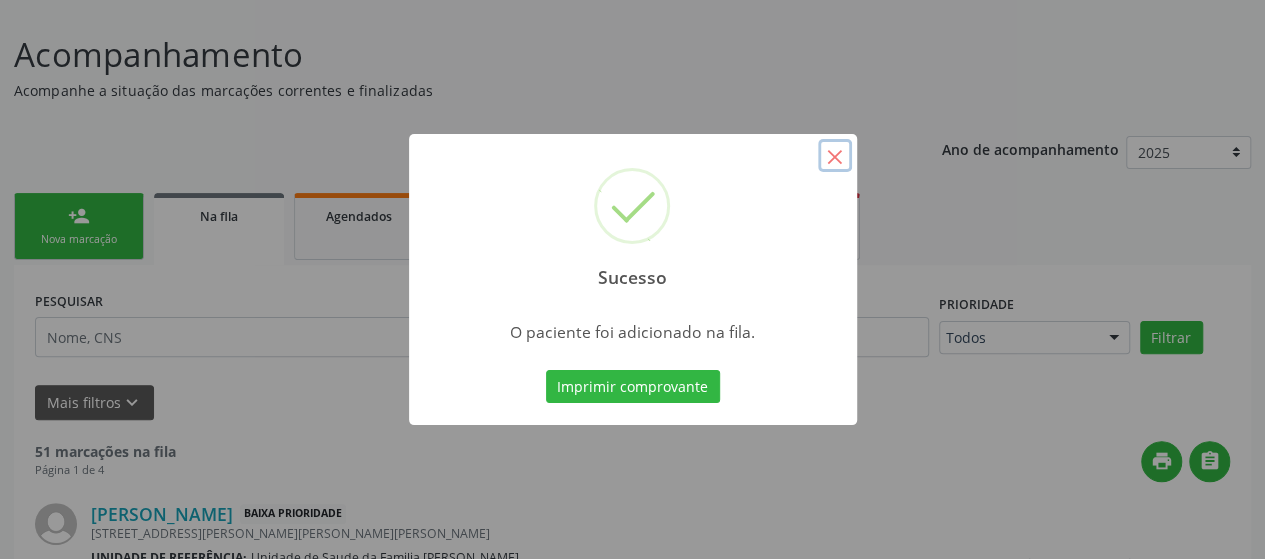 click on "×" at bounding box center [835, 156] 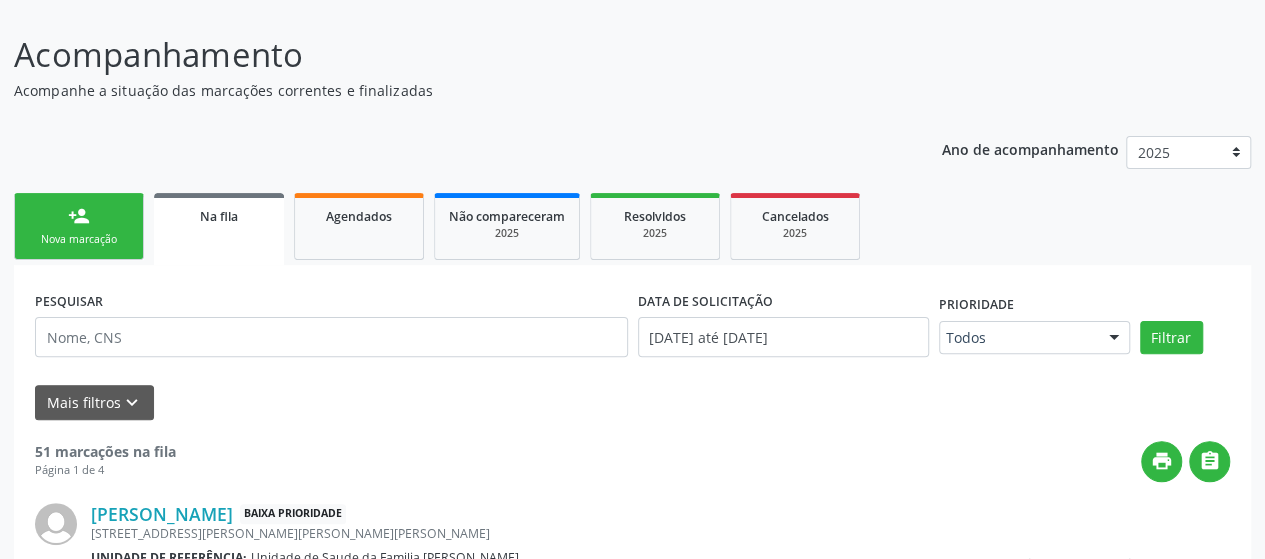 click on "Nova marcação" at bounding box center [79, 239] 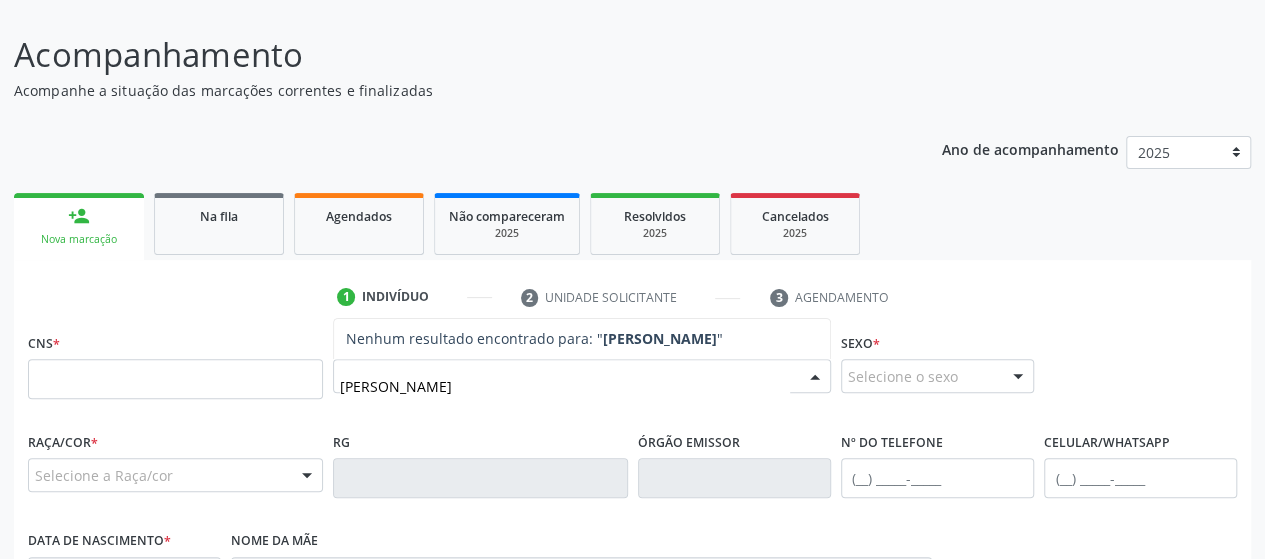 type on "[PERSON_NAME]" 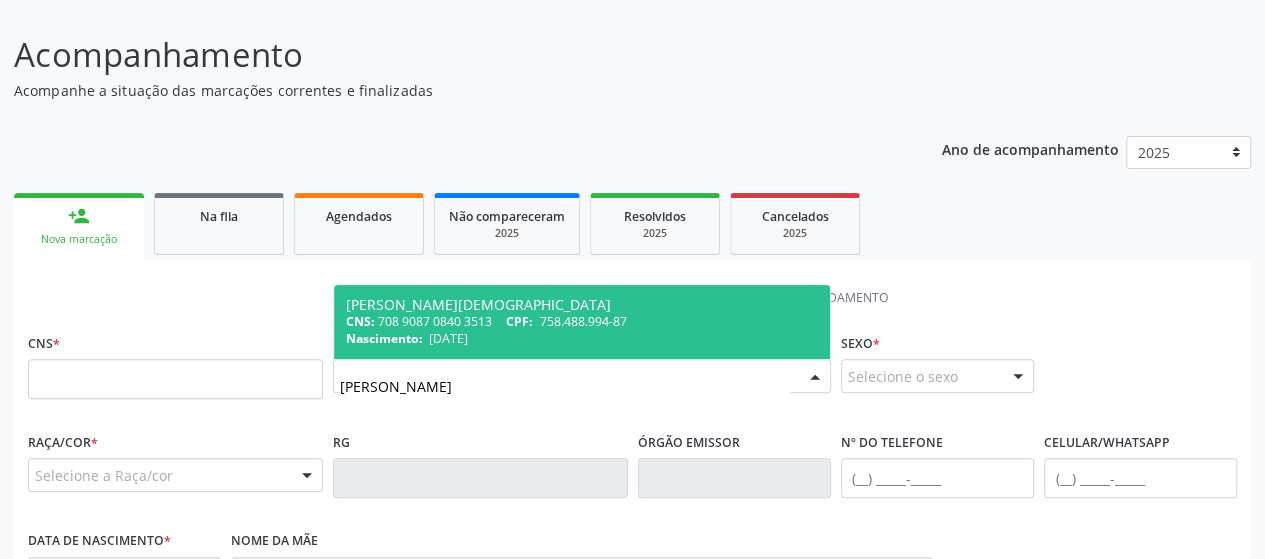 click on "[PERSON_NAME][DEMOGRAPHIC_DATA]" at bounding box center (582, 305) 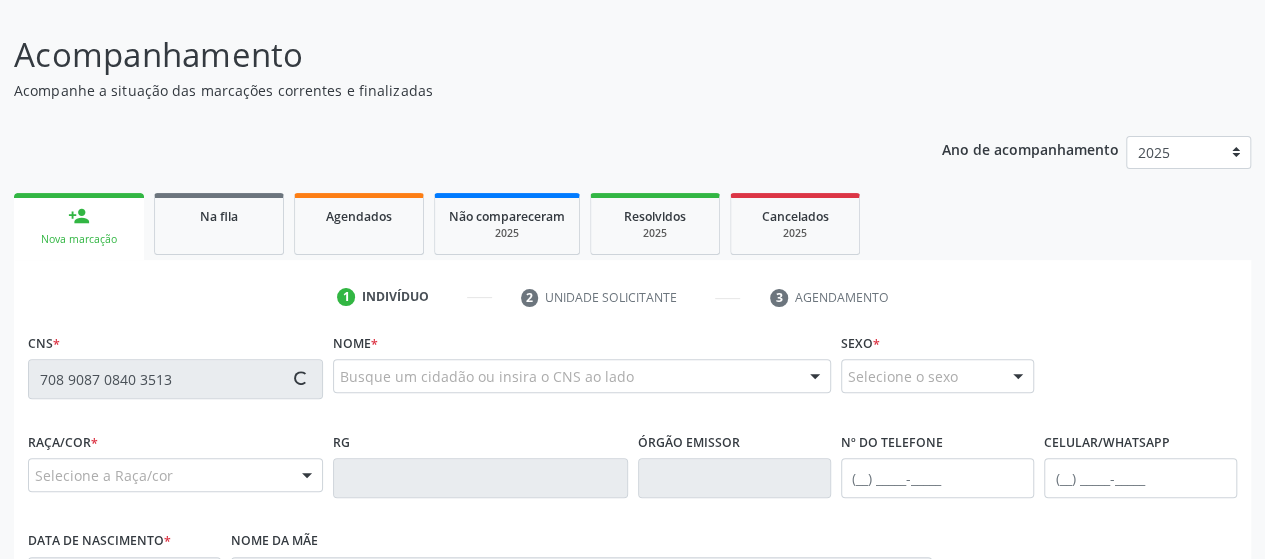 type on "708 9087 0840 3513" 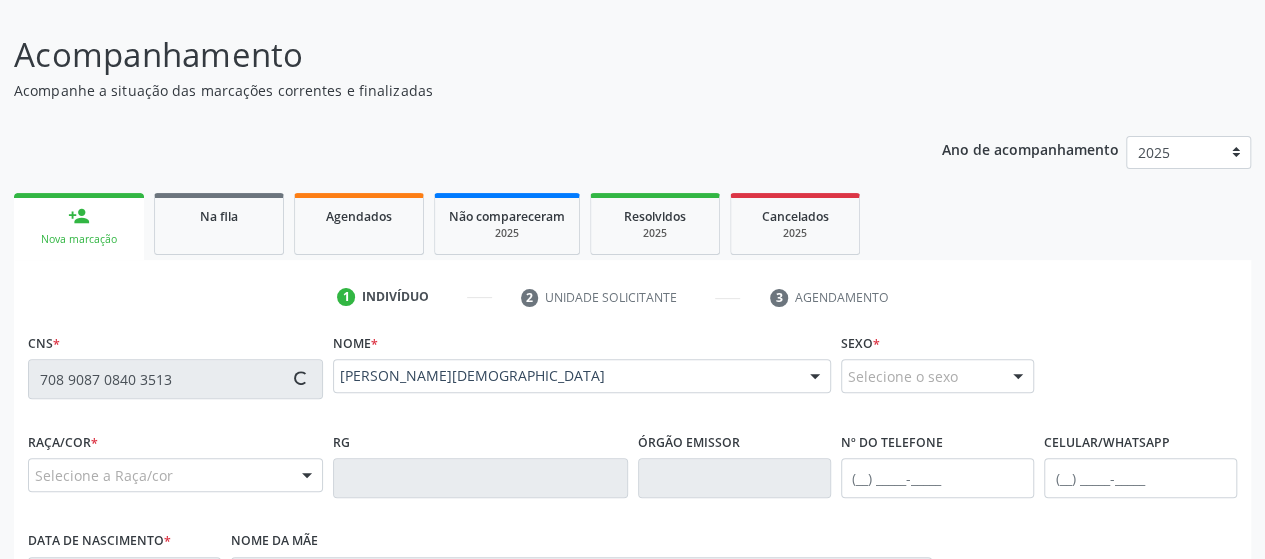 type on "[PHONE_NUMBER]" 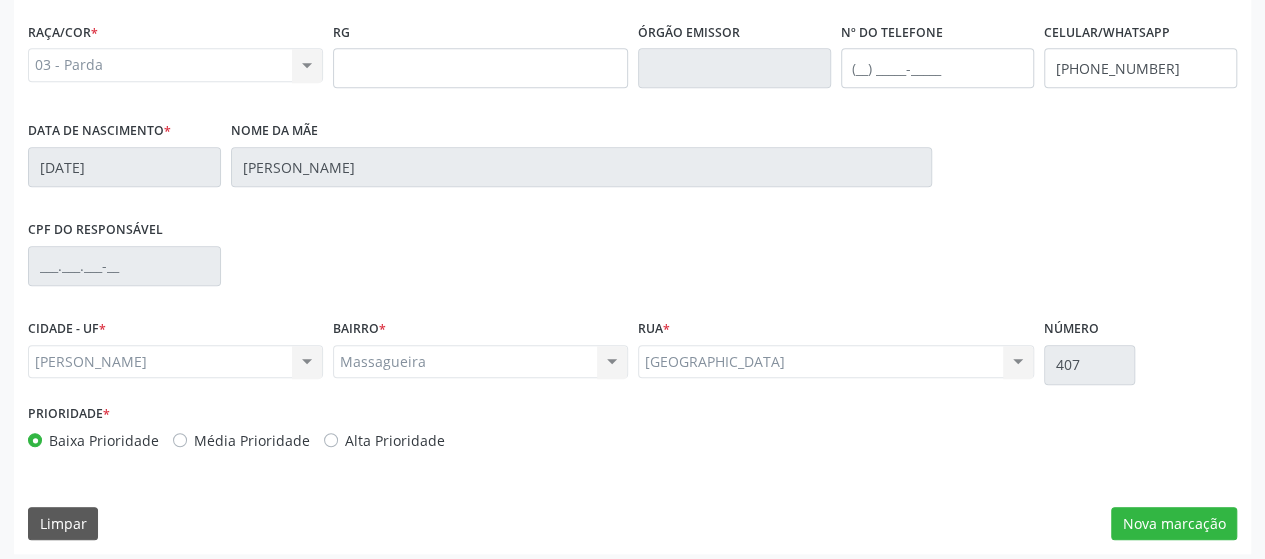 scroll, scrollTop: 552, scrollLeft: 0, axis: vertical 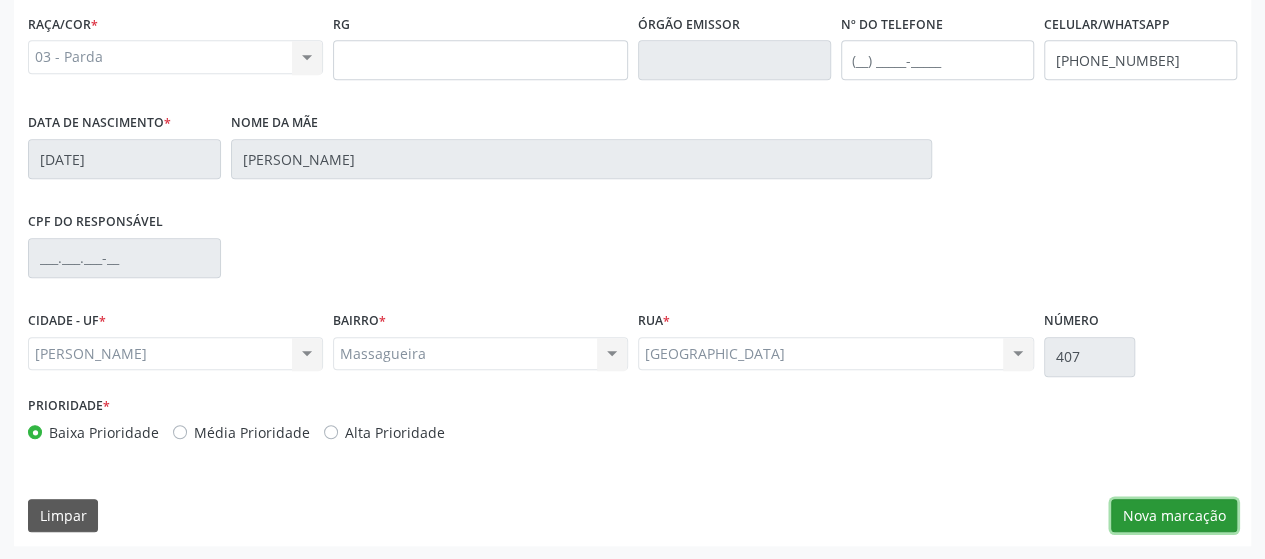 click on "Nova marcação" at bounding box center [1174, 516] 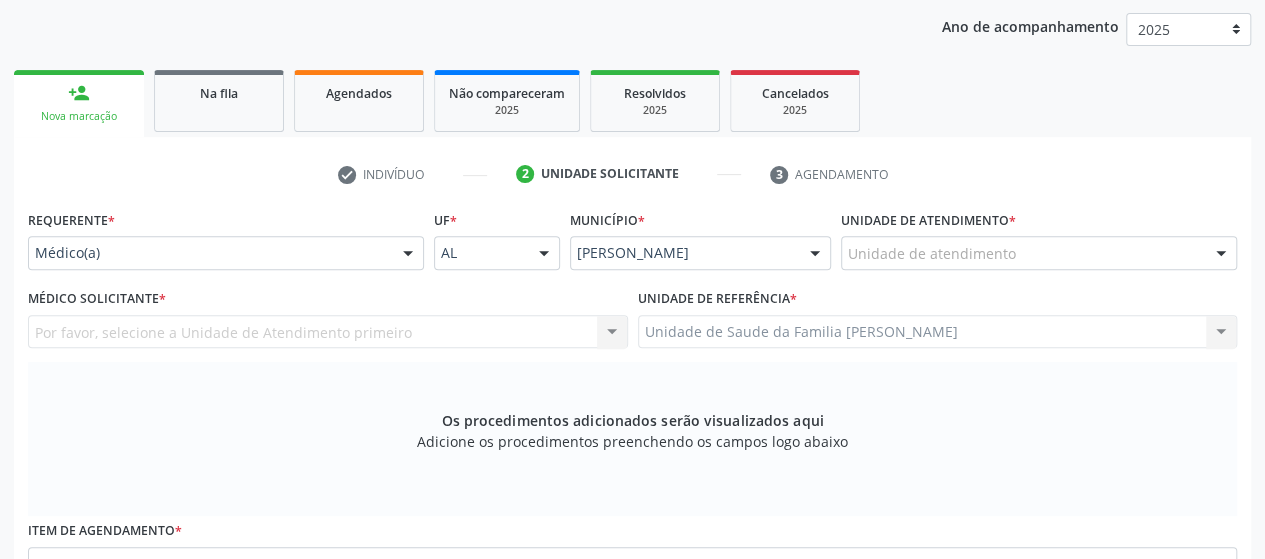 scroll, scrollTop: 252, scrollLeft: 0, axis: vertical 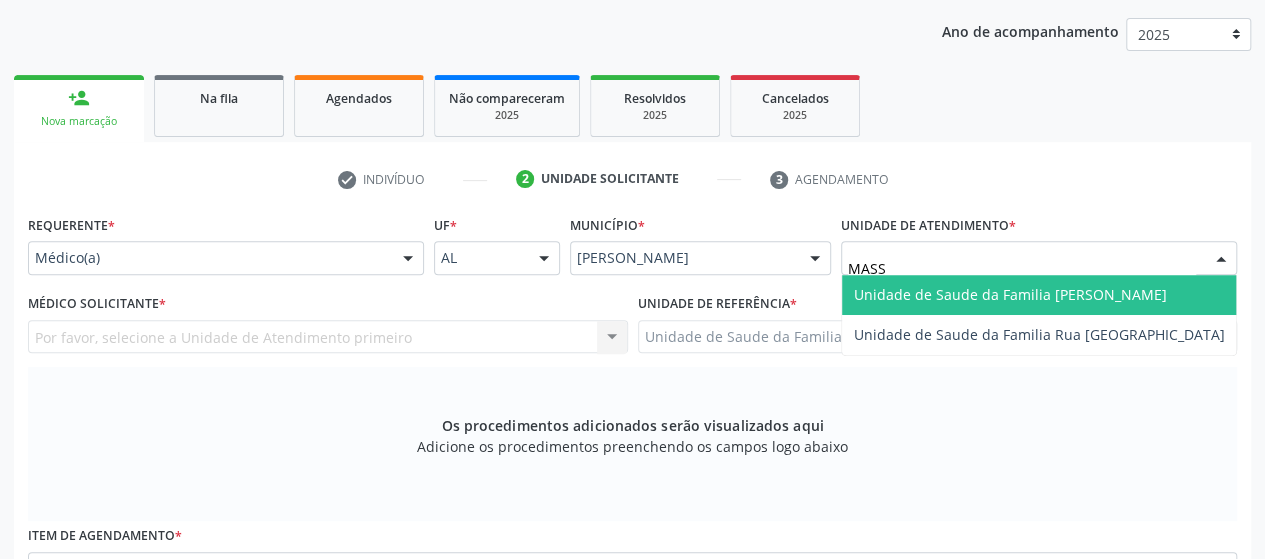 type on "MASSA" 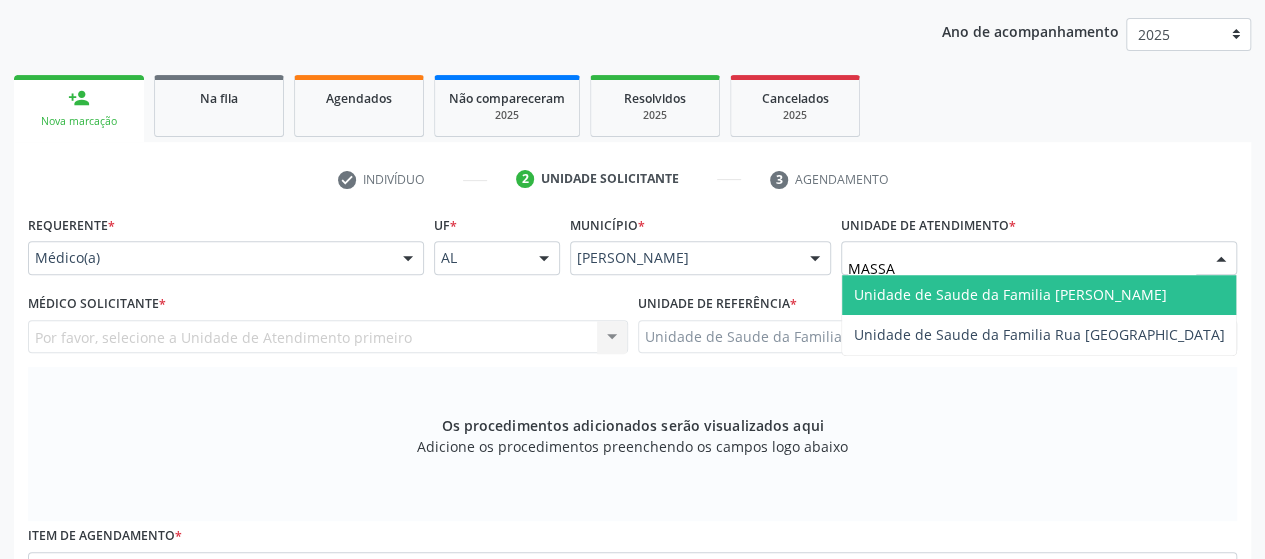 click on "Unidade de Saude da Familia [PERSON_NAME]" at bounding box center (1039, 295) 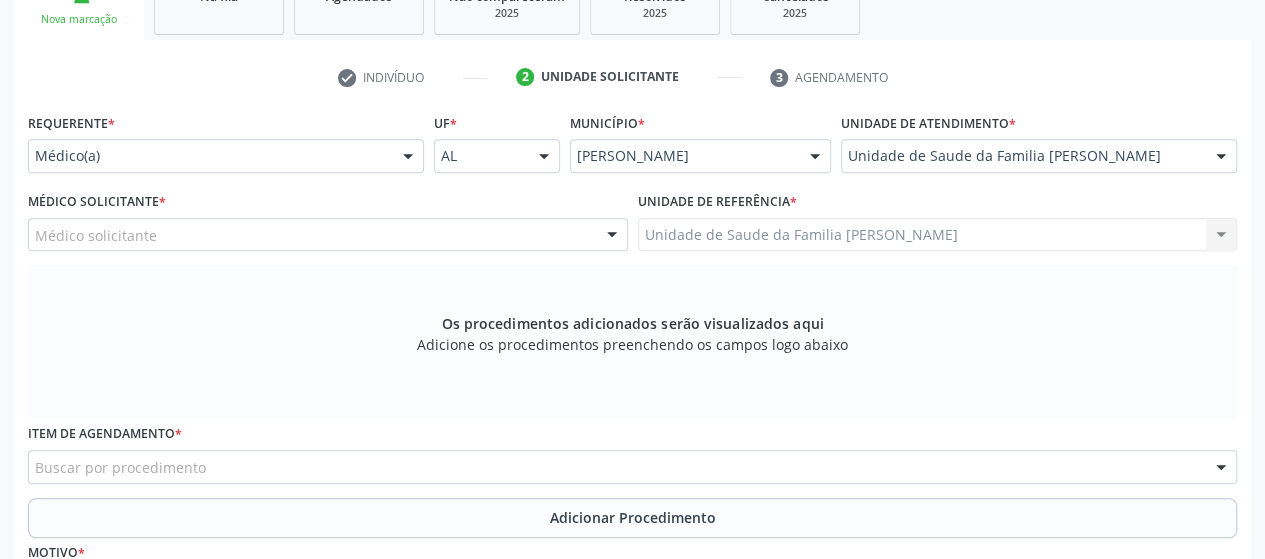 scroll, scrollTop: 352, scrollLeft: 0, axis: vertical 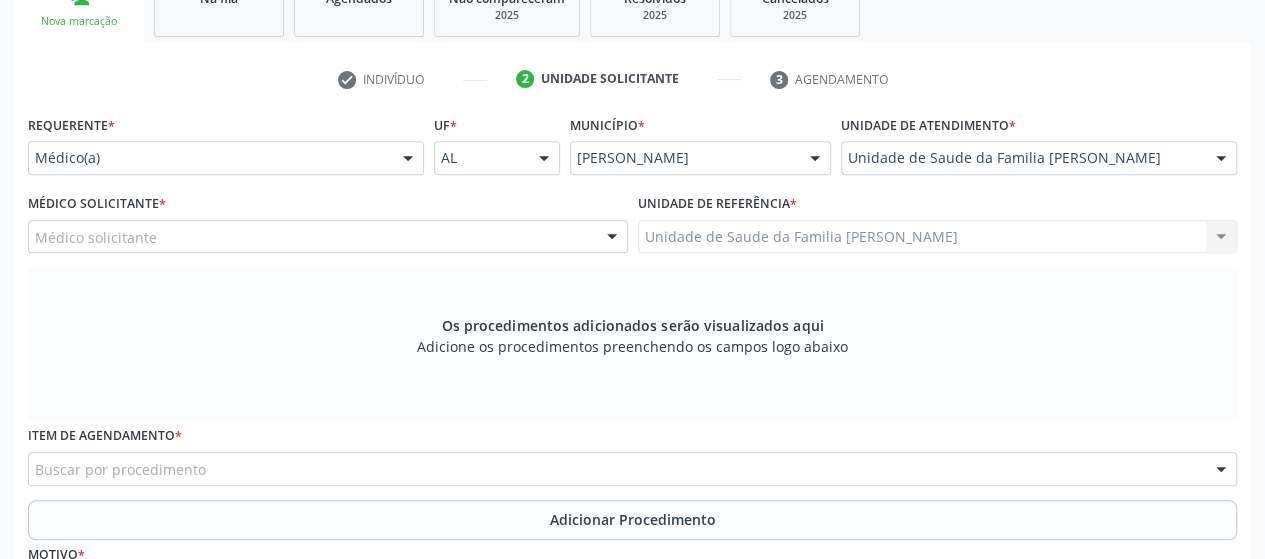 click on "Médico solicitante" at bounding box center (328, 237) 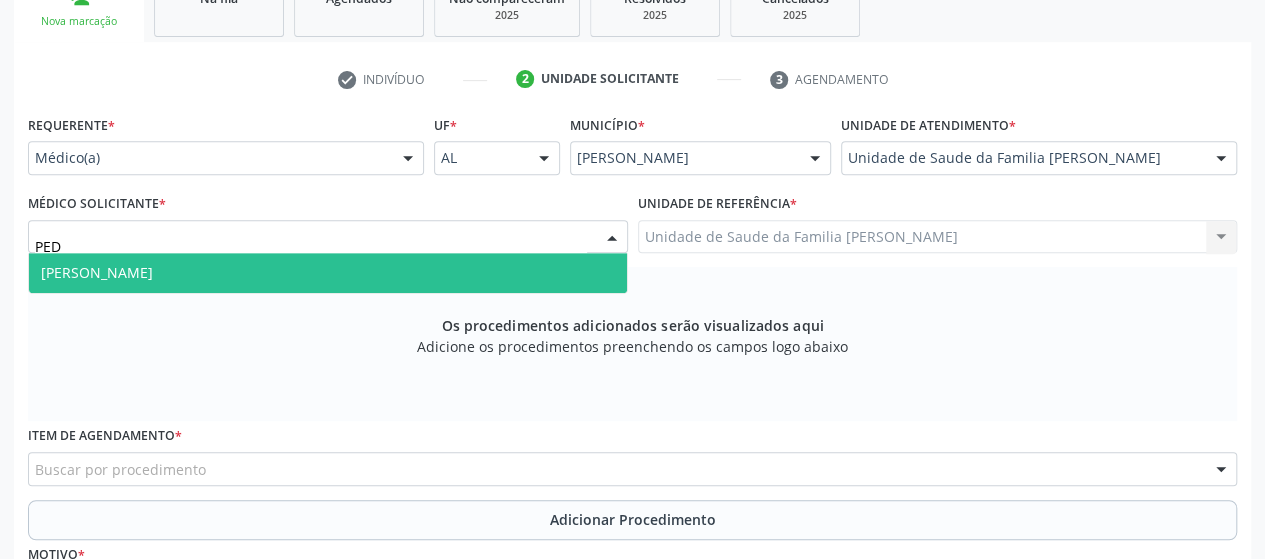 type on "PEDR" 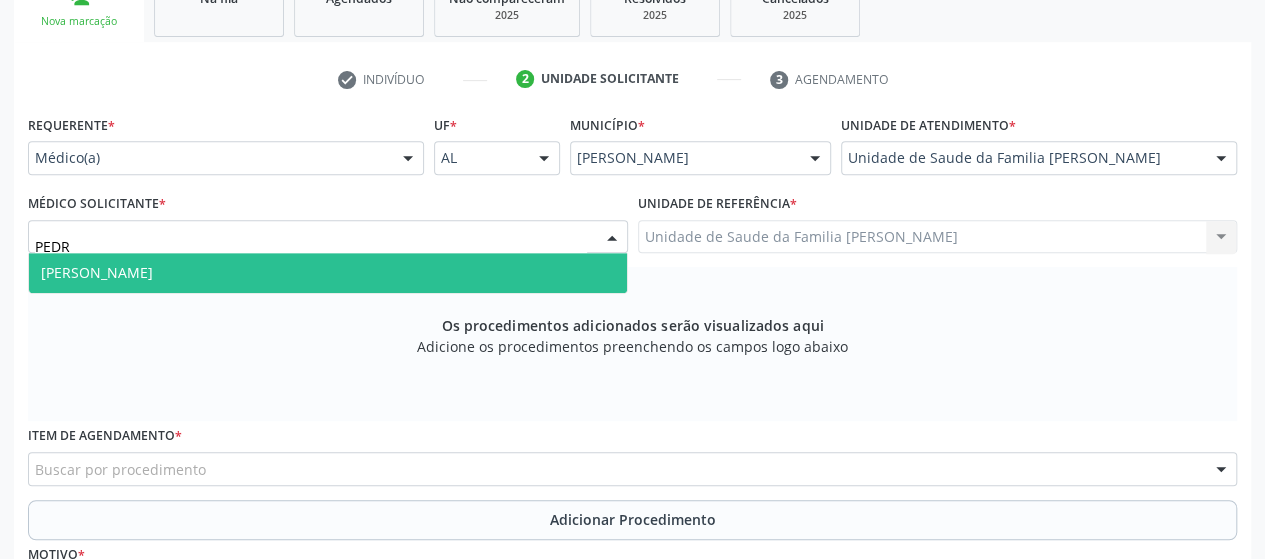 click on "[PERSON_NAME]" at bounding box center [328, 273] 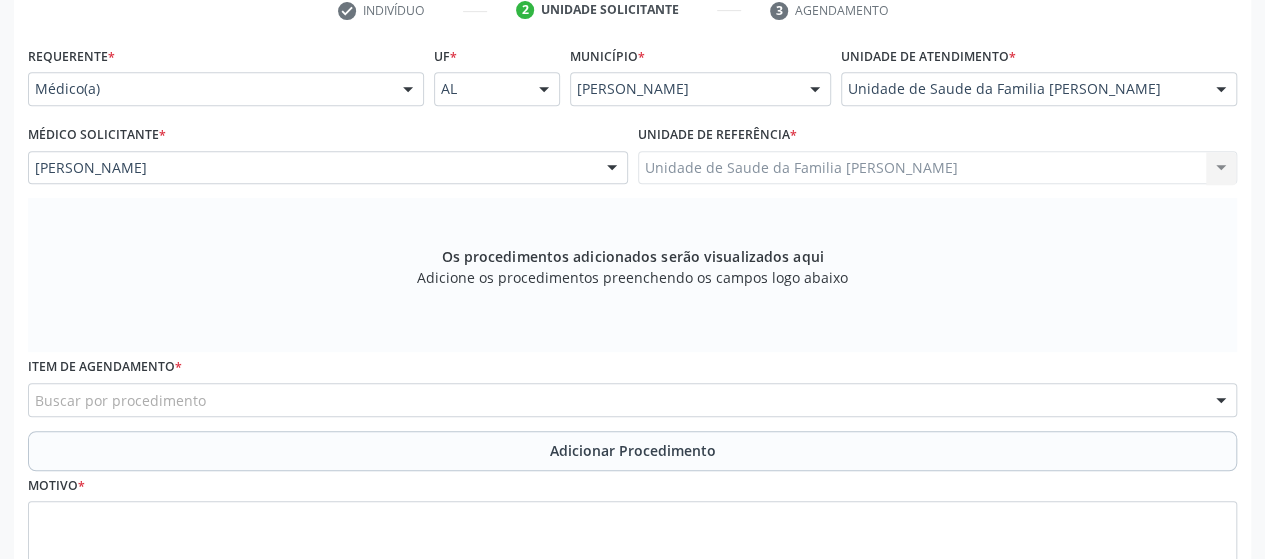 scroll, scrollTop: 452, scrollLeft: 0, axis: vertical 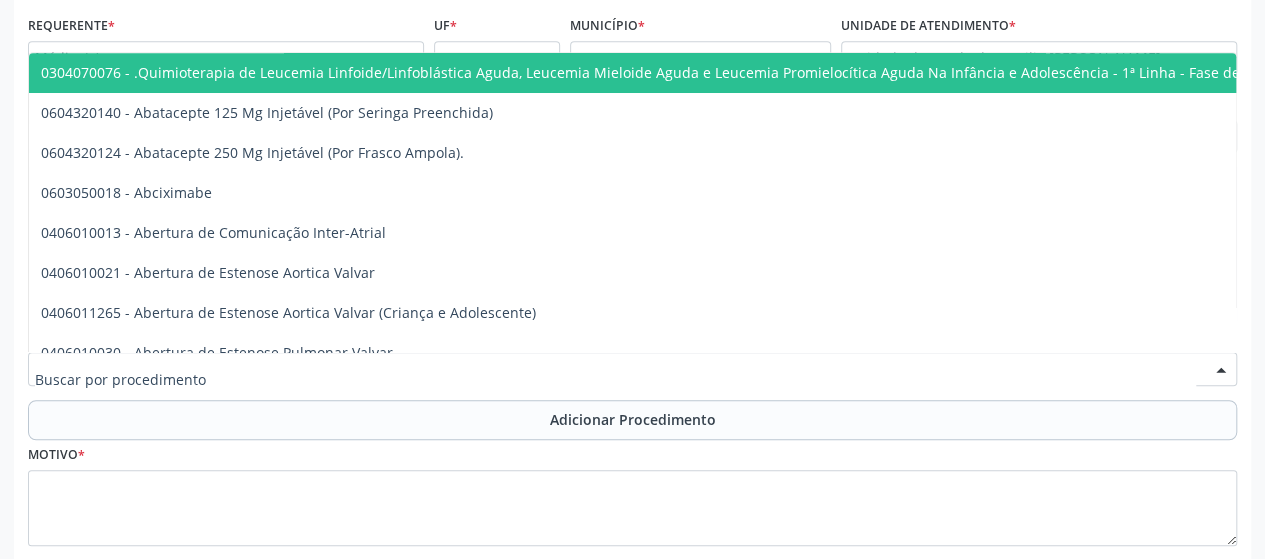 click at bounding box center [632, 369] 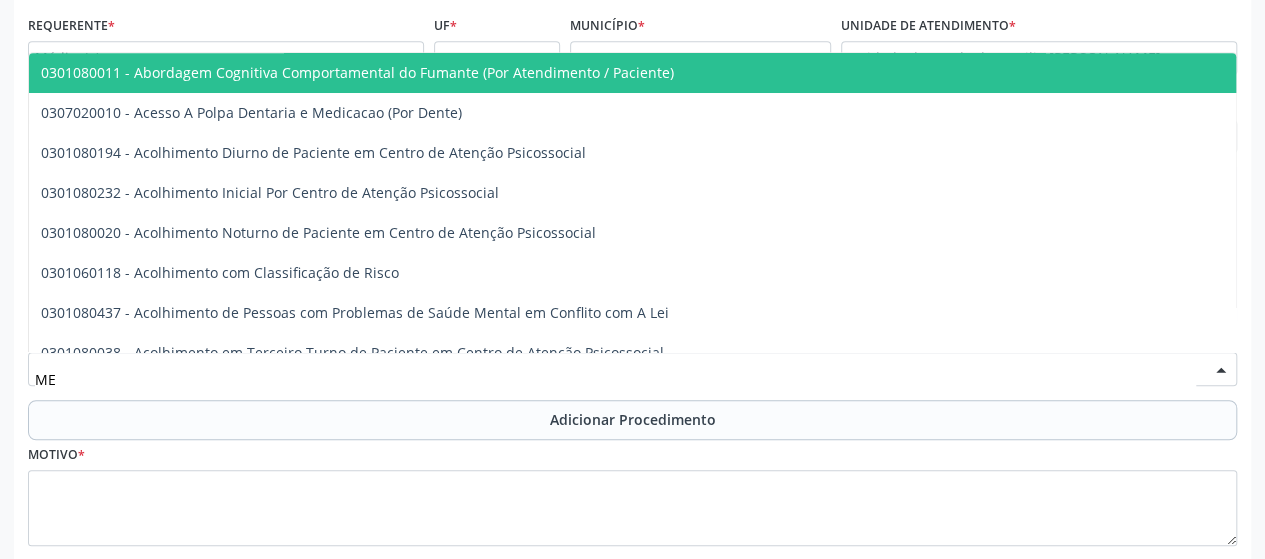 type on "M" 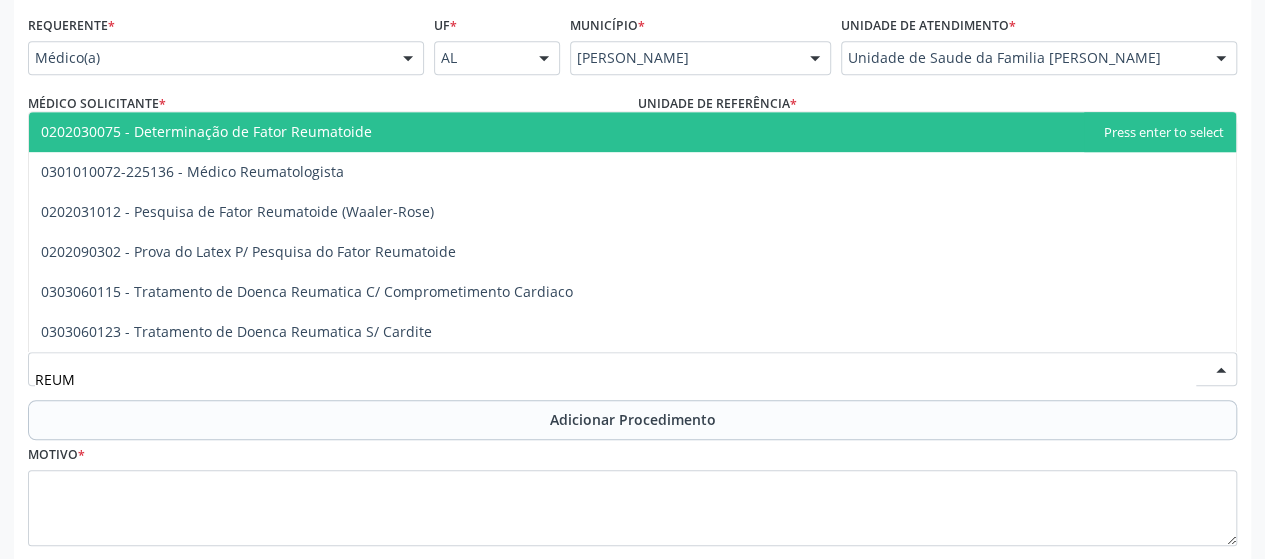 type on "REUMA" 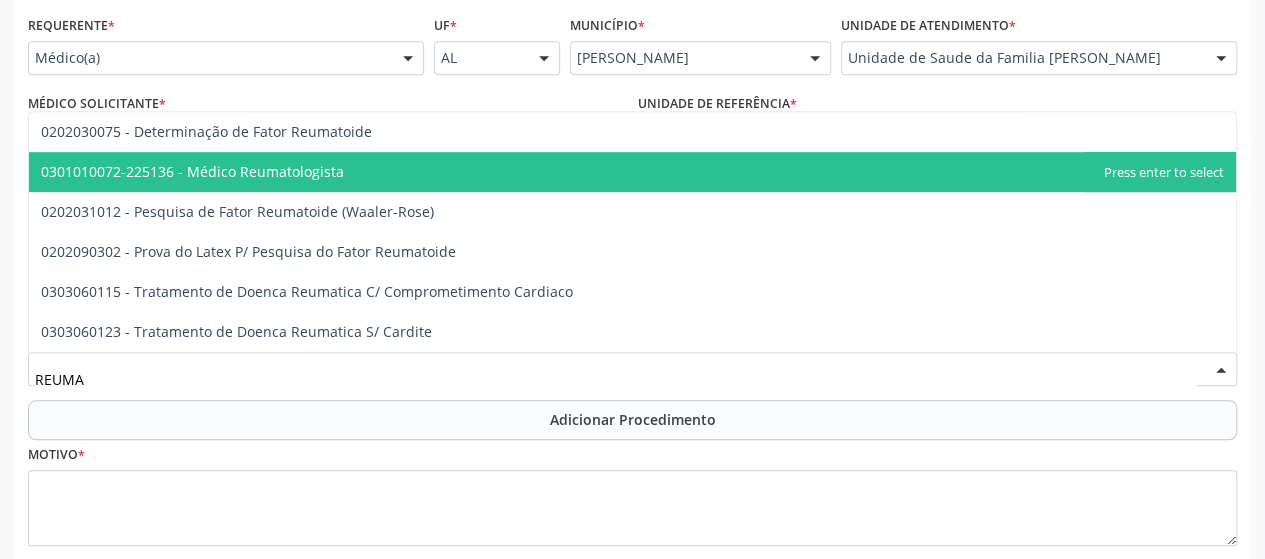 click on "0301010072-225136 - Médico Reumatologista" at bounding box center [632, 172] 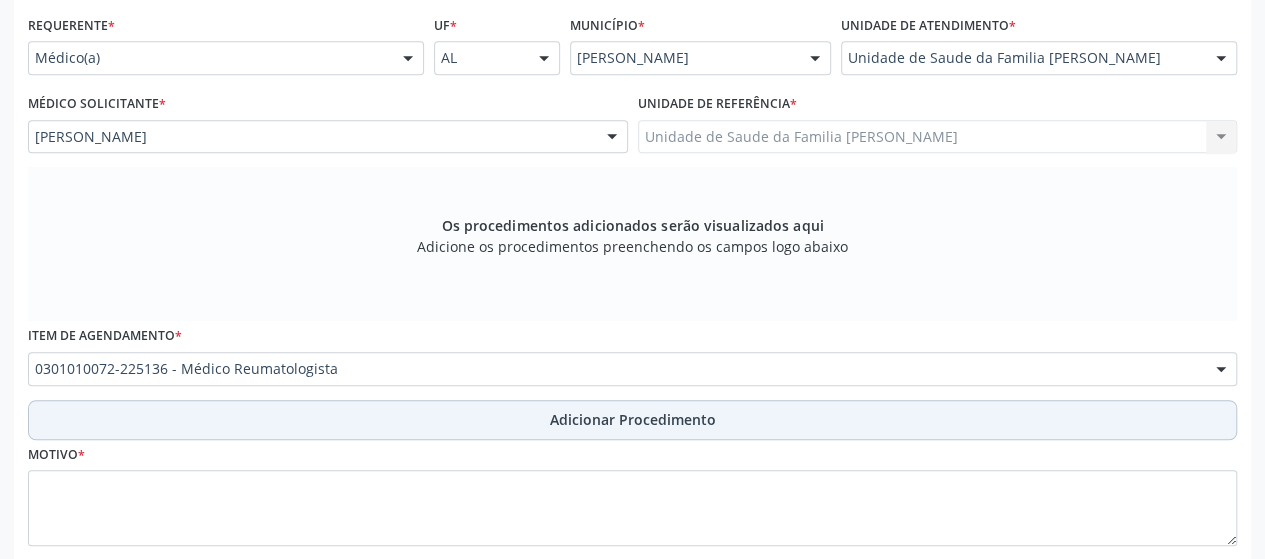 click on "Adicionar Procedimento" at bounding box center (632, 420) 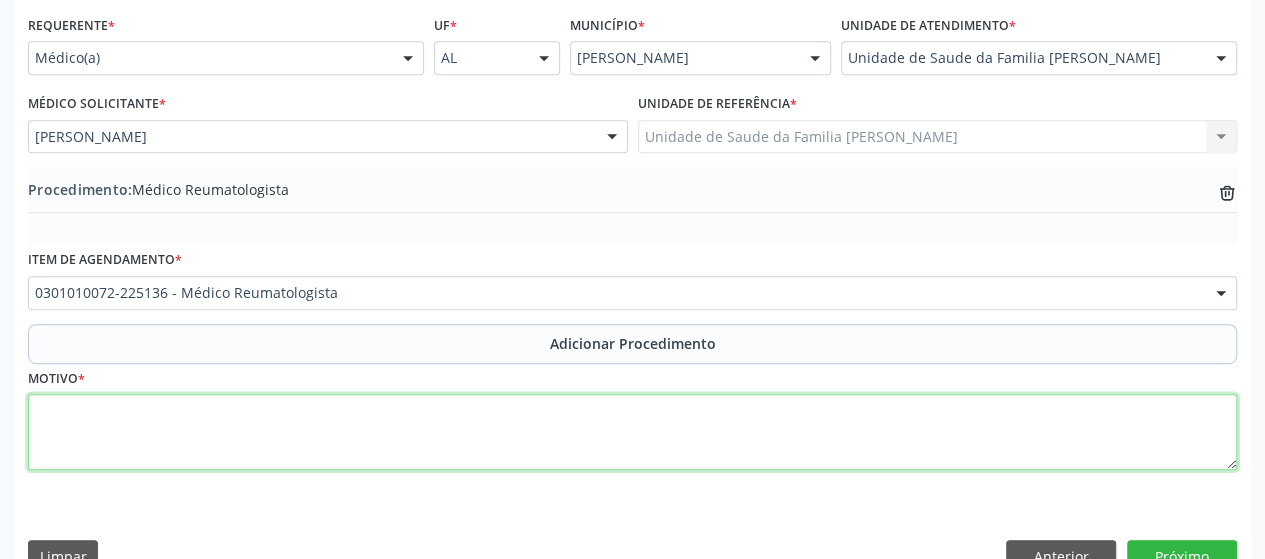 click at bounding box center [632, 432] 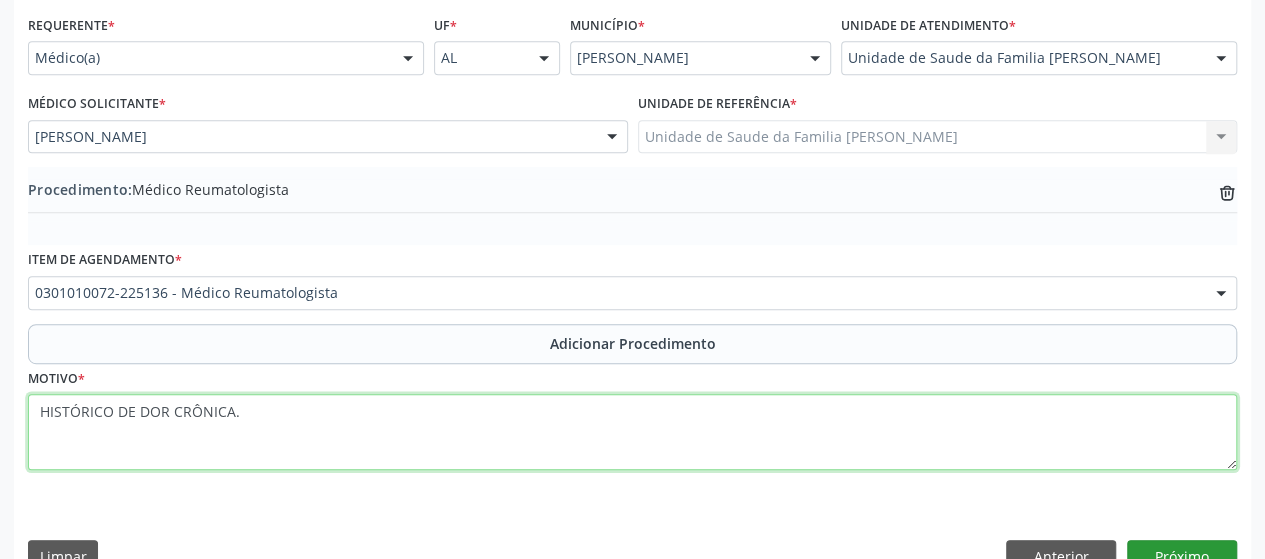 type on "HISTÓRICO DE DOR CRÔNICA." 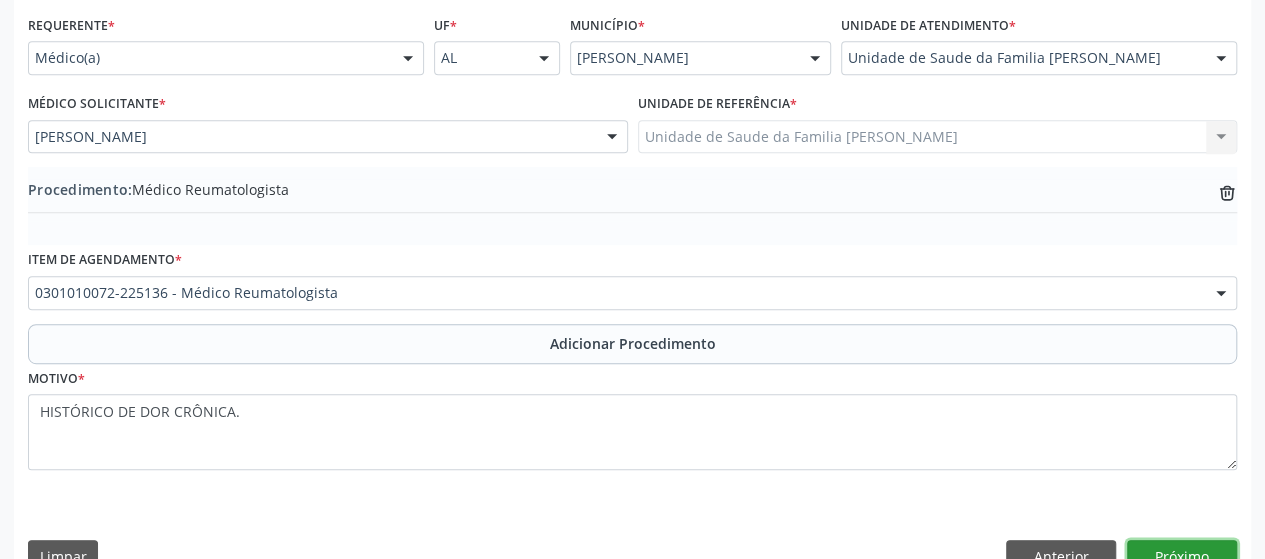 click on "Próximo" at bounding box center (1182, 557) 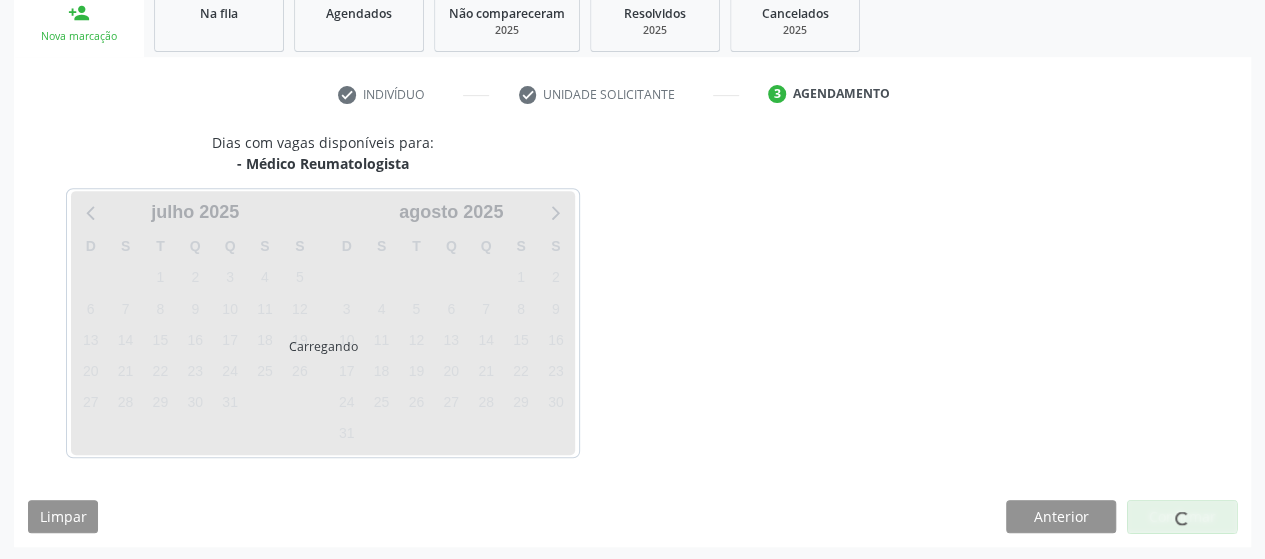 scroll, scrollTop: 396, scrollLeft: 0, axis: vertical 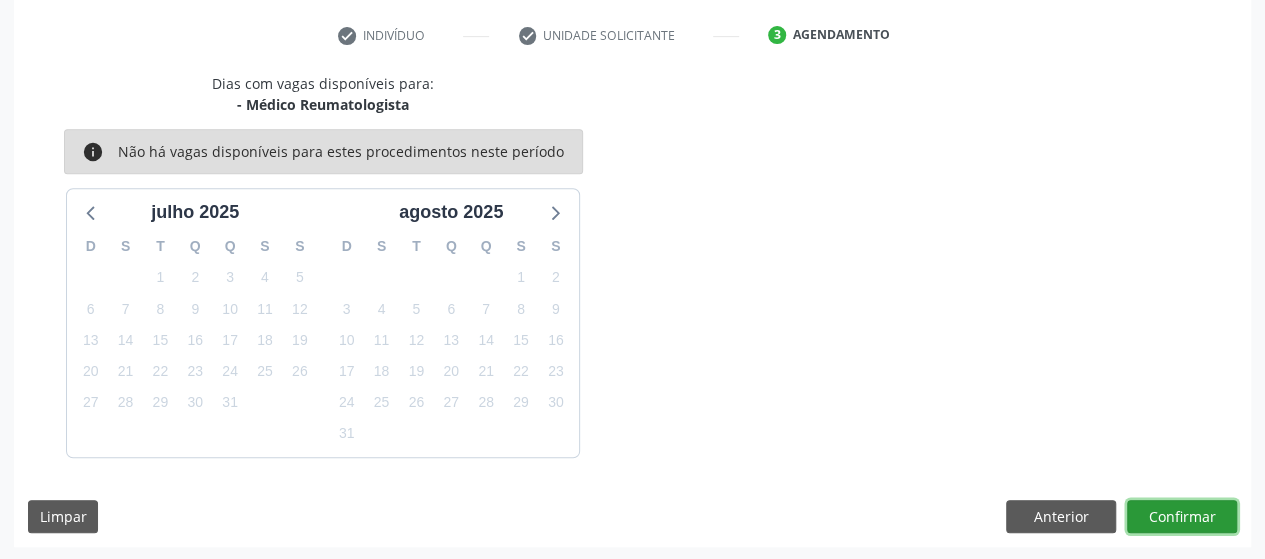 click on "Confirmar" at bounding box center [1182, 517] 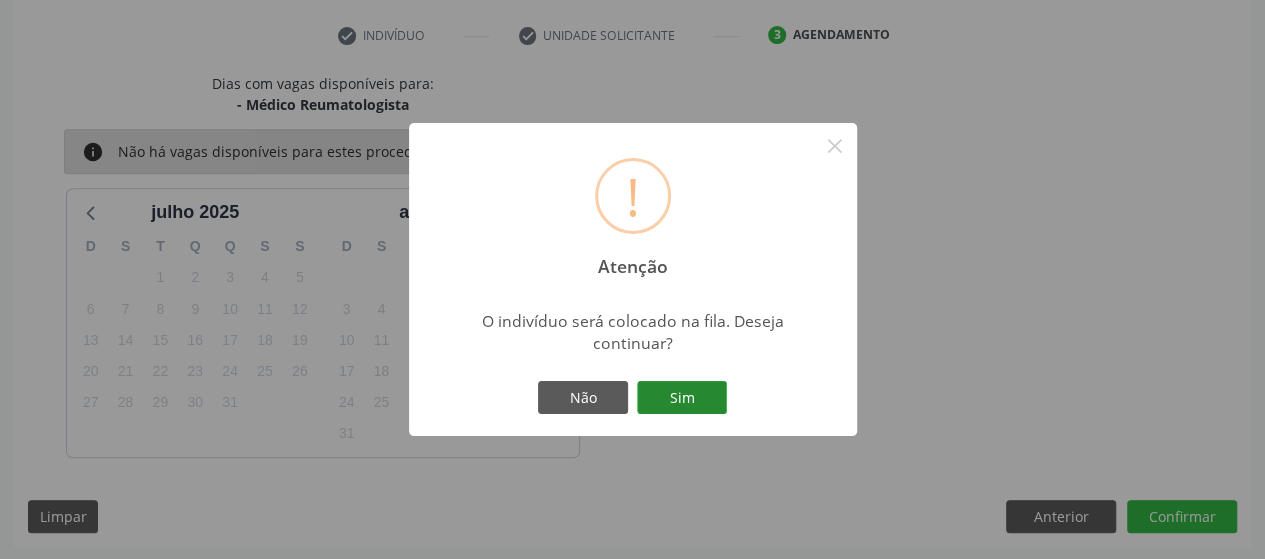 click on "Sim" at bounding box center [682, 398] 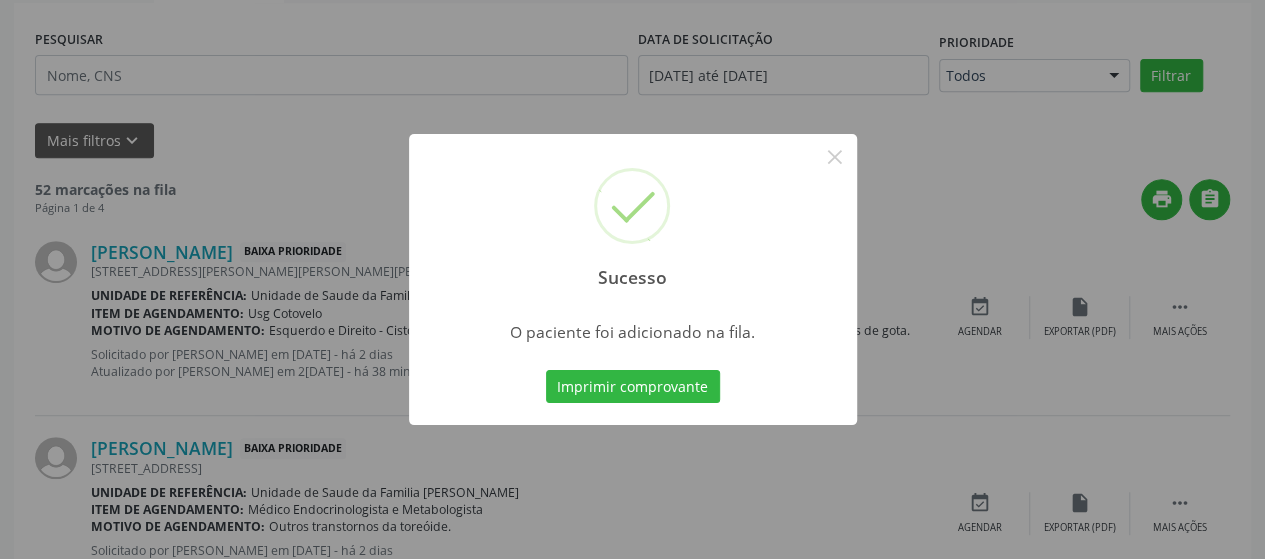 scroll, scrollTop: 134, scrollLeft: 0, axis: vertical 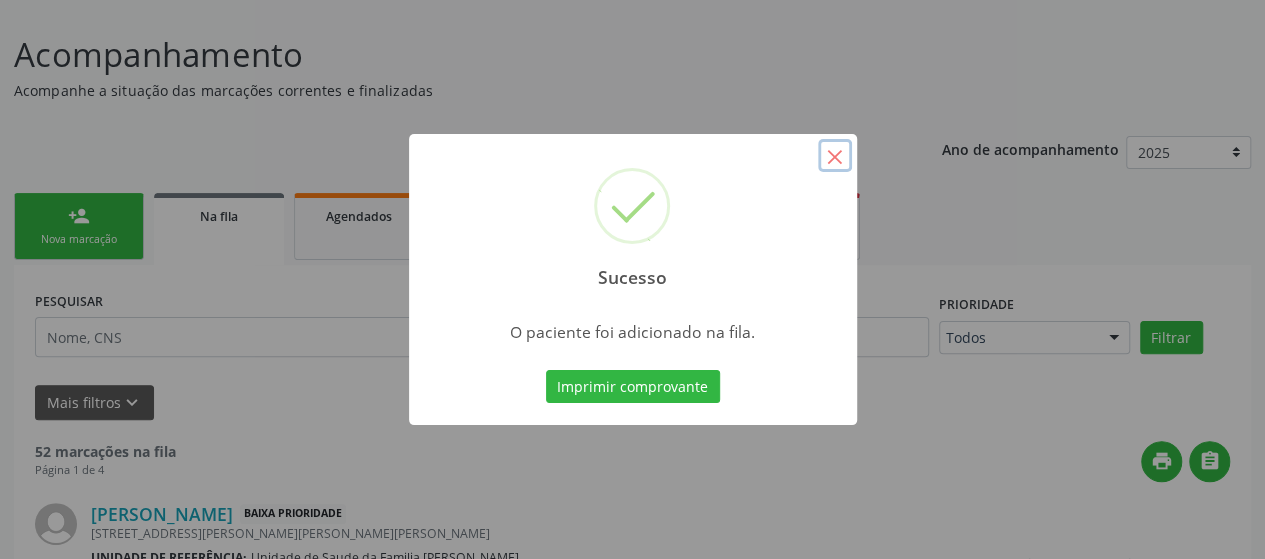 click on "×" at bounding box center [835, 156] 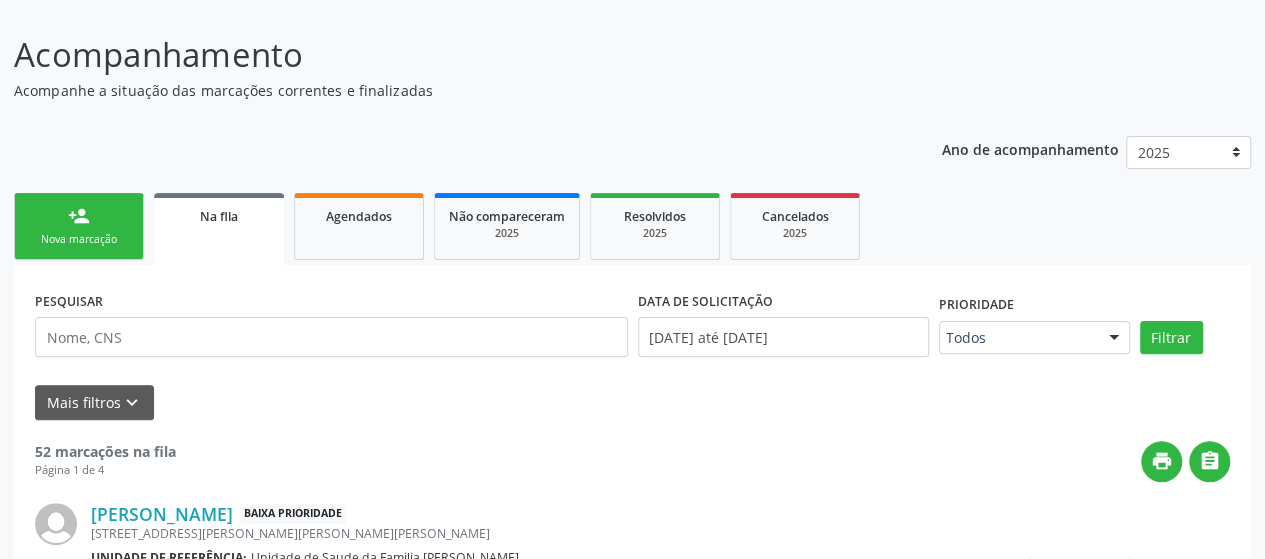click on "person_add
Nova marcação" at bounding box center [79, 226] 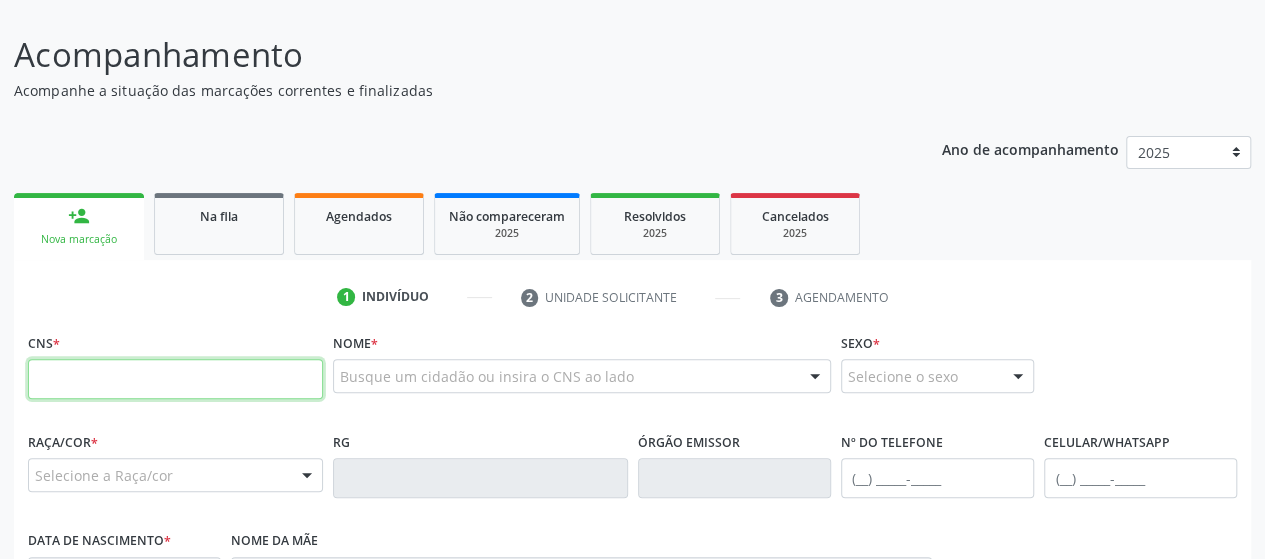 click at bounding box center [175, 379] 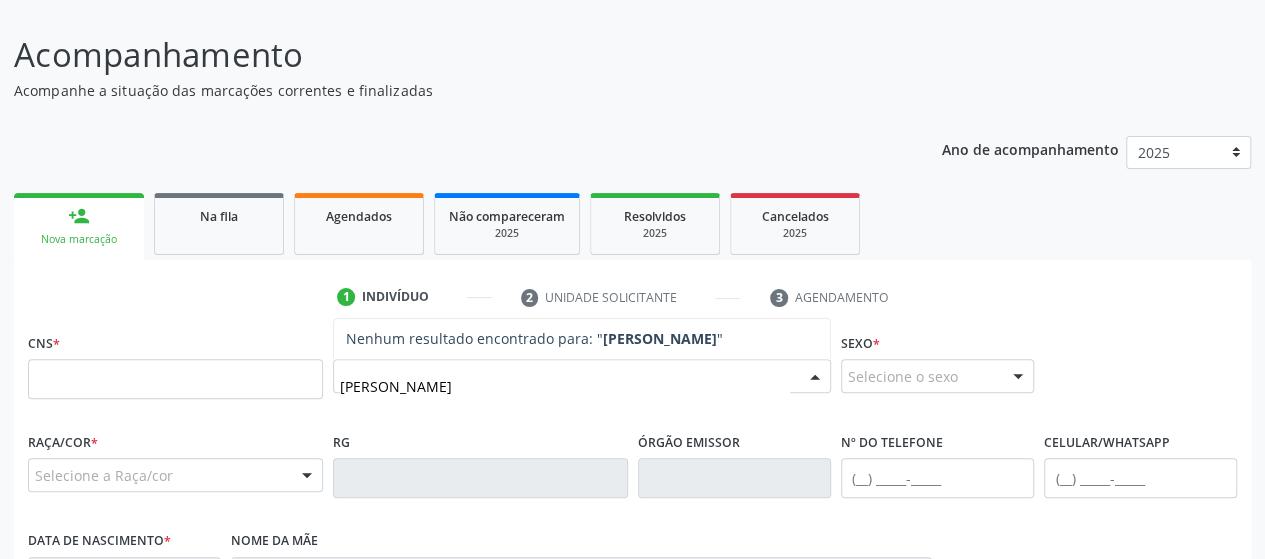 type on "[PERSON_NAME]" 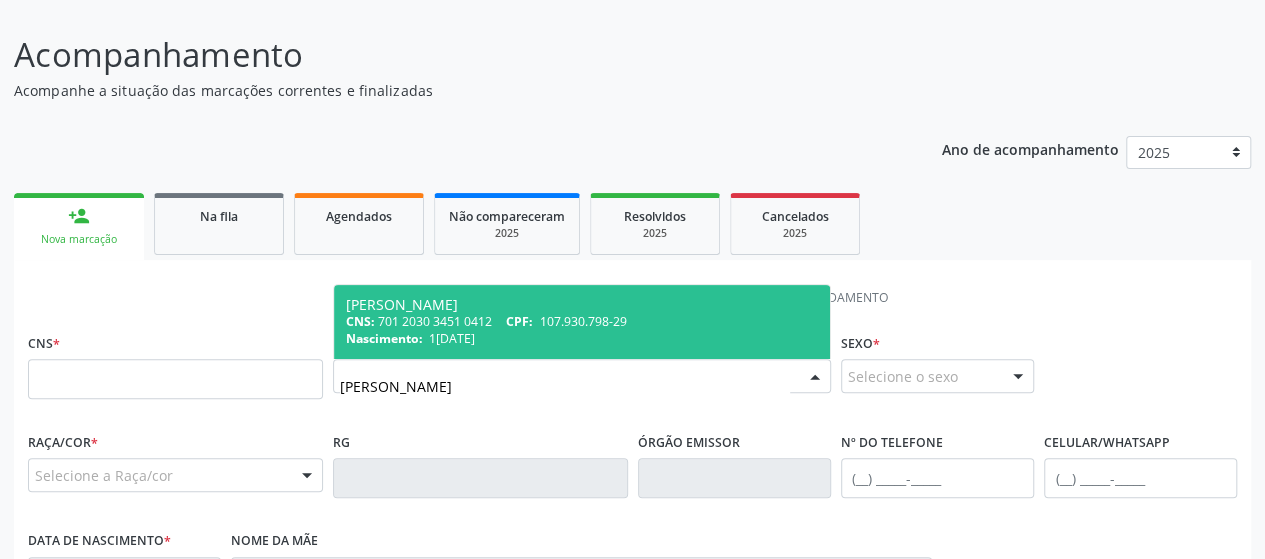 click on "CNS:
701 2030 3451 0412
CPF:
107.930.798-29" at bounding box center [582, 321] 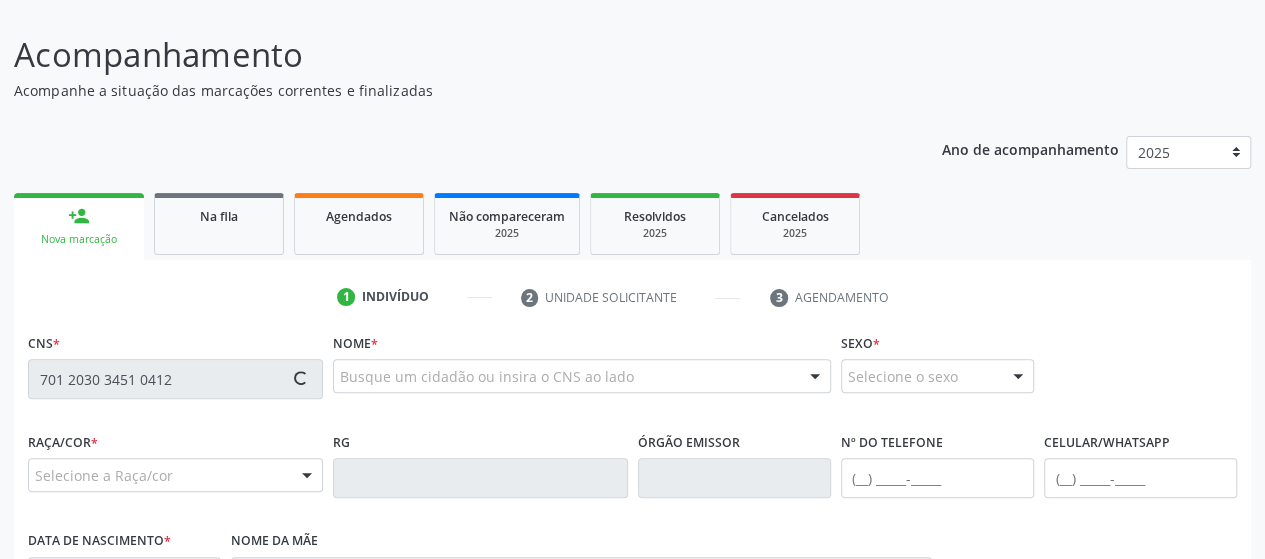 type on "701 2030 3451 0412" 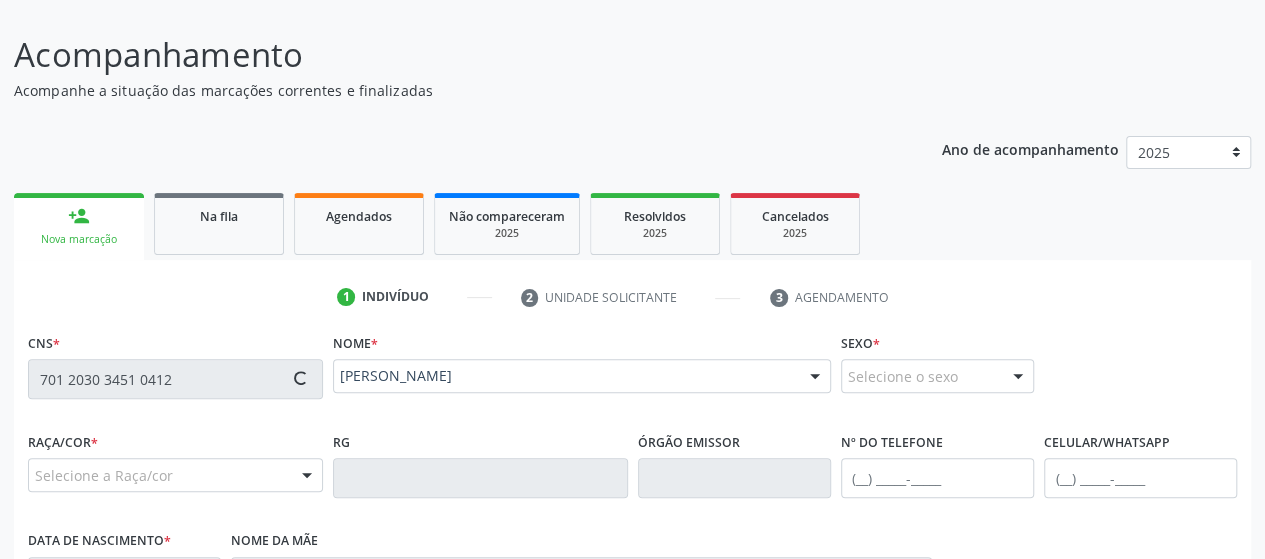 type on "[PHONE_NUMBER]" 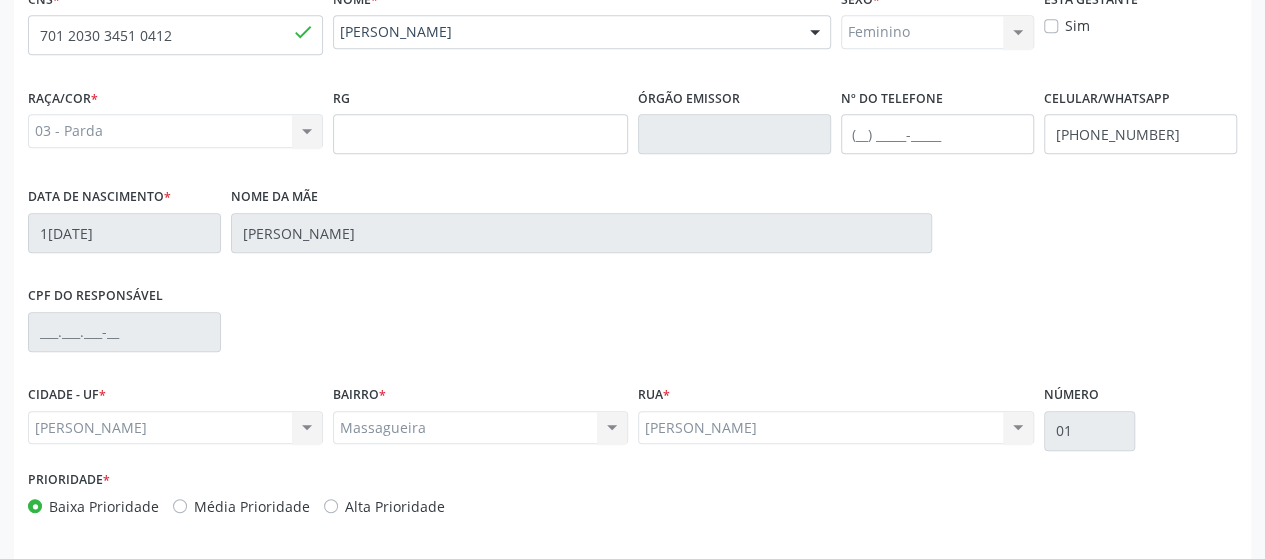 scroll, scrollTop: 552, scrollLeft: 0, axis: vertical 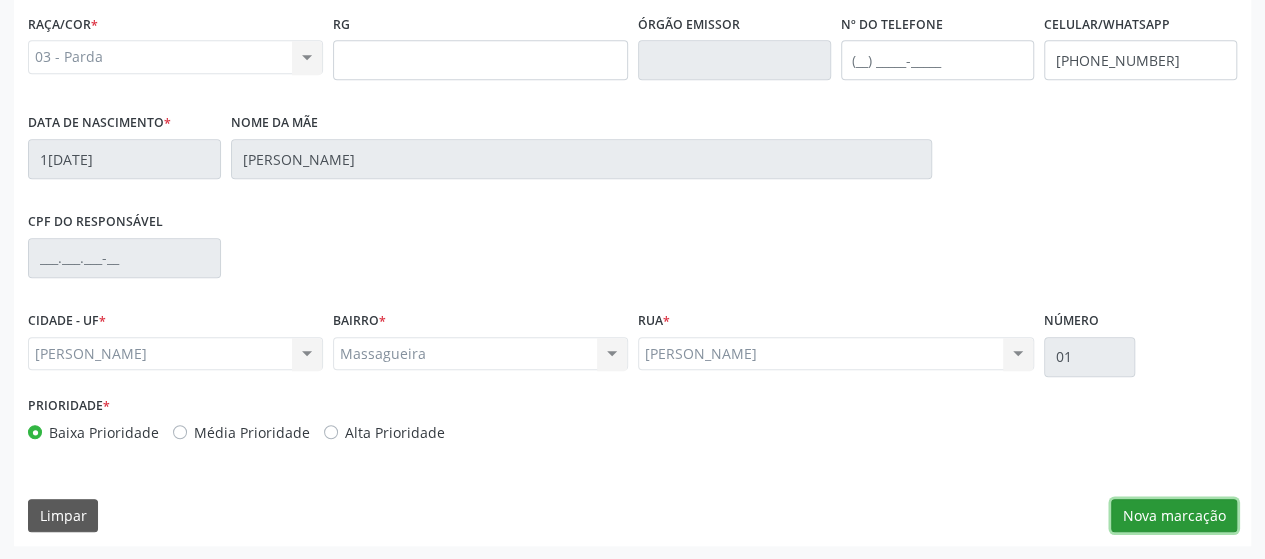 click on "Nova marcação" at bounding box center (1174, 516) 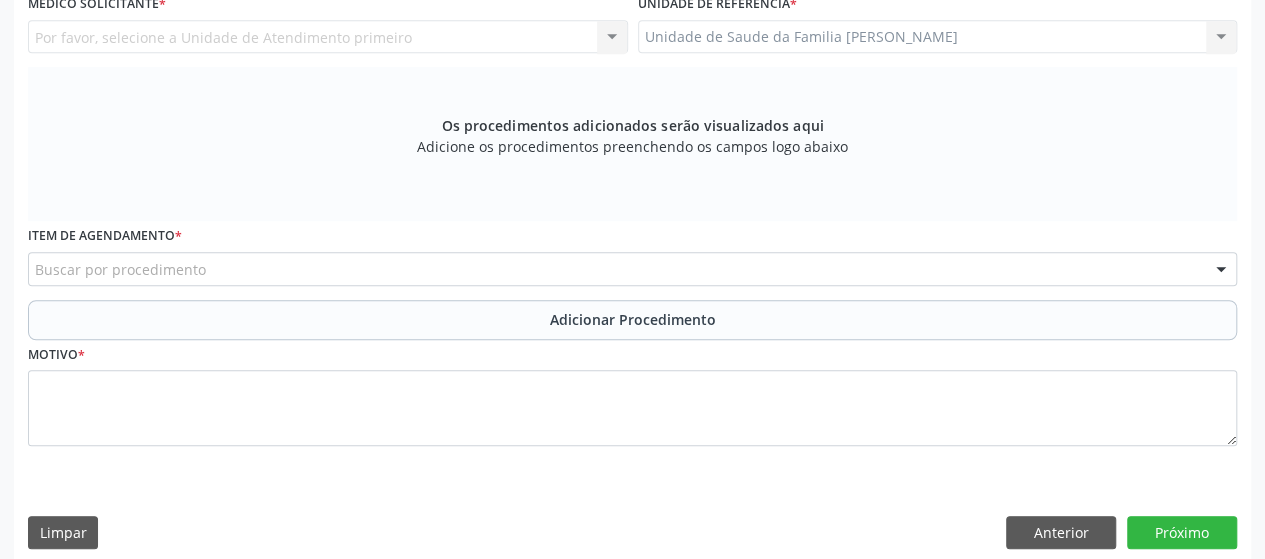 scroll, scrollTop: 252, scrollLeft: 0, axis: vertical 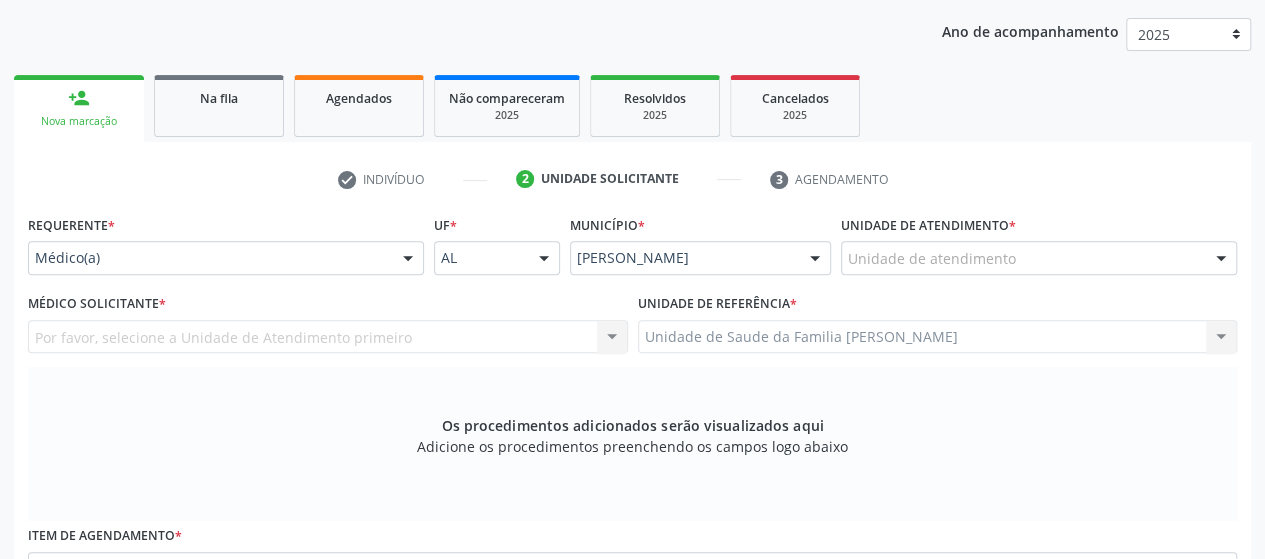 click on "Unidade de atendimento" at bounding box center (1039, 258) 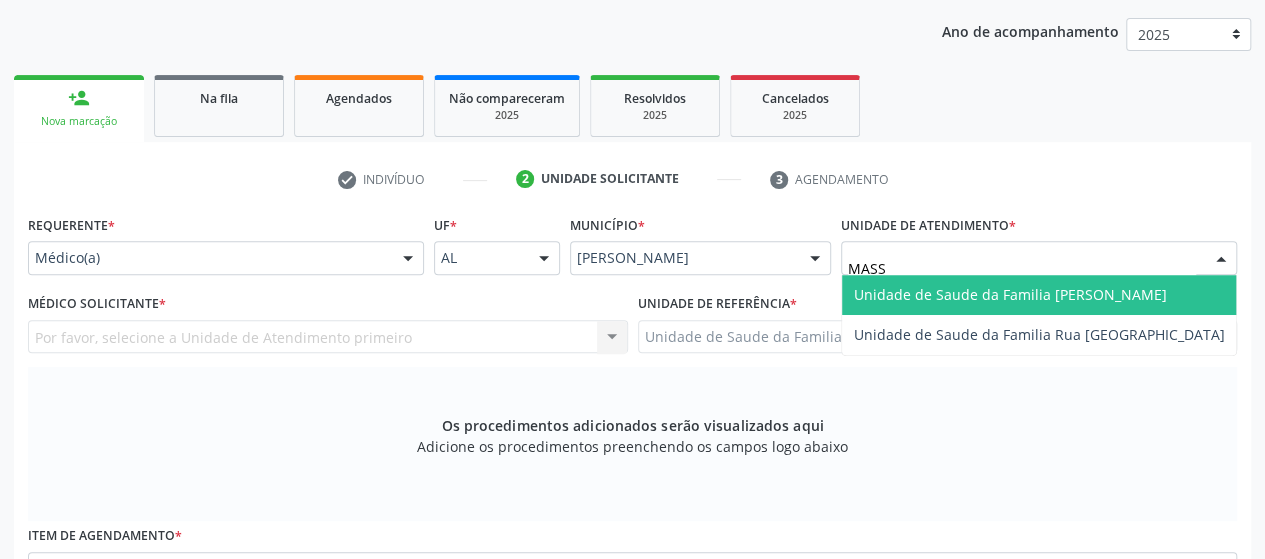 type on "MASSA" 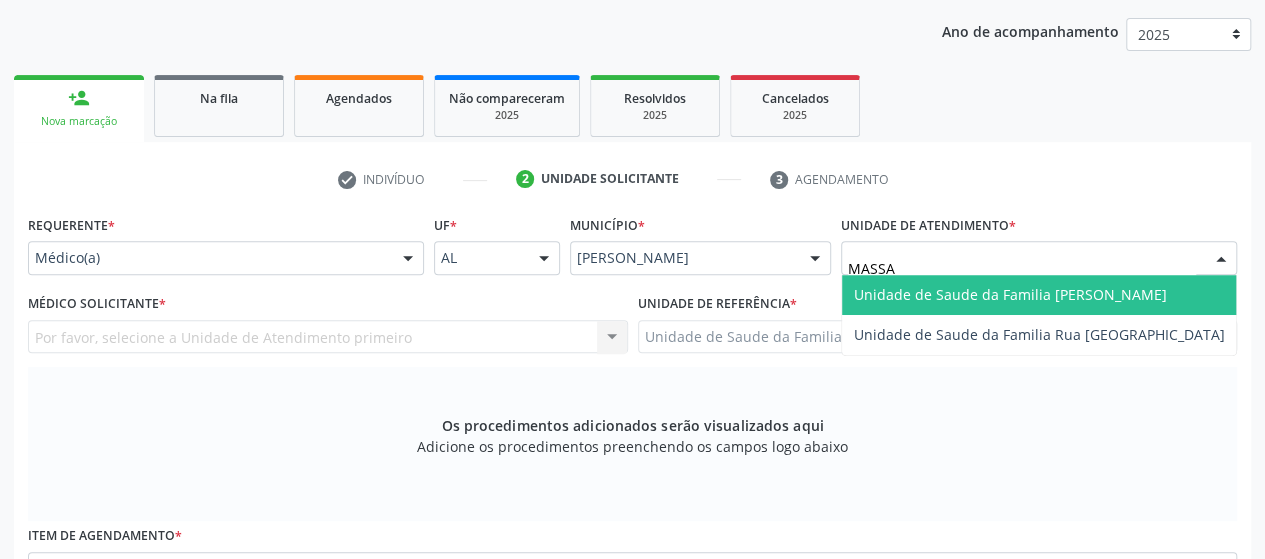 click on "Unidade de Saude da Familia [PERSON_NAME]" at bounding box center (1010, 294) 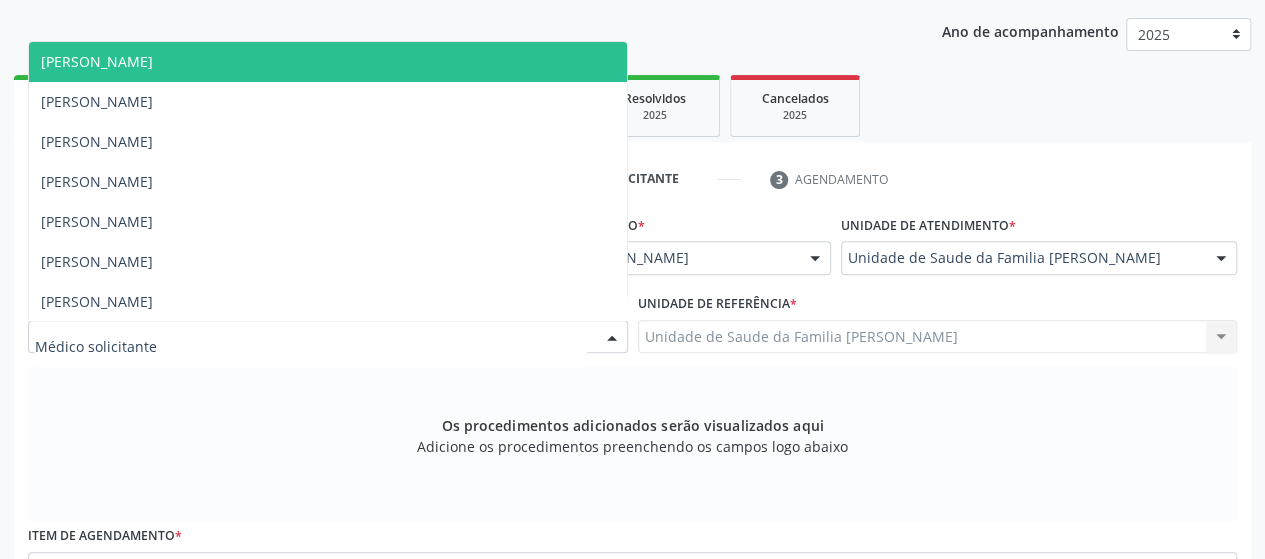 click at bounding box center (328, 337) 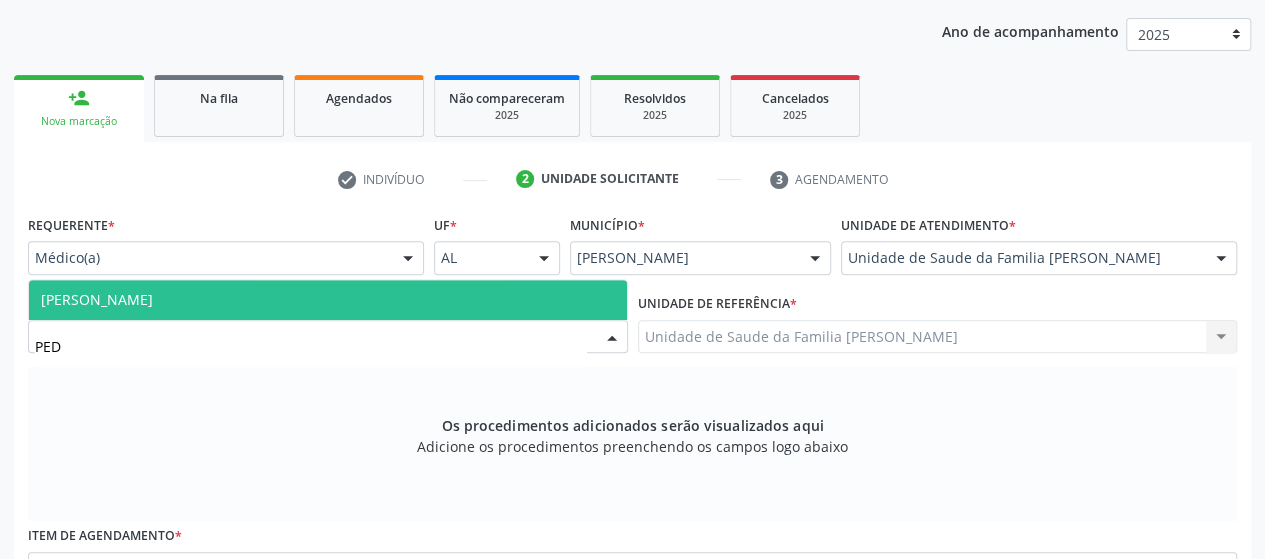 type on "PEDR" 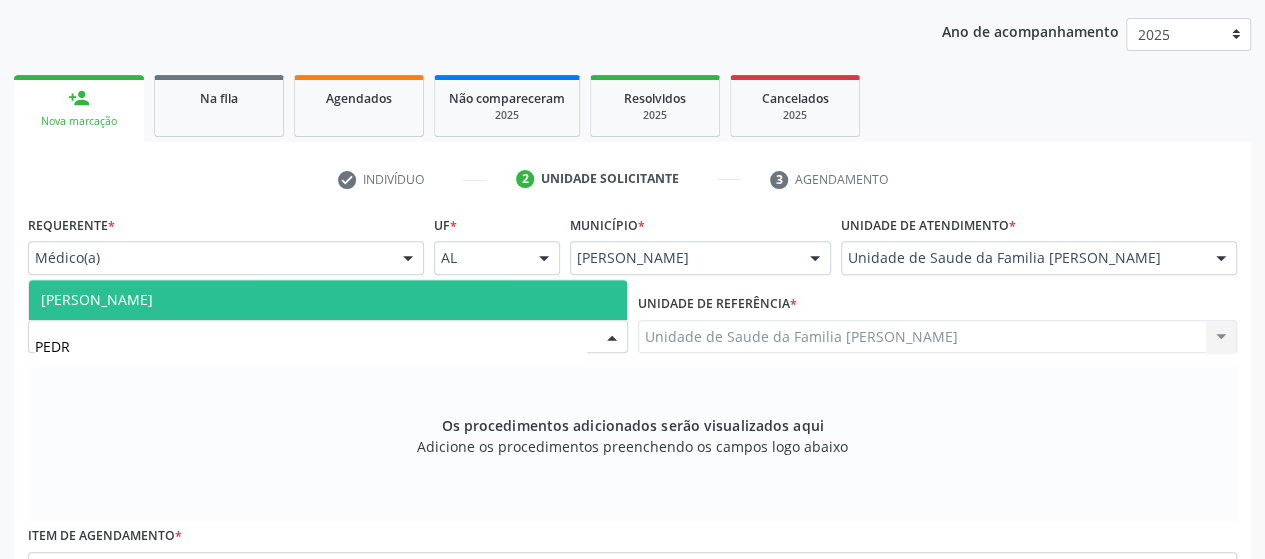 click on "[PERSON_NAME]" at bounding box center (97, 299) 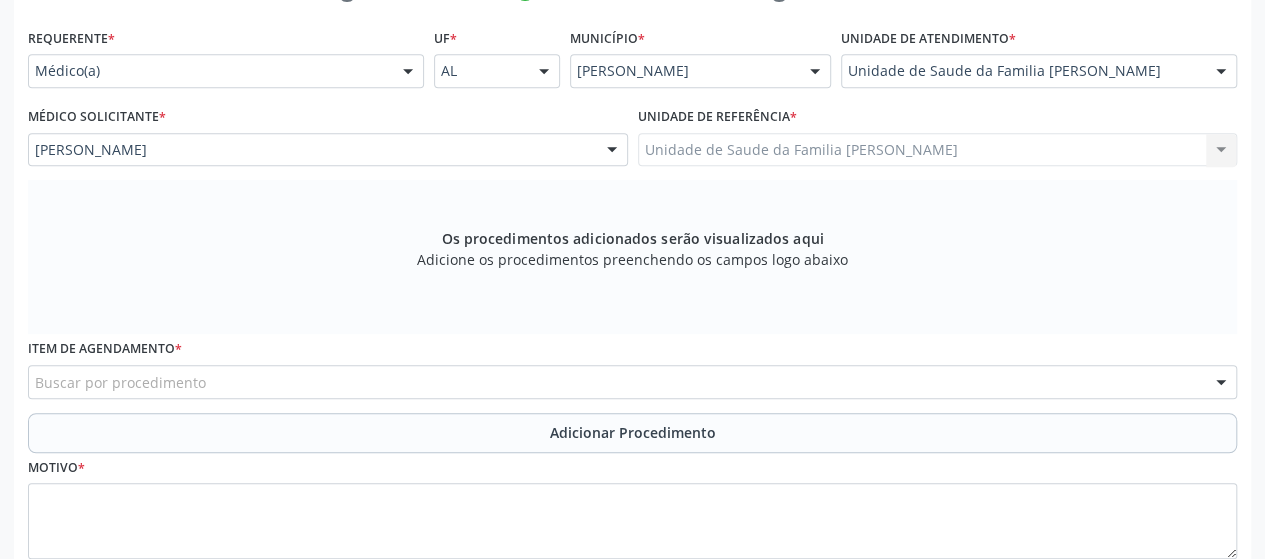 scroll, scrollTop: 452, scrollLeft: 0, axis: vertical 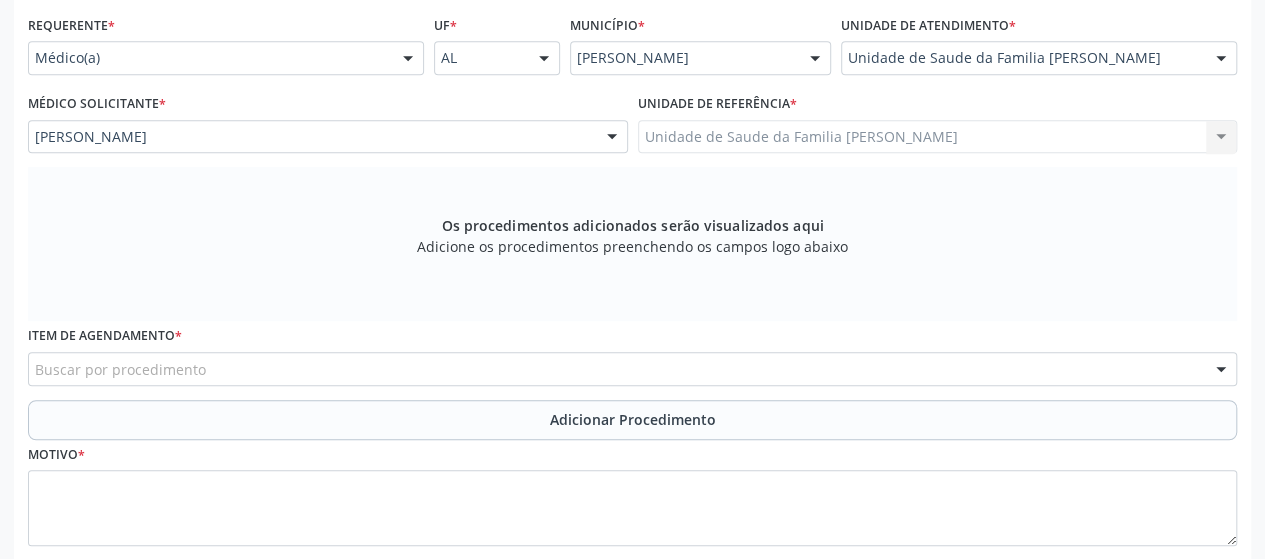 click on "Buscar por procedimento" at bounding box center (632, 369) 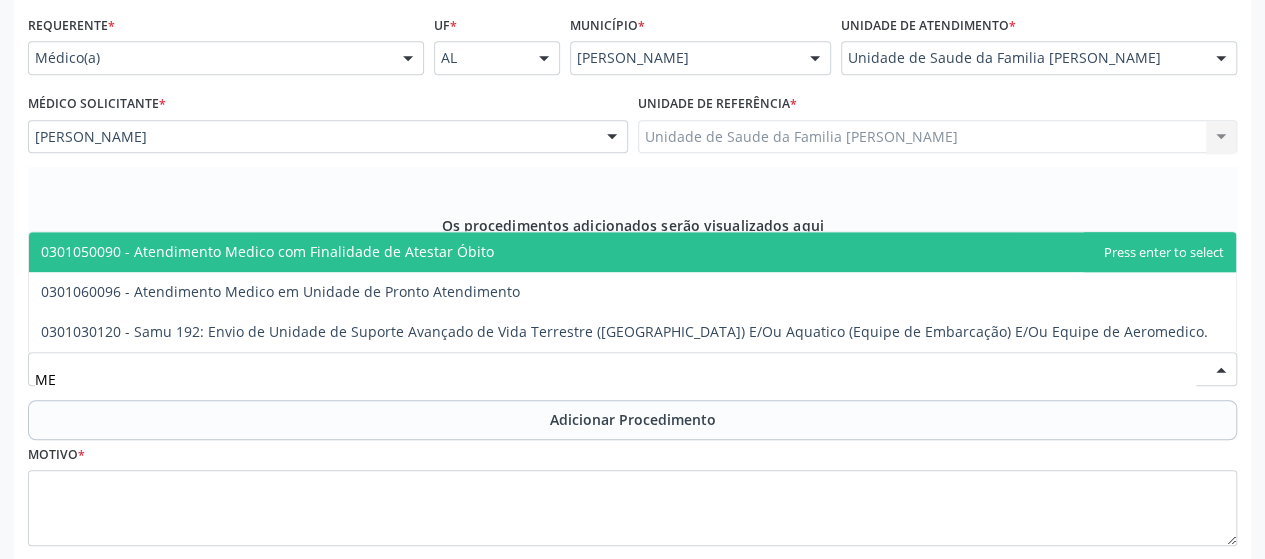 type on "M" 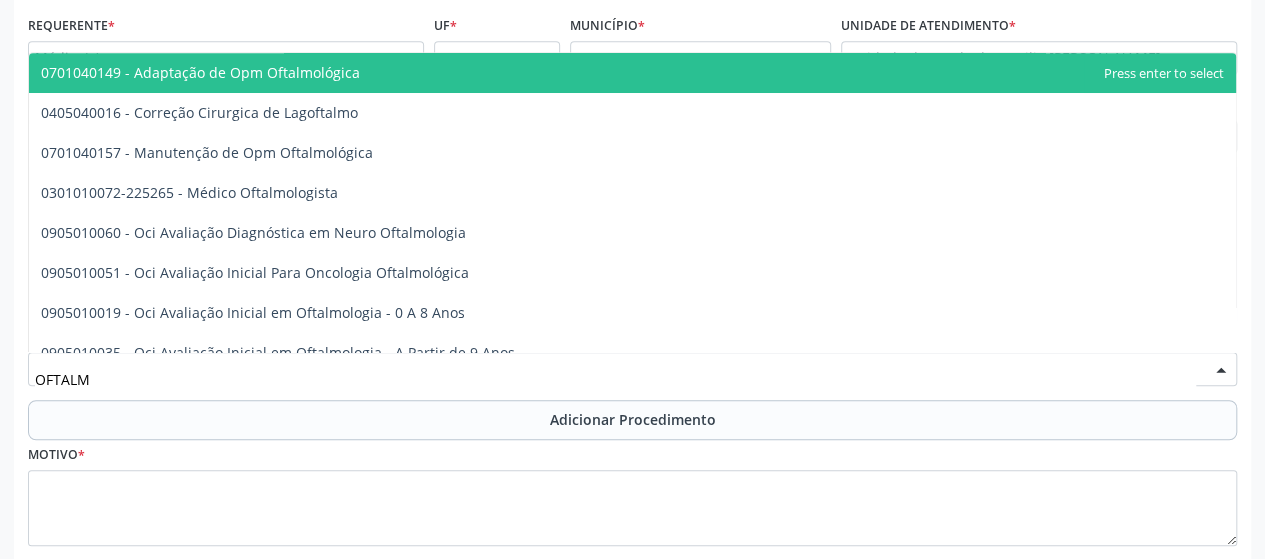 type on "OFTALMO" 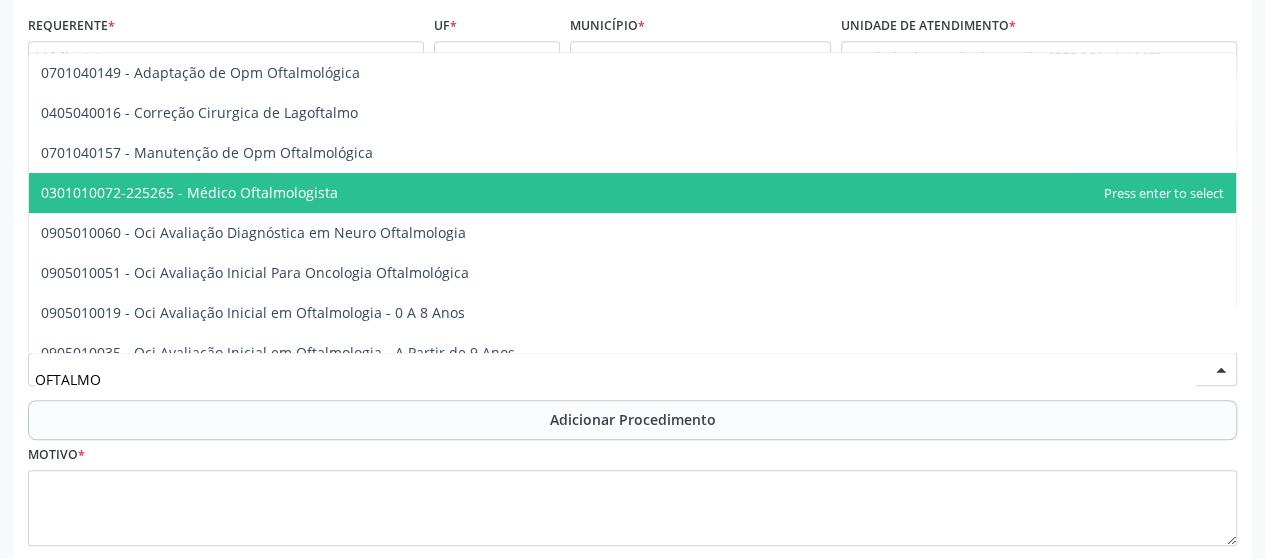 click on "0301010072-225265 - Médico Oftalmologista" at bounding box center [189, 192] 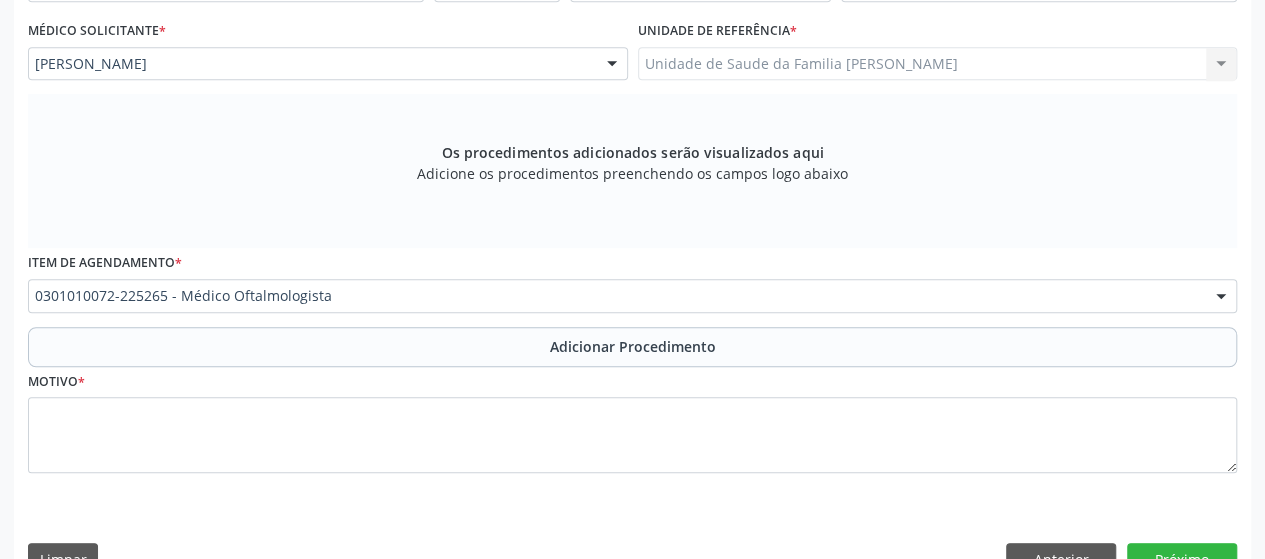 scroll, scrollTop: 468, scrollLeft: 0, axis: vertical 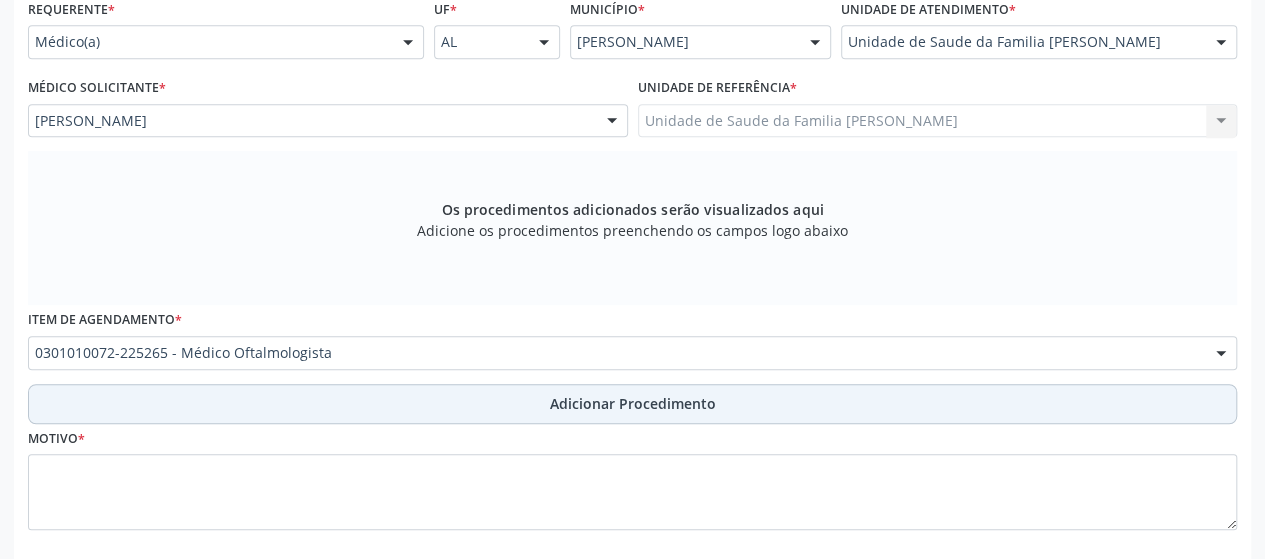 click on "Adicionar Procedimento" at bounding box center [632, 404] 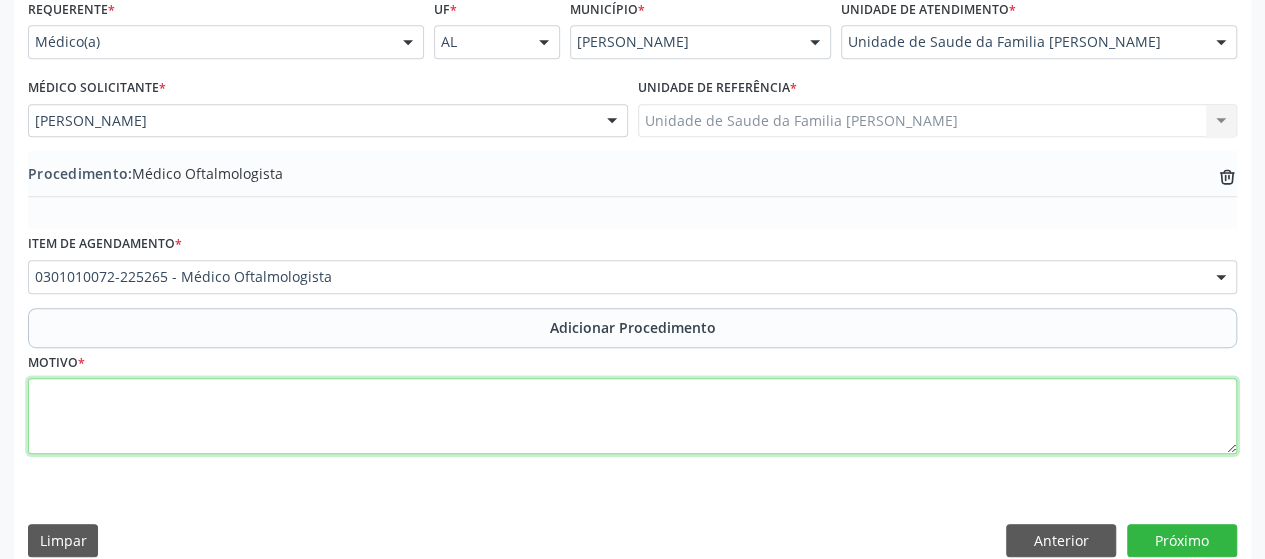 click at bounding box center [632, 416] 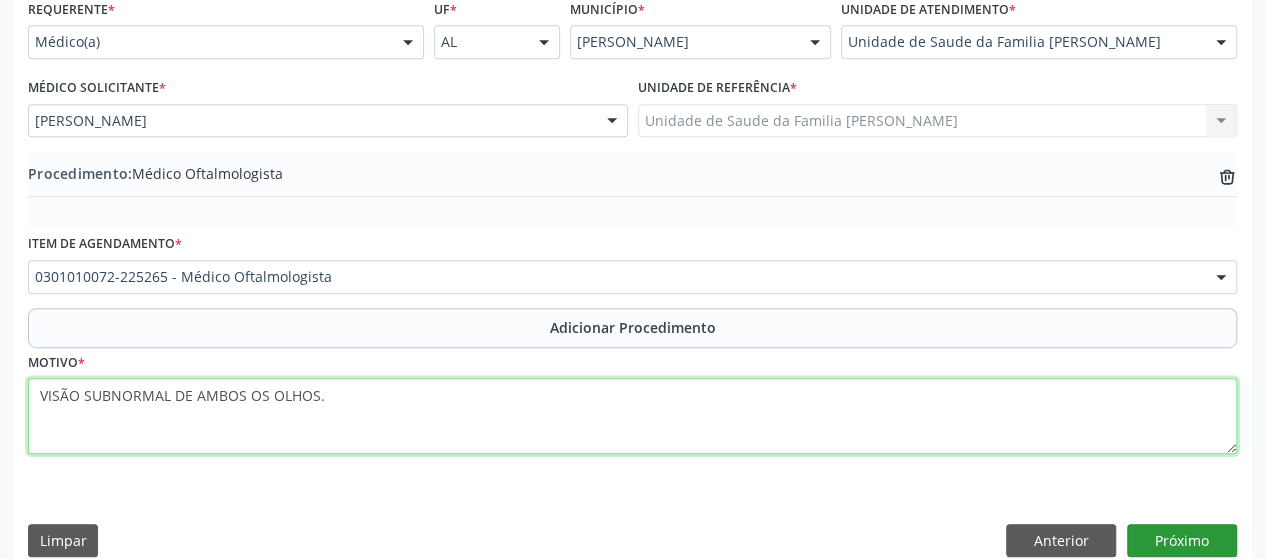 type on "VISÃO SUBNORMAL DE AMBOS OS OLHOS." 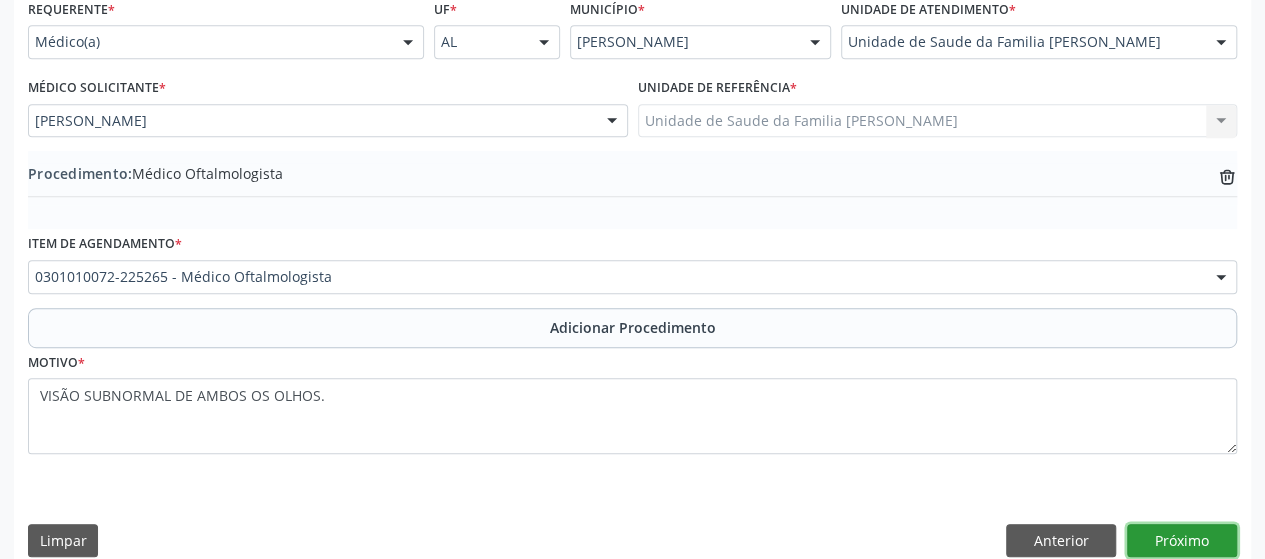 click on "Próximo" at bounding box center [1182, 541] 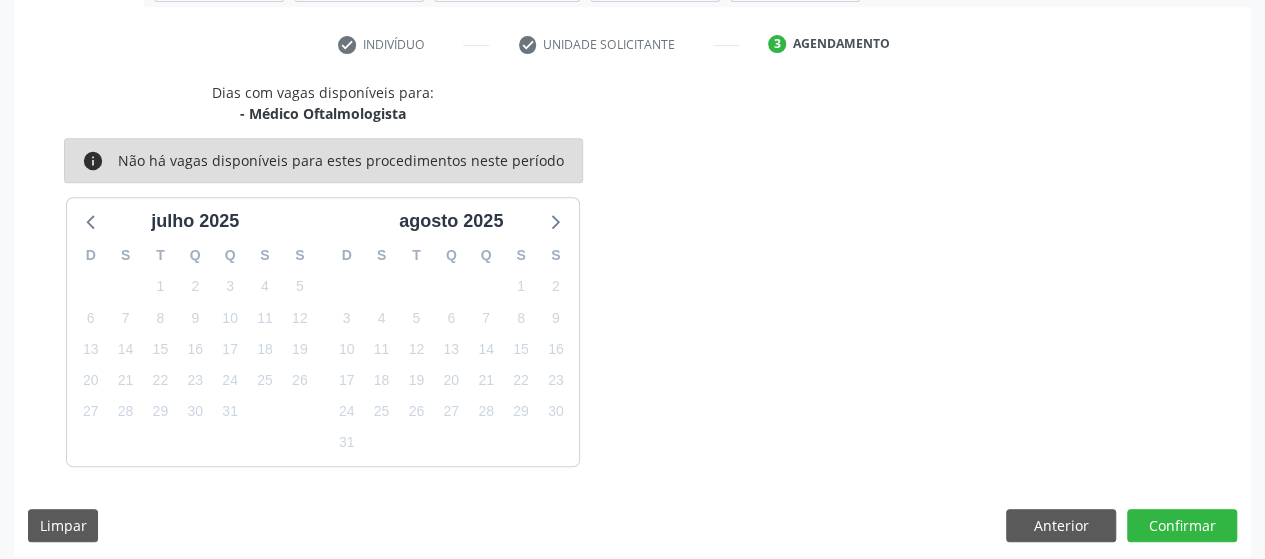 scroll, scrollTop: 396, scrollLeft: 0, axis: vertical 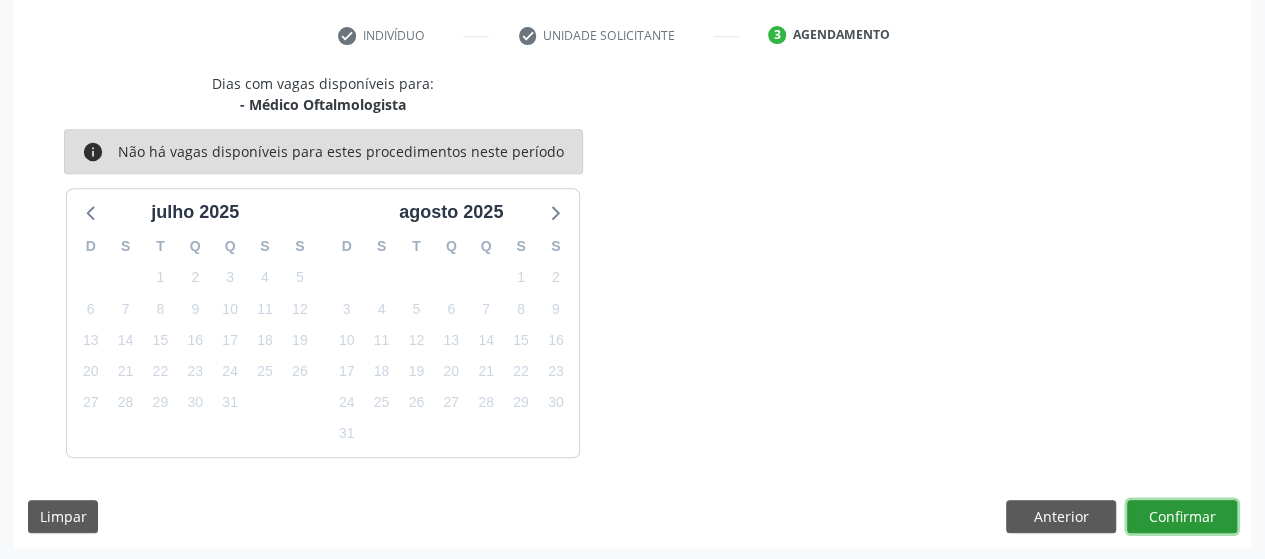 click on "Confirmar" at bounding box center (1182, 517) 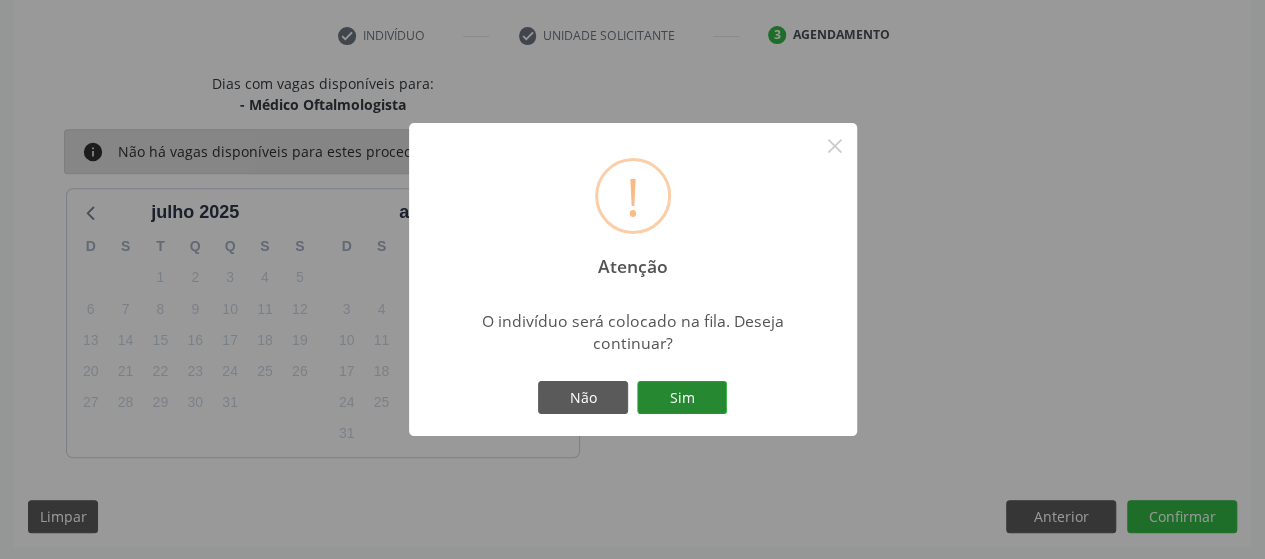 click on "Sim" at bounding box center [682, 398] 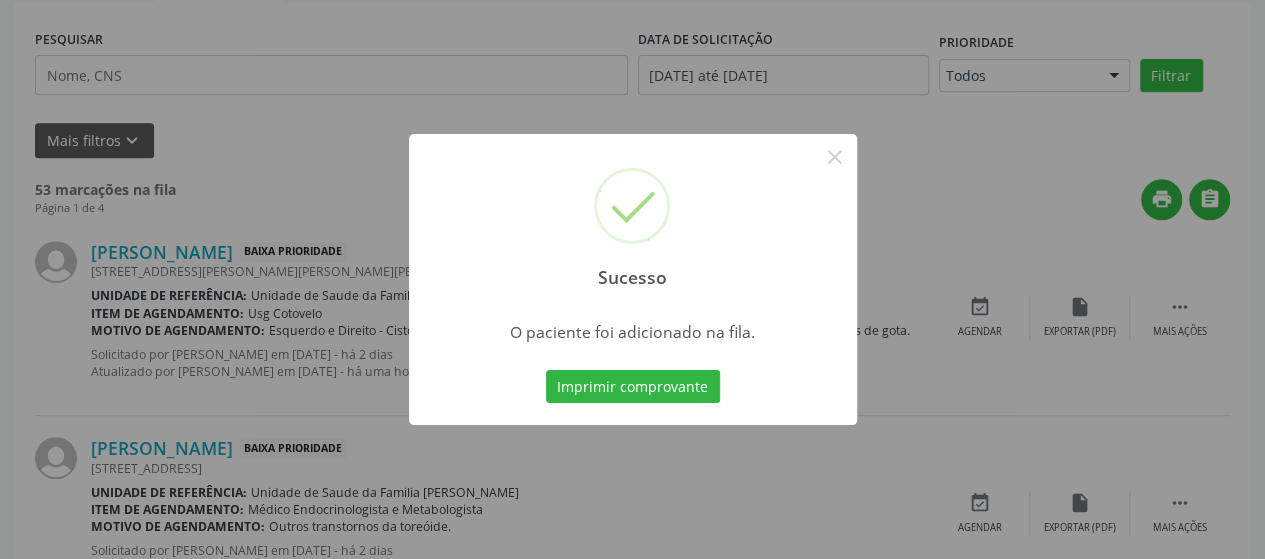 scroll, scrollTop: 134, scrollLeft: 0, axis: vertical 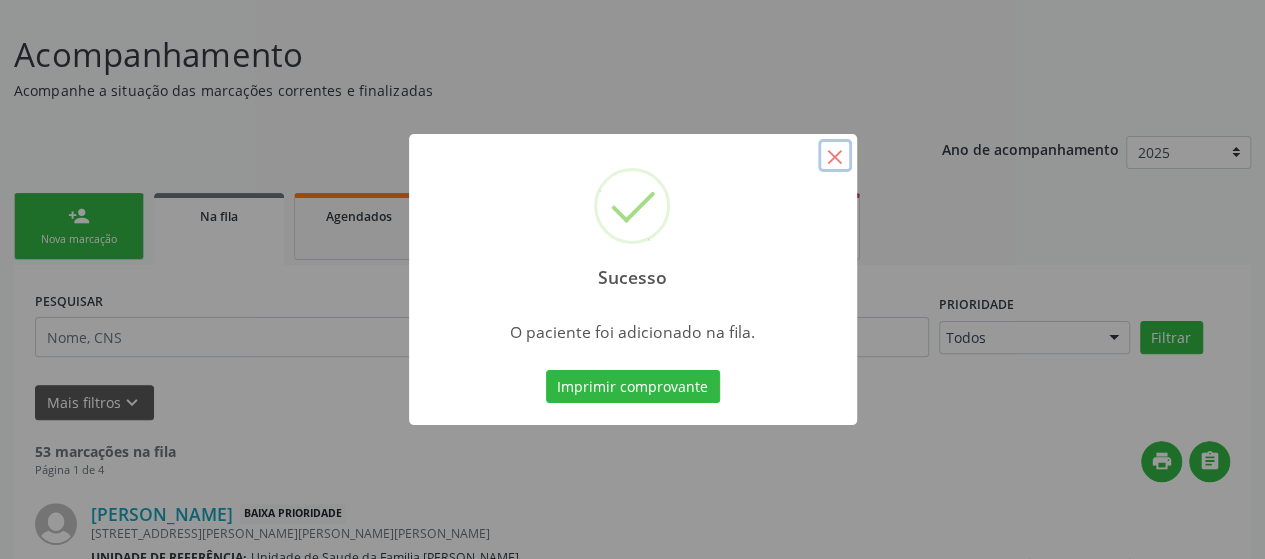 click on "×" at bounding box center [835, 156] 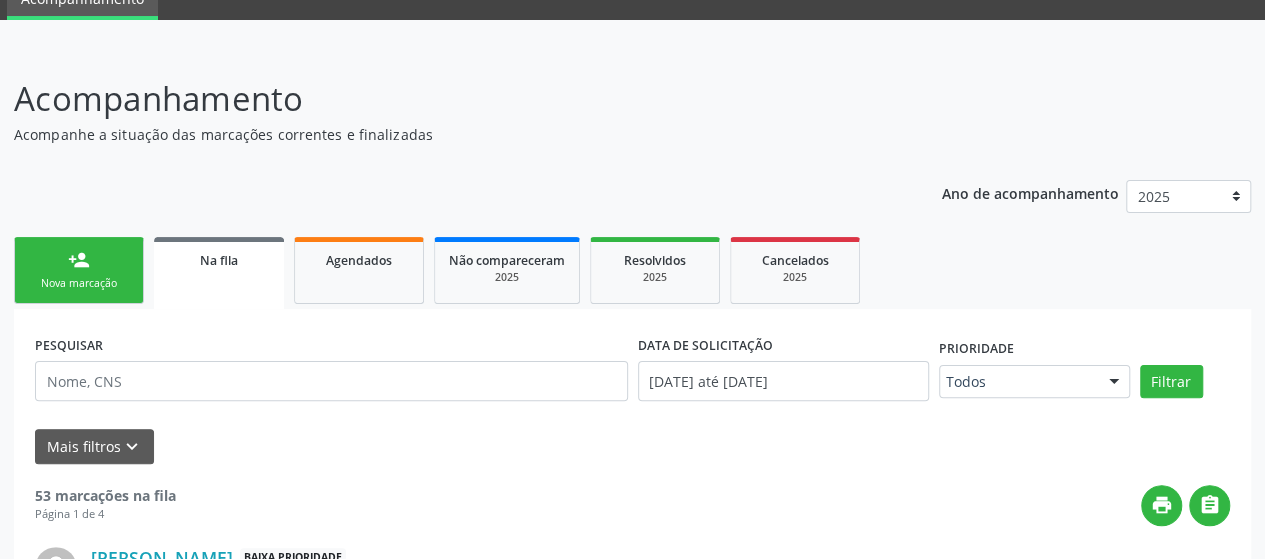 scroll, scrollTop: 134, scrollLeft: 0, axis: vertical 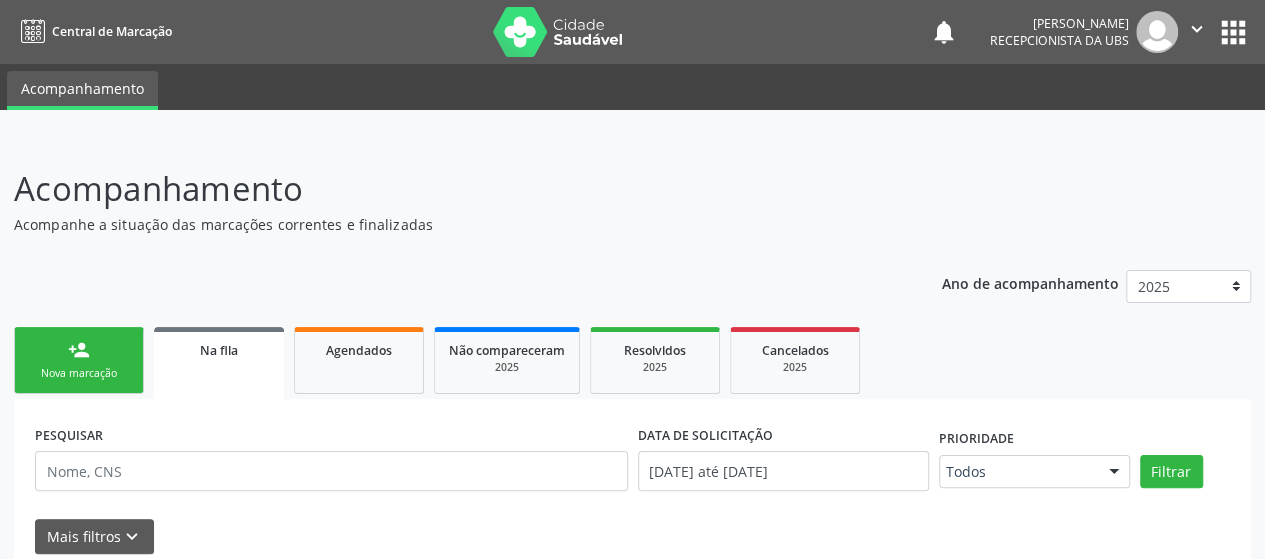 click on "Nova marcação" at bounding box center (79, 373) 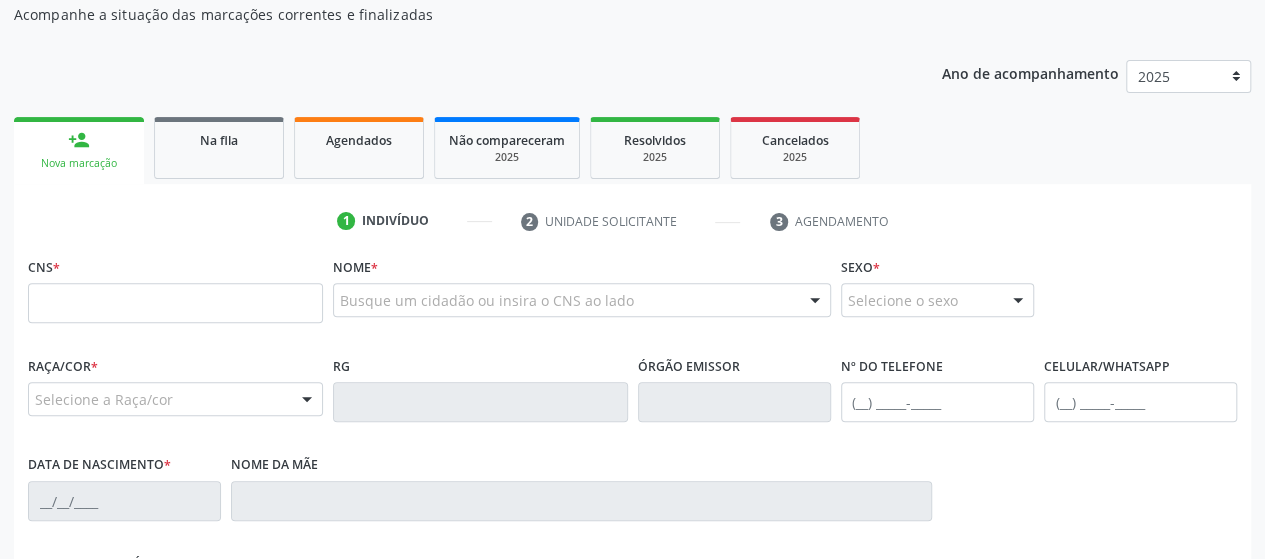 scroll, scrollTop: 217, scrollLeft: 0, axis: vertical 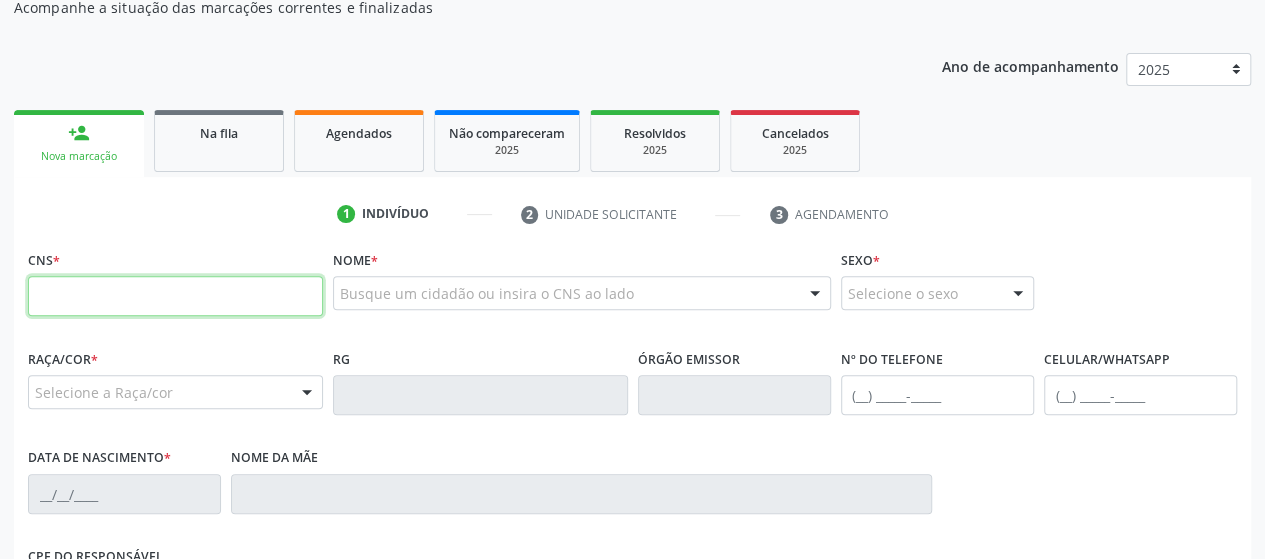 click at bounding box center (175, 296) 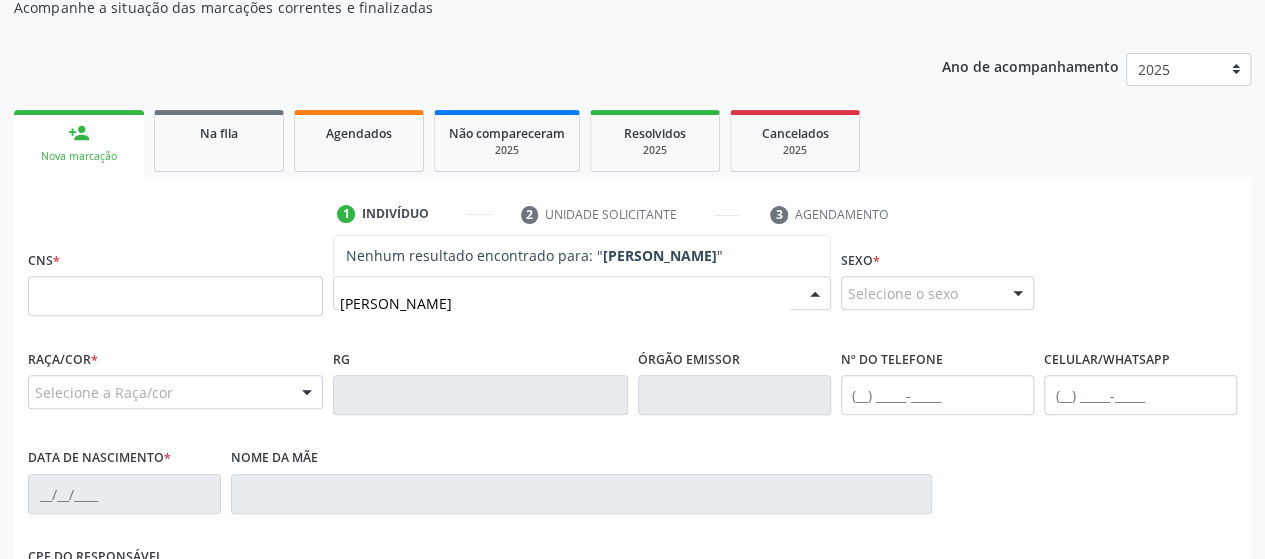 type on "[PERSON_NAME]" 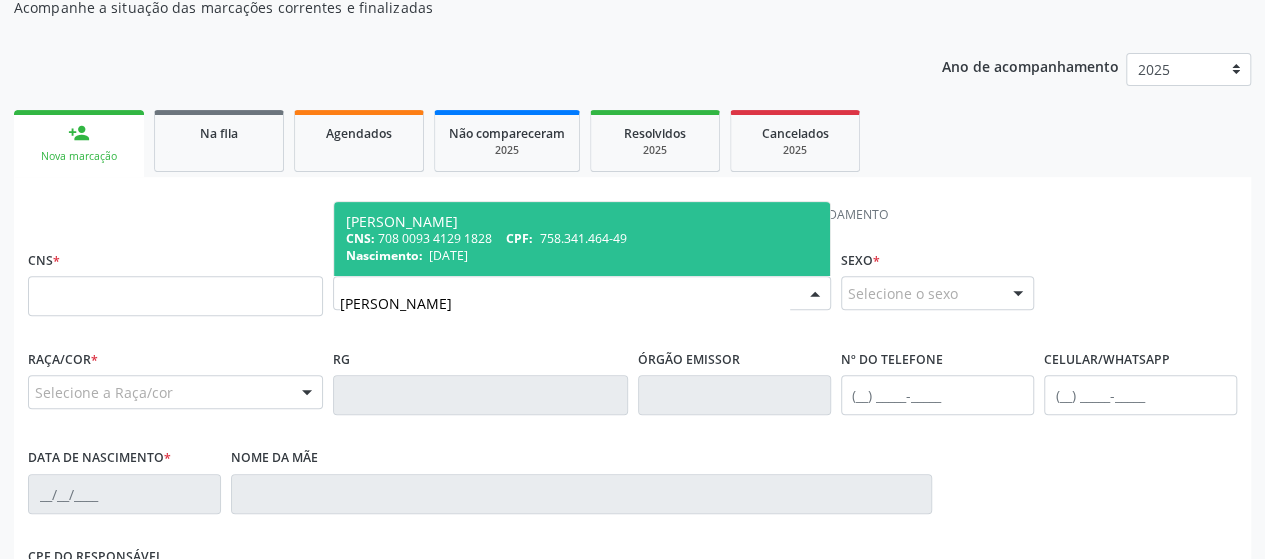click on "[DATE]" at bounding box center [448, 255] 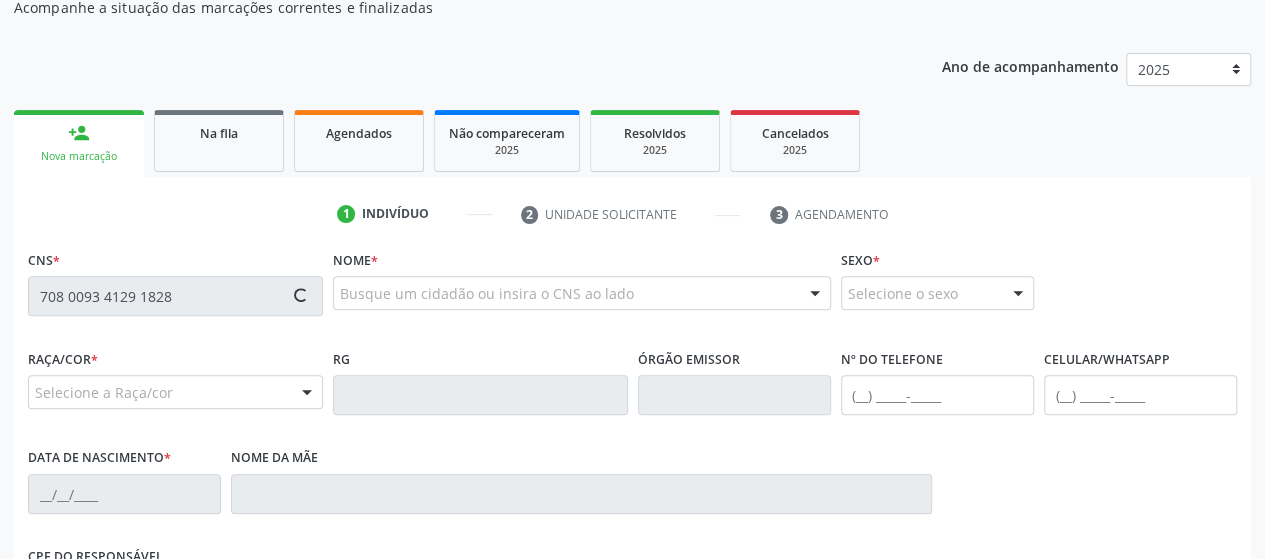 type on "708 0093 4129 1828" 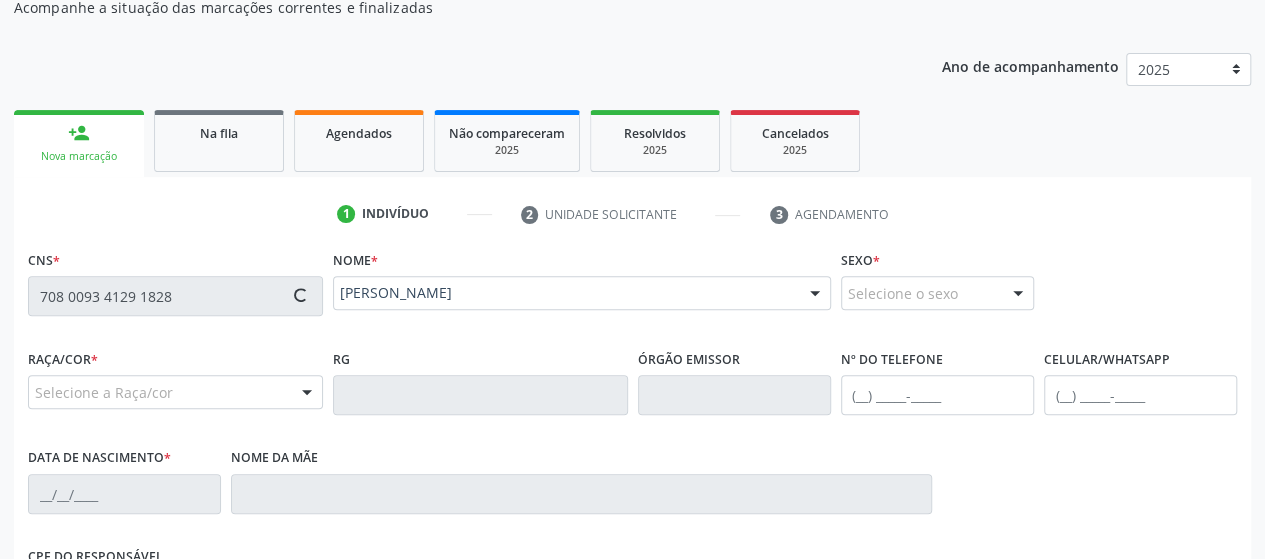 type on "[PHONE_NUMBER]" 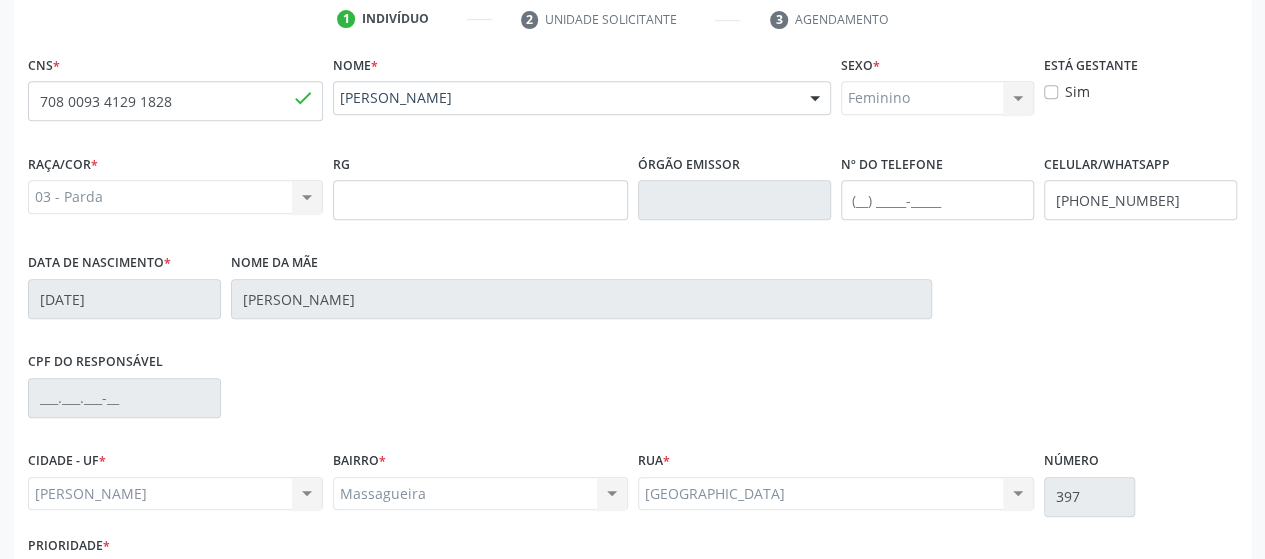 scroll, scrollTop: 552, scrollLeft: 0, axis: vertical 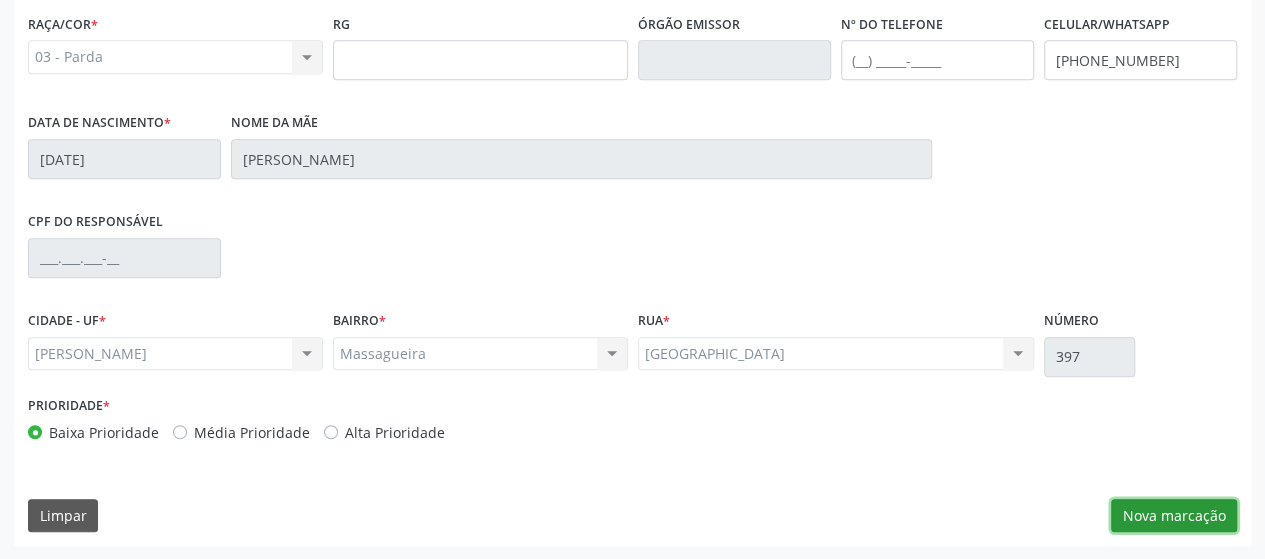 click on "Nova marcação" at bounding box center (1174, 516) 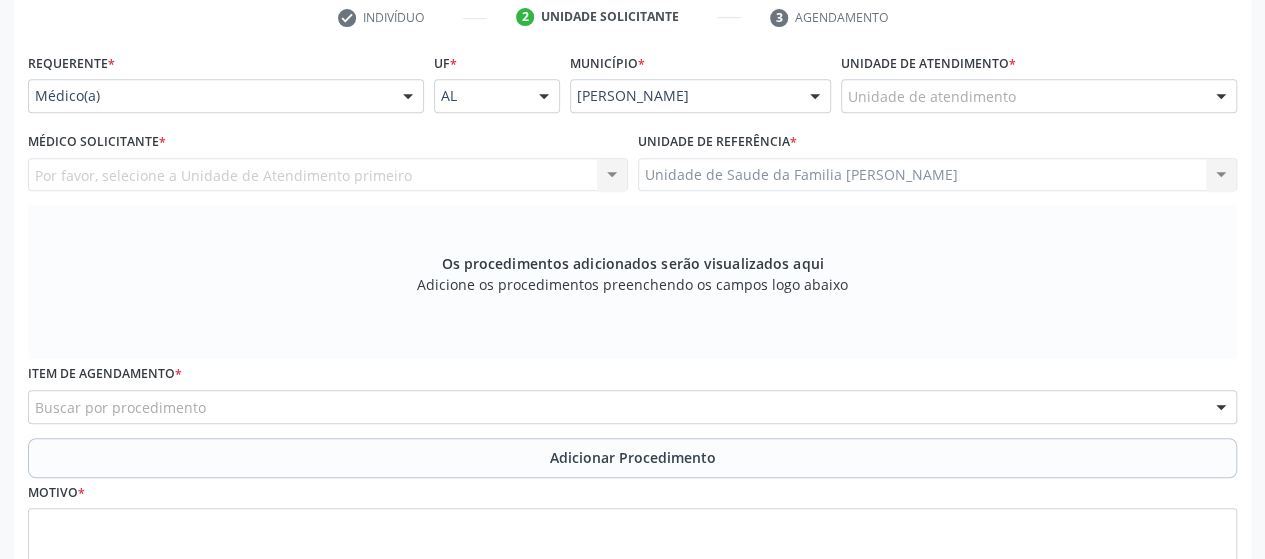 scroll, scrollTop: 352, scrollLeft: 0, axis: vertical 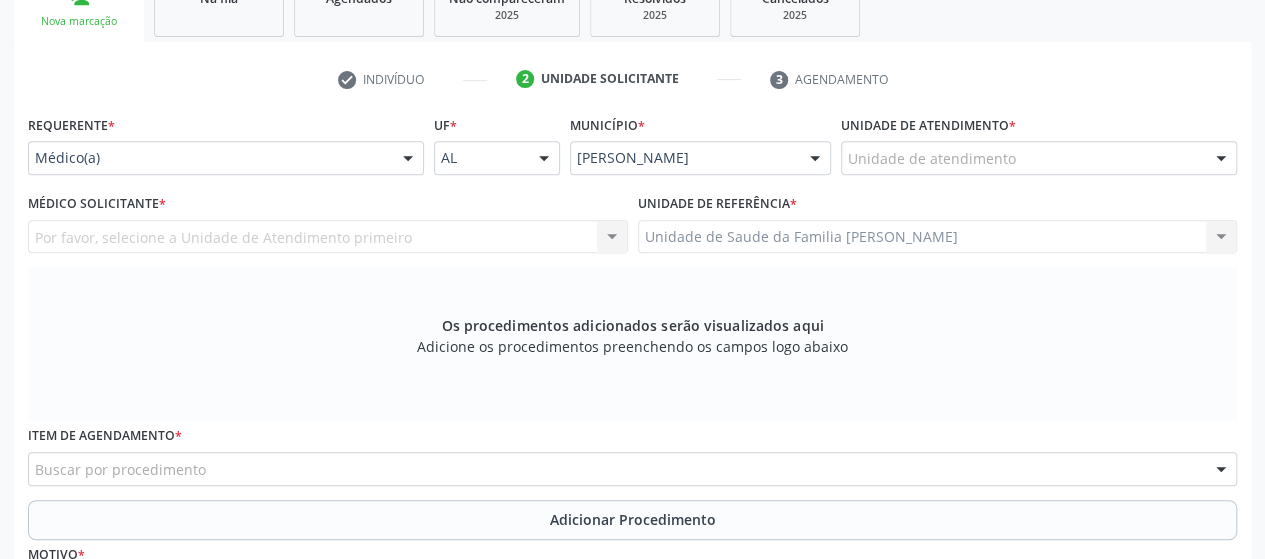 click on "Unidade de atendimento" at bounding box center (1039, 158) 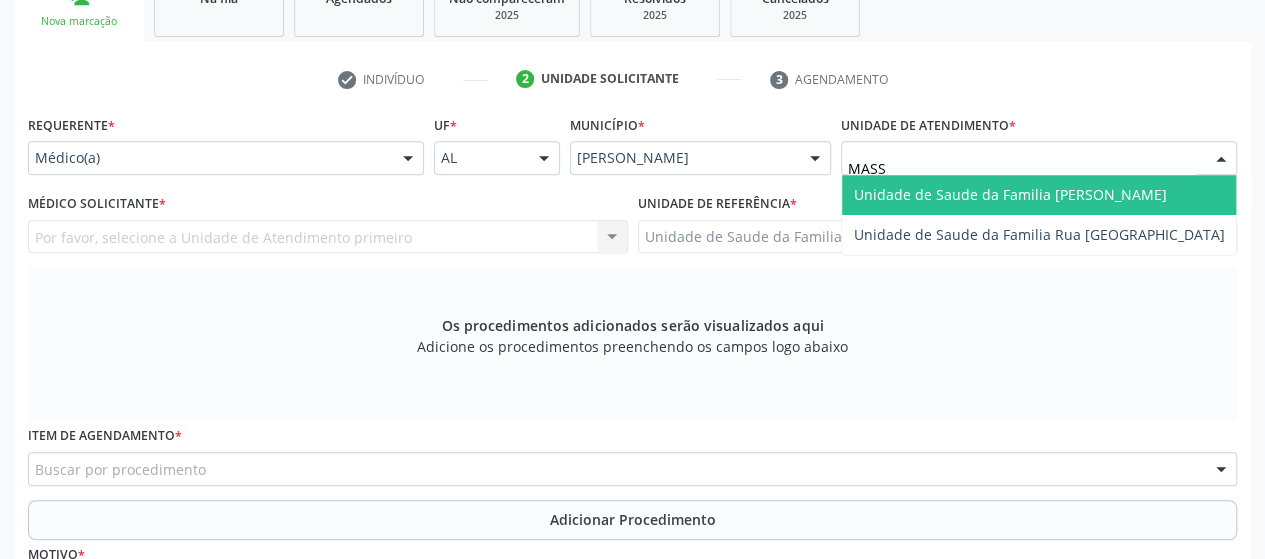 type on "MASSA" 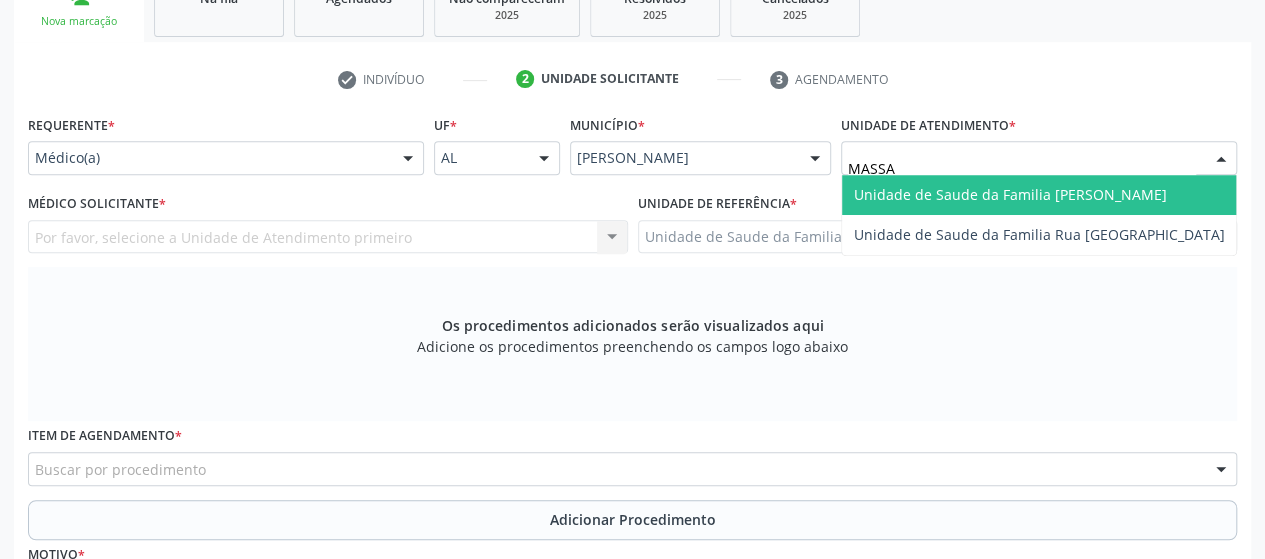 click on "Unidade de Saude da Familia [PERSON_NAME]" at bounding box center [1010, 194] 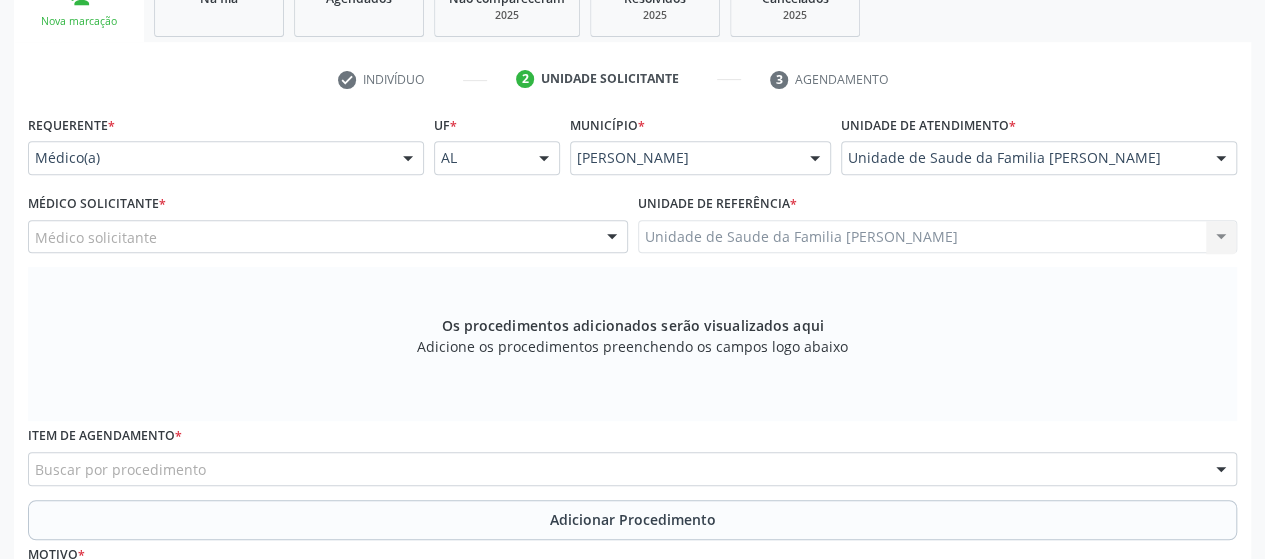 click on "Médico solicitante" at bounding box center (328, 237) 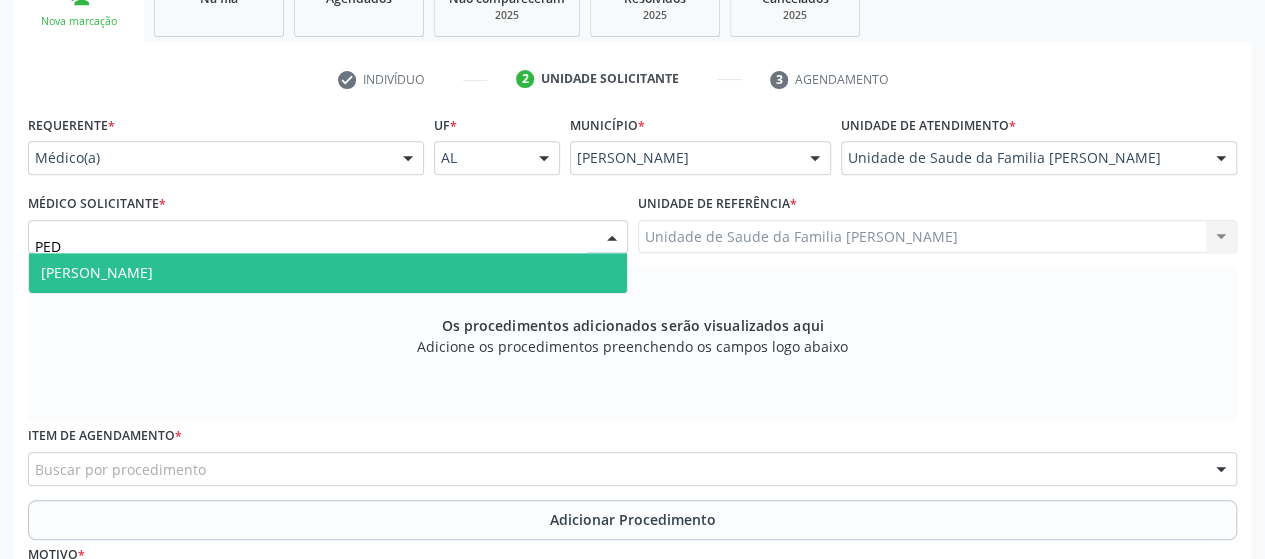 type on "PEDR" 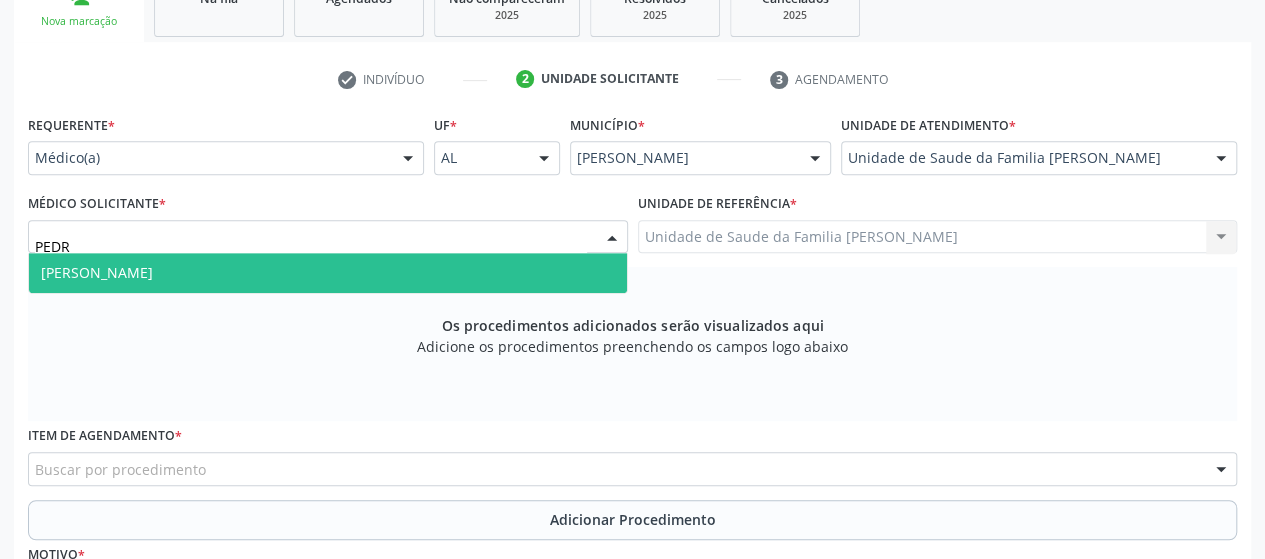 click on "[PERSON_NAME]" at bounding box center (328, 273) 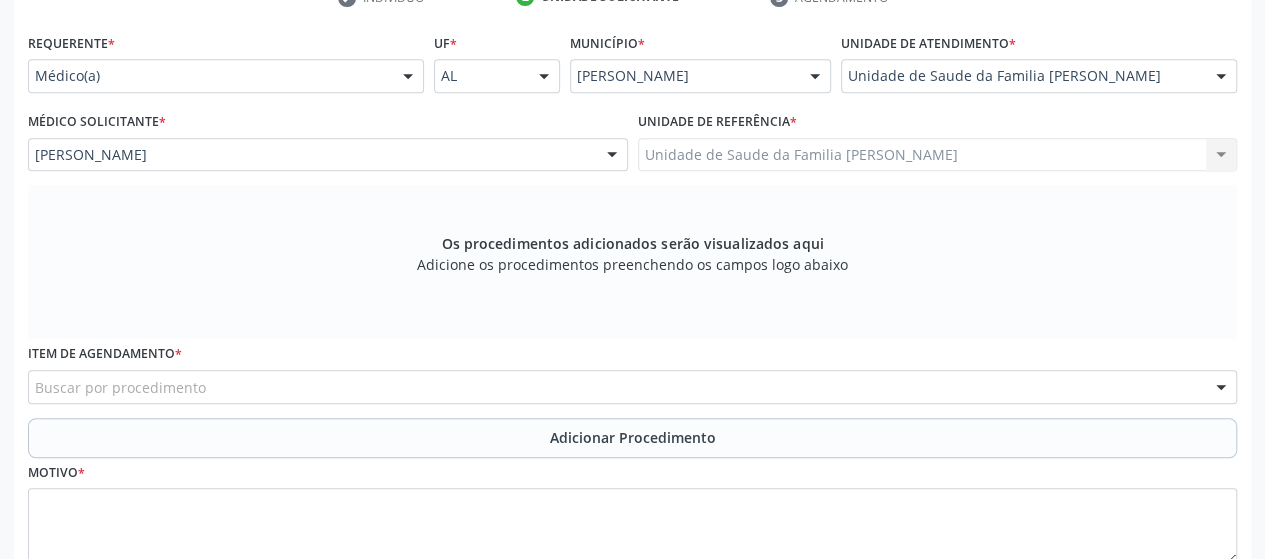 scroll, scrollTop: 452, scrollLeft: 0, axis: vertical 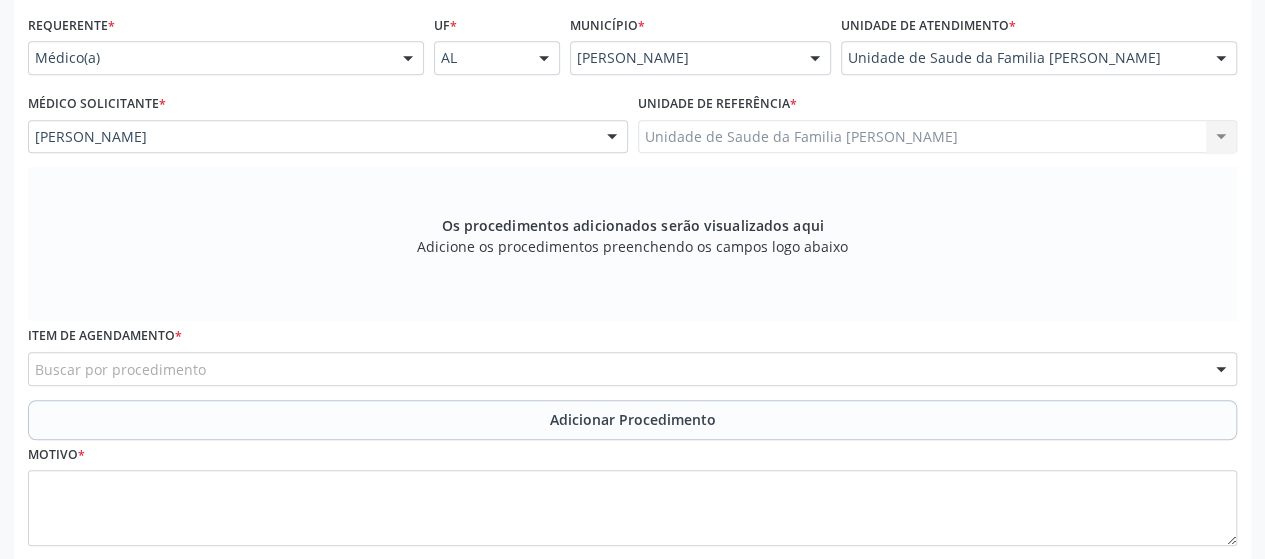 click on "Buscar por procedimento" at bounding box center (632, 369) 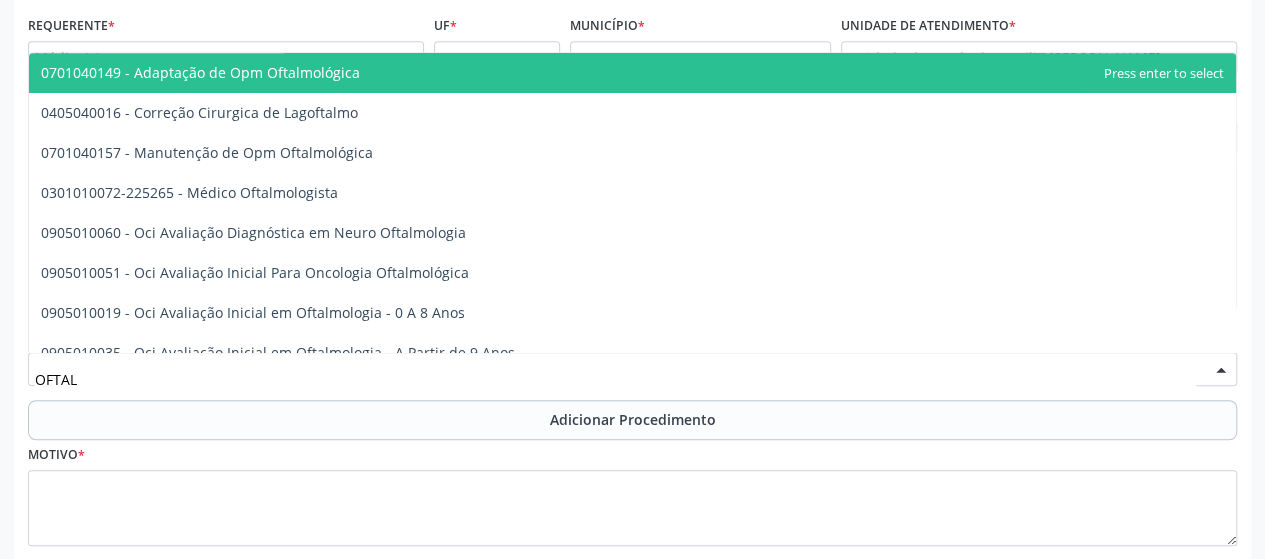 type on "OFTALM" 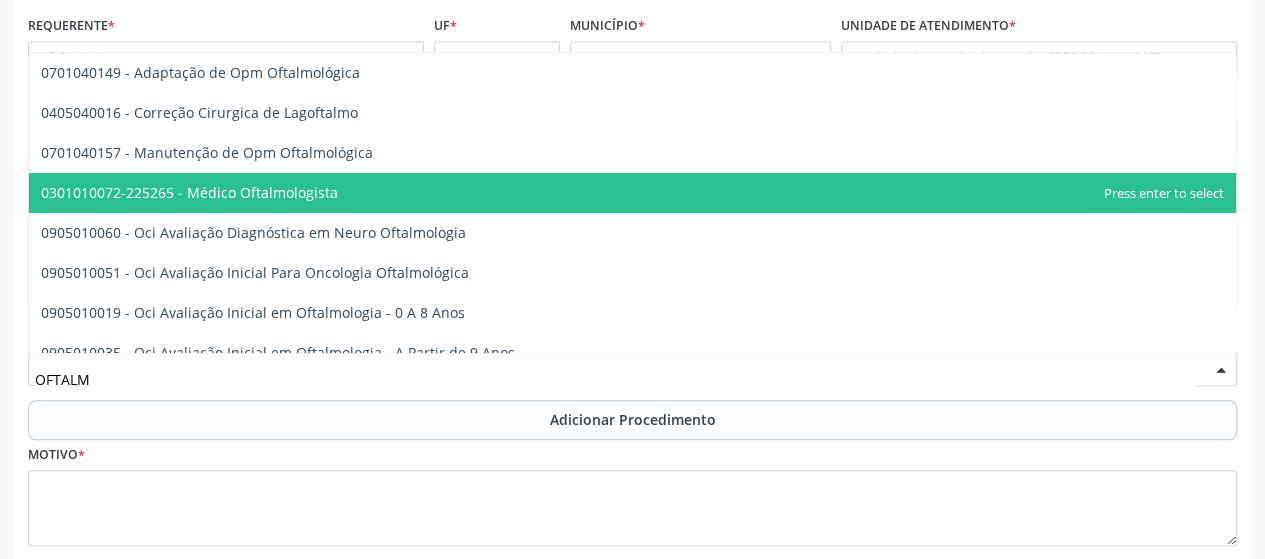 click on "0301010072-225265 - Médico Oftalmologista" at bounding box center [632, 193] 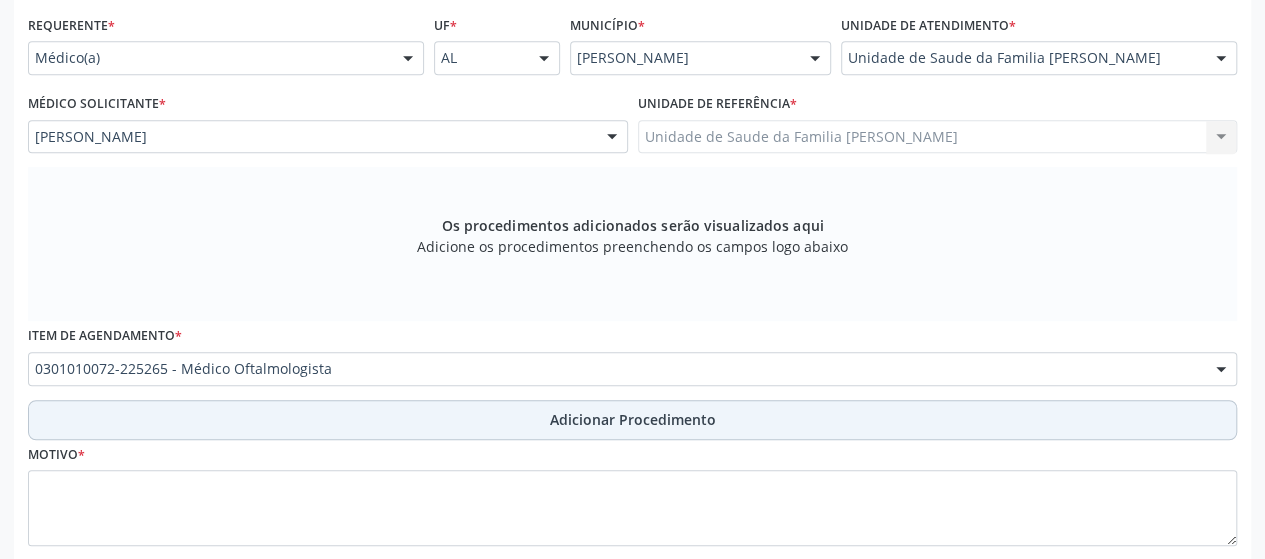 click on "Adicionar Procedimento" at bounding box center (632, 420) 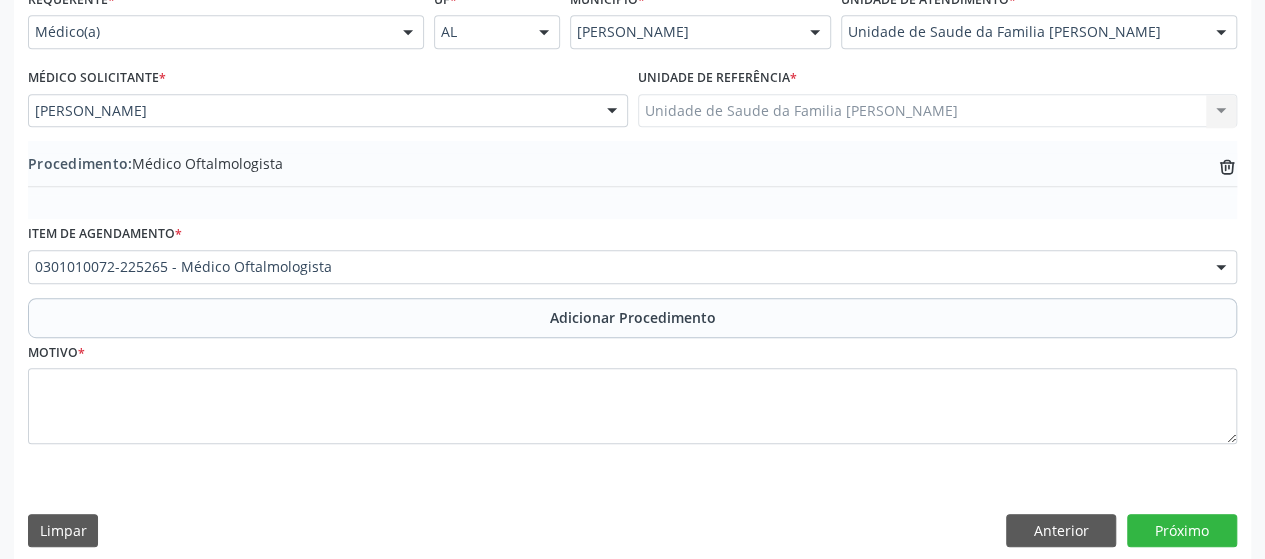 scroll, scrollTop: 492, scrollLeft: 0, axis: vertical 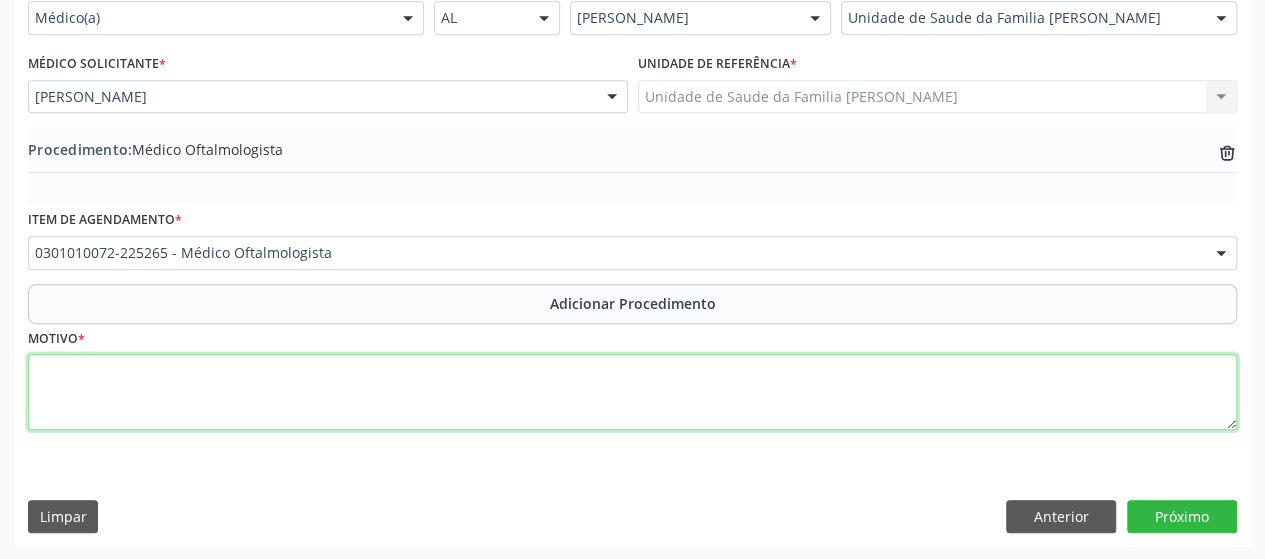 click at bounding box center (632, 392) 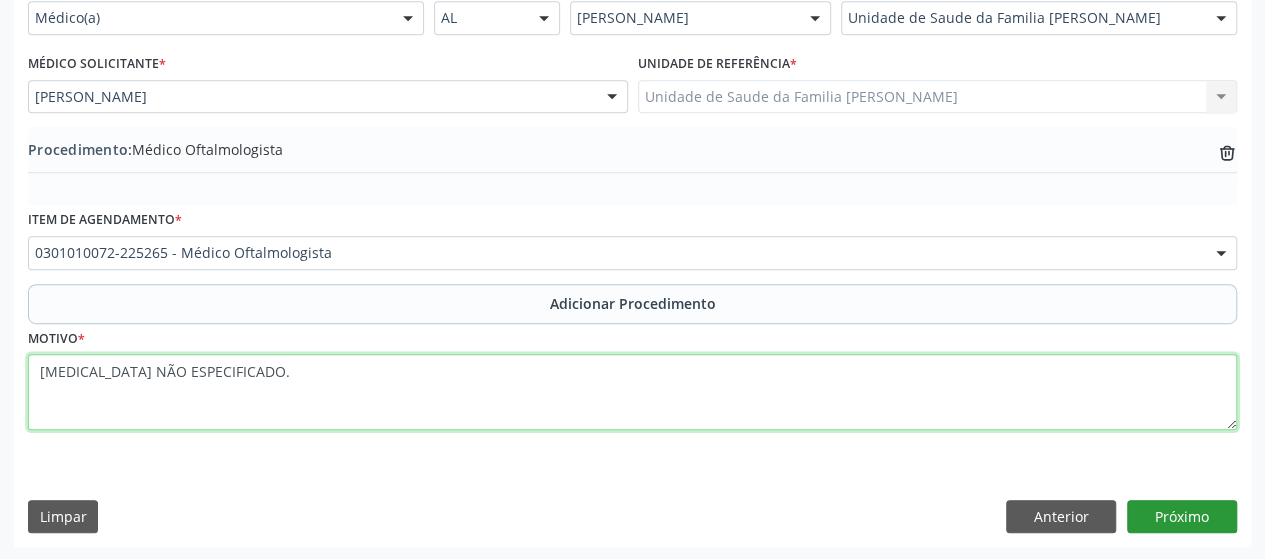 type on "[MEDICAL_DATA] NÃO ESPECIFICADO." 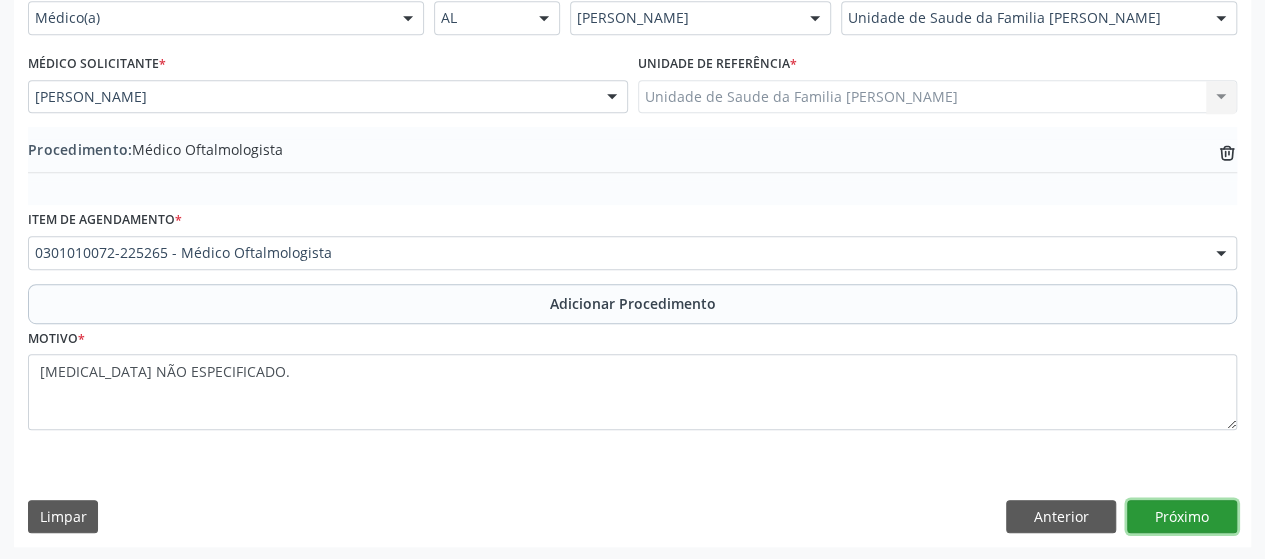 click on "Próximo" at bounding box center (1182, 517) 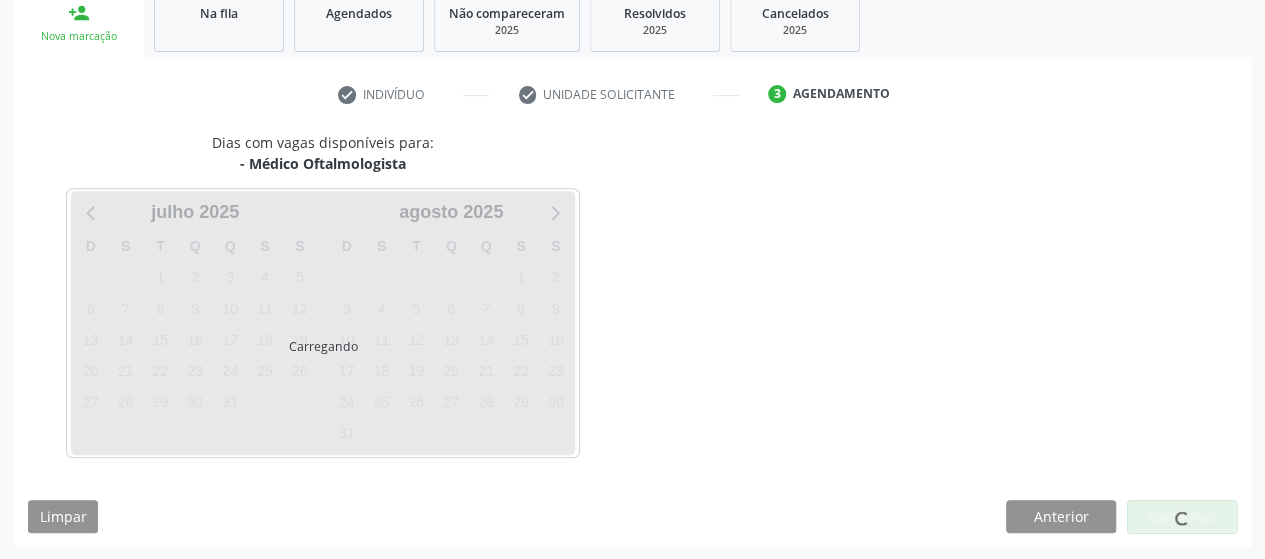 scroll, scrollTop: 396, scrollLeft: 0, axis: vertical 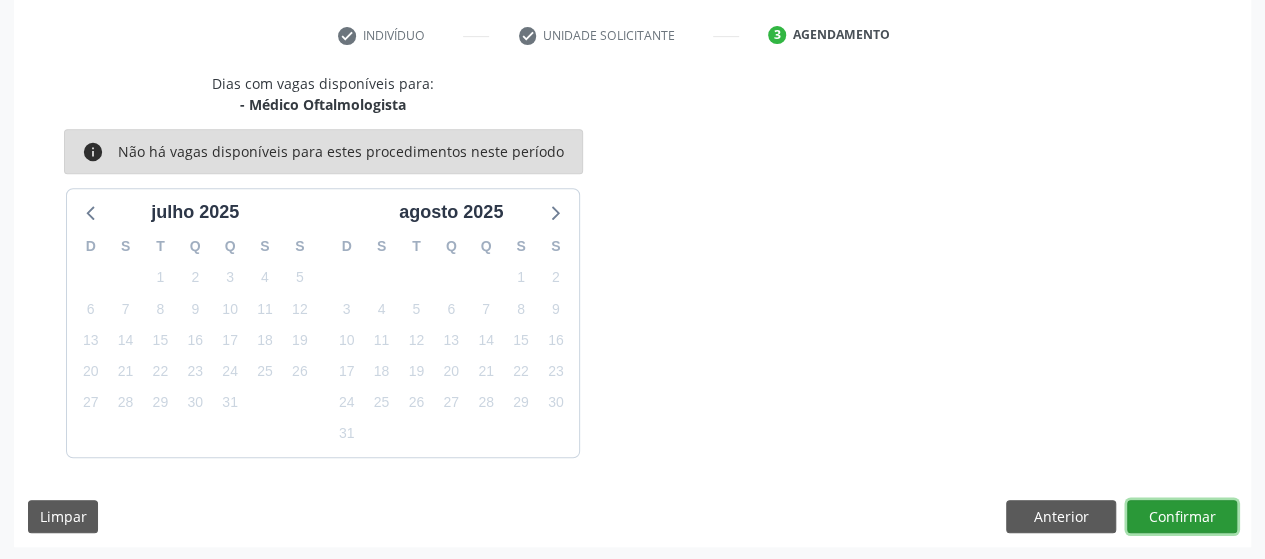 click on "Confirmar" at bounding box center [1182, 517] 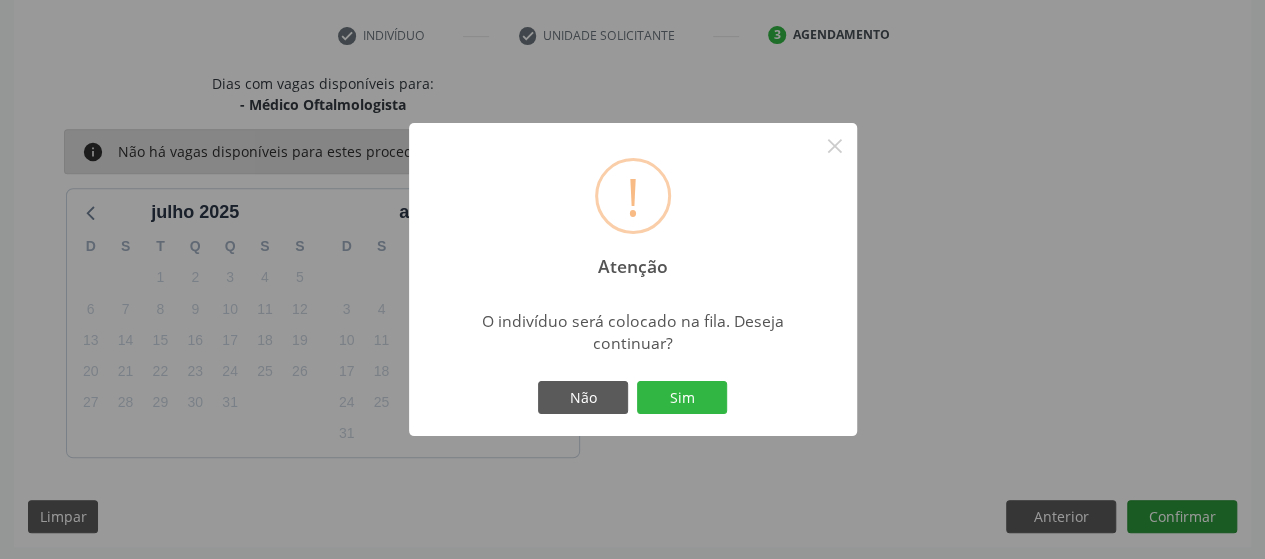 type 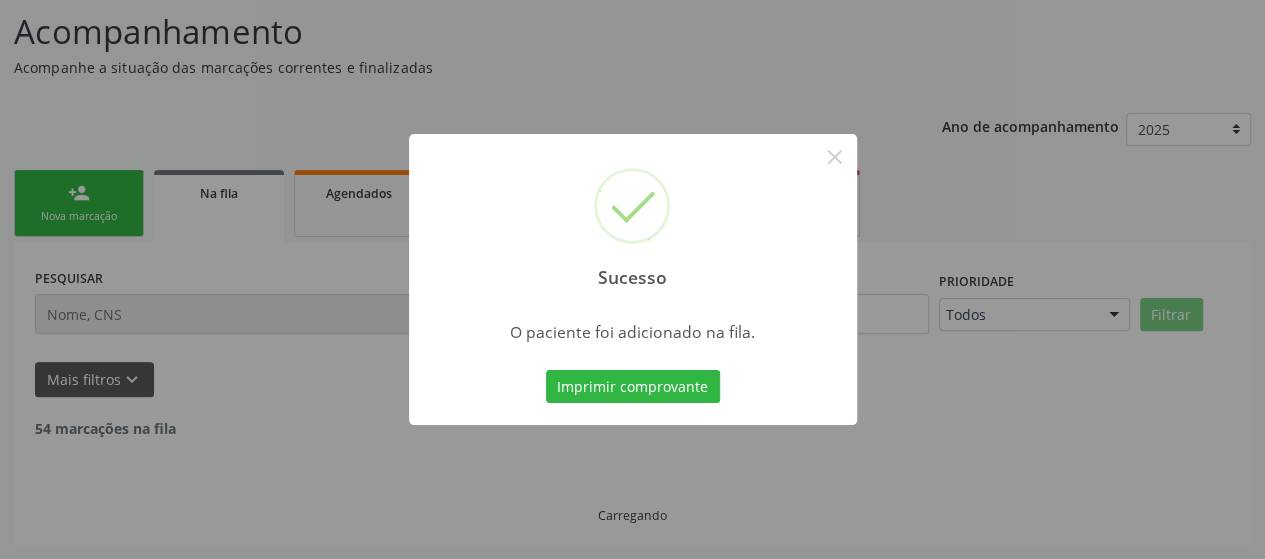 scroll, scrollTop: 134, scrollLeft: 0, axis: vertical 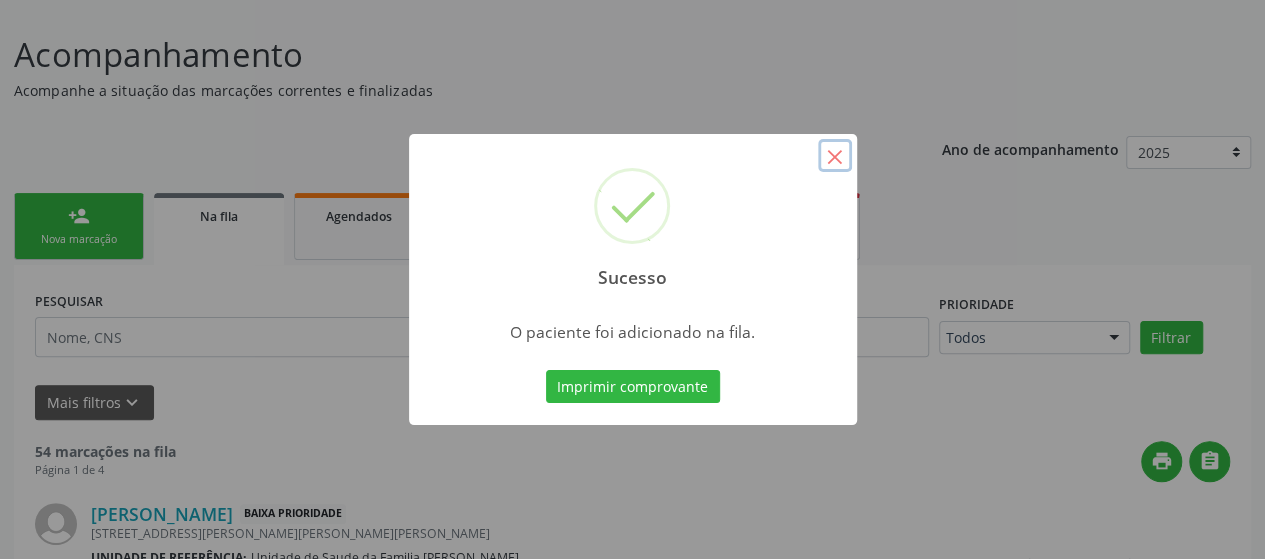 click on "×" at bounding box center (835, 156) 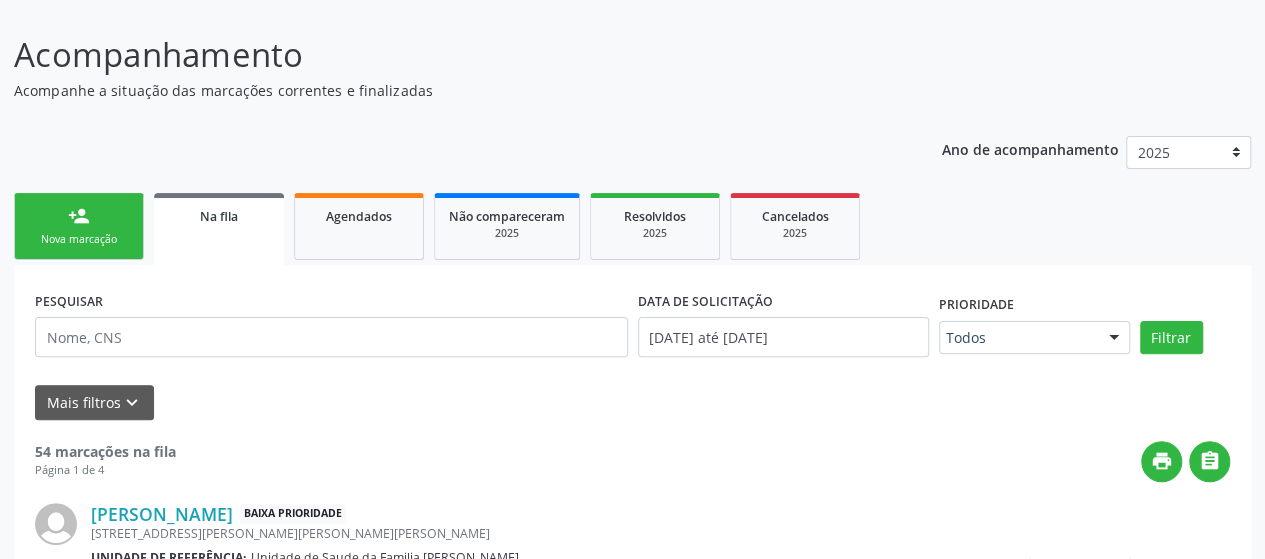 click on "person_add" at bounding box center (79, 216) 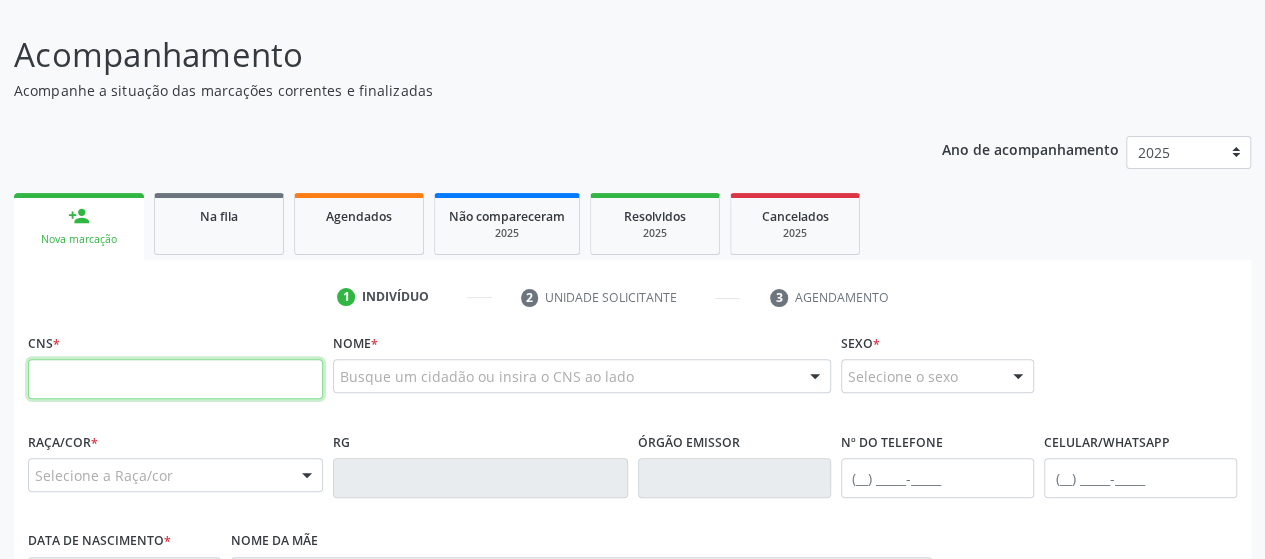 click at bounding box center (175, 379) 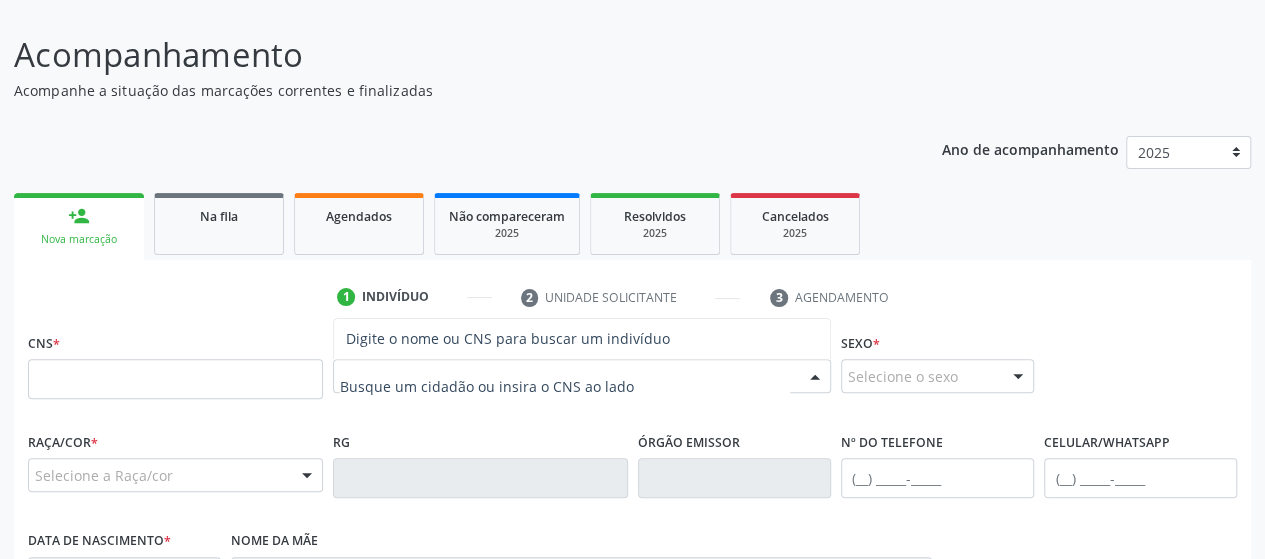 click at bounding box center (582, 376) 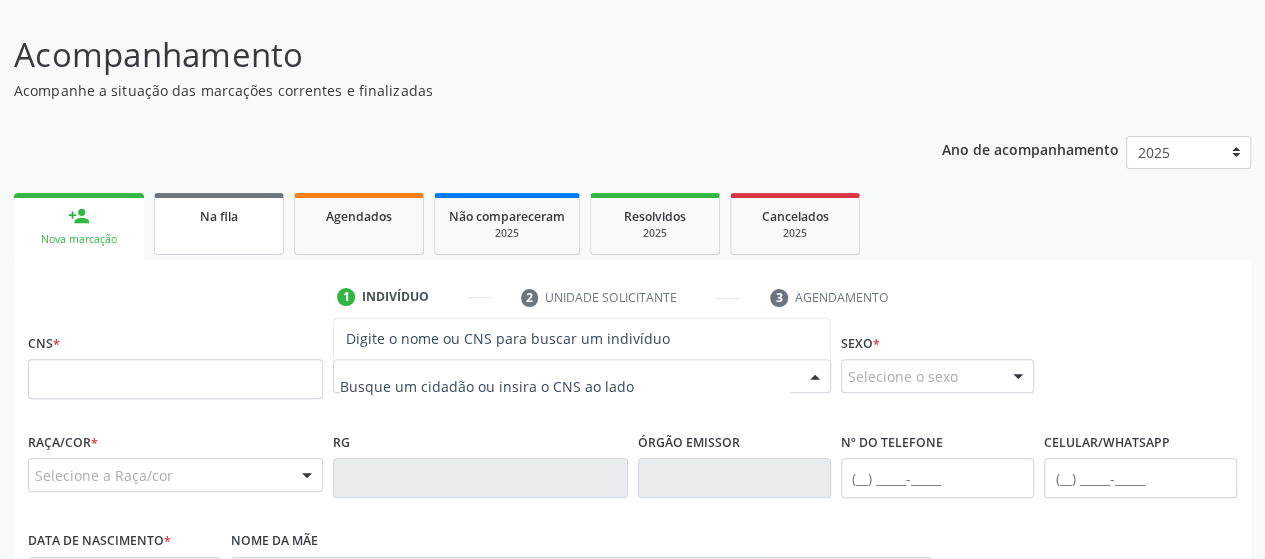 click on "Na fila" at bounding box center [219, 216] 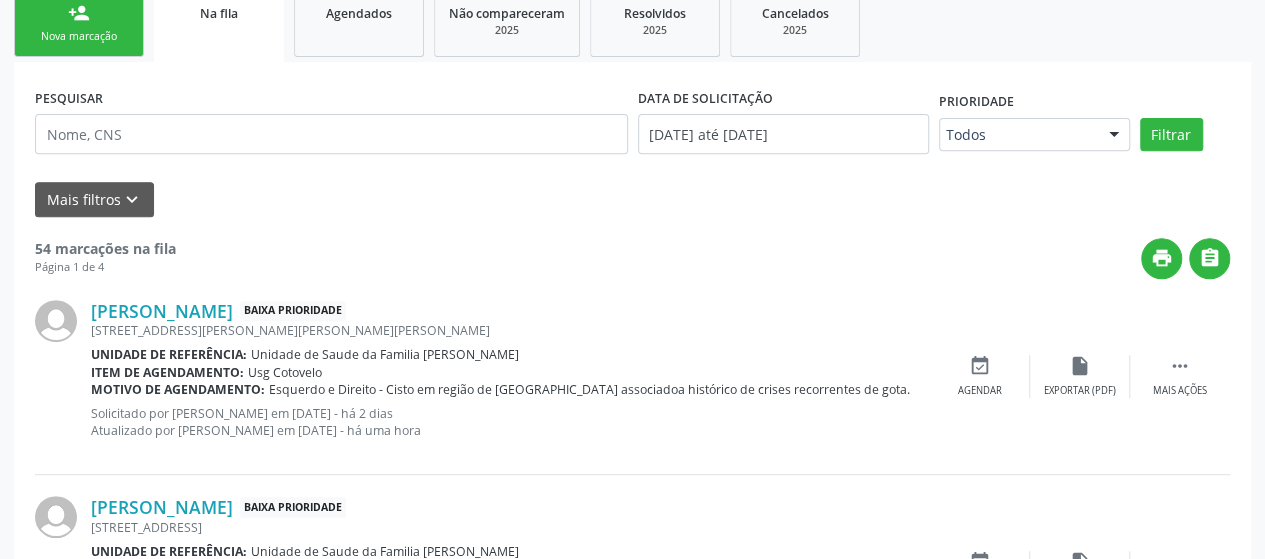 scroll, scrollTop: 334, scrollLeft: 0, axis: vertical 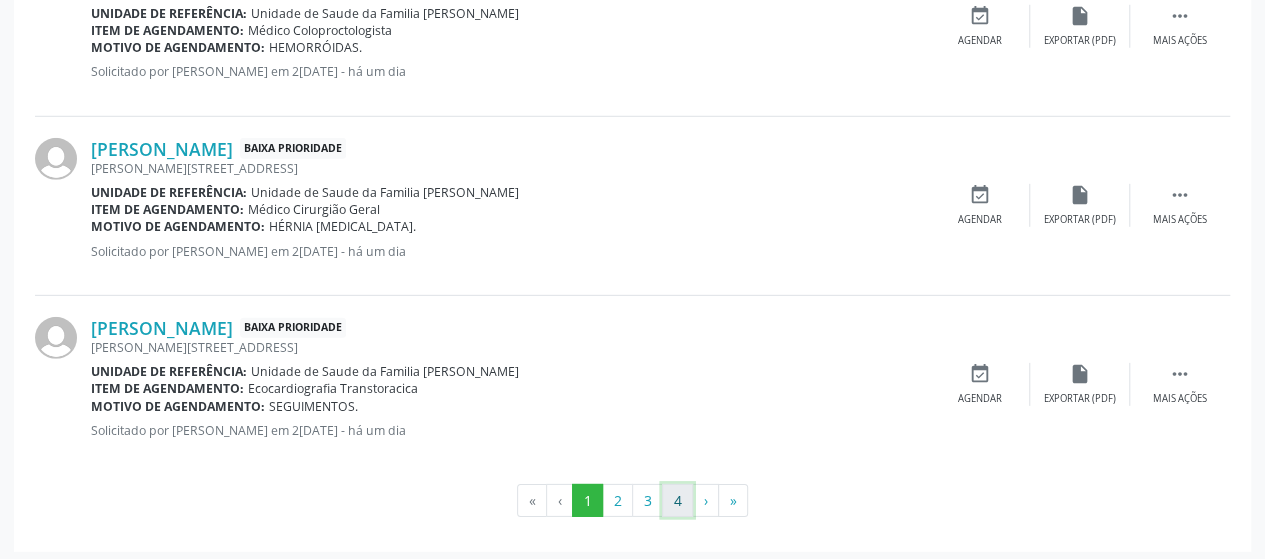 click on "4" at bounding box center (677, 501) 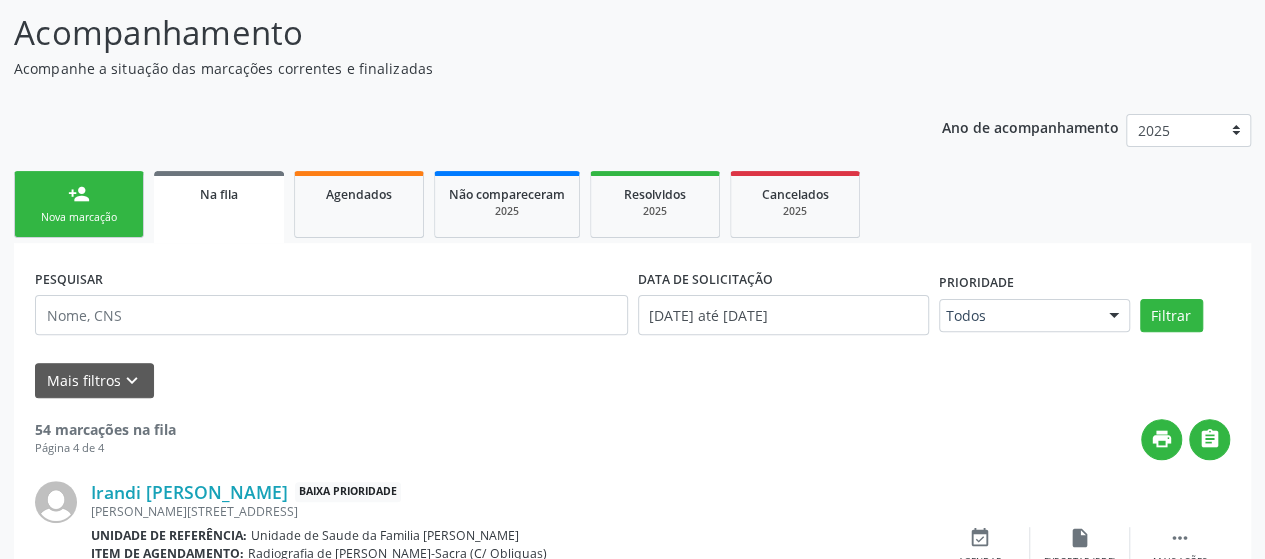 scroll, scrollTop: 1756, scrollLeft: 0, axis: vertical 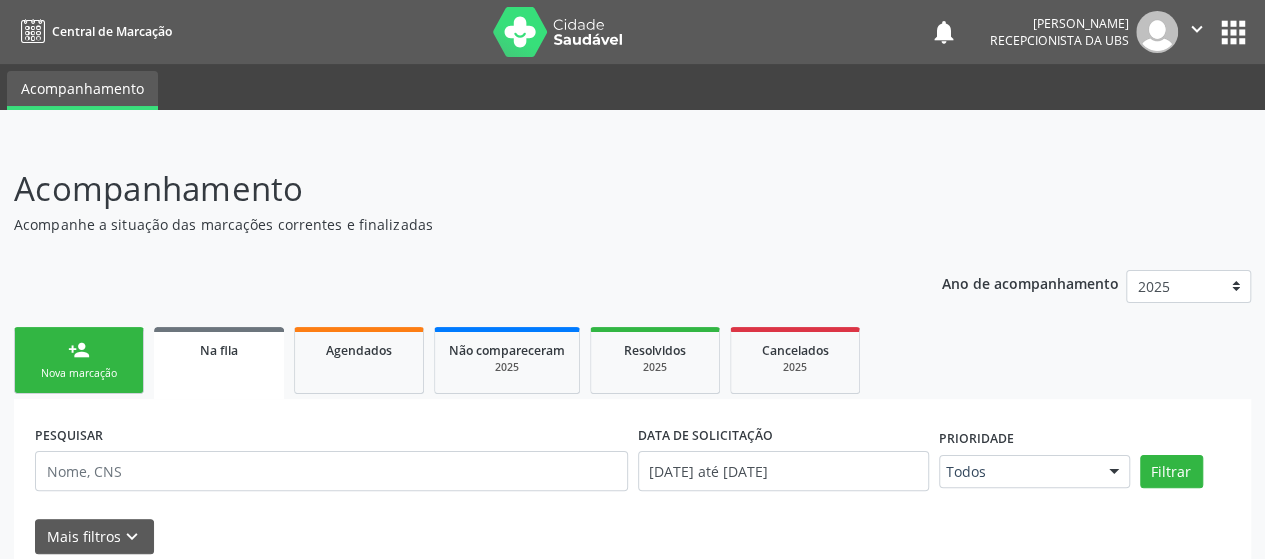 click on "Nova marcação" at bounding box center (79, 373) 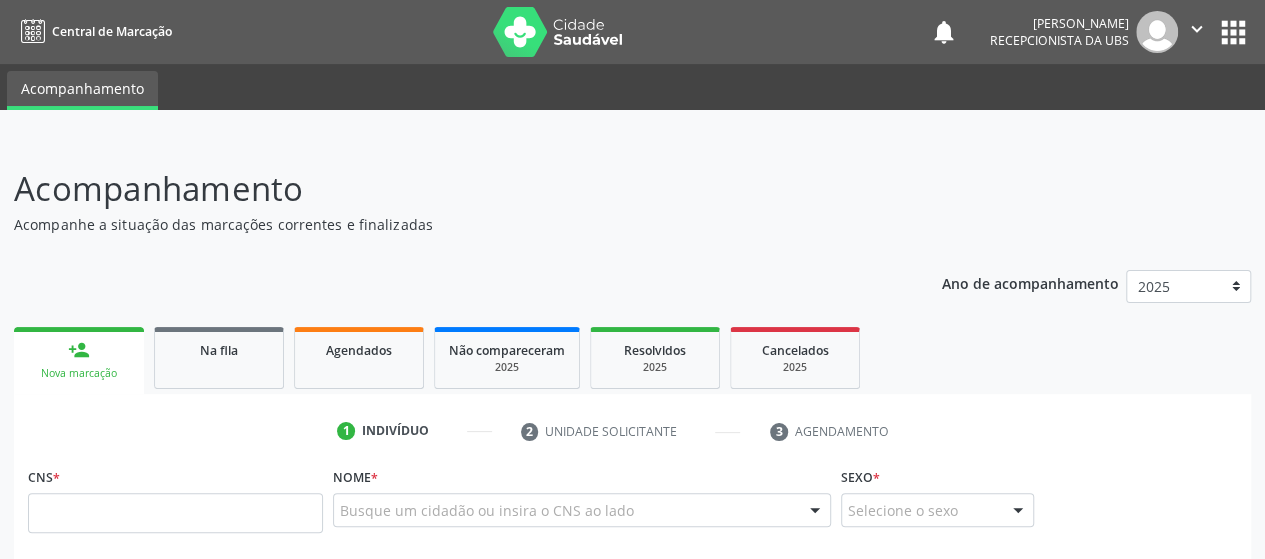 click on "person_add
Nova marcação" at bounding box center [79, 360] 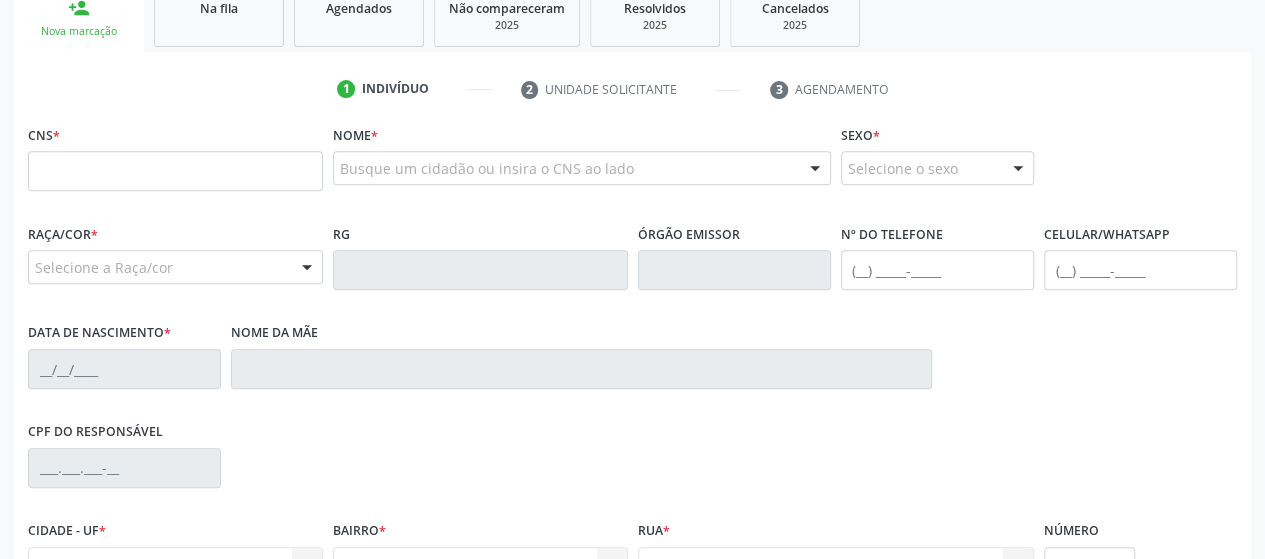scroll, scrollTop: 400, scrollLeft: 0, axis: vertical 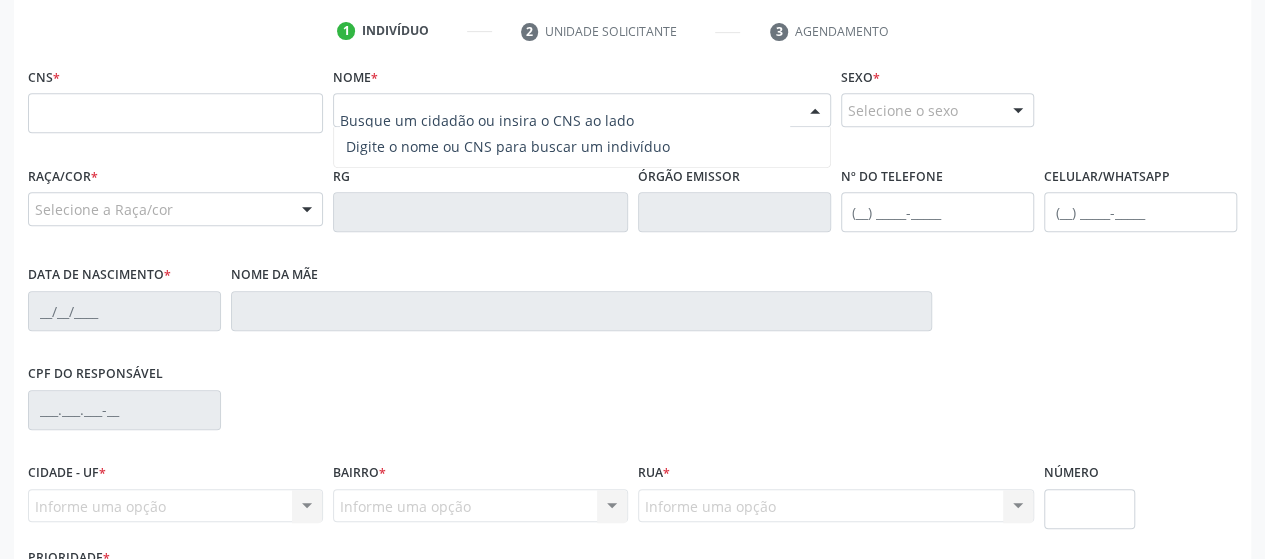 type on "e" 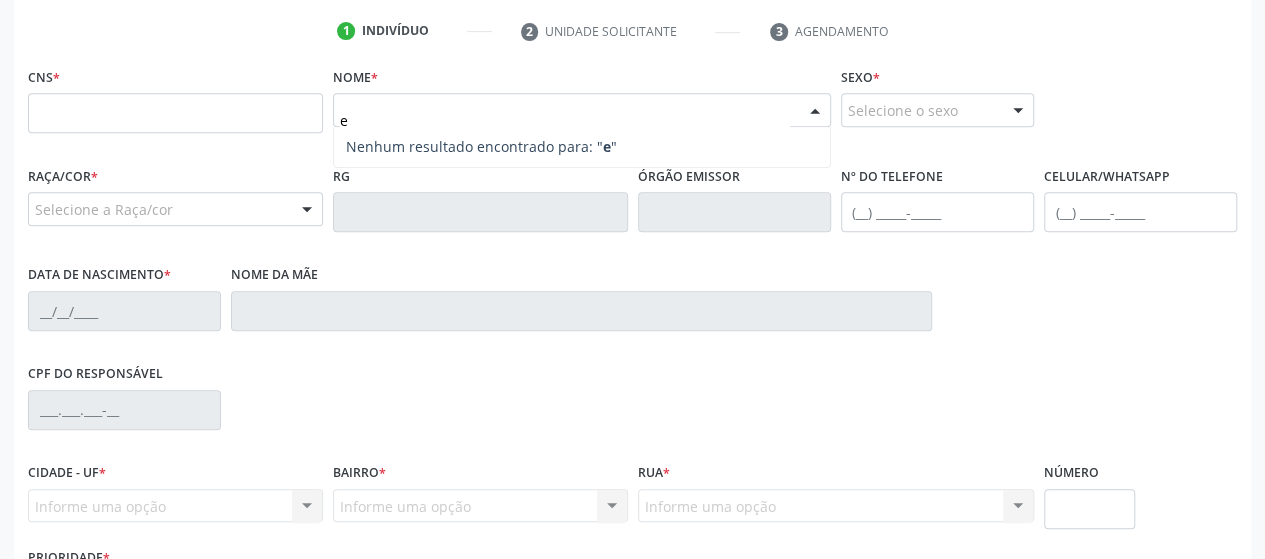 type 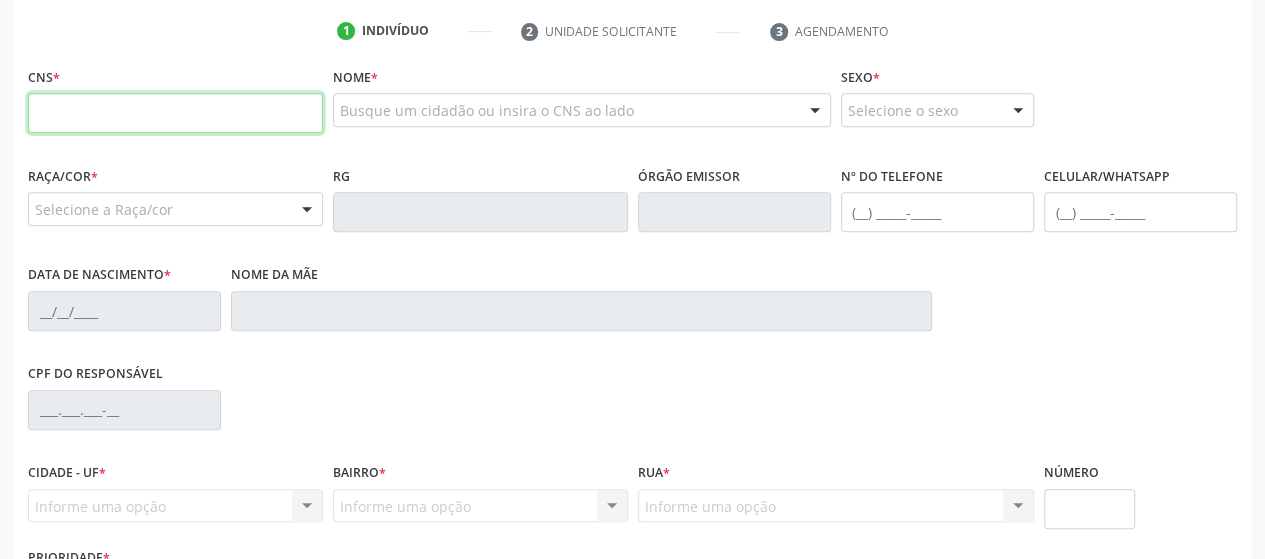 click at bounding box center (175, 113) 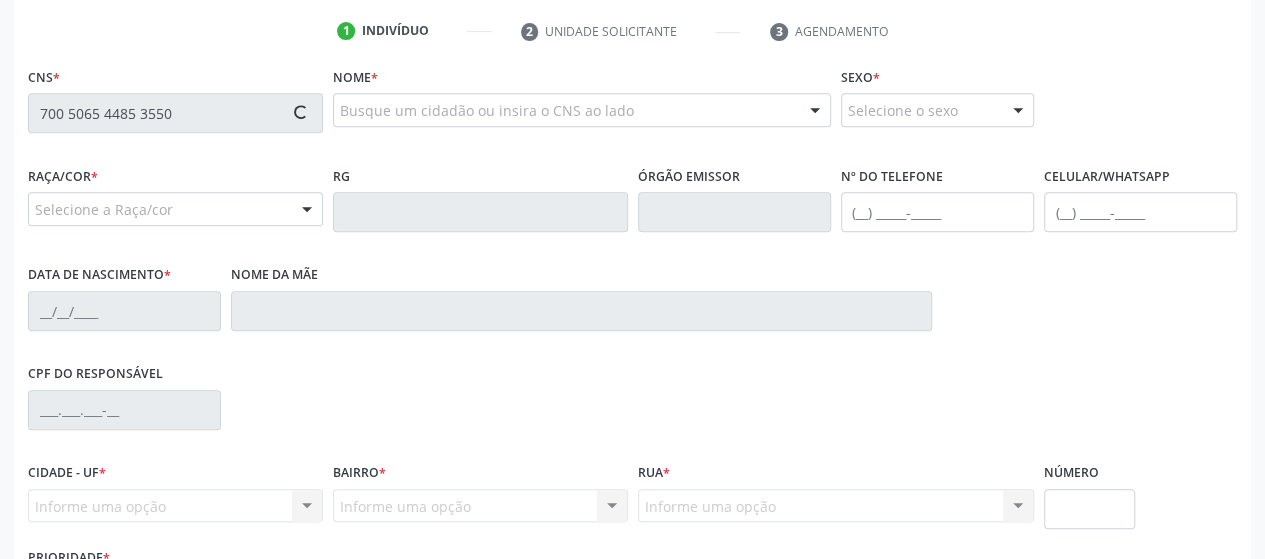 type on "700 5065 4485 3550" 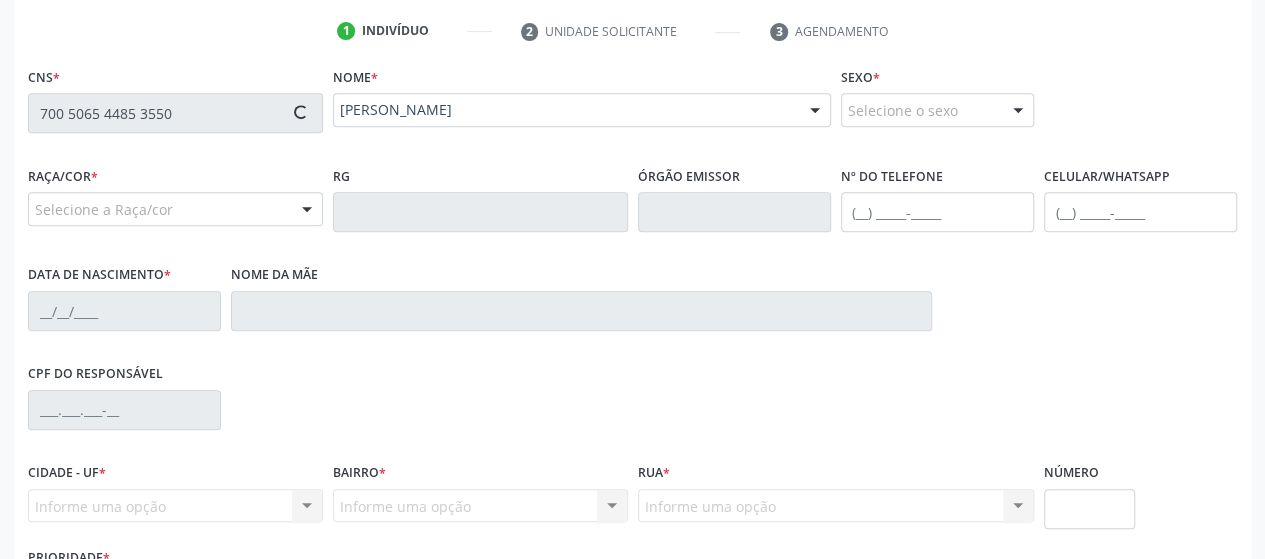 type on "[PHONE_NUMBER]" 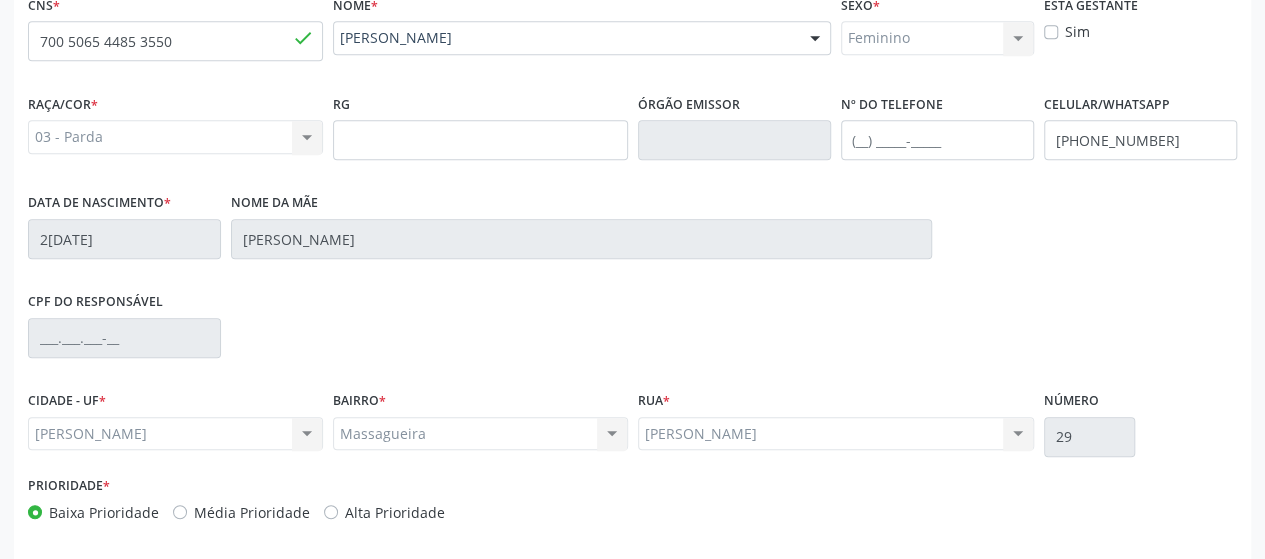 scroll, scrollTop: 552, scrollLeft: 0, axis: vertical 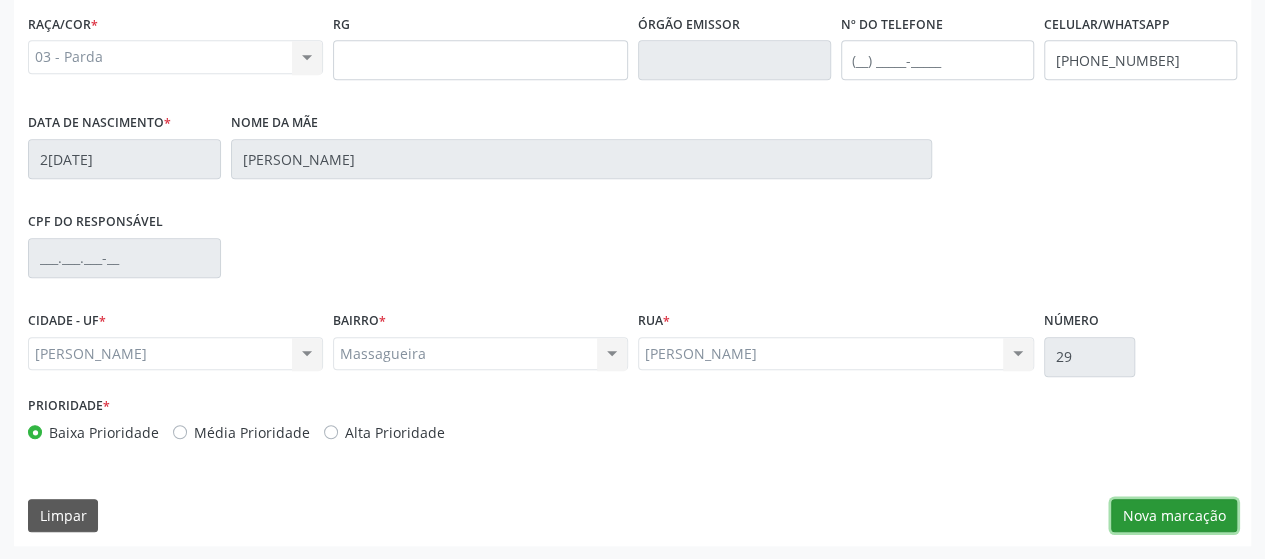 click on "Nova marcação" at bounding box center (1174, 516) 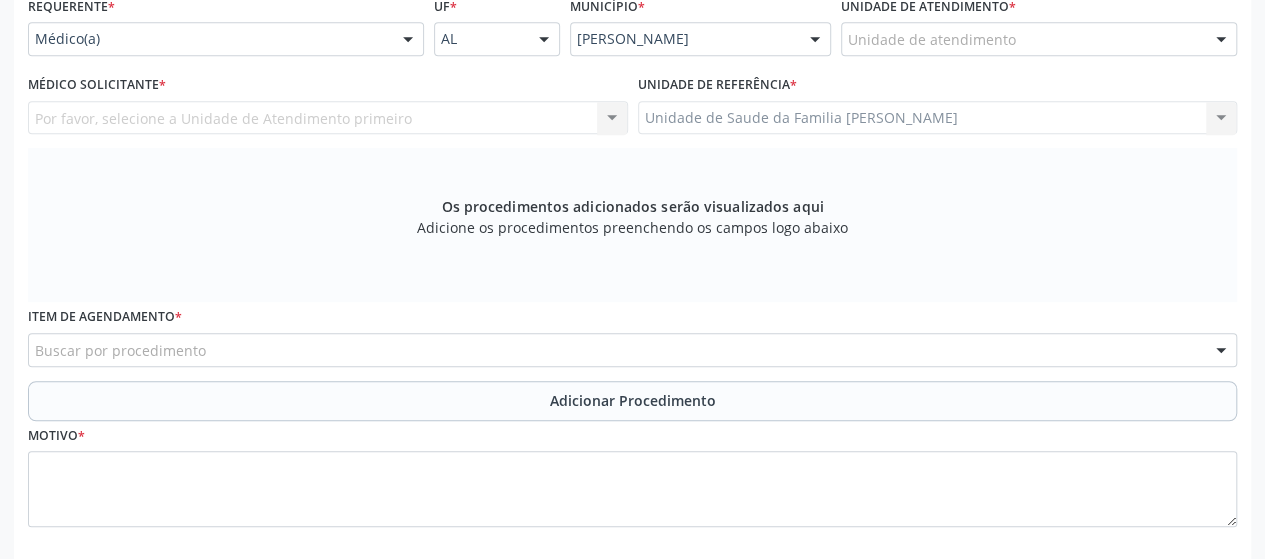 scroll, scrollTop: 452, scrollLeft: 0, axis: vertical 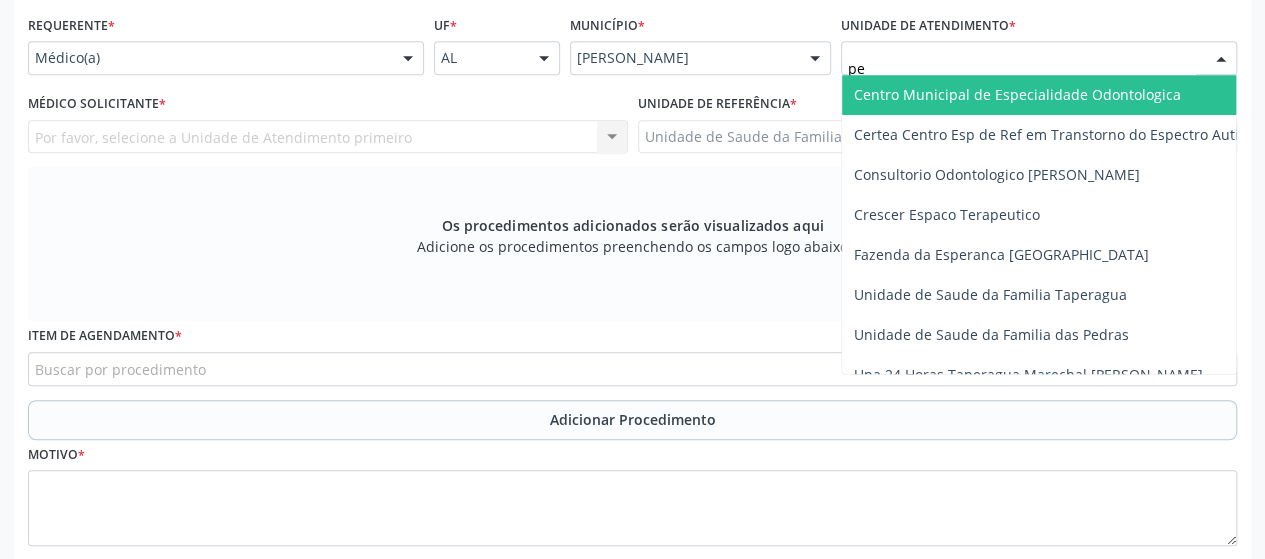 type on "p" 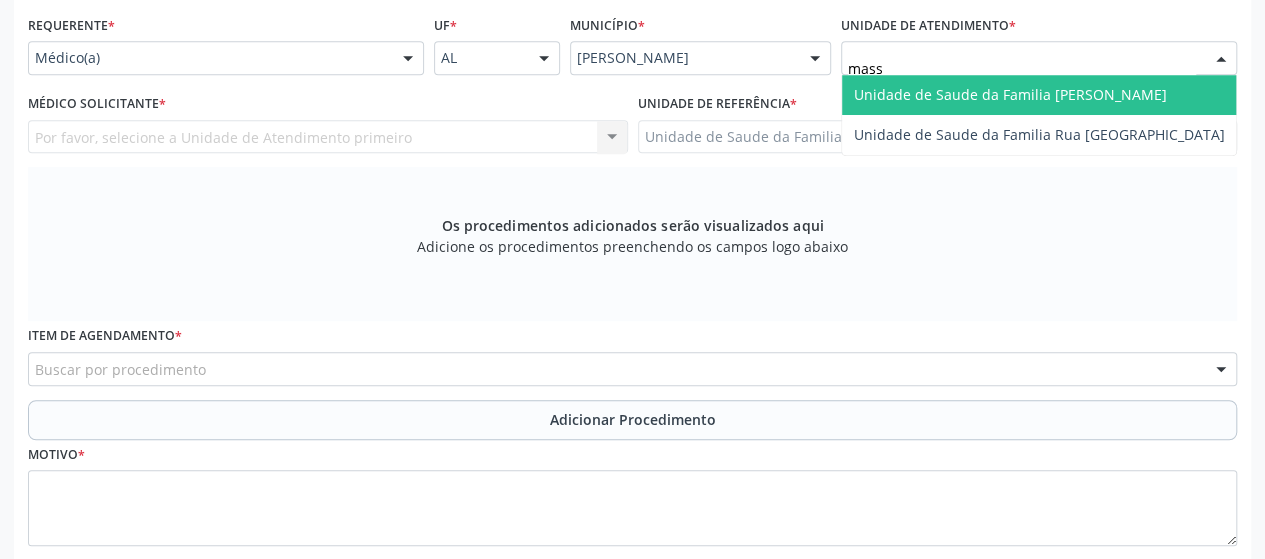 type on "massa" 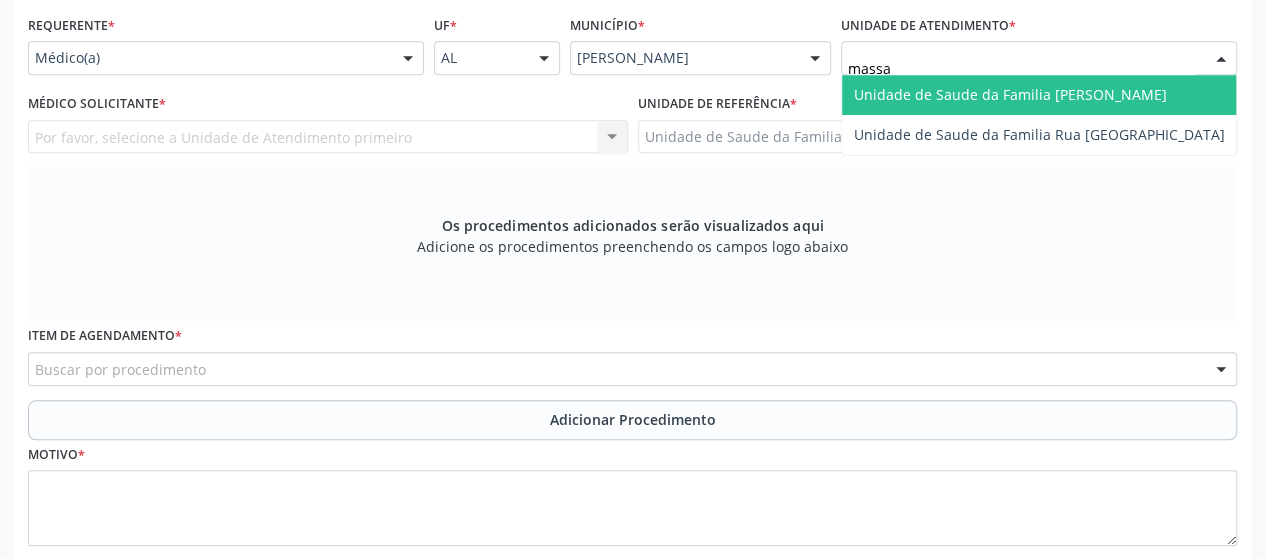 click on "Unidade de Saude da Familia [PERSON_NAME]" at bounding box center (1010, 94) 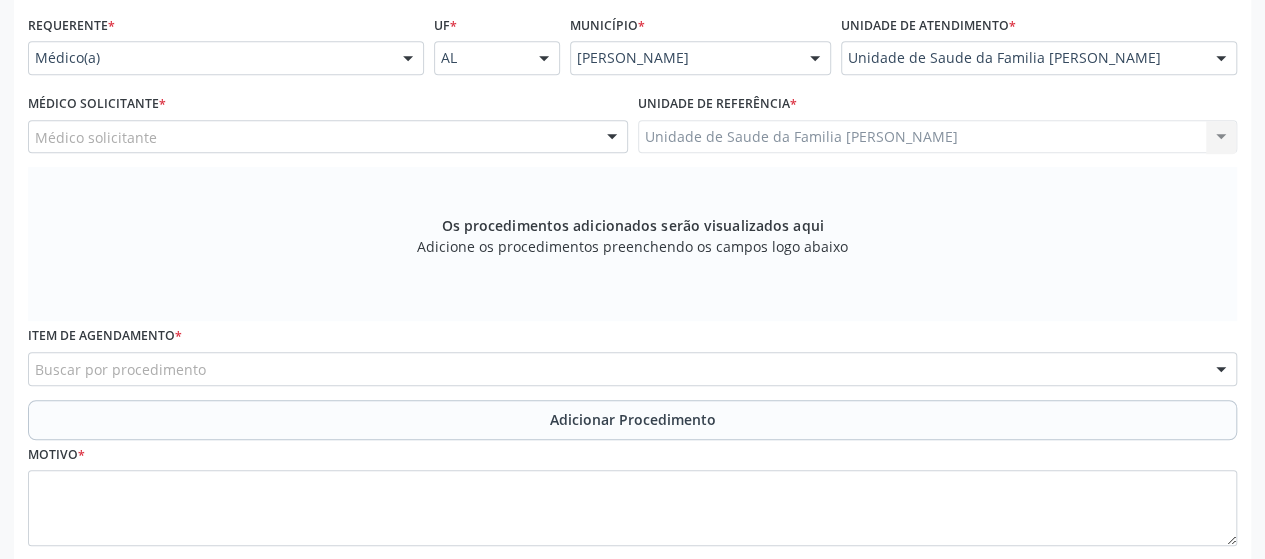 click on "Médico solicitante" at bounding box center [328, 137] 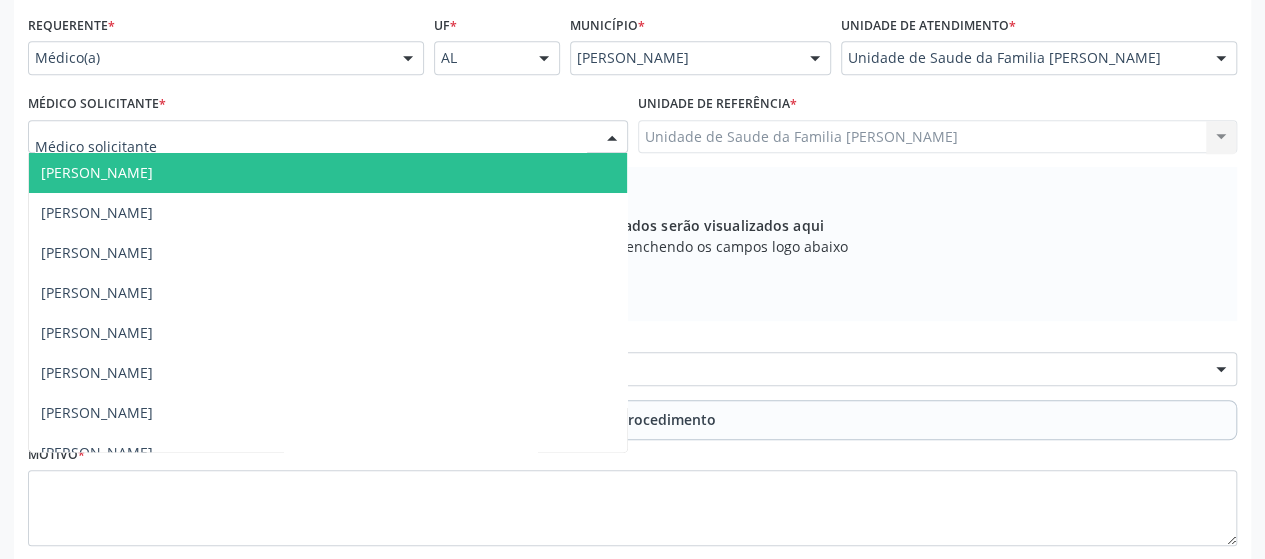 type on "p" 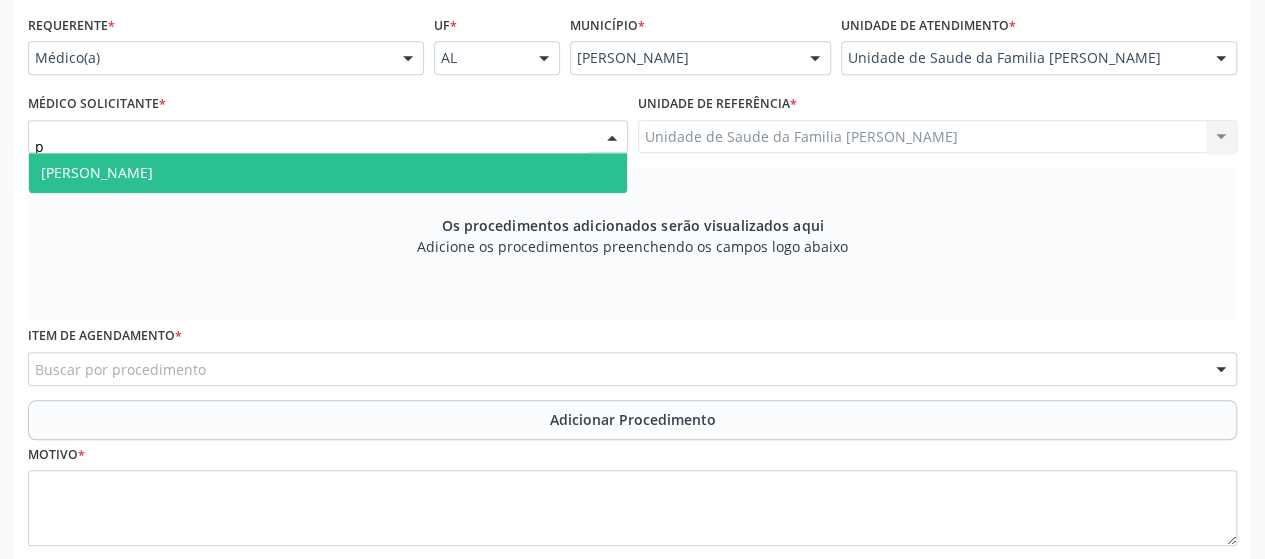 click on "[PERSON_NAME]" at bounding box center [328, 173] 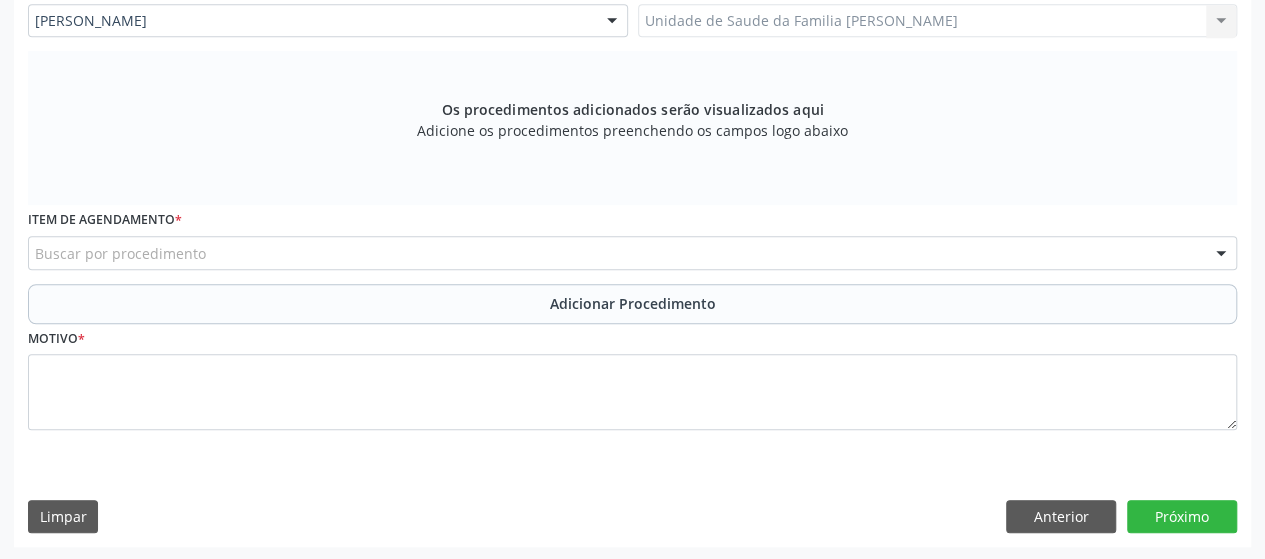 scroll, scrollTop: 568, scrollLeft: 0, axis: vertical 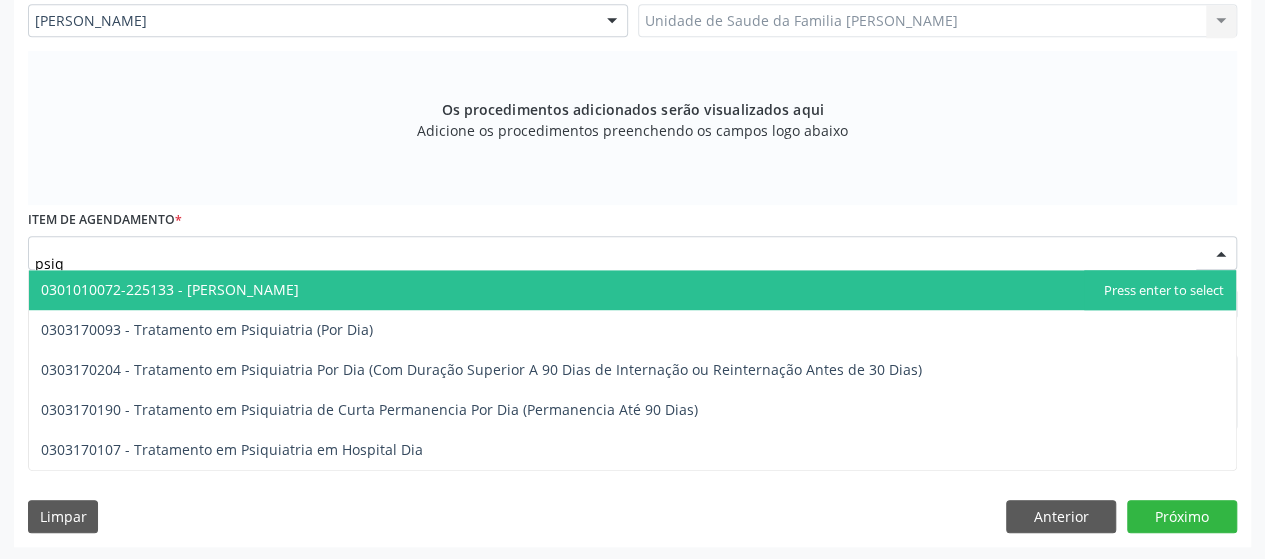 type on "psiqu" 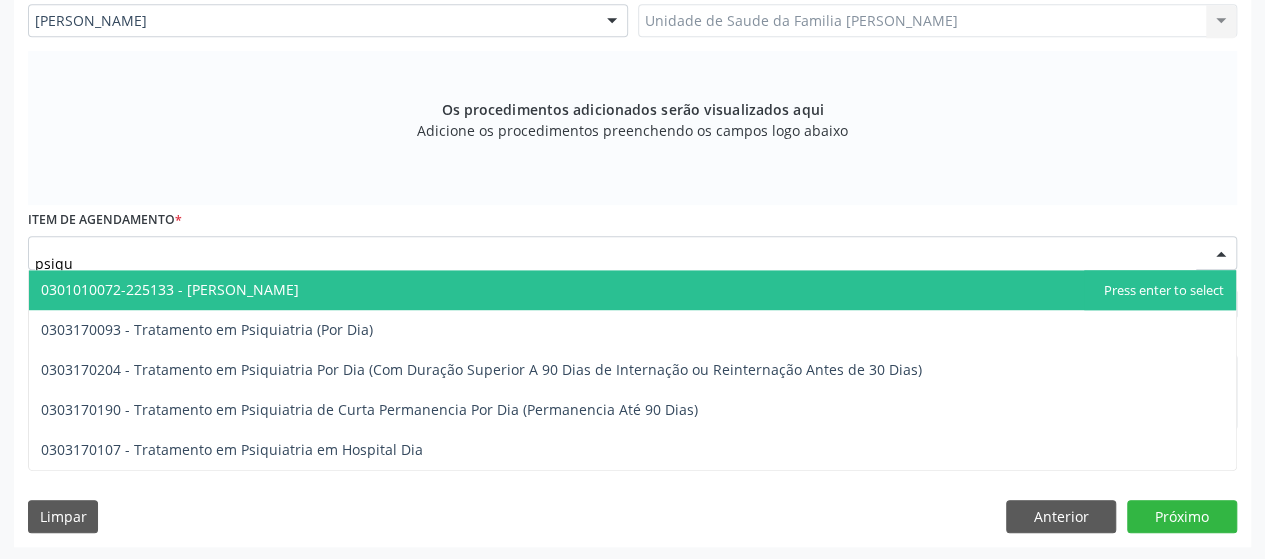 click on "0301010072-225133 - [PERSON_NAME]" at bounding box center (632, 290) 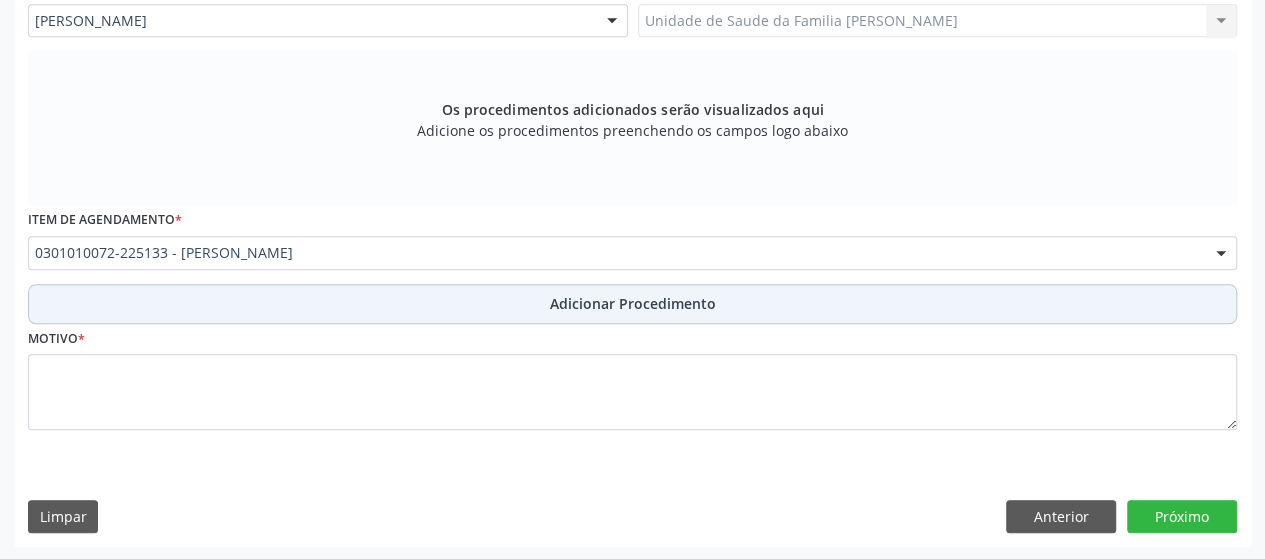 click on "Adicionar Procedimento" at bounding box center (632, 304) 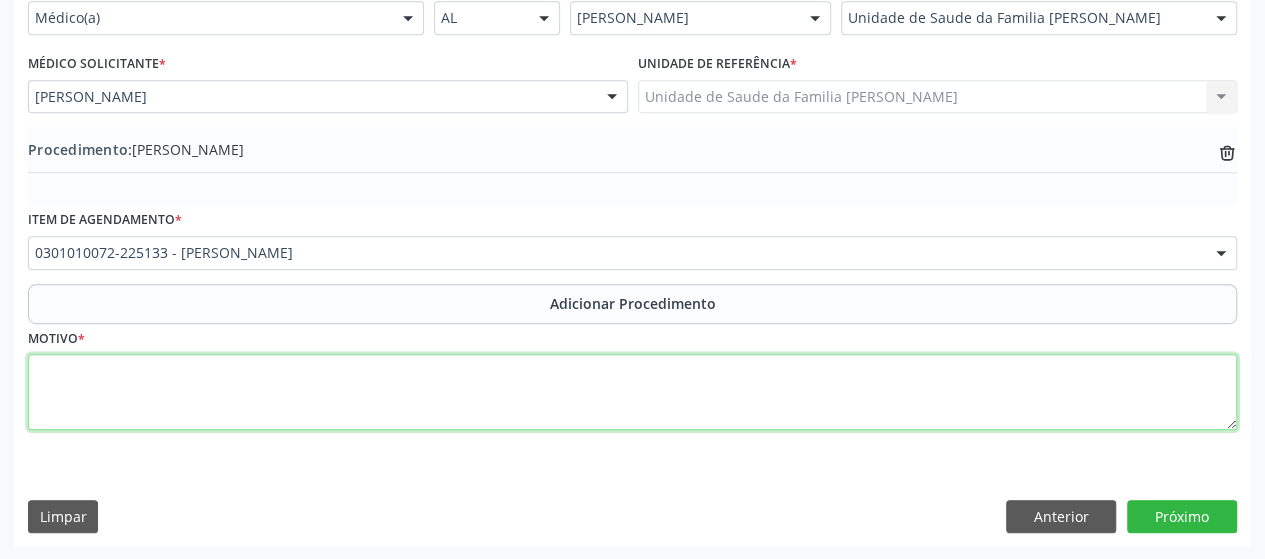 click at bounding box center [632, 392] 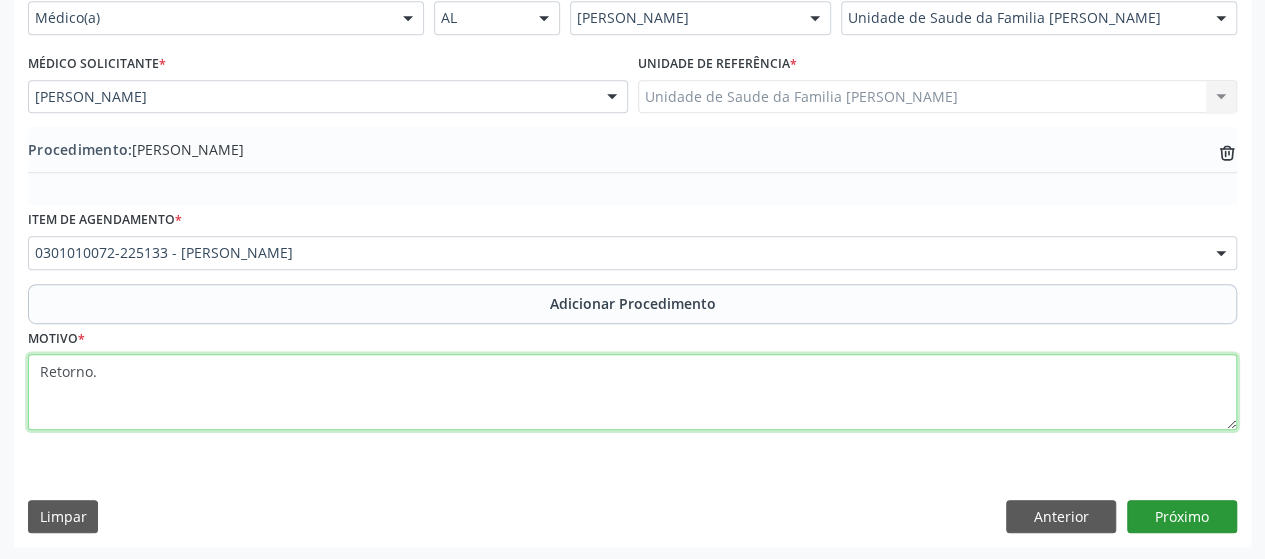 type on "Retorno." 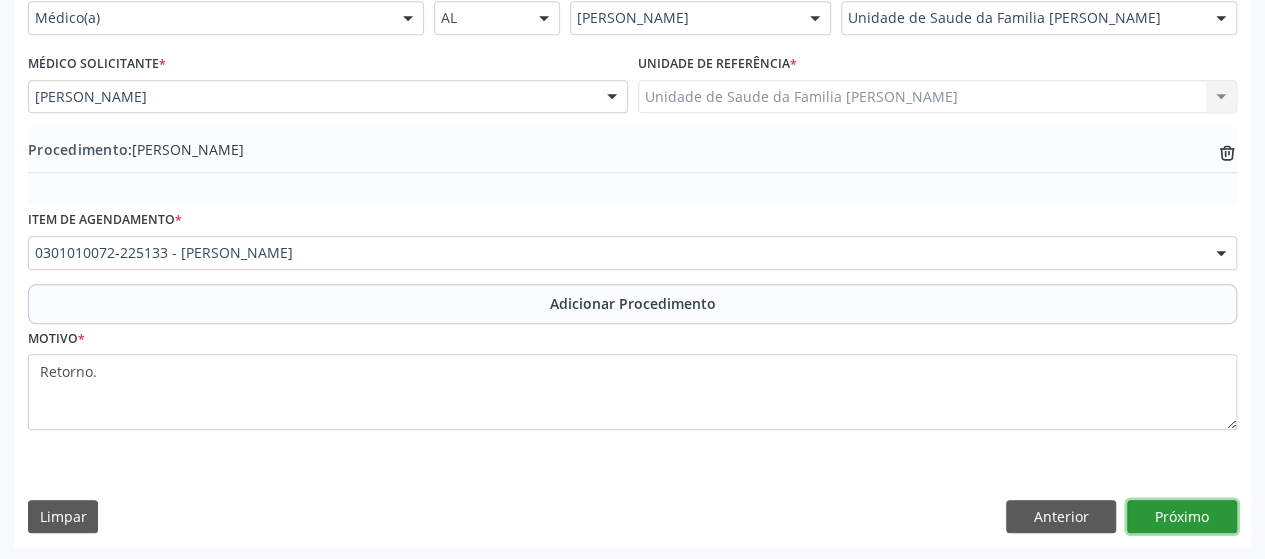 click on "Próximo" at bounding box center (1182, 517) 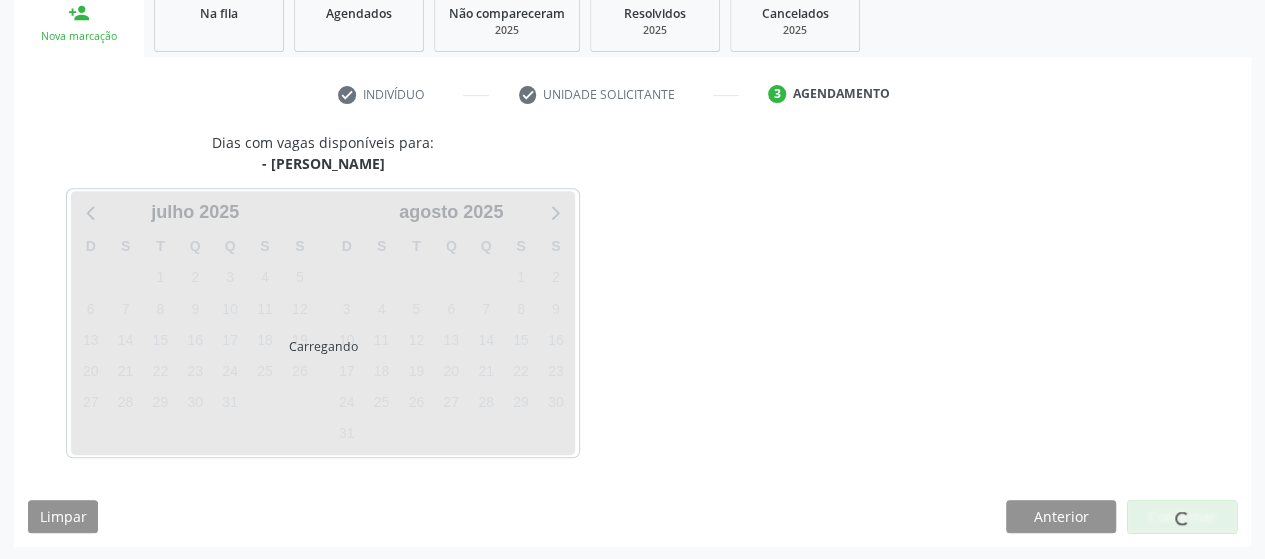 scroll, scrollTop: 396, scrollLeft: 0, axis: vertical 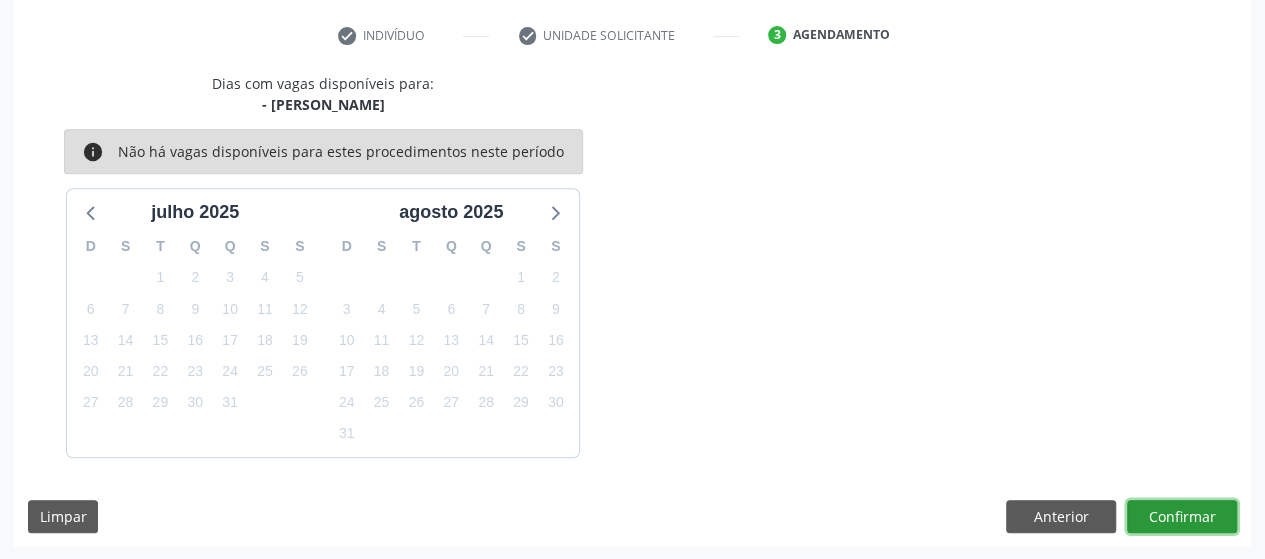 click on "Dias com vagas disponíveis para:
- Médico Psiquiatra
info
Não há vagas disponíveis para estes procedimentos neste período
[DATE] D S T Q Q S S 29 30 1 2 3 4 5 6 7 8 9 10 11 12 13 14 15 16 17 18 19 20 21 22 23 24 25 26 27 28 29 30 31 1 2 3 4 5 6 7 8 [DATE] D S T Q Q S S 27 28 29 30 31 1 2 3 4 5 6 7 8 9 10 11 12 13 14 15 16 17 18 19 20 21 22 23 24 25 26 27 28 29 30 31 1 2 3 4 5 6
Limpar
Anterior
Confirmar" at bounding box center (632, 310) 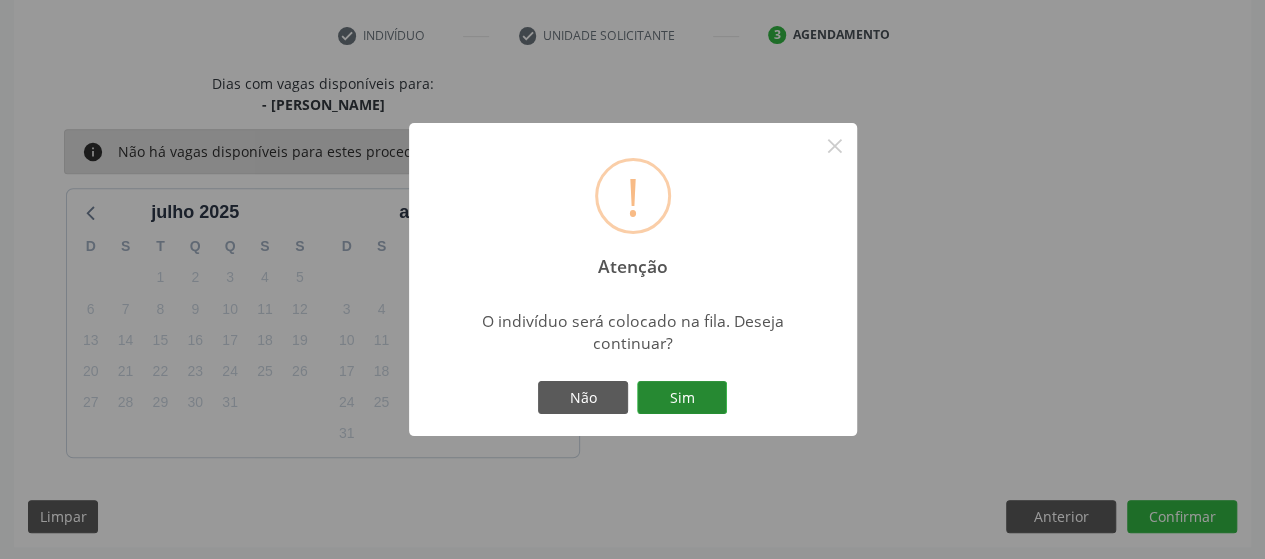 click on "Sim" at bounding box center [682, 398] 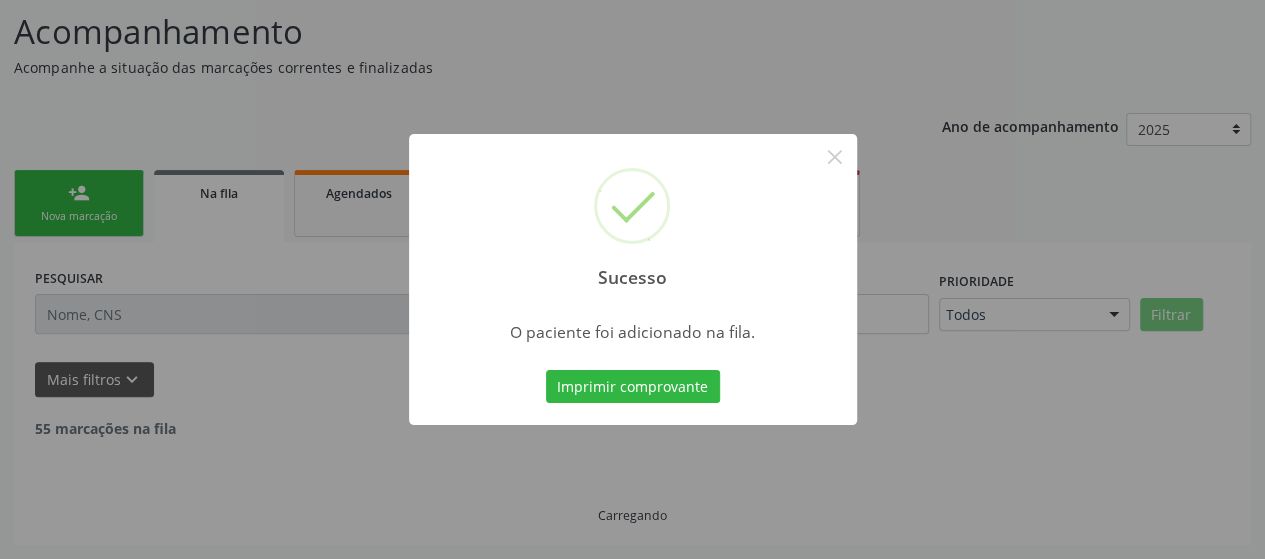 scroll, scrollTop: 134, scrollLeft: 0, axis: vertical 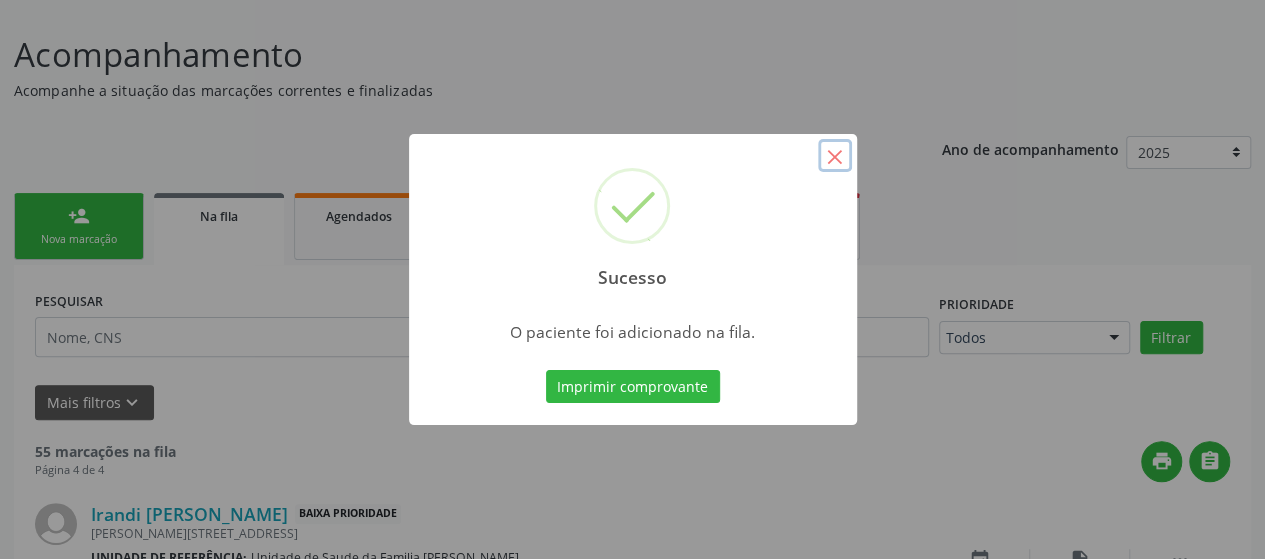 click on "×" at bounding box center [835, 156] 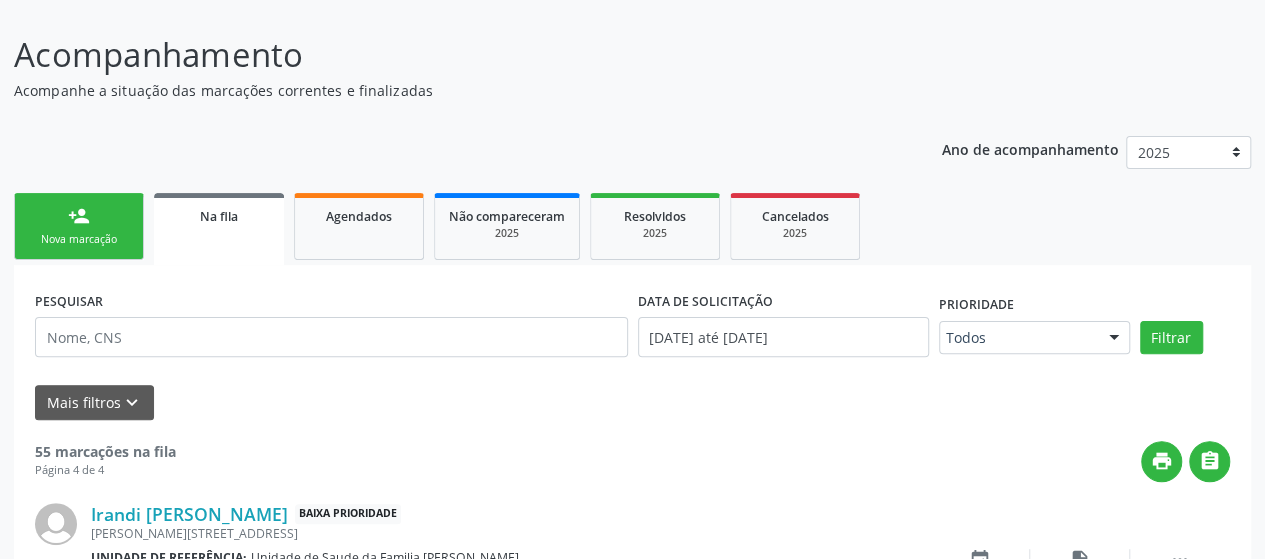 click on "Nova marcação" at bounding box center (79, 239) 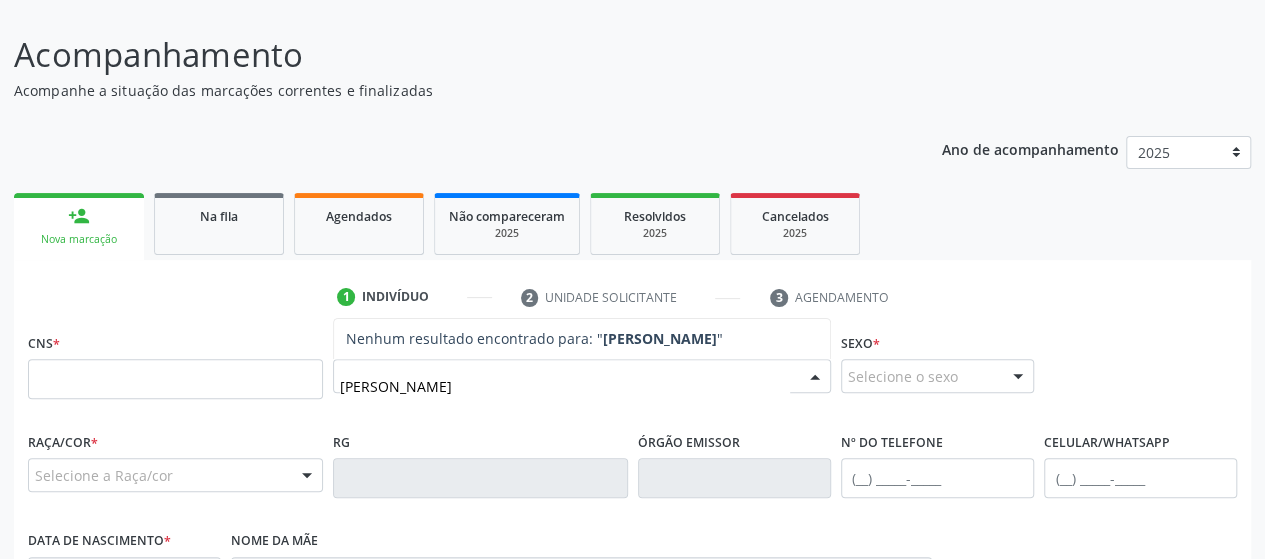 type on "[PERSON_NAME]" 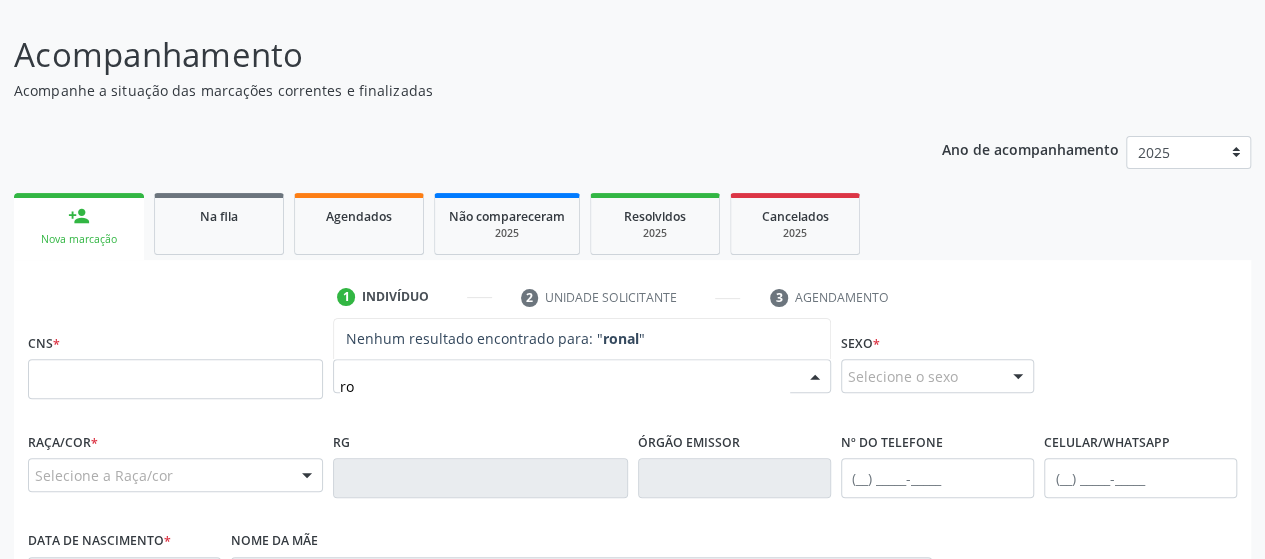 type on "r" 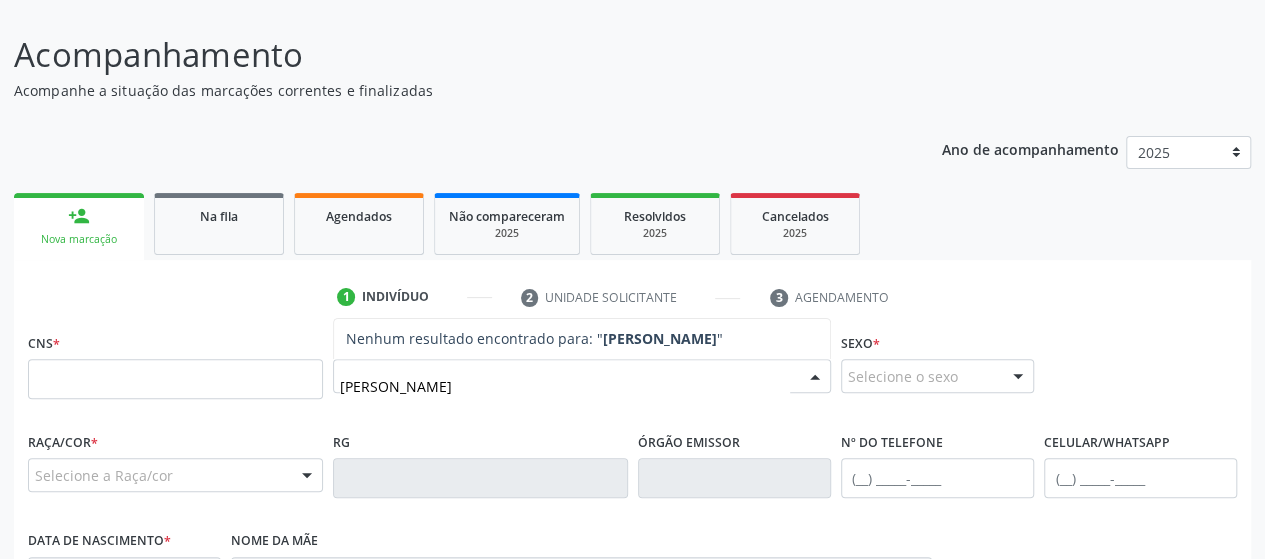 click on "Nenhum resultado encontrado para: " [PERSON_NAME]  "" at bounding box center [582, 339] 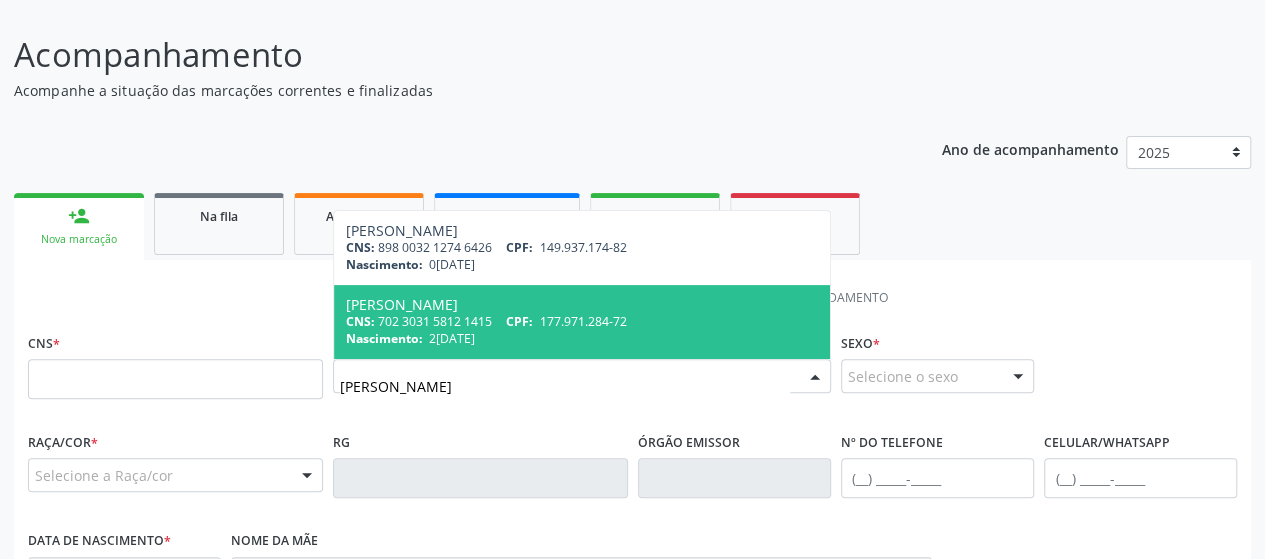 click on "CPF:" at bounding box center [519, 321] 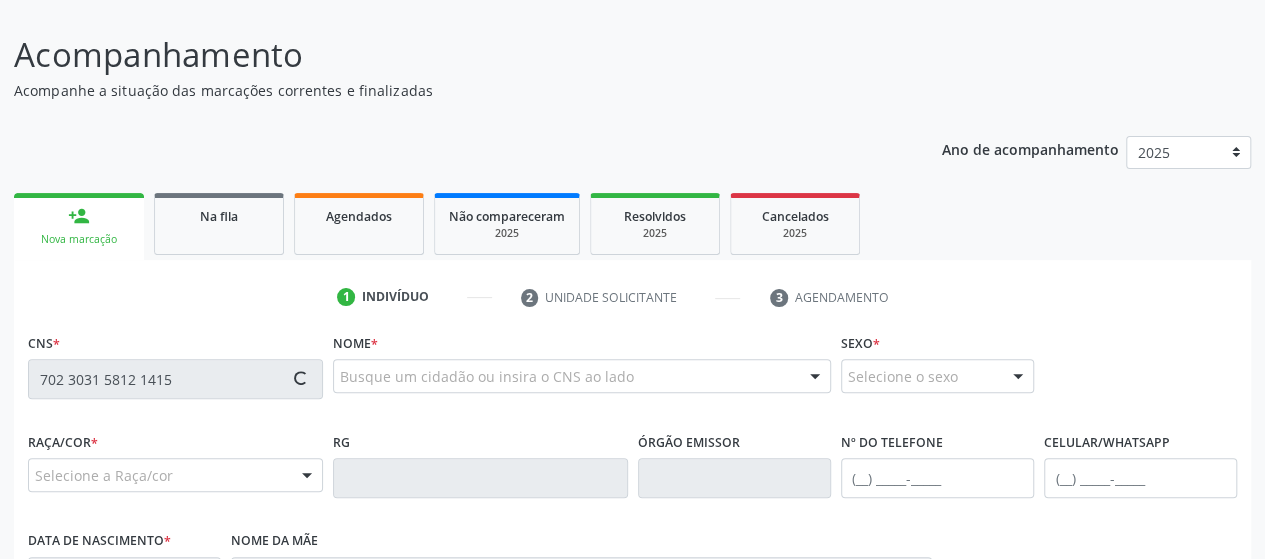 type on "702 3031 5812 1415" 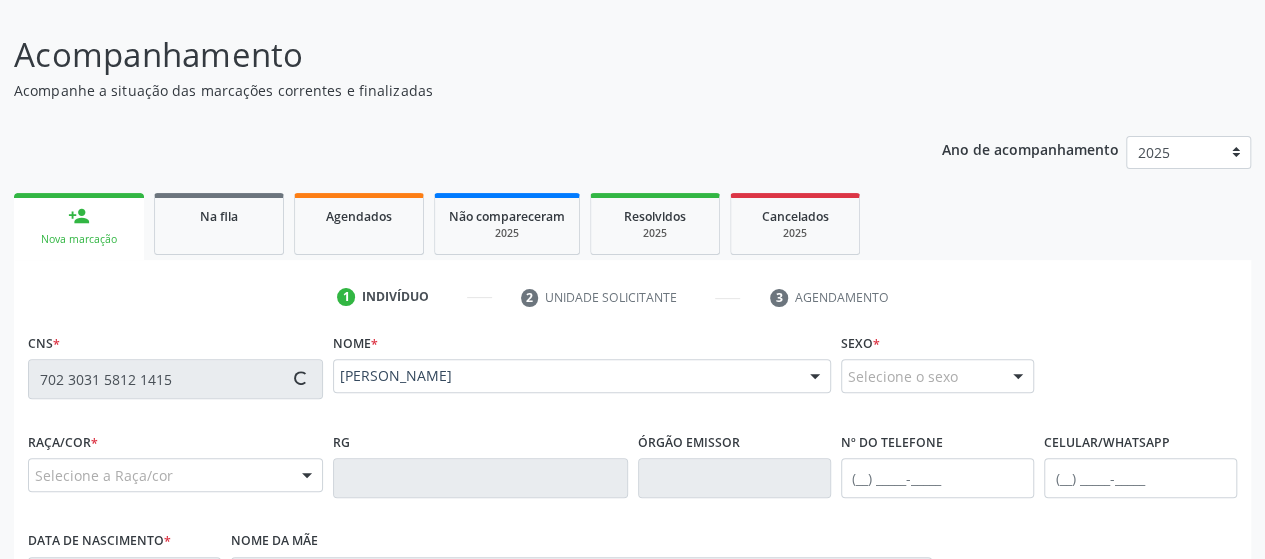 scroll, scrollTop: 334, scrollLeft: 0, axis: vertical 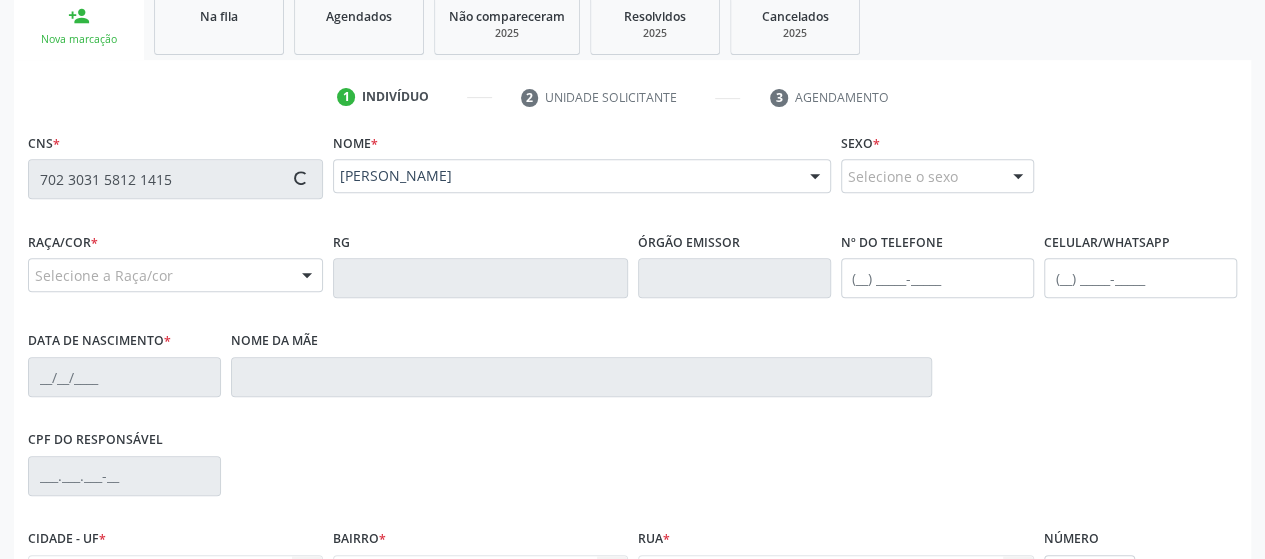 type on "[PHONE_NUMBER]" 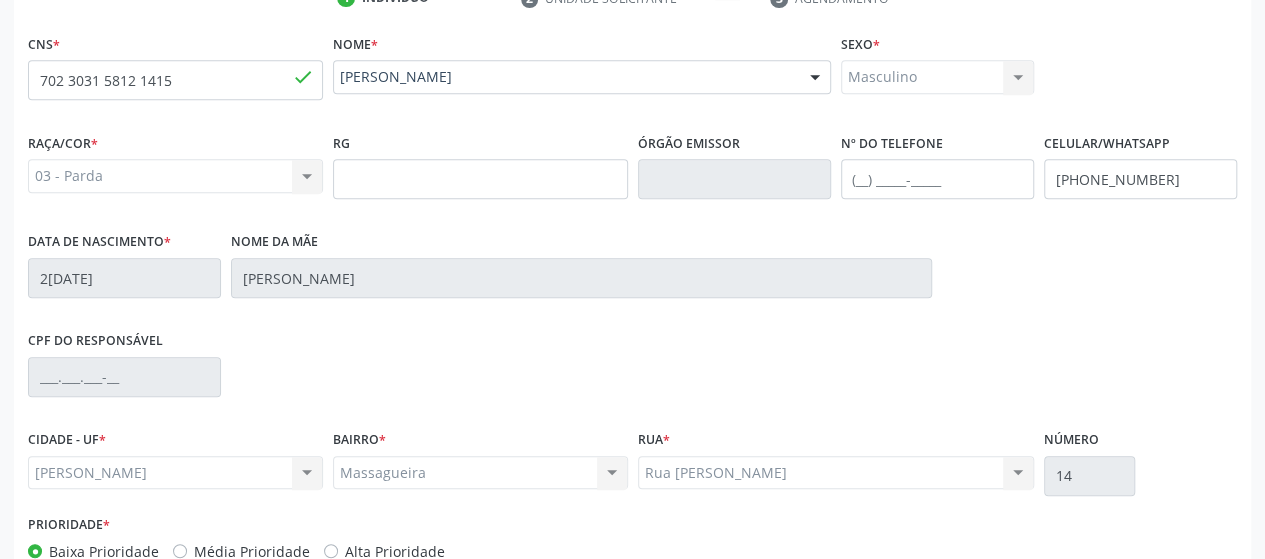 scroll, scrollTop: 434, scrollLeft: 0, axis: vertical 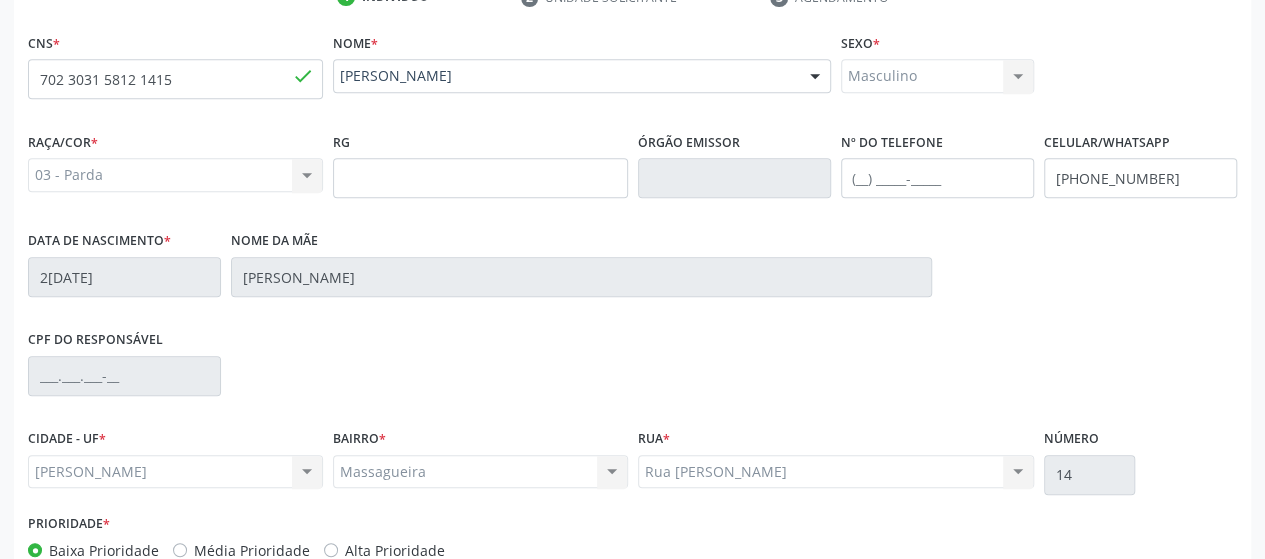 click on "CIDADE - UF
*
[PERSON_NAME] resultado encontrado para: "   "
Não há nenhuma opção para ser exibida.
BAIRRO
*
[GEOGRAPHIC_DATA] resultado encontrado para: "   "
Não há nenhuma opção para ser exibida.
Rua
*
[GEOGRAPHIC_DATA] Lemos         Rua [PERSON_NAME] resultado encontrado para: "   "
Não há nenhuma opção para ser exibida.
Número
14" at bounding box center [632, 466] 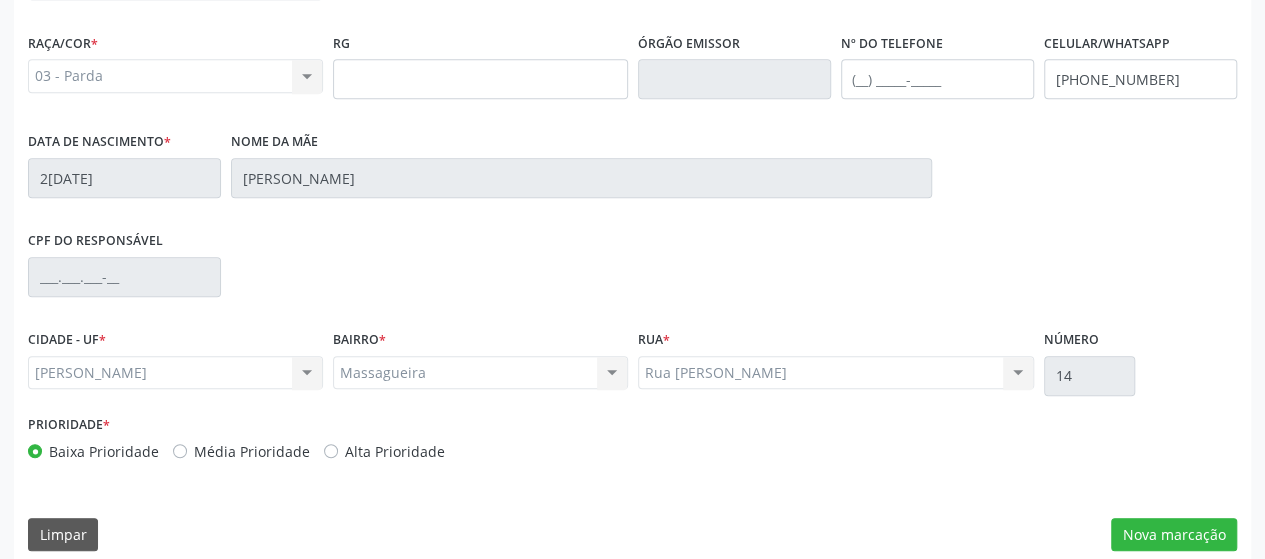 scroll, scrollTop: 552, scrollLeft: 0, axis: vertical 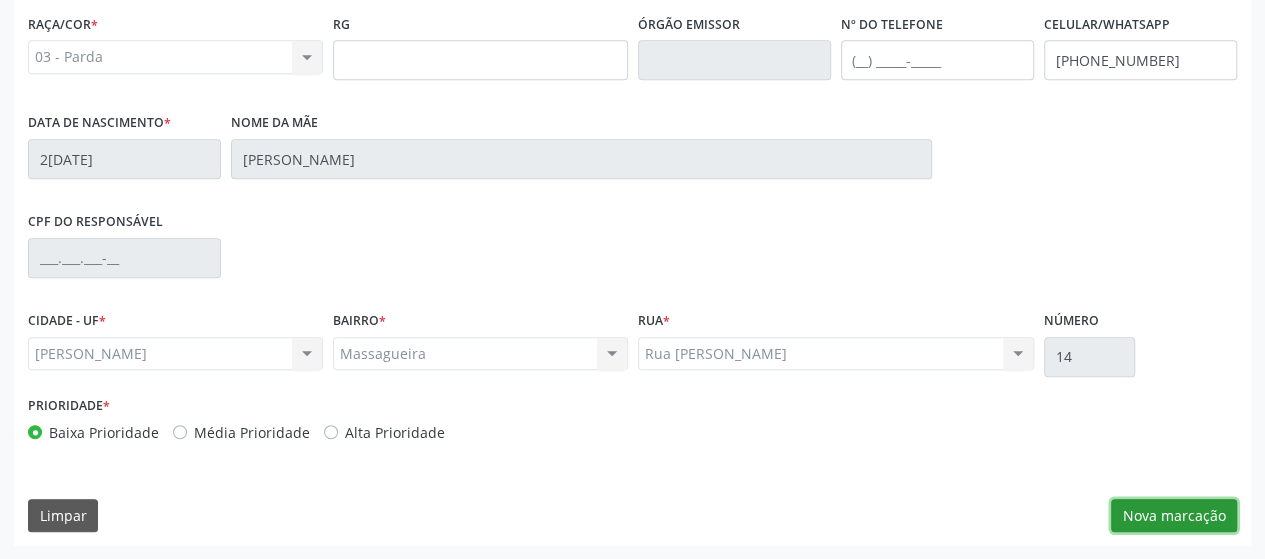click on "Nova marcação" at bounding box center [1174, 516] 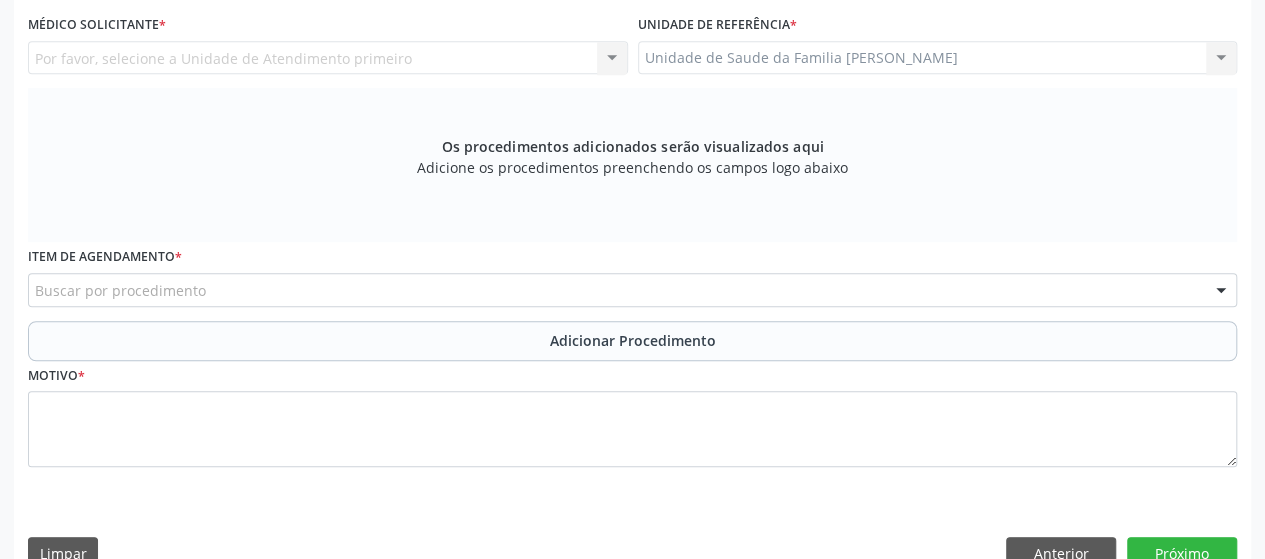 scroll, scrollTop: 268, scrollLeft: 0, axis: vertical 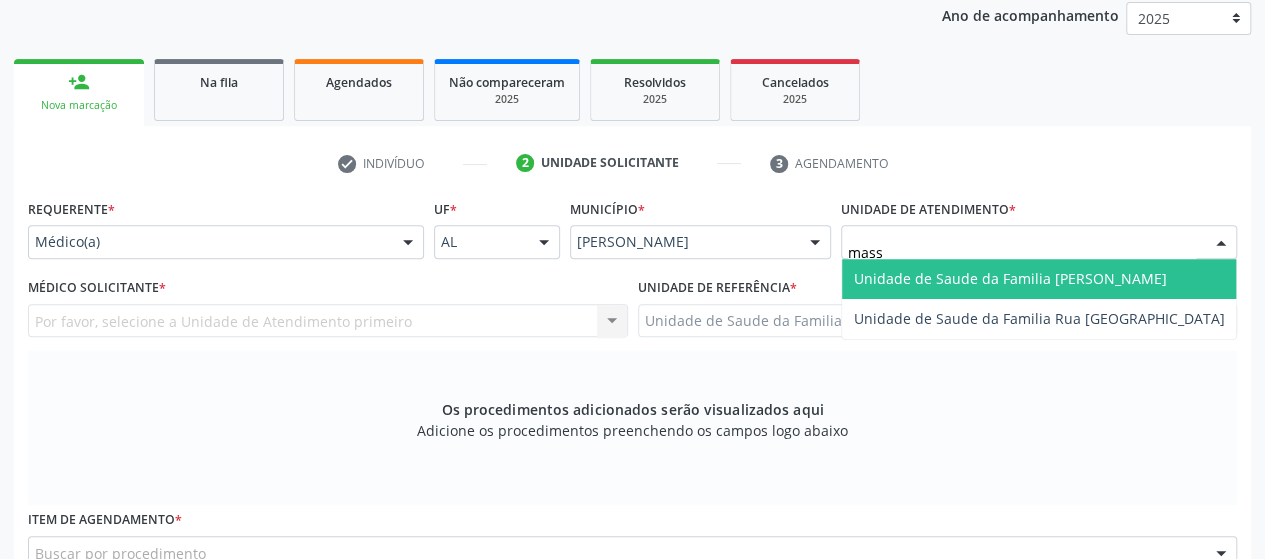 type on "massa" 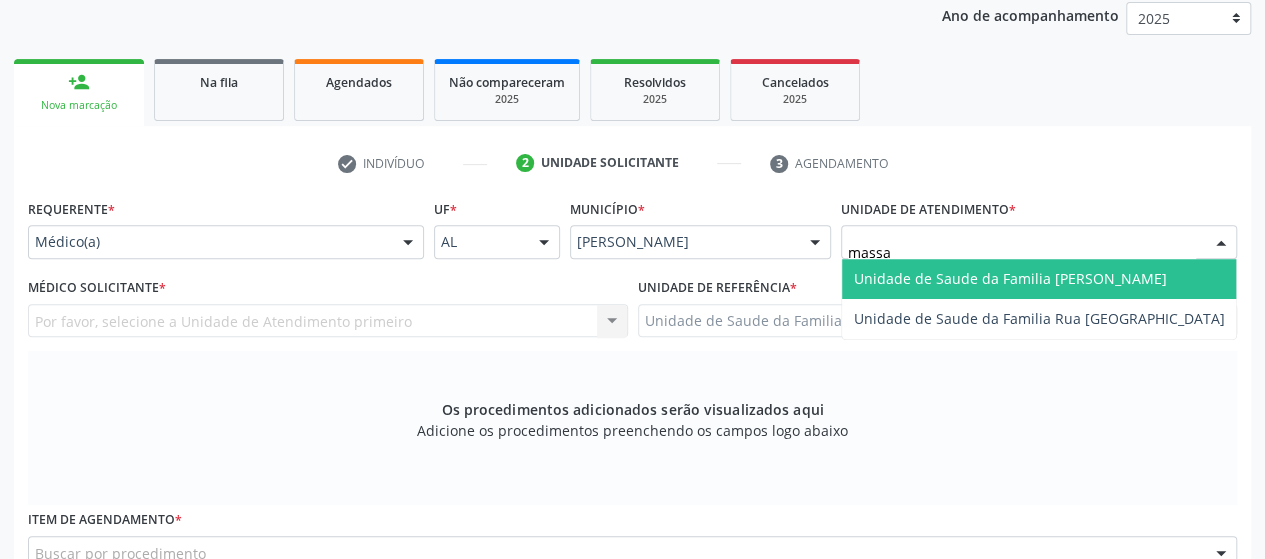 click on "Unidade de Saude da Familia [PERSON_NAME]" at bounding box center [1039, 279] 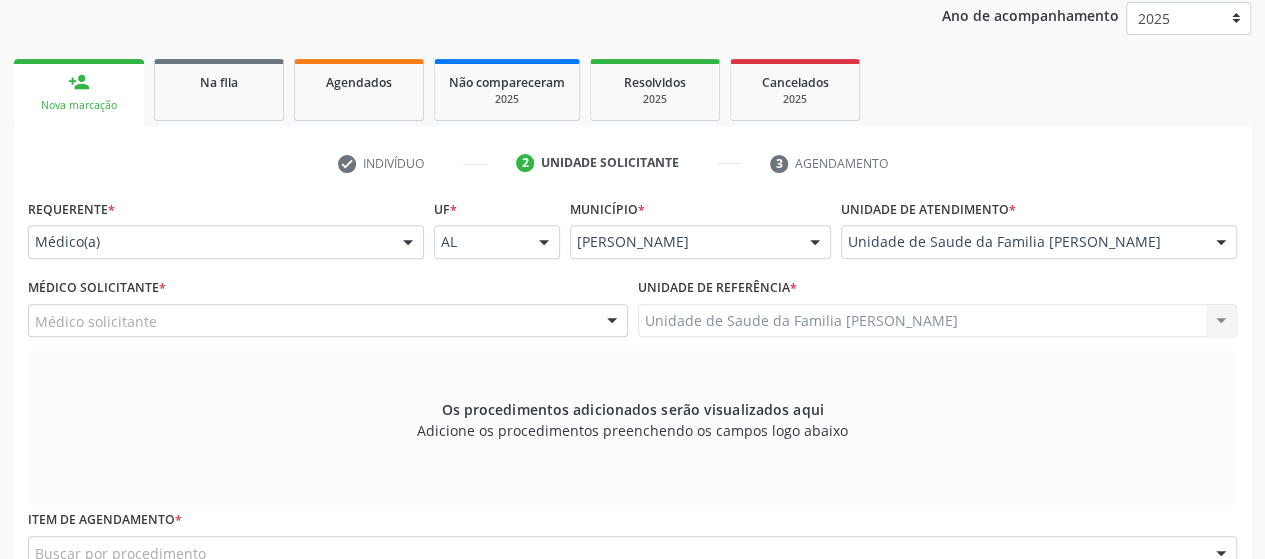 click on "Médico solicitante" at bounding box center (328, 321) 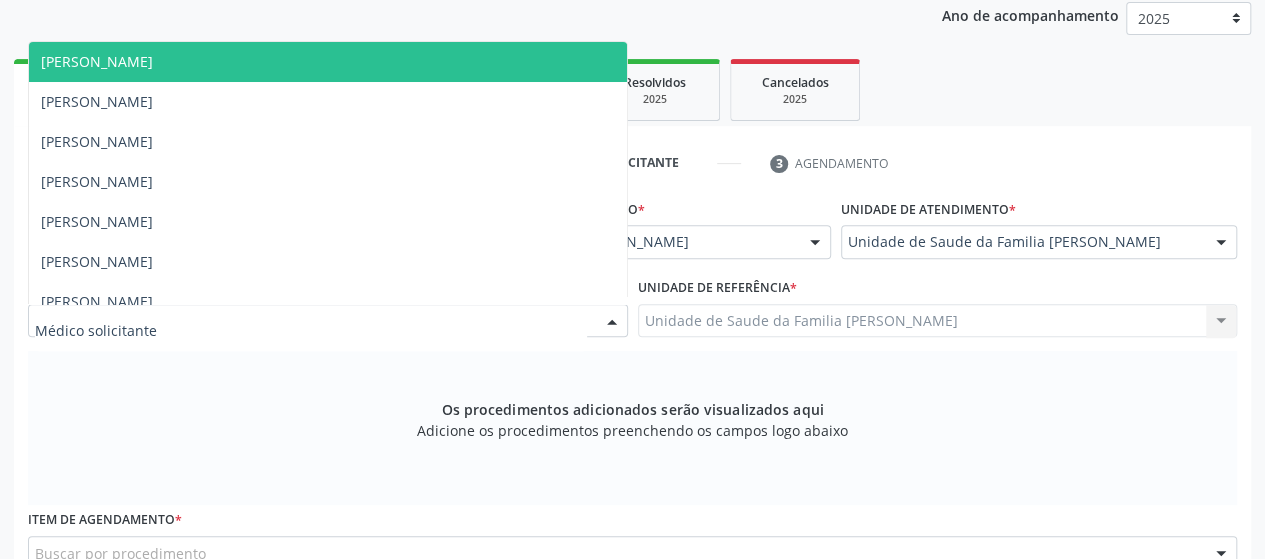 type on "p" 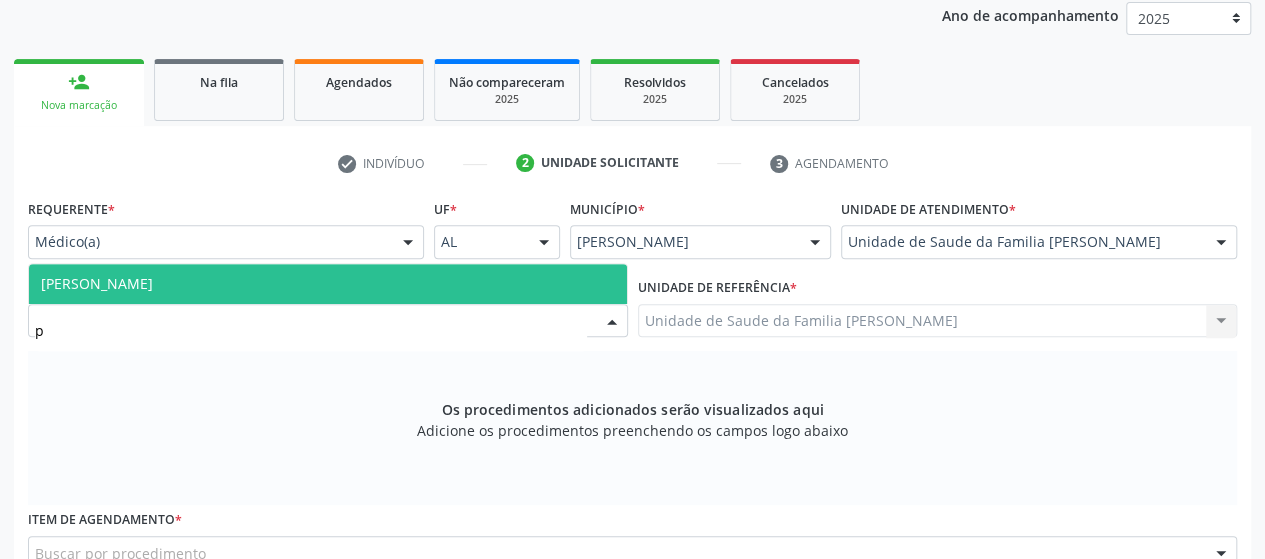 click on "[PERSON_NAME]" at bounding box center [328, 284] 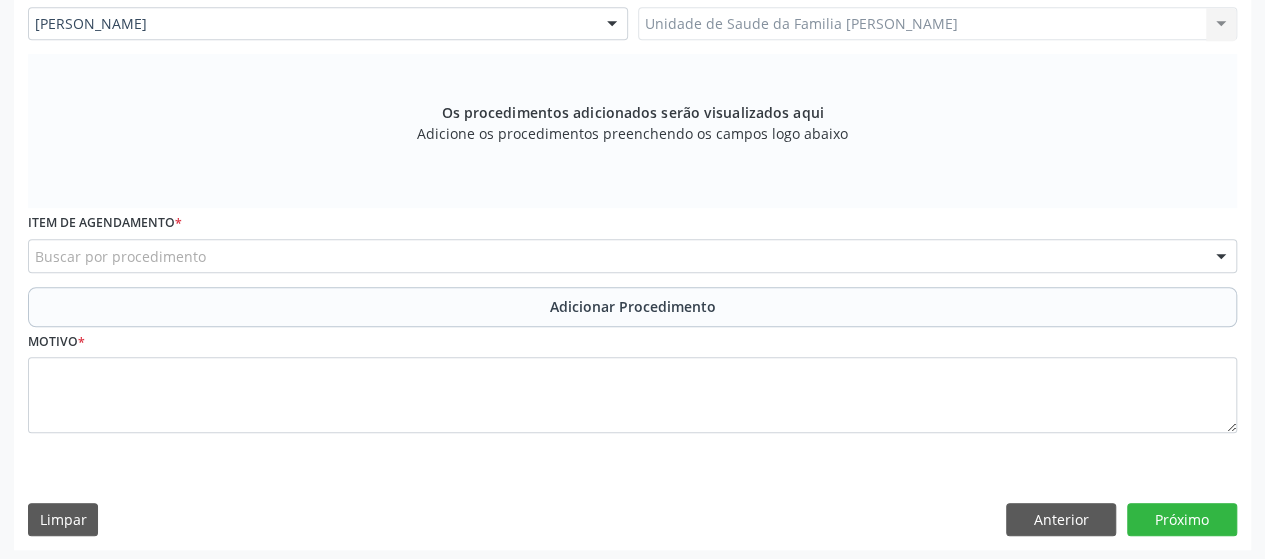 scroll, scrollTop: 568, scrollLeft: 0, axis: vertical 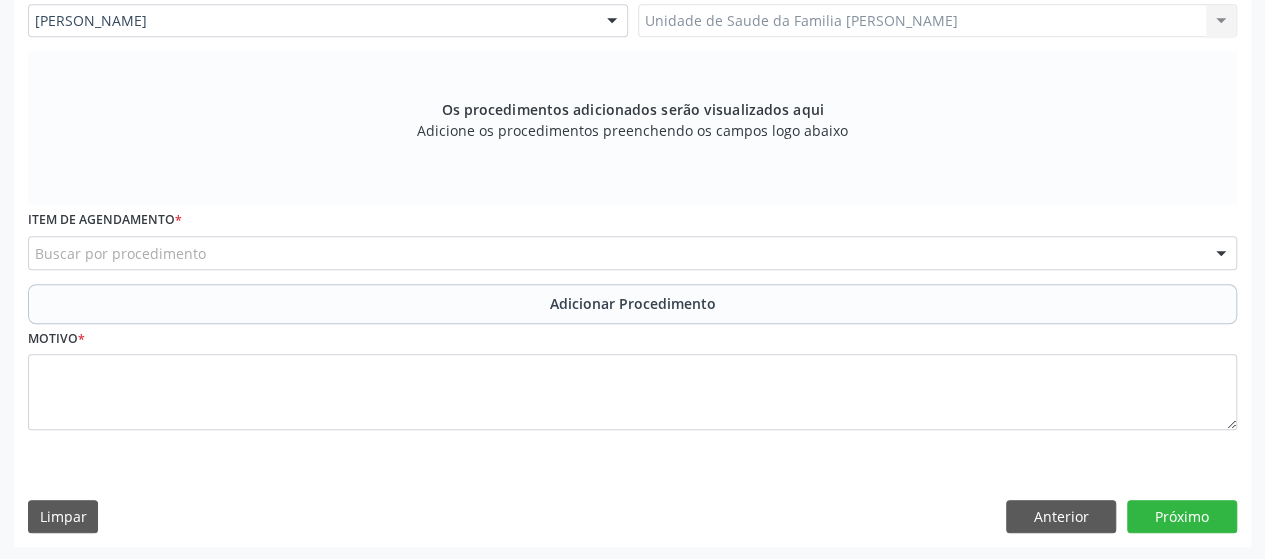click on "Buscar por procedimento" at bounding box center (632, 253) 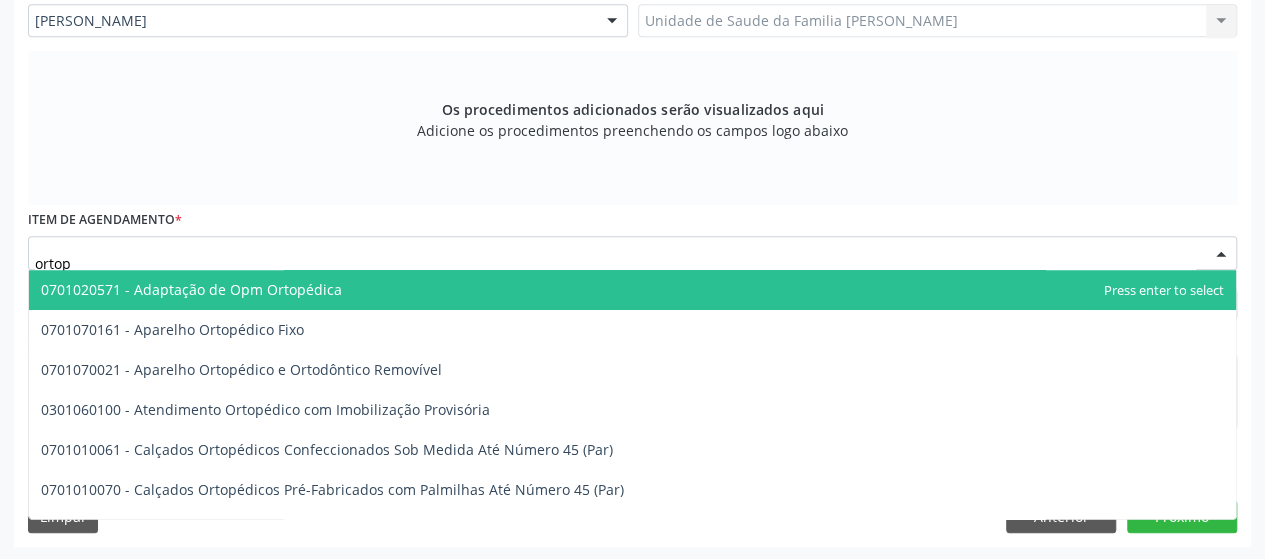 type on "ortope" 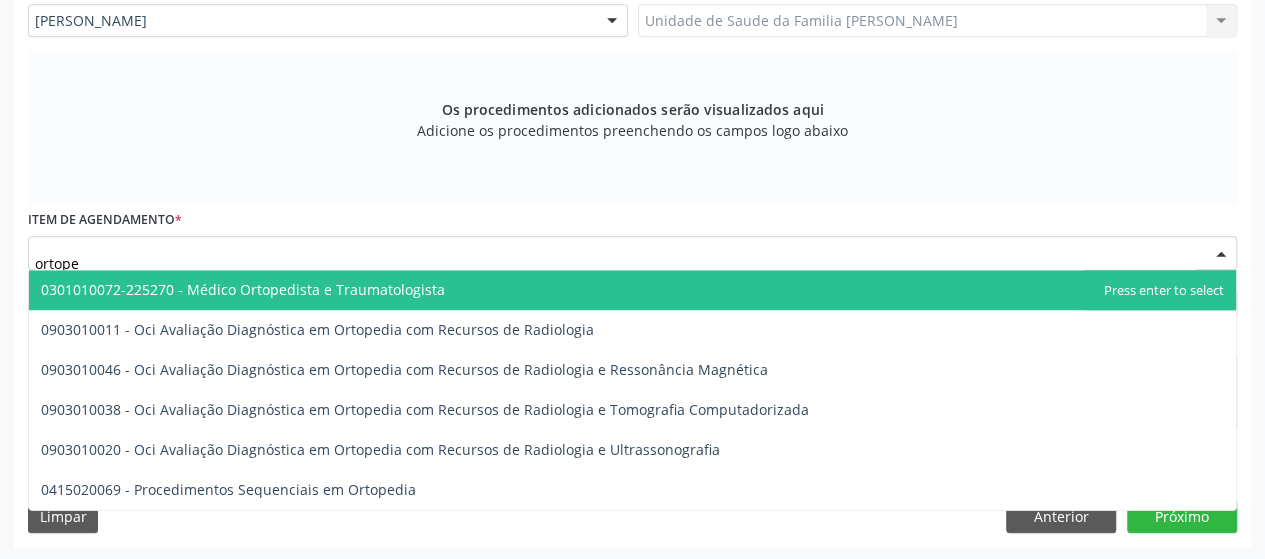 click on "0301010072-225270 - Médico Ortopedista e Traumatologista" at bounding box center (243, 289) 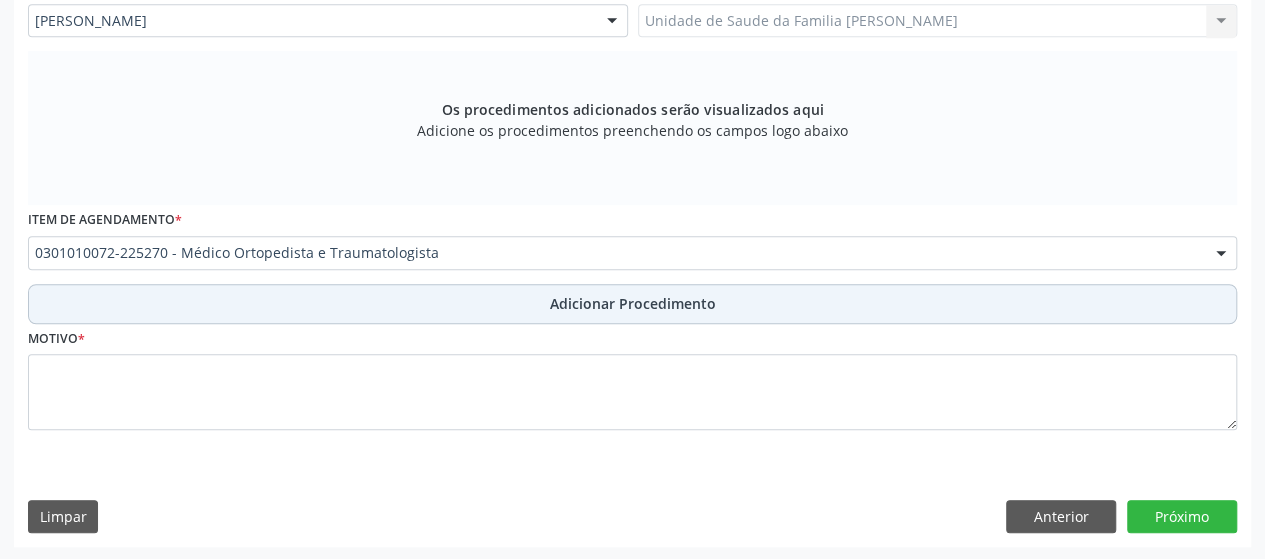 click on "Adicionar Procedimento" at bounding box center (632, 304) 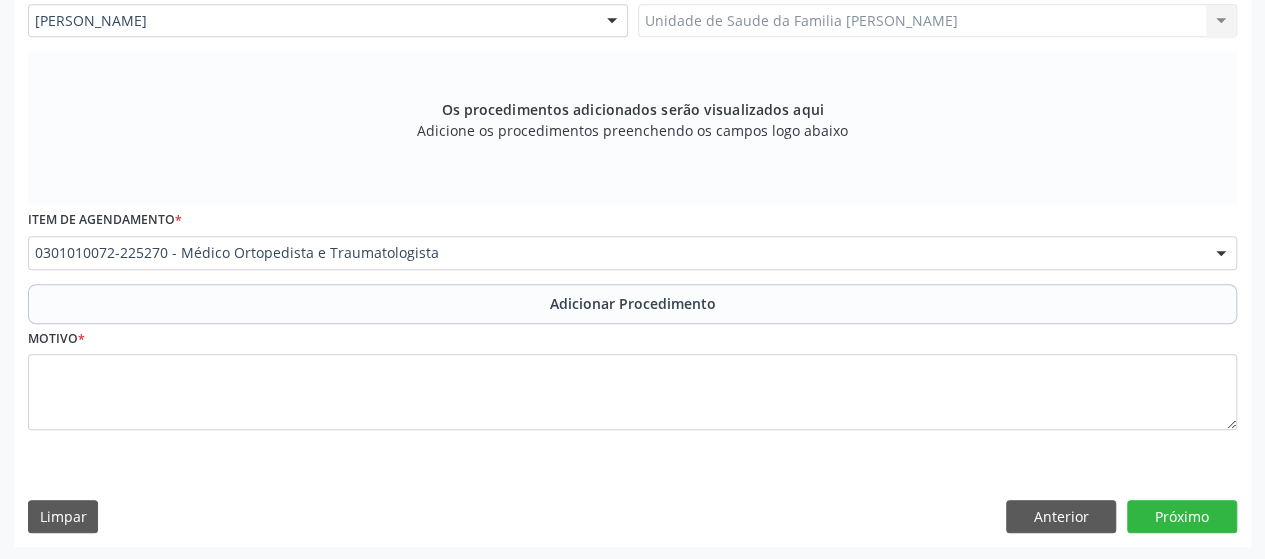 scroll, scrollTop: 492, scrollLeft: 0, axis: vertical 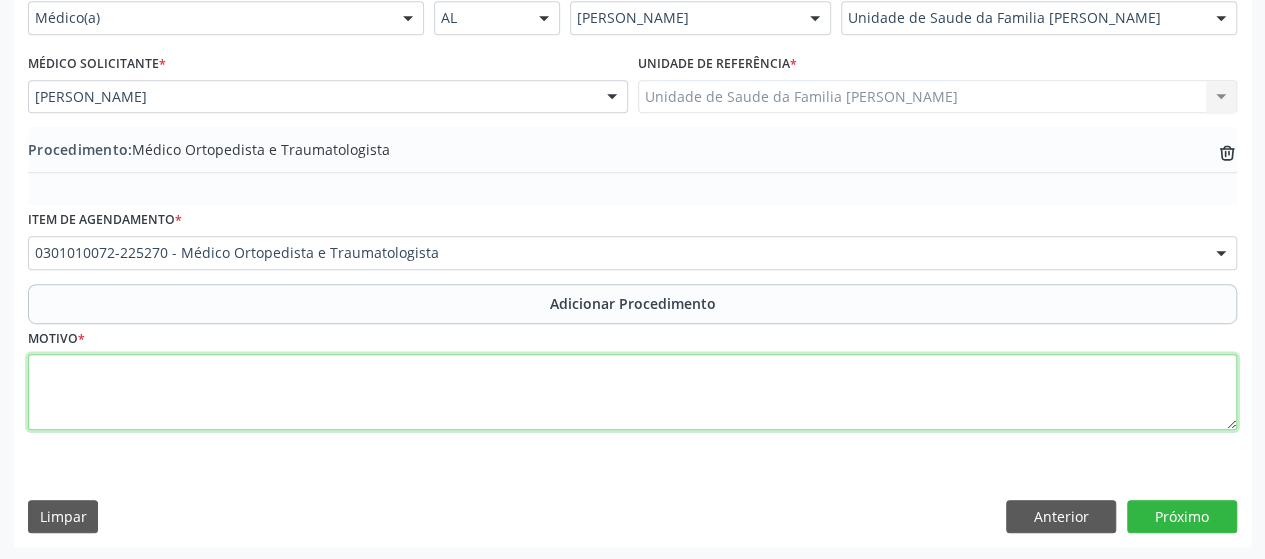 click at bounding box center (632, 392) 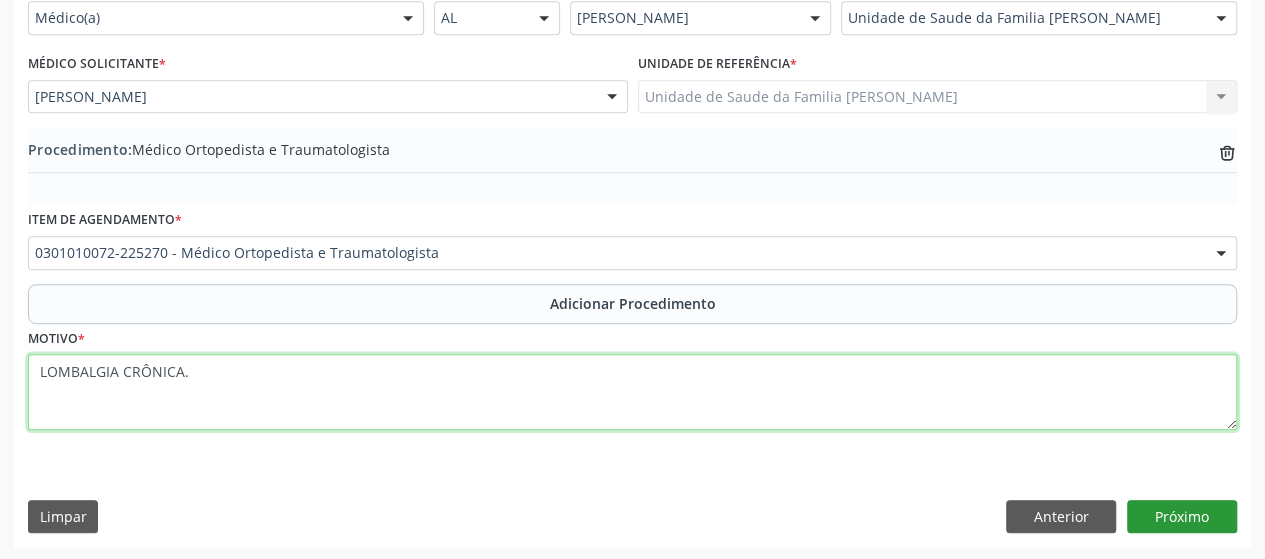type on "LOMBALGIA CRÔNICA." 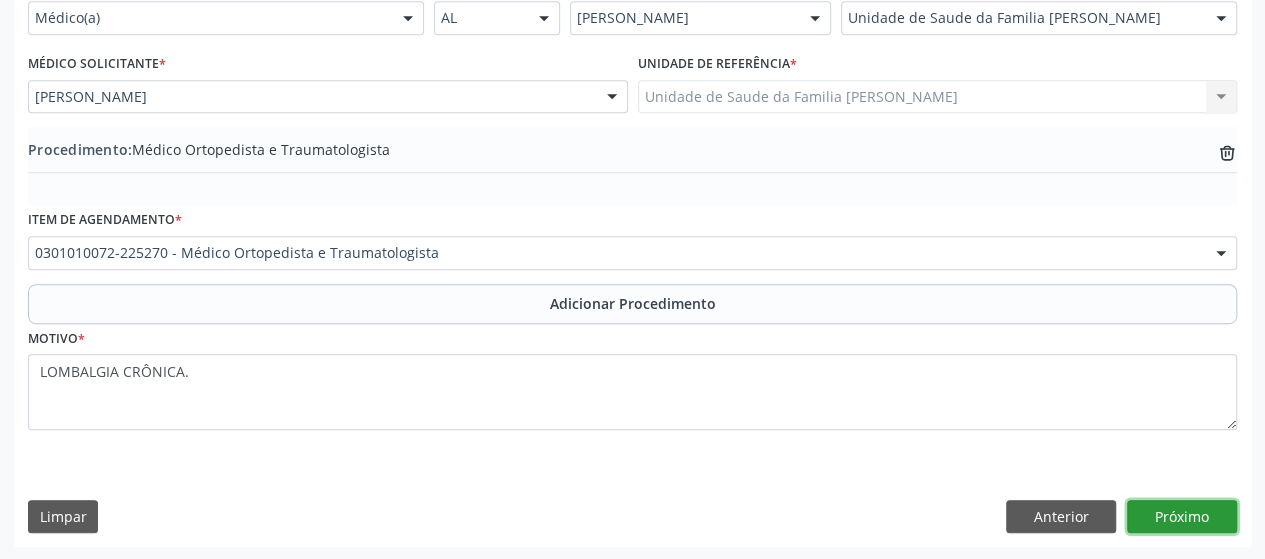 click on "Próximo" at bounding box center [1182, 517] 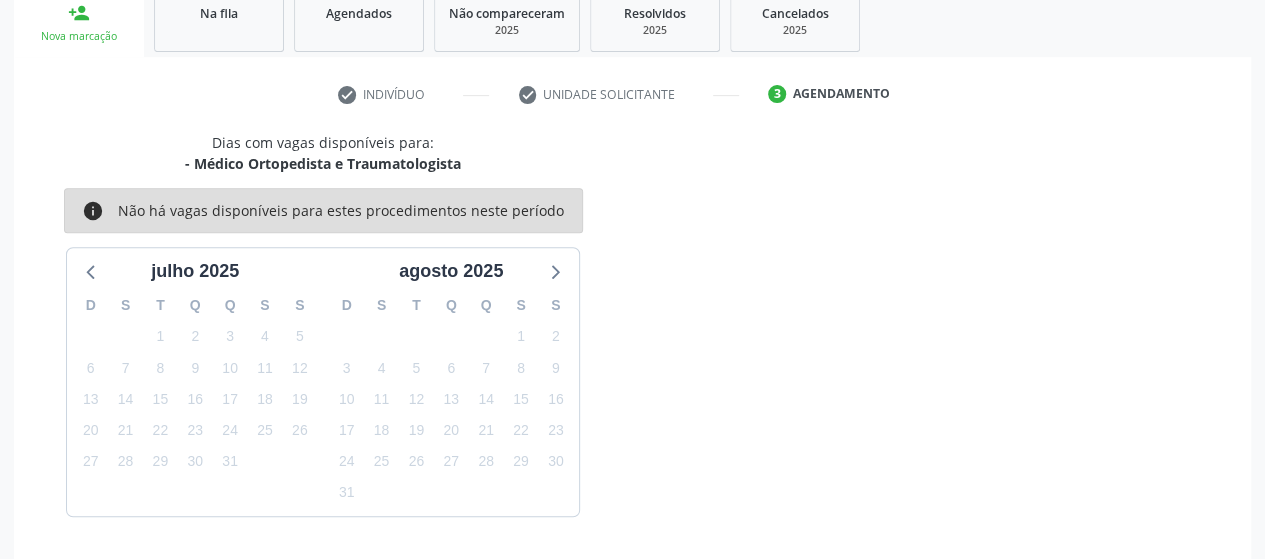 scroll, scrollTop: 396, scrollLeft: 0, axis: vertical 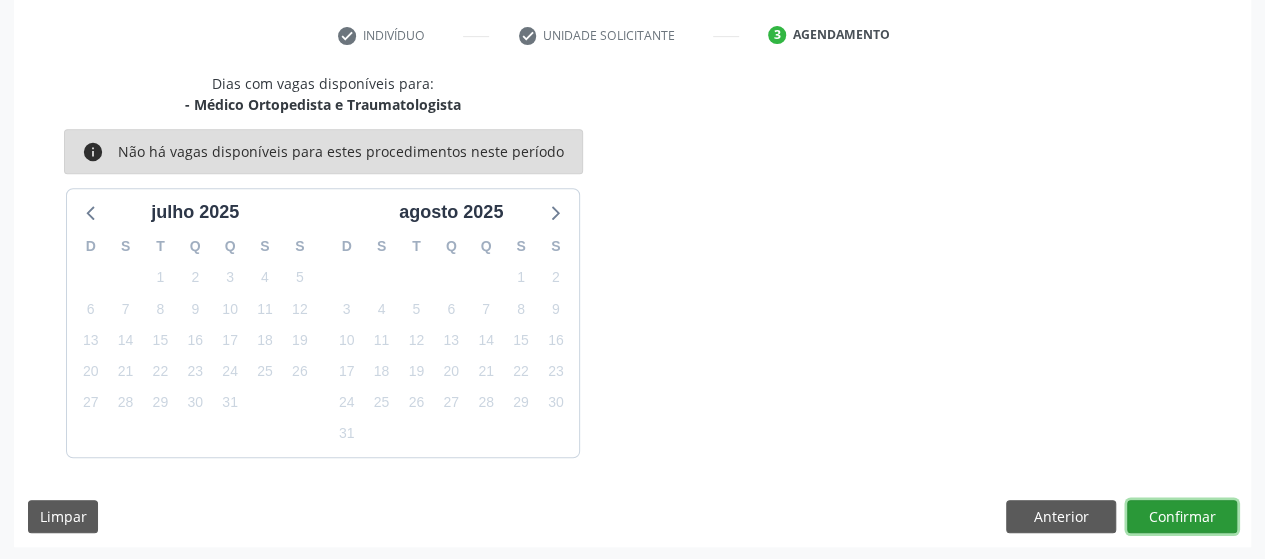 click on "Confirmar" at bounding box center (1182, 517) 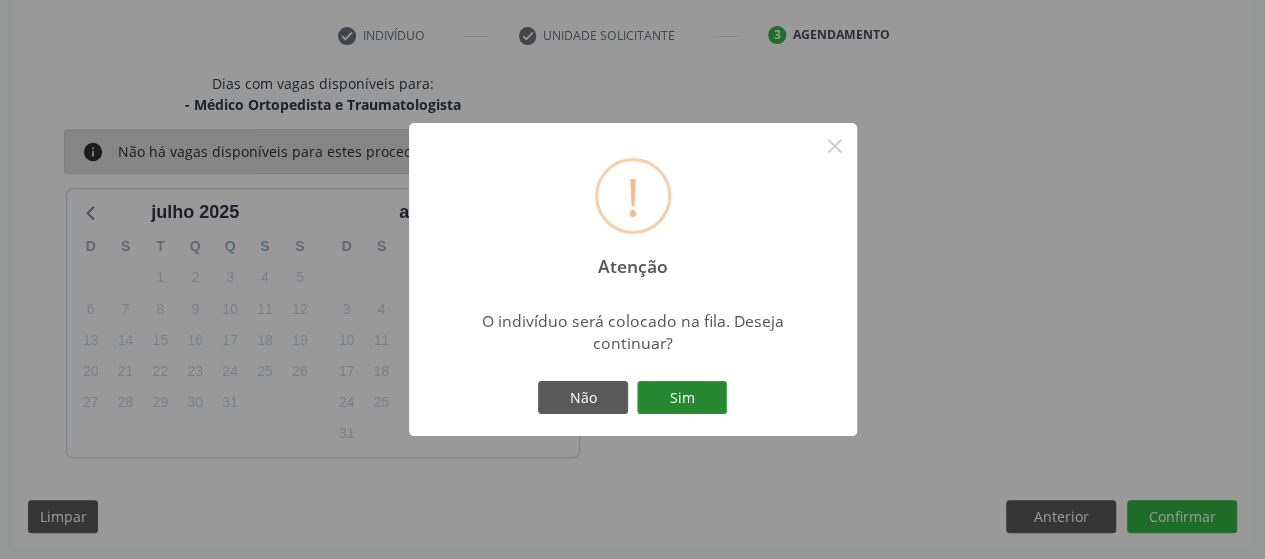 click on "Sim" at bounding box center [682, 398] 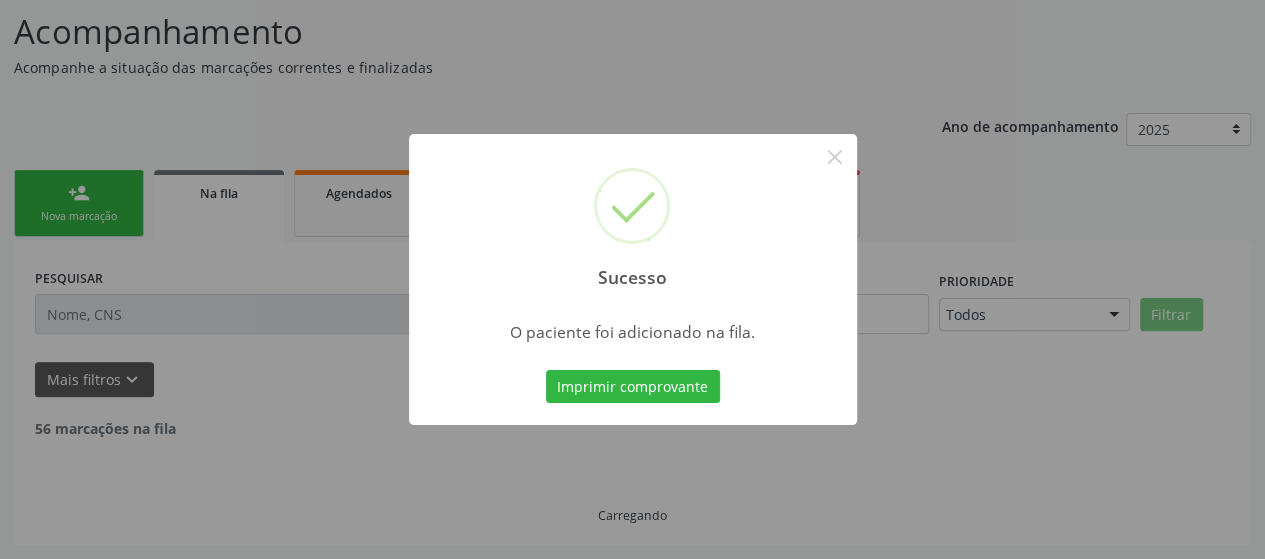 scroll, scrollTop: 134, scrollLeft: 0, axis: vertical 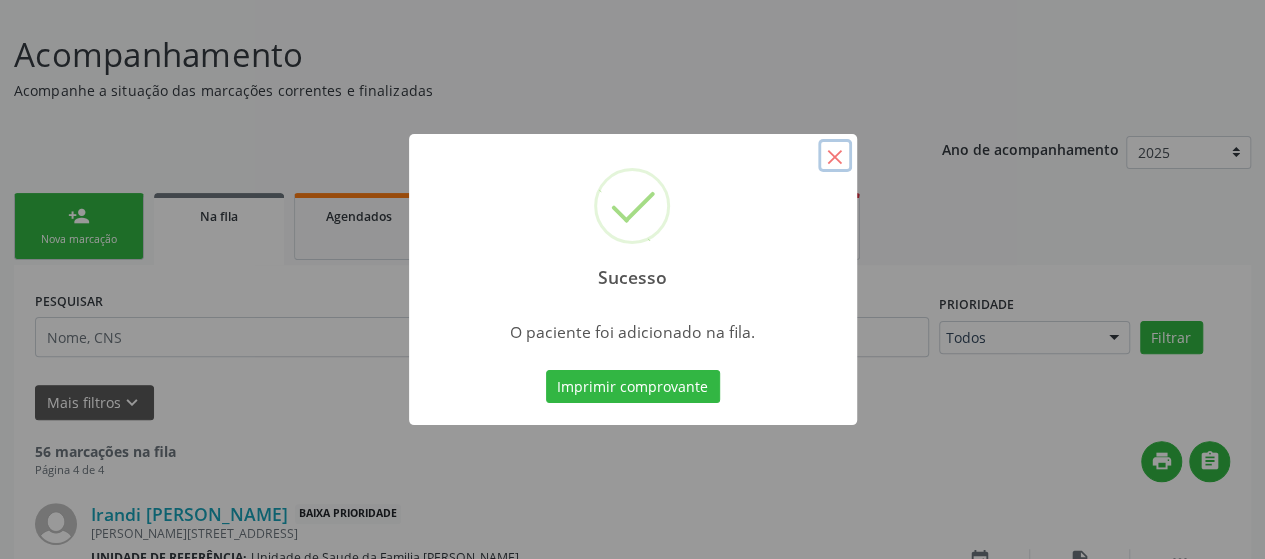 click on "×" at bounding box center [835, 156] 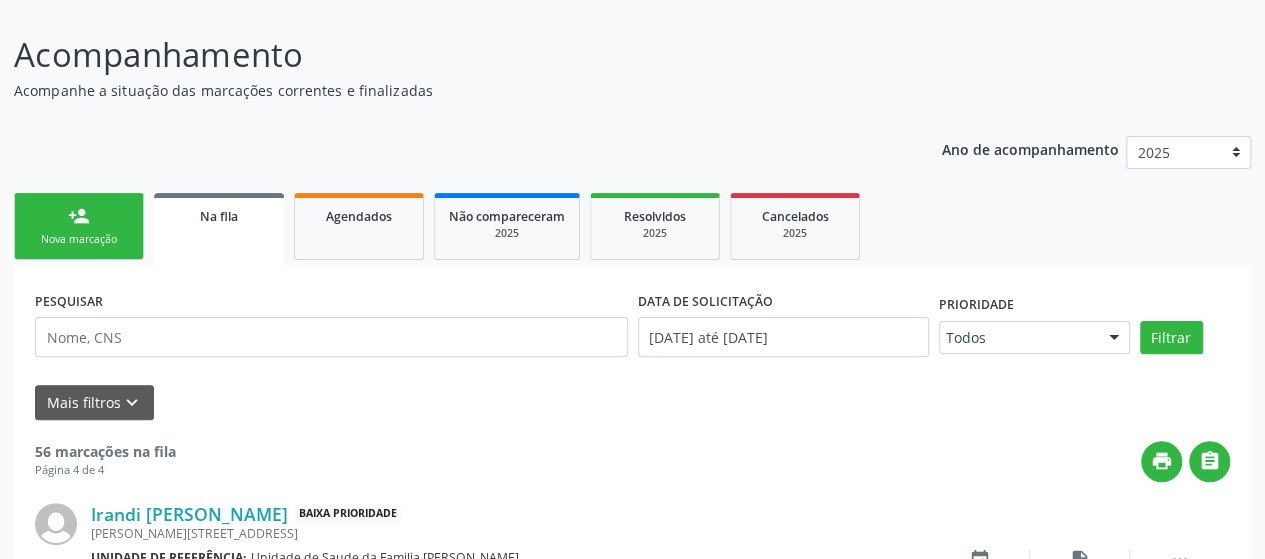 click on "person_add" at bounding box center [79, 216] 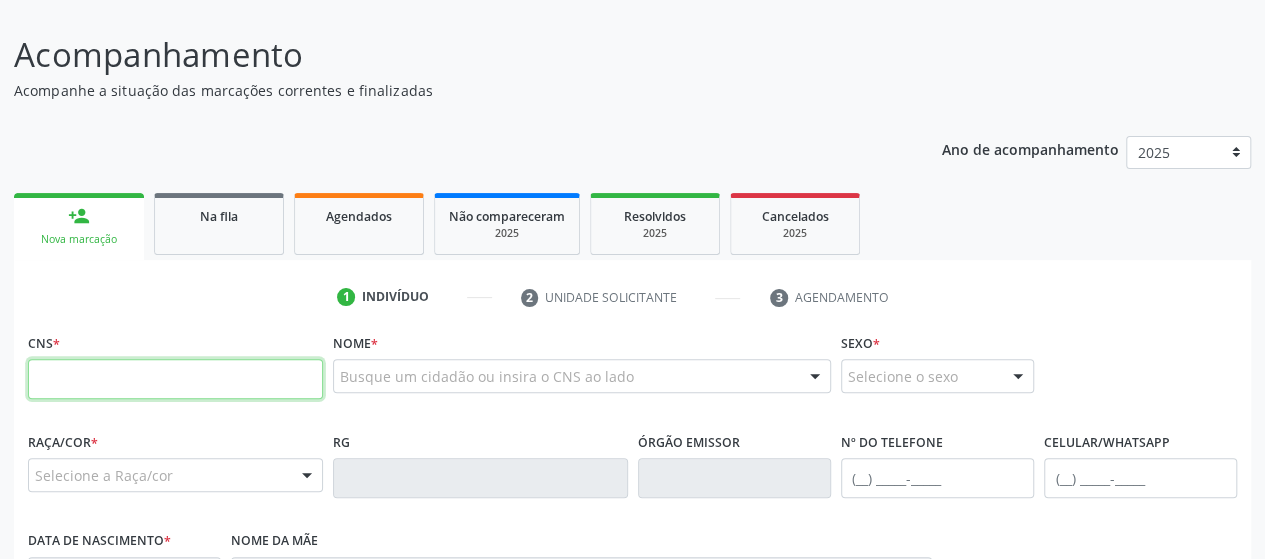 click at bounding box center [175, 379] 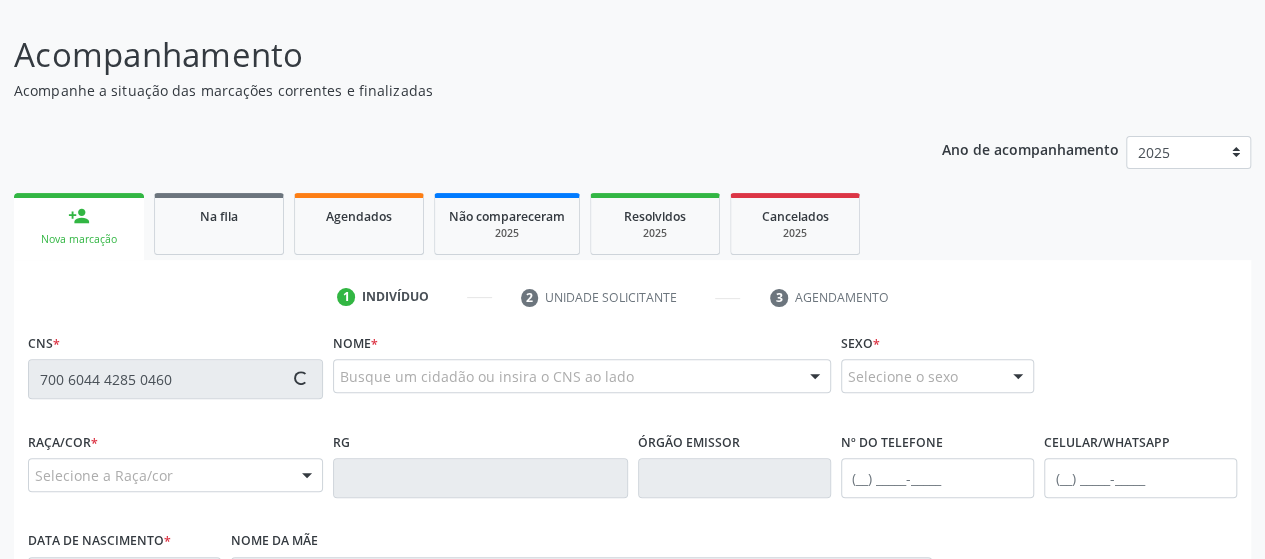 type on "700 6044 4285 0460" 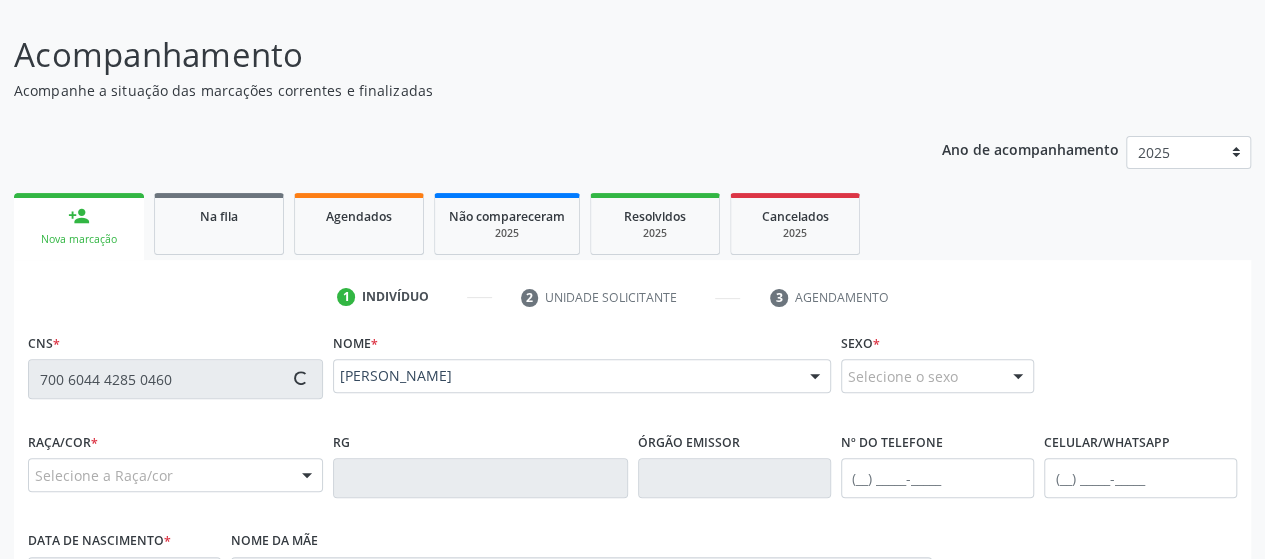 type on "[PHONE_NUMBER]" 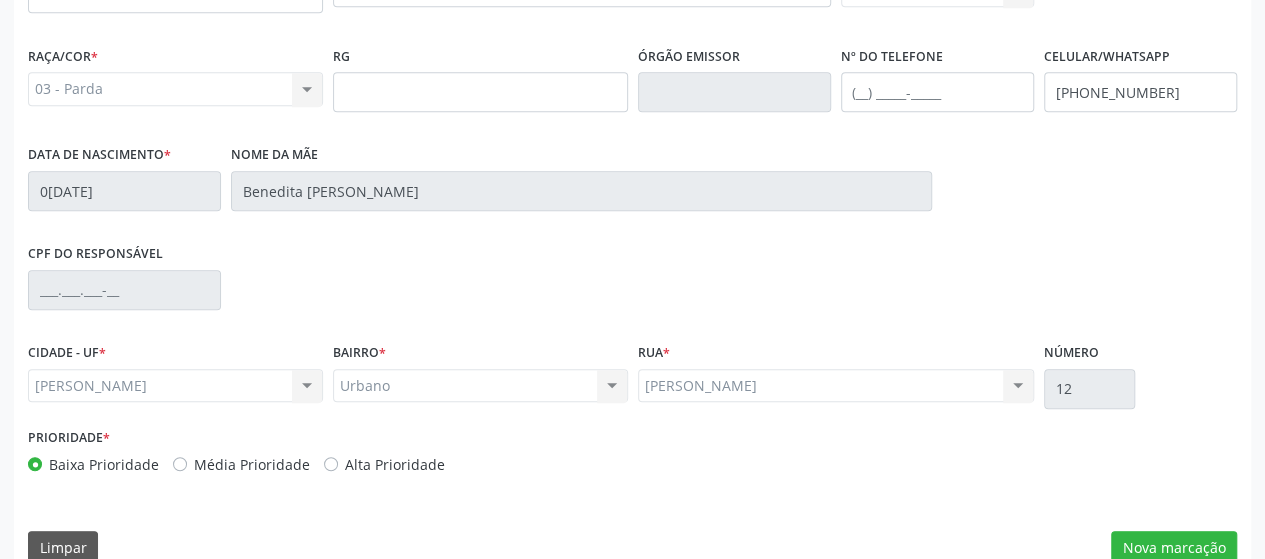 scroll, scrollTop: 552, scrollLeft: 0, axis: vertical 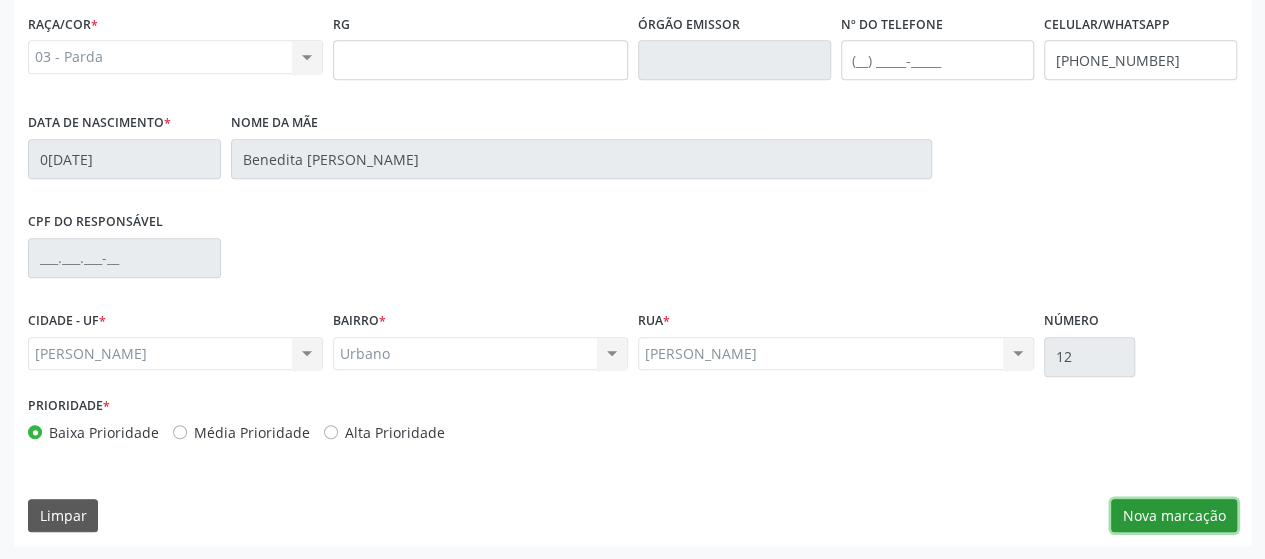 click on "Nova marcação" at bounding box center (1174, 516) 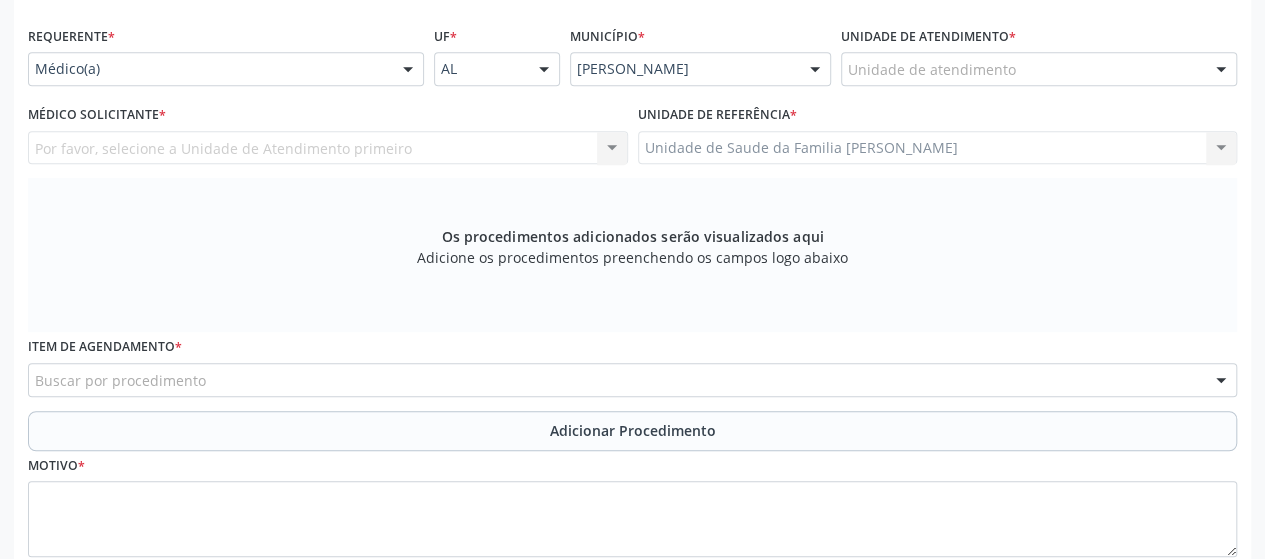 scroll, scrollTop: 252, scrollLeft: 0, axis: vertical 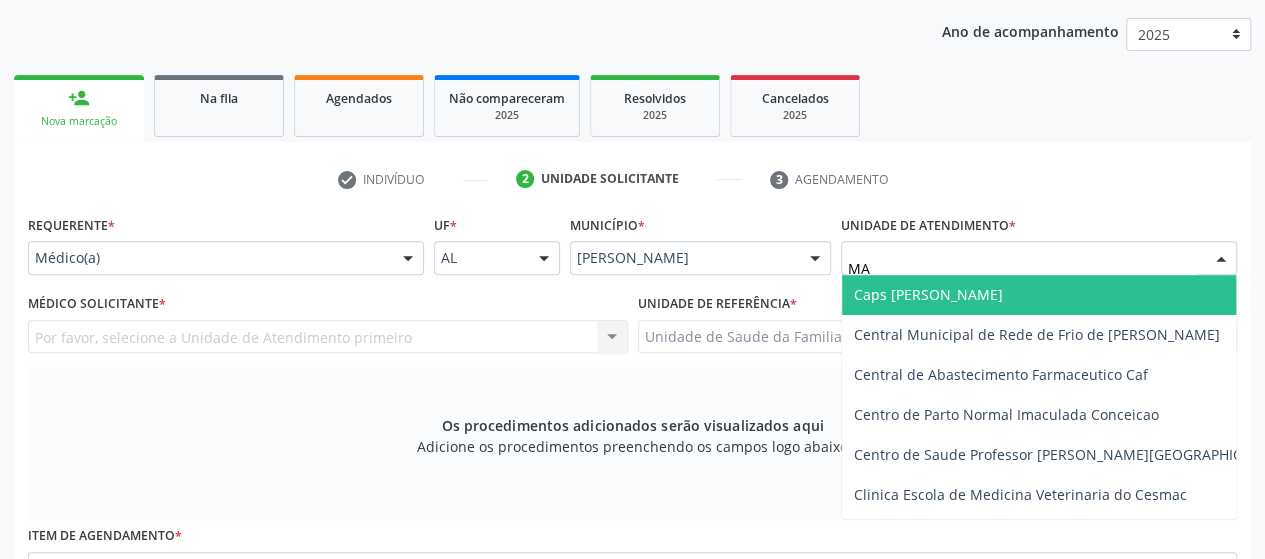 type on "MAS" 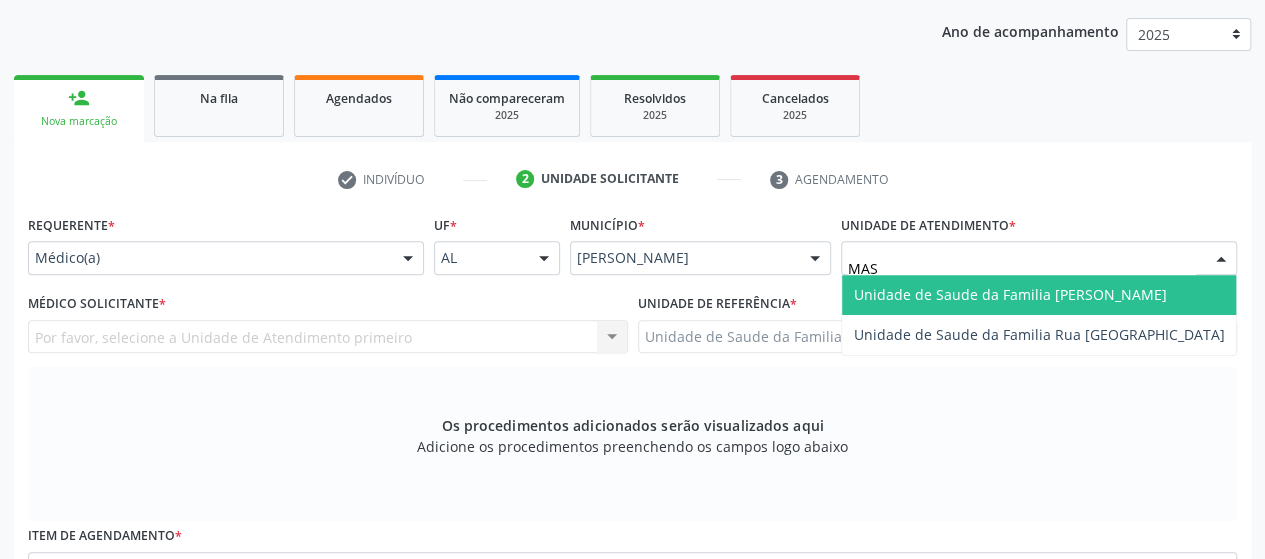 click on "Unidade de Saude da Familia [PERSON_NAME]" at bounding box center (1010, 294) 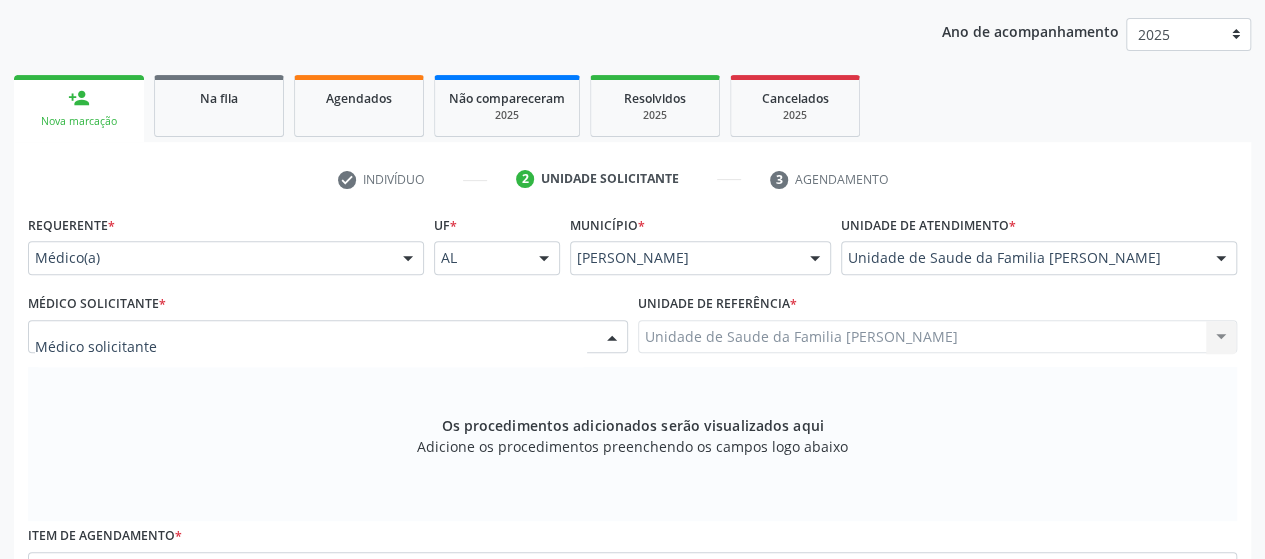click at bounding box center (328, 337) 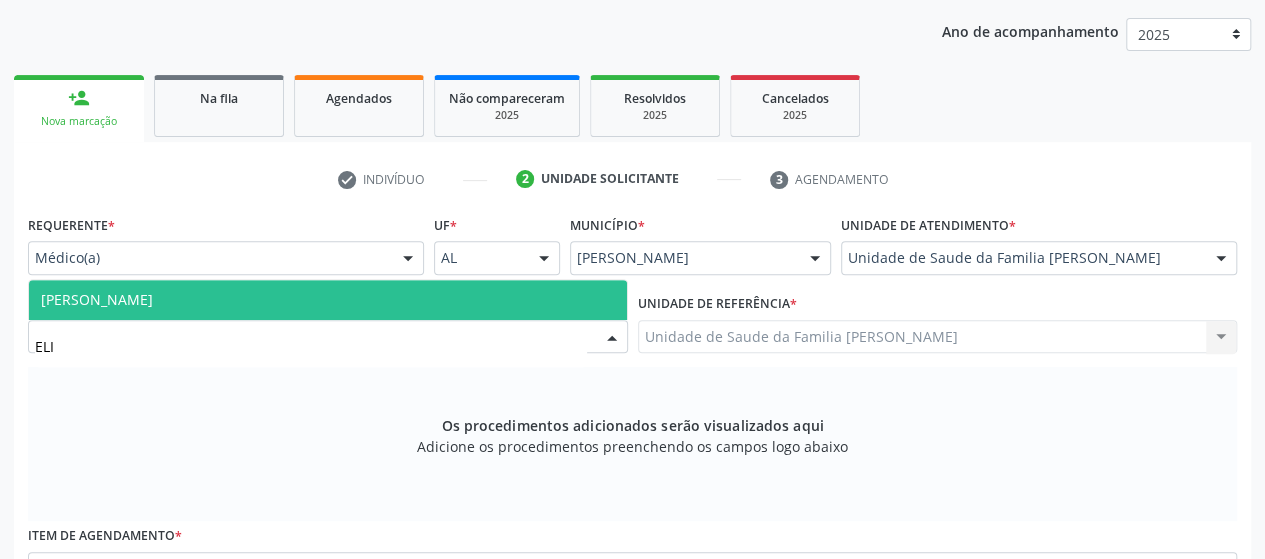 type on "ELIZ" 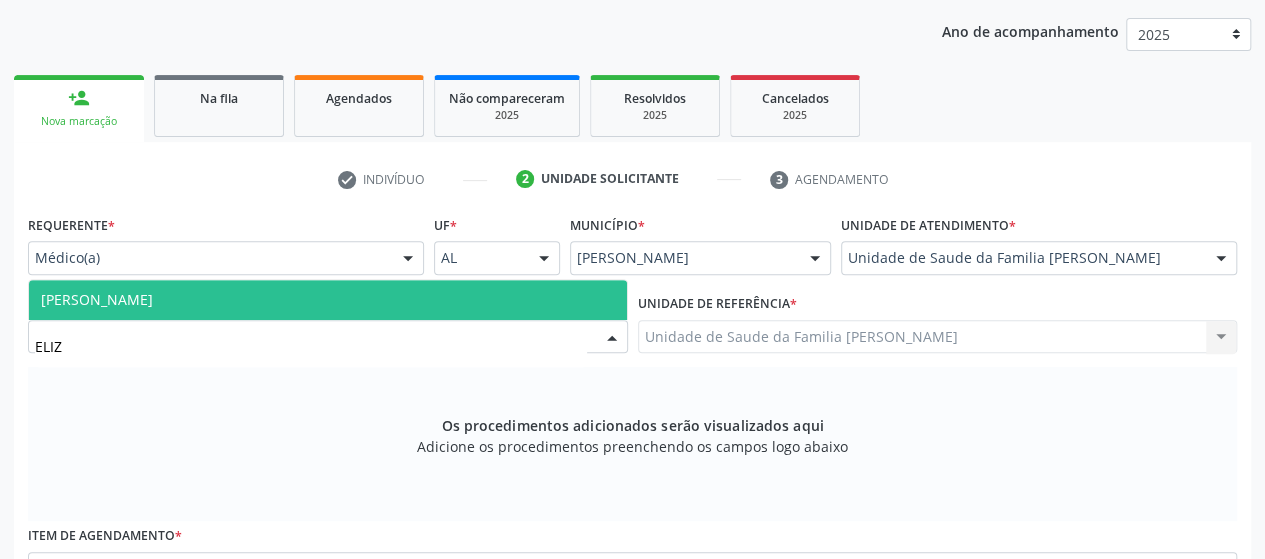 click on "[PERSON_NAME]" at bounding box center (97, 299) 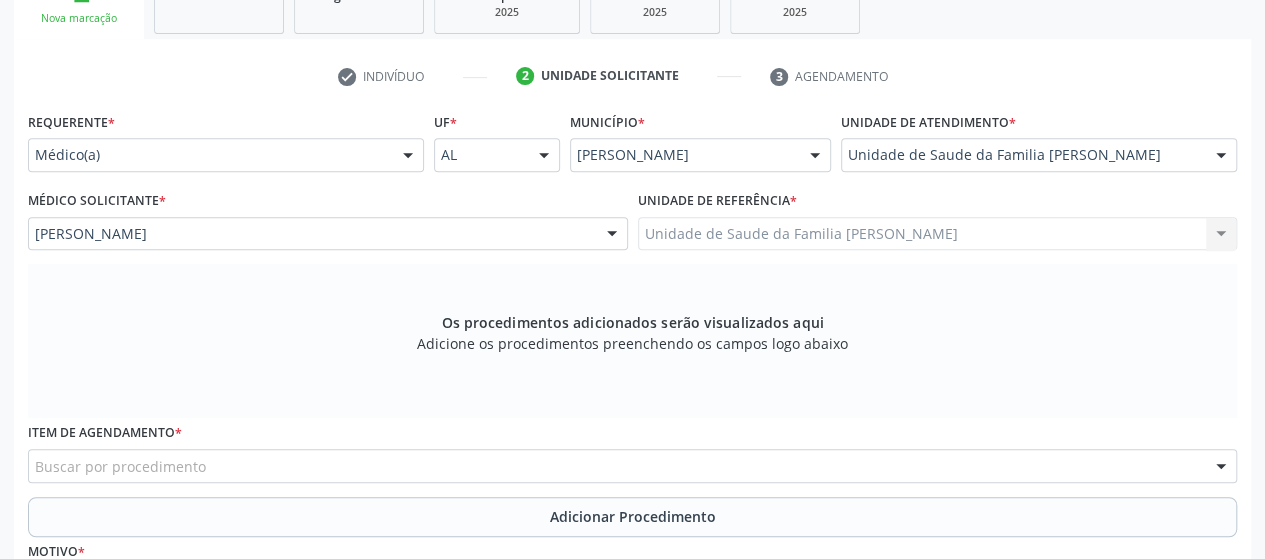 scroll, scrollTop: 452, scrollLeft: 0, axis: vertical 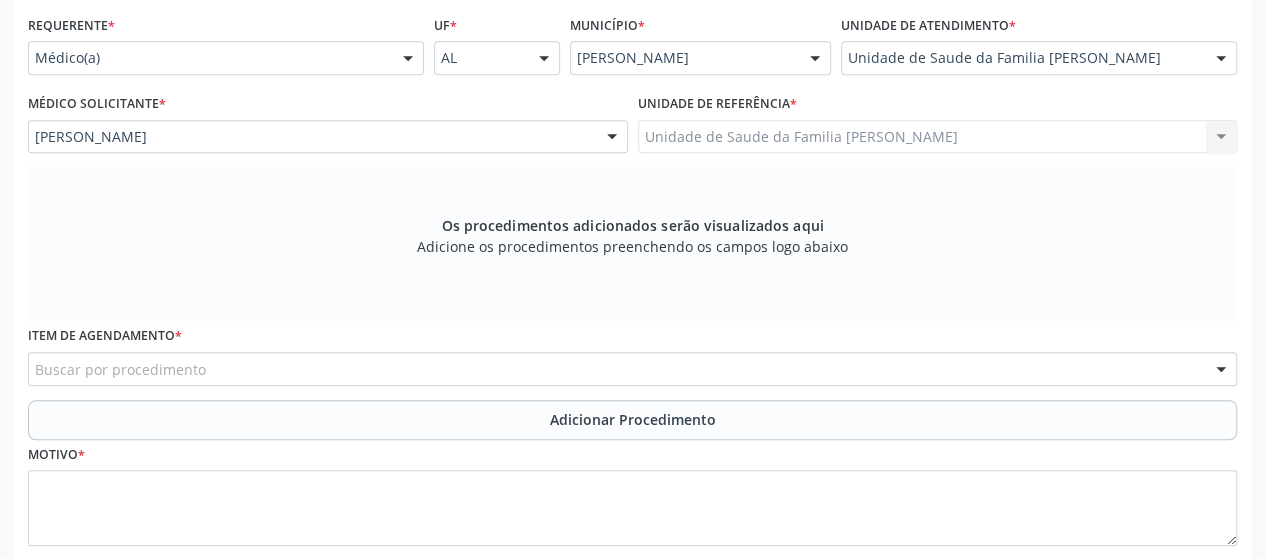 click on "Buscar por procedimento" at bounding box center (632, 369) 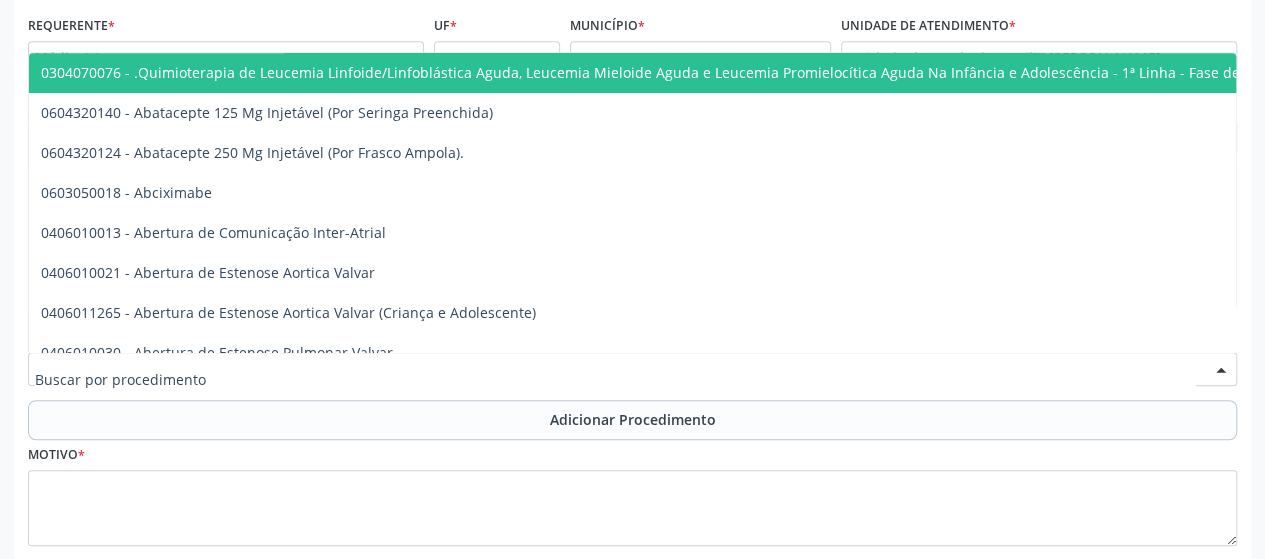 click at bounding box center [615, 379] 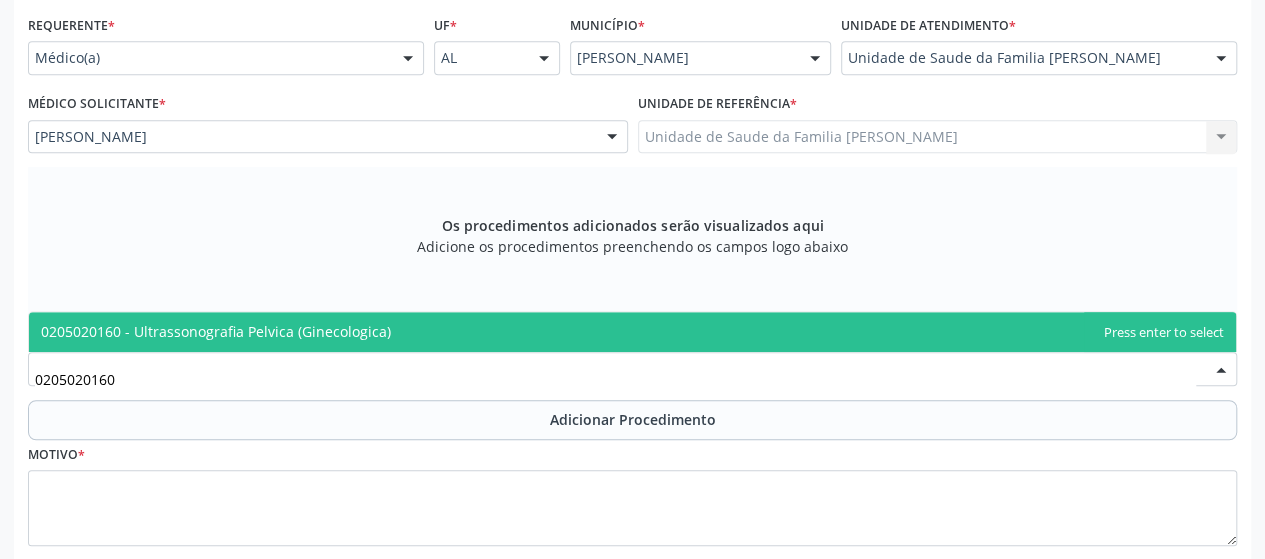 click on "0205020160 - Ultrassonografia Pelvica (Ginecologica)" at bounding box center [216, 331] 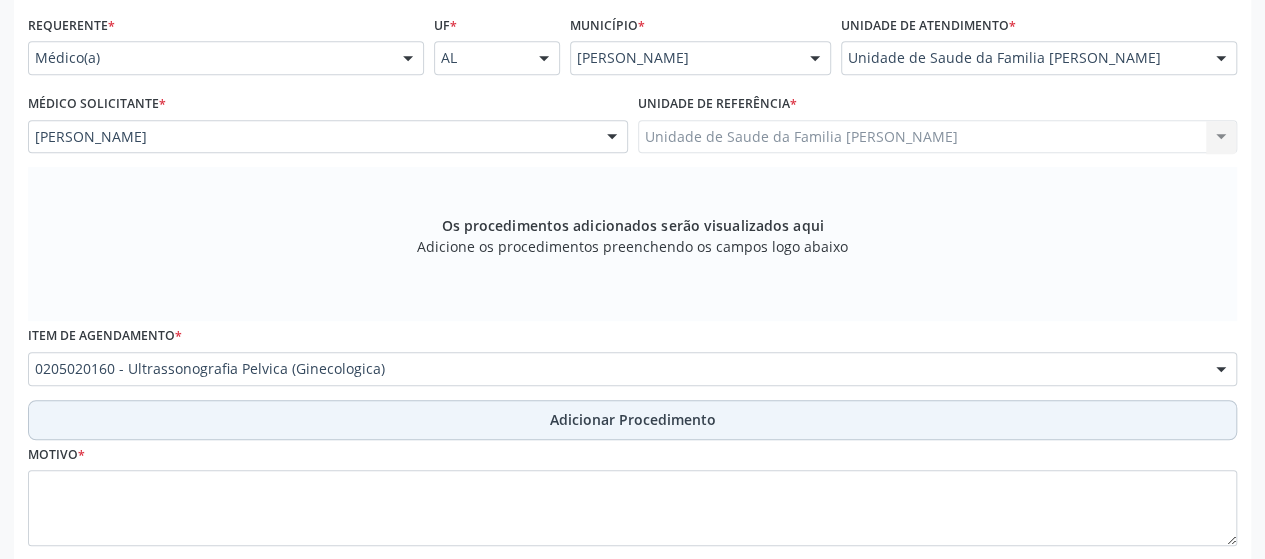 click on "Adicionar Procedimento" at bounding box center [632, 420] 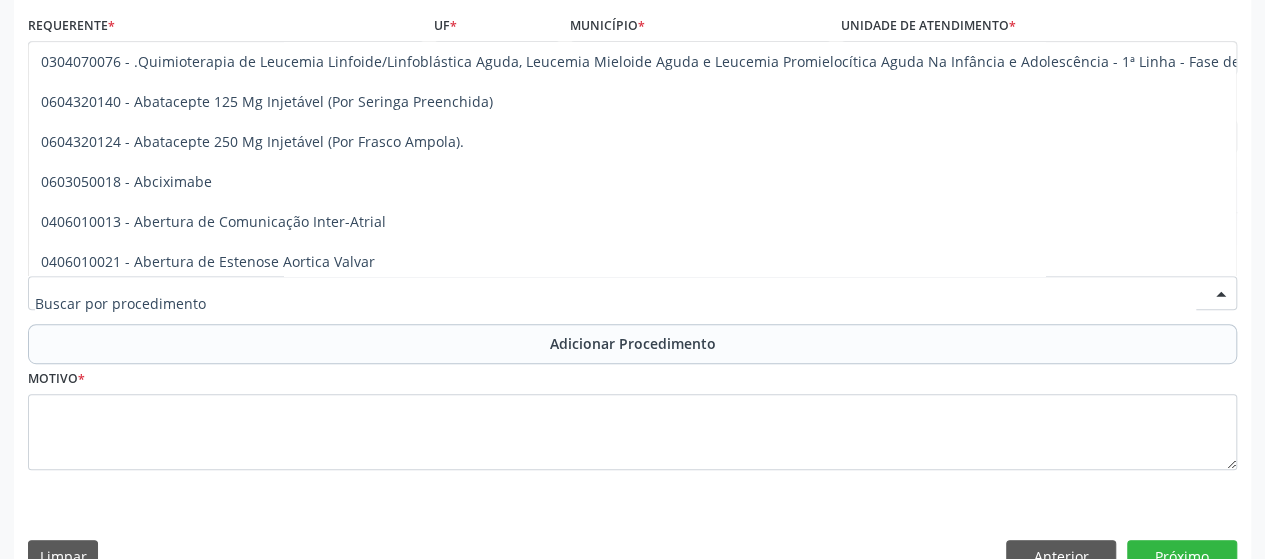 click at bounding box center [615, 303] 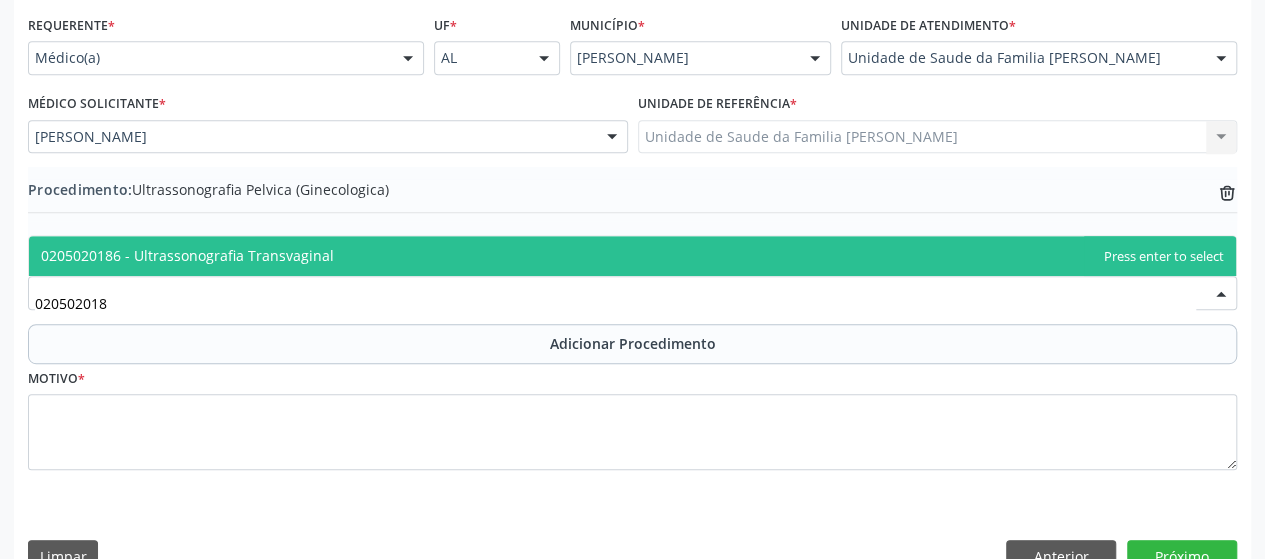 type on "0205020186" 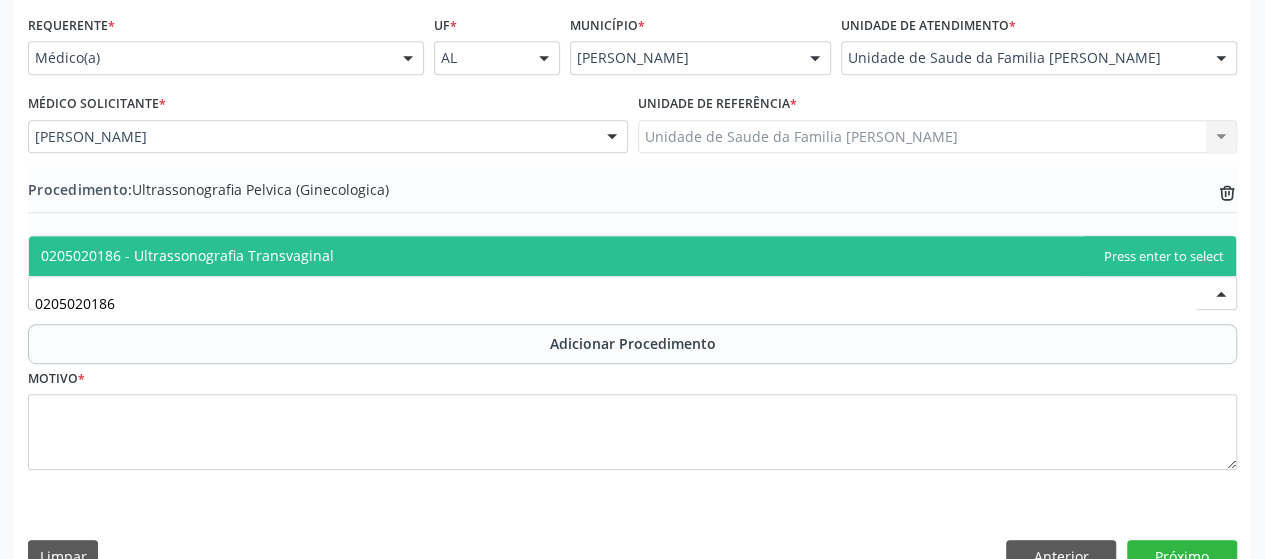 click on "0205020186 - Ultrassonografia Transvaginal" at bounding box center (187, 255) 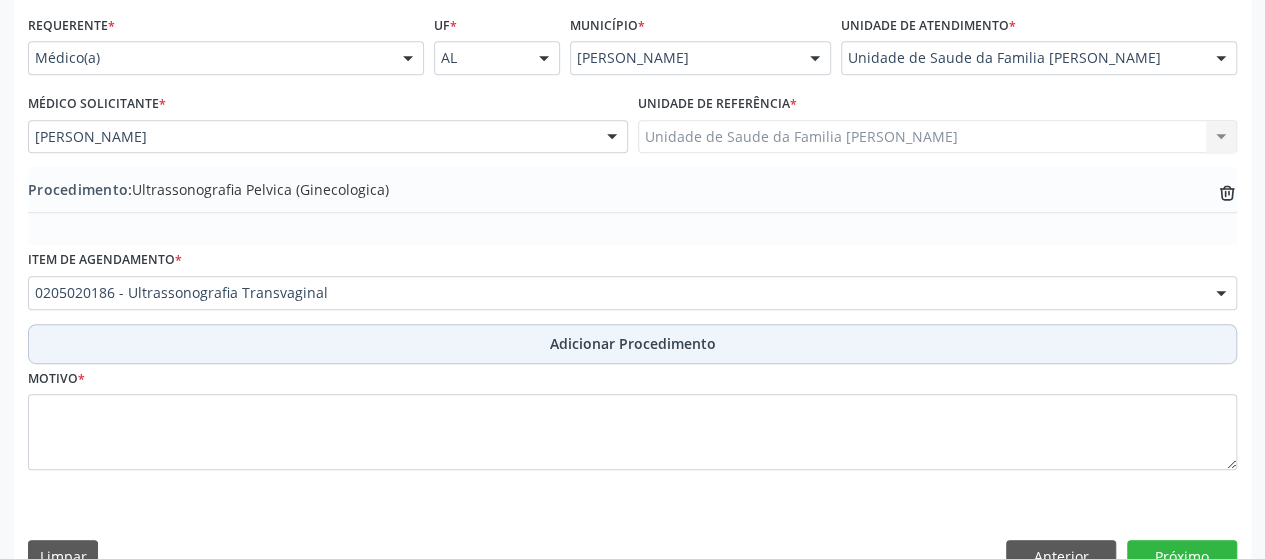 click on "Adicionar Procedimento" at bounding box center (632, 344) 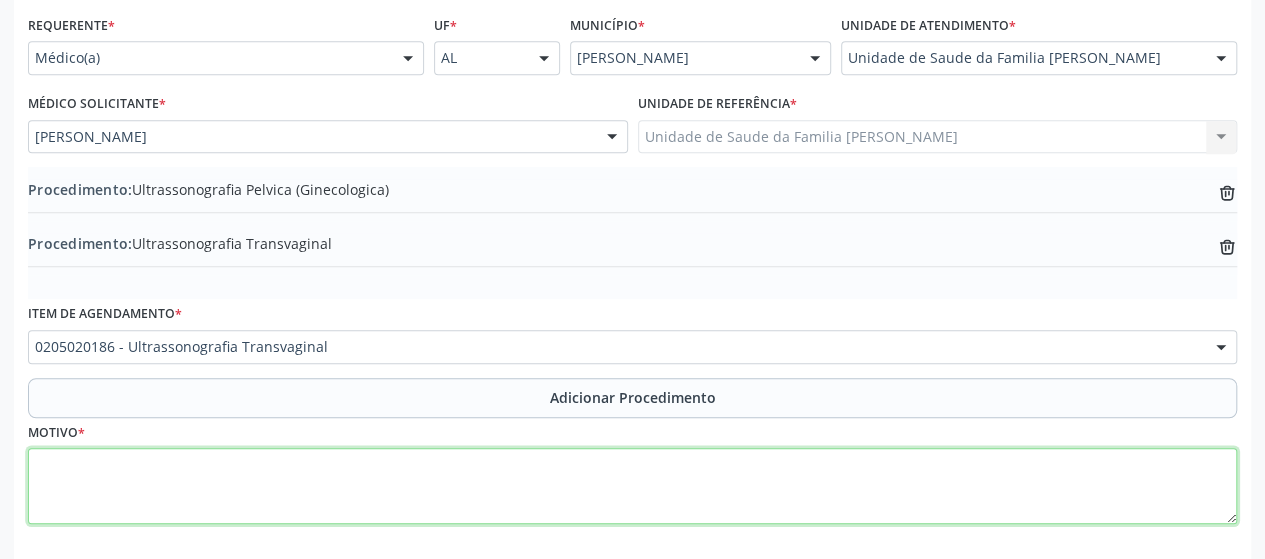 drag, startPoint x: 264, startPoint y: 479, endPoint x: 264, endPoint y: 455, distance: 24 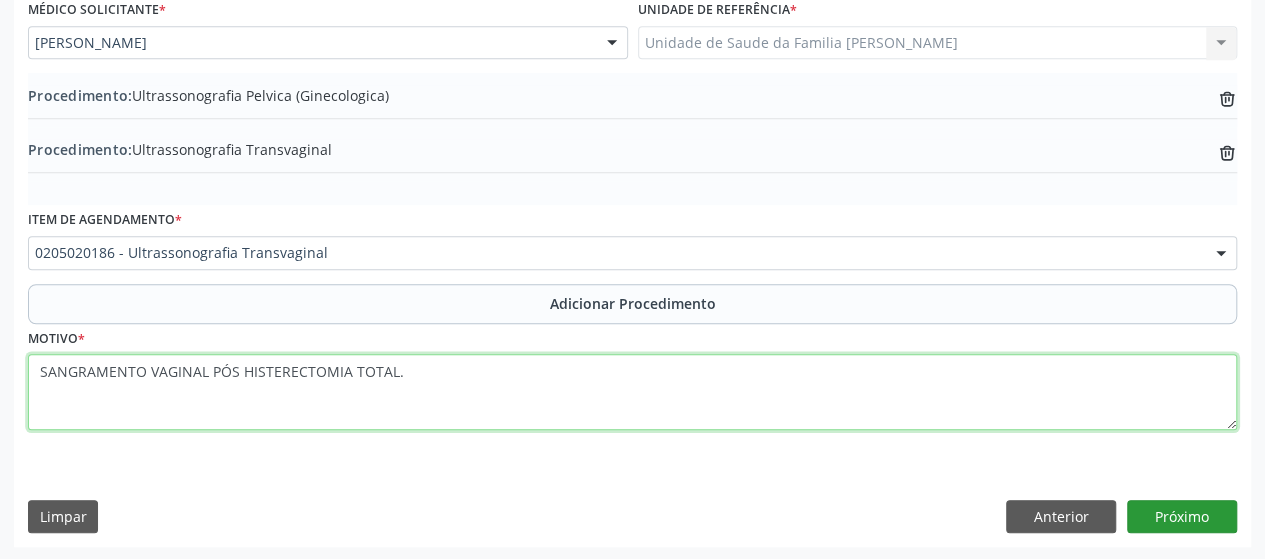 type on "SANGRAMENTO VAGINAL PÓS HISTERECTOMIA TOTAL." 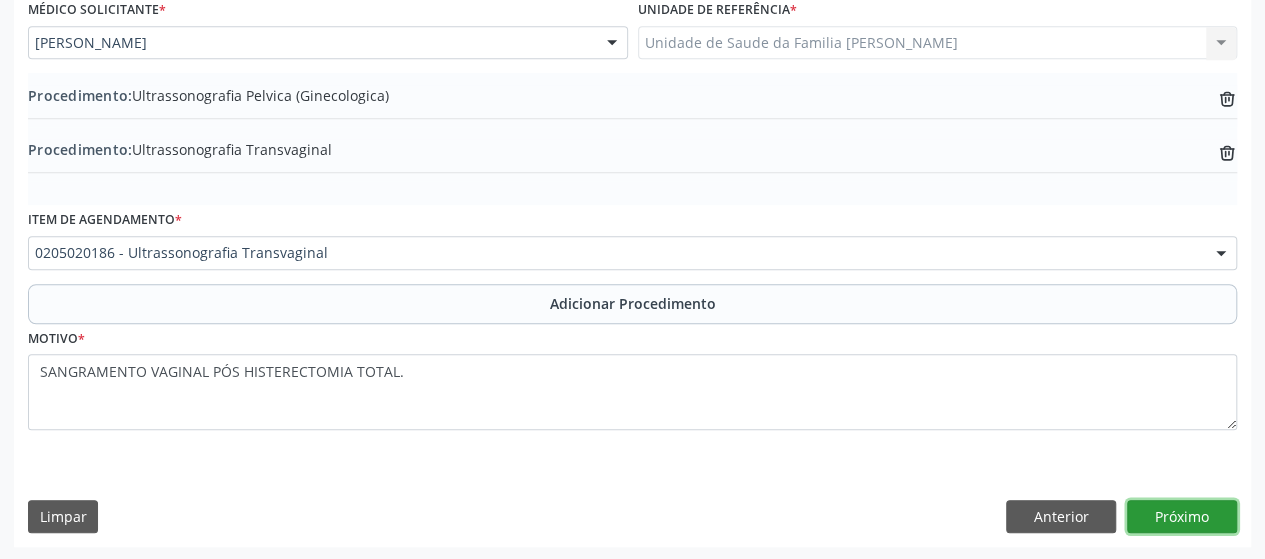 click on "Próximo" at bounding box center (1182, 517) 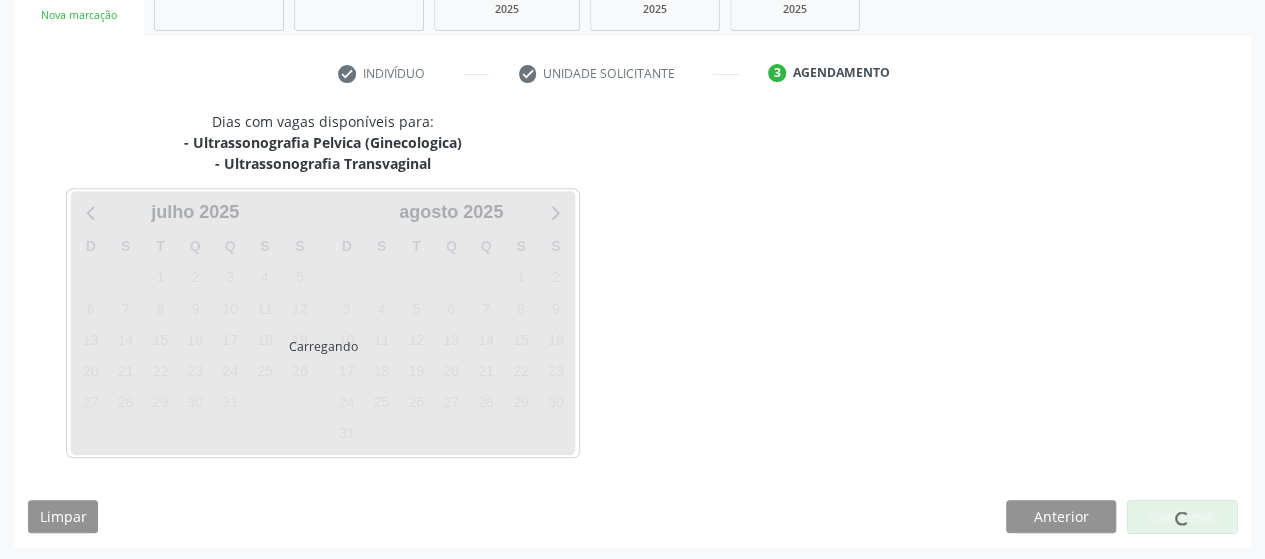 scroll, scrollTop: 416, scrollLeft: 0, axis: vertical 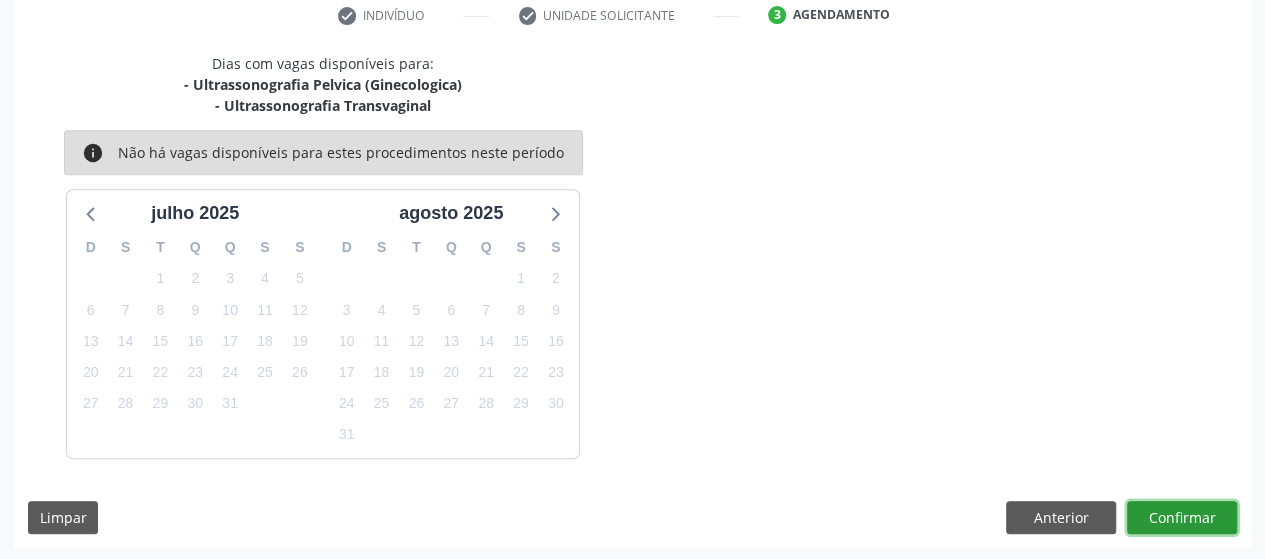 click on "Confirmar" at bounding box center (1182, 518) 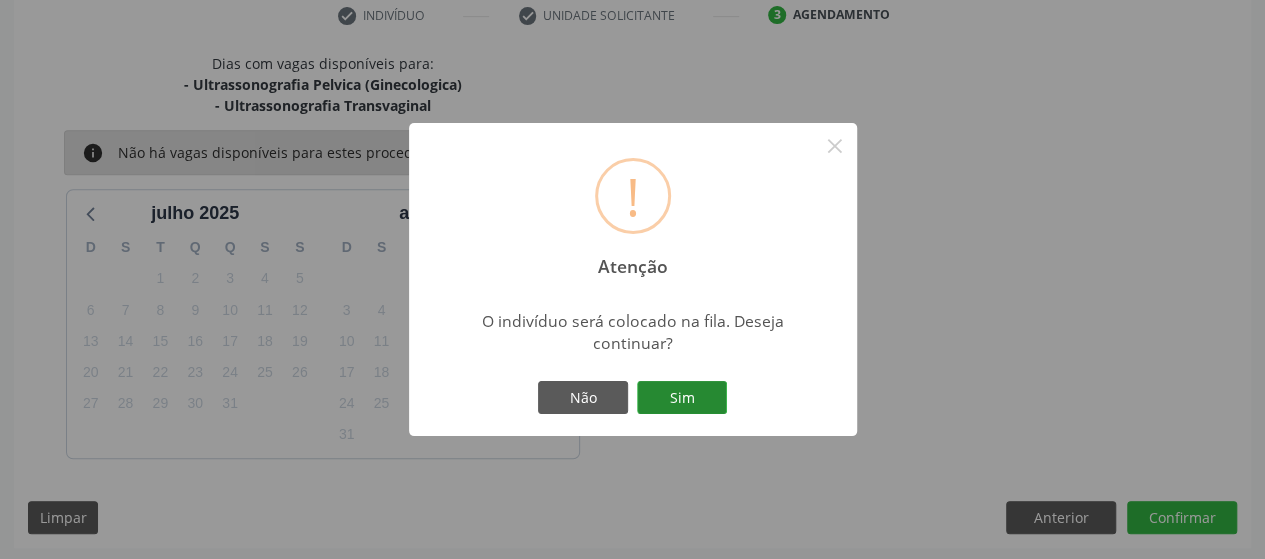 click on "Sim" at bounding box center [682, 398] 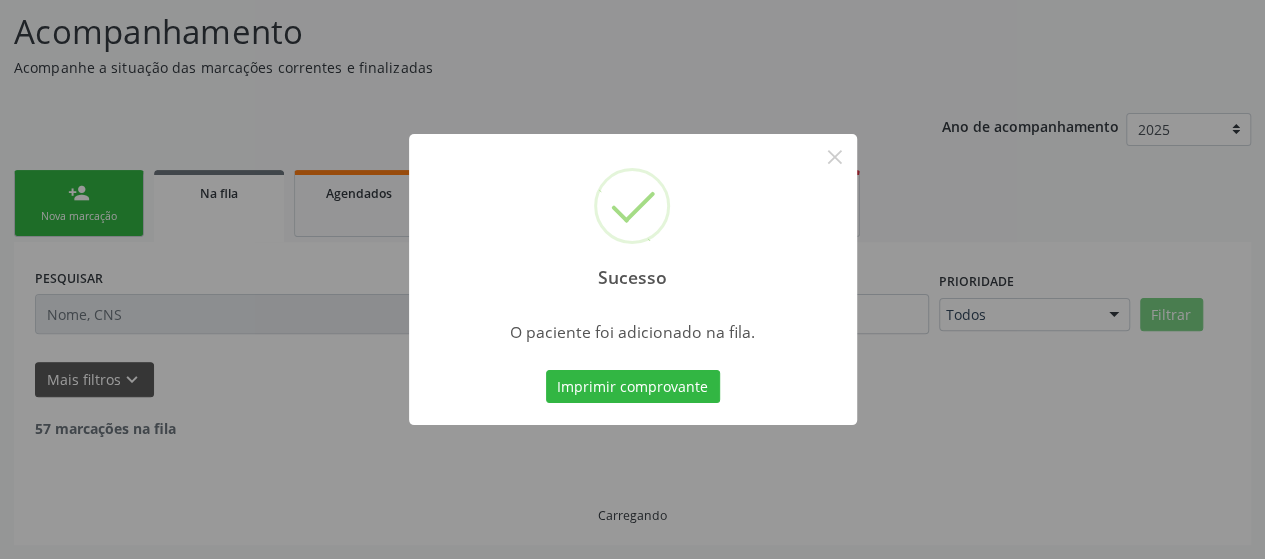 scroll, scrollTop: 134, scrollLeft: 0, axis: vertical 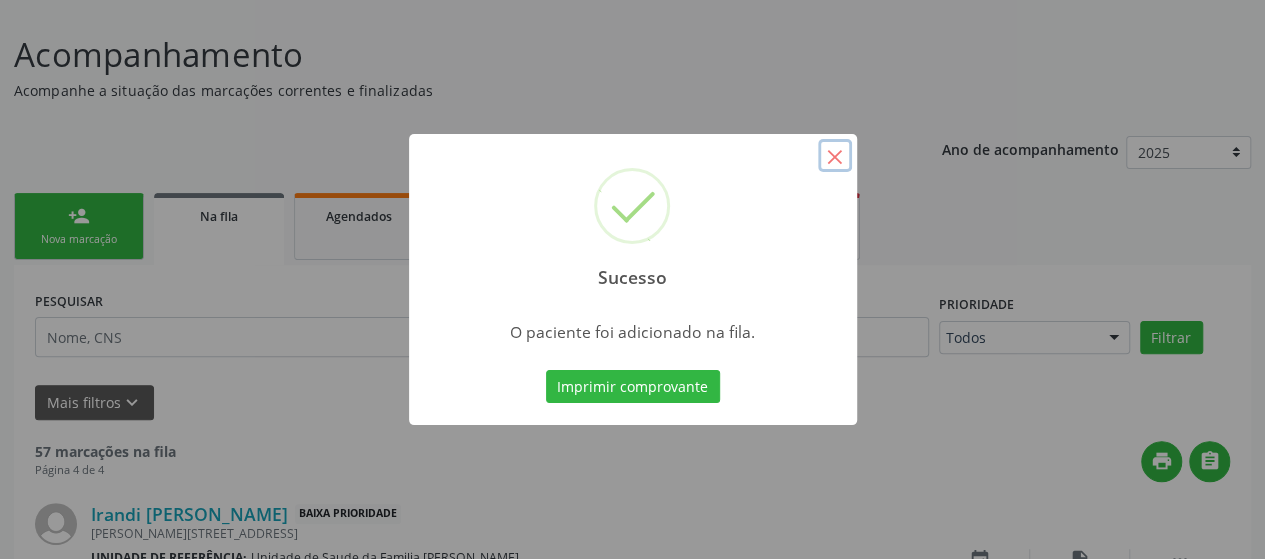 click on "×" at bounding box center [835, 156] 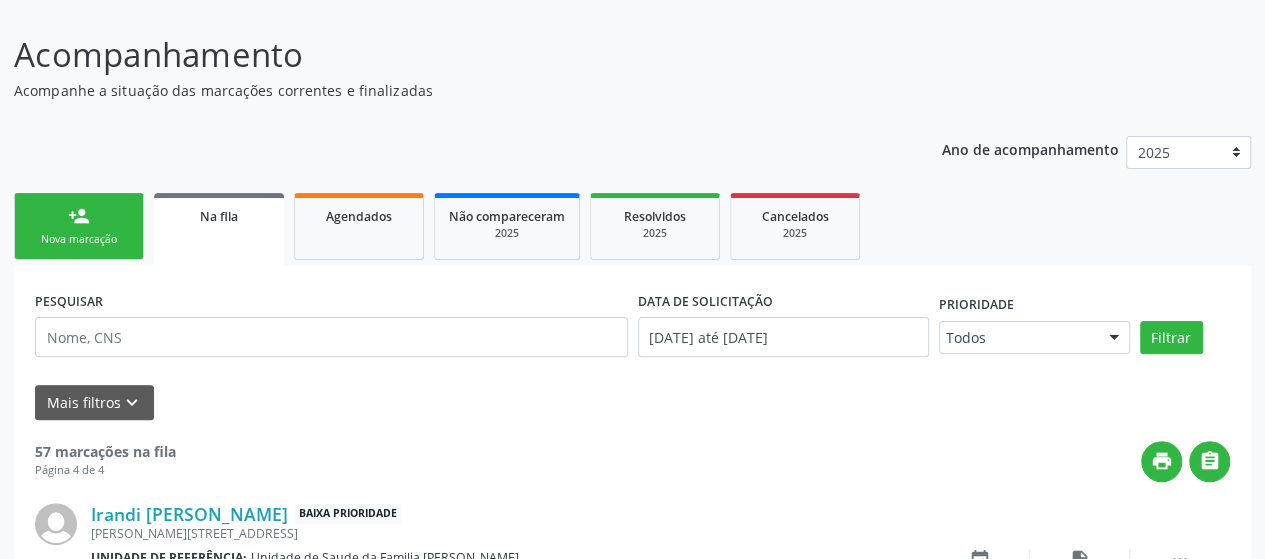 click on "person_add" at bounding box center (79, 216) 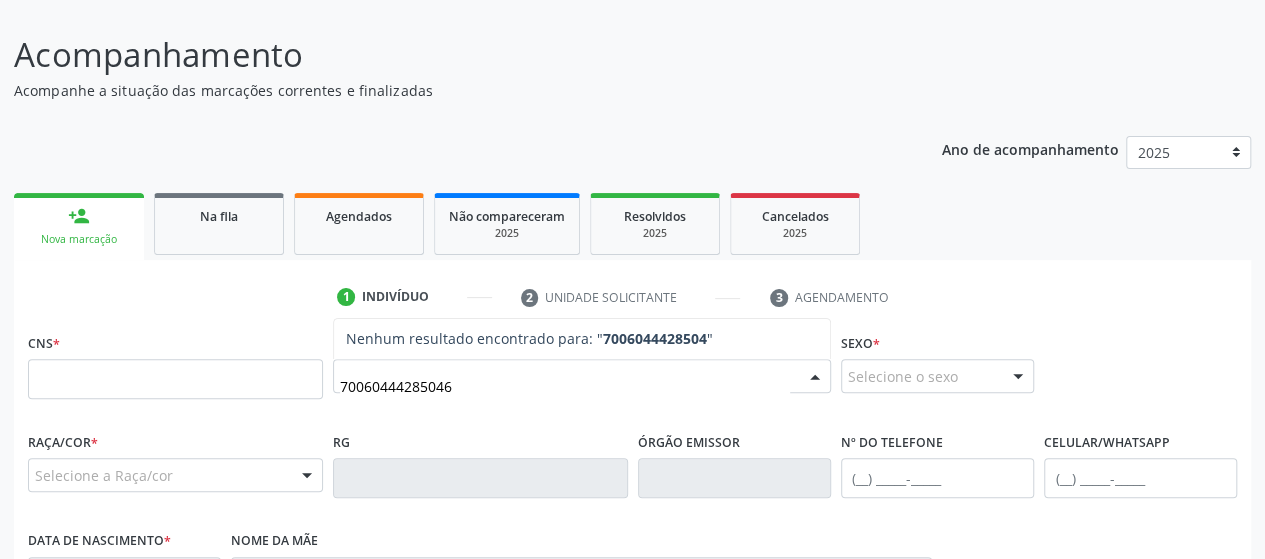 type on "700604442850460" 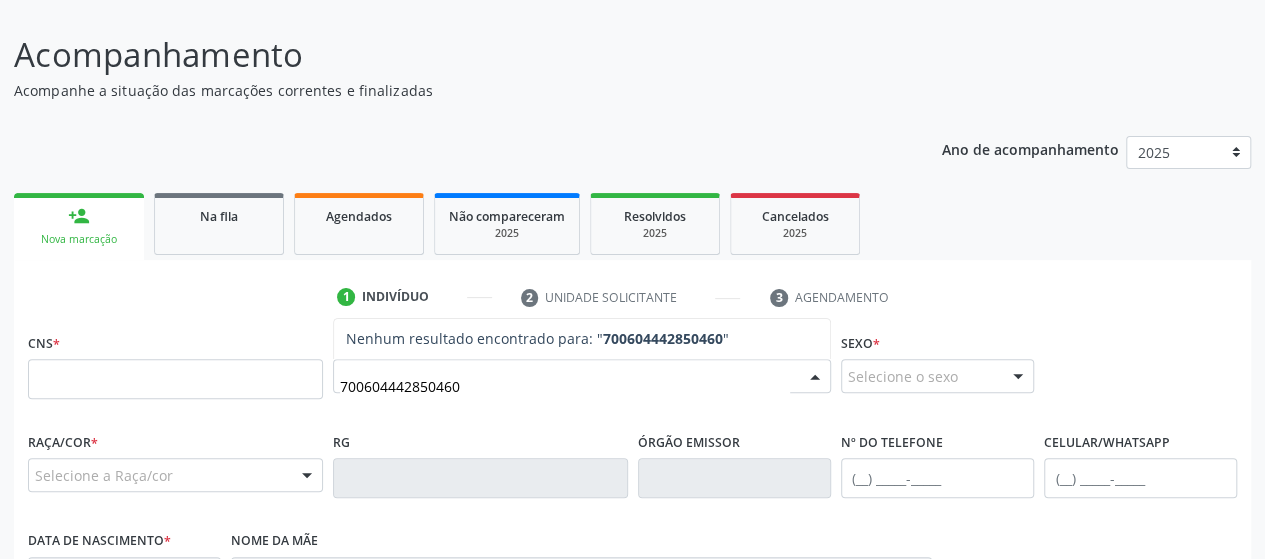 click on "700604442850460" at bounding box center [565, 386] 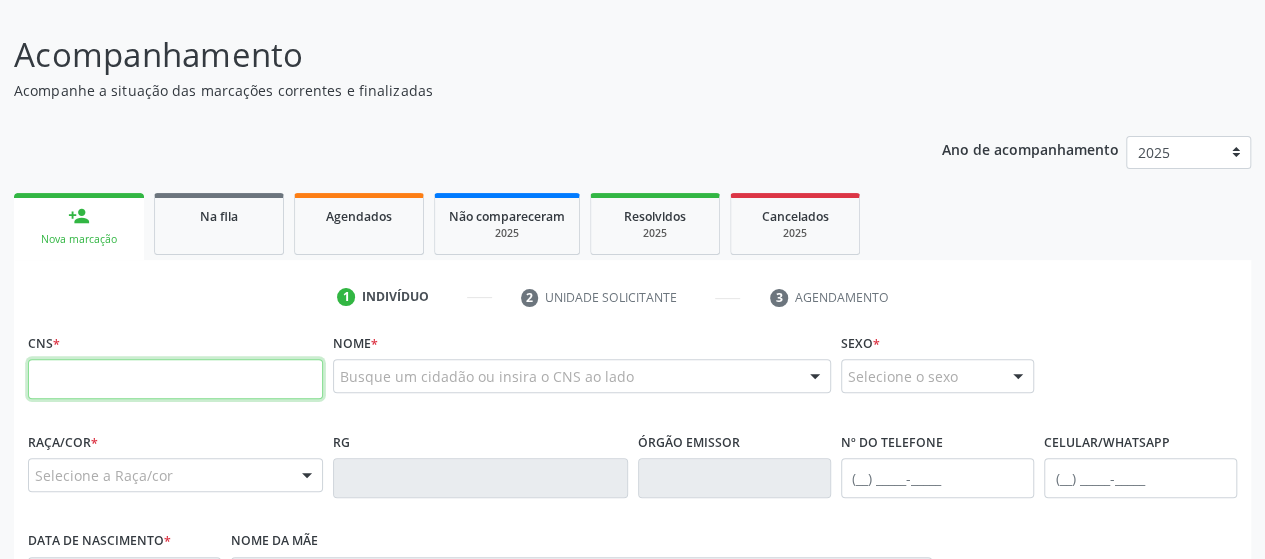 click at bounding box center (175, 379) 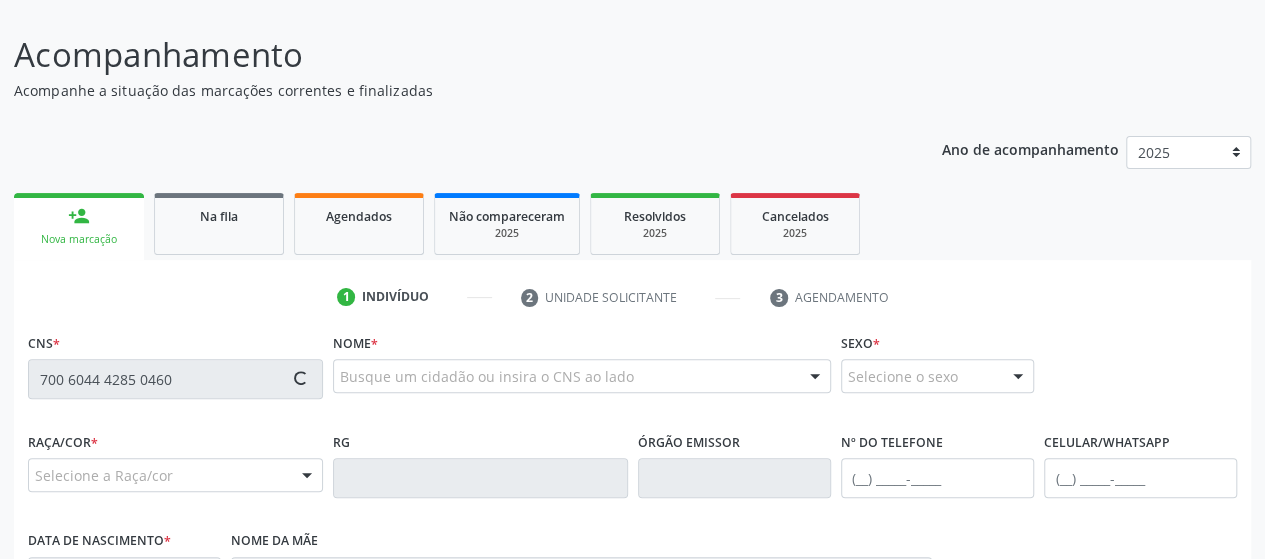 type on "700 6044 4285 0460" 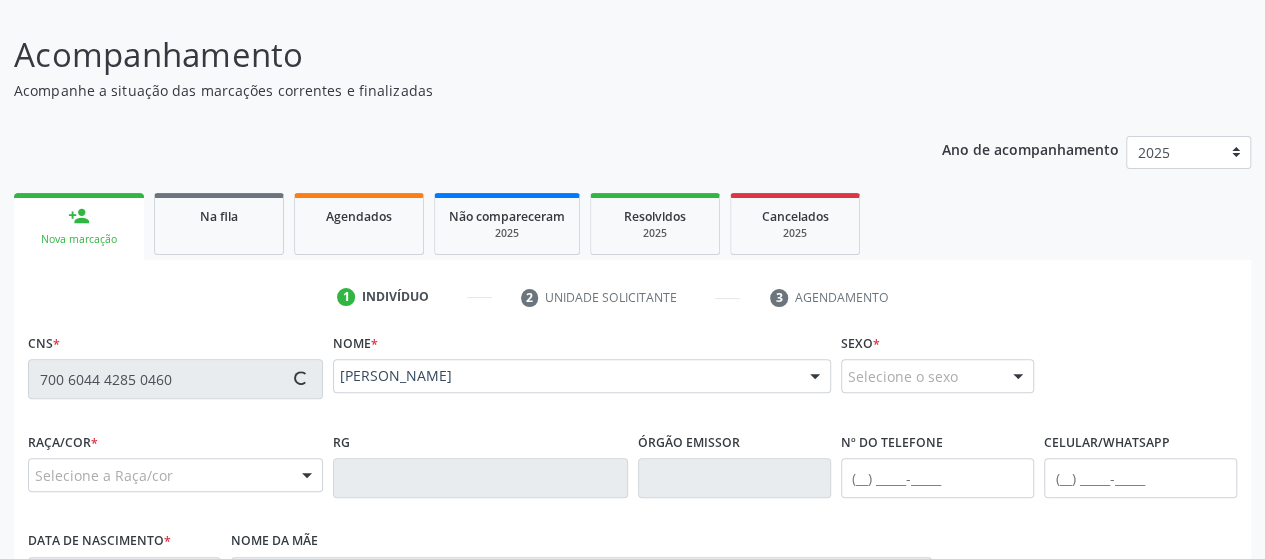 type on "[PHONE_NUMBER]" 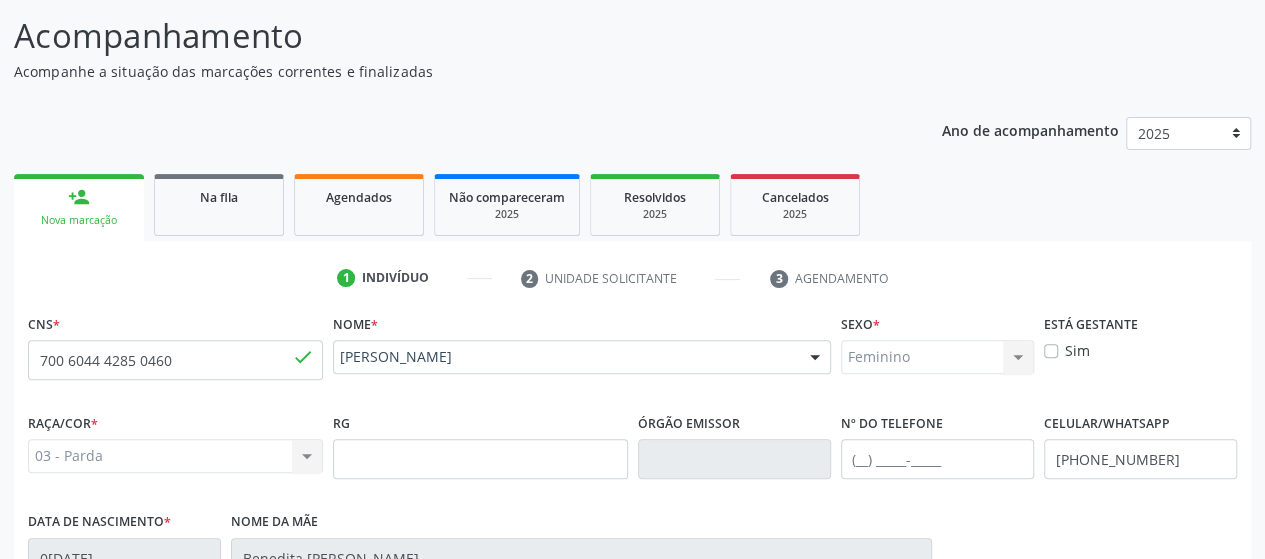 scroll, scrollTop: 152, scrollLeft: 0, axis: vertical 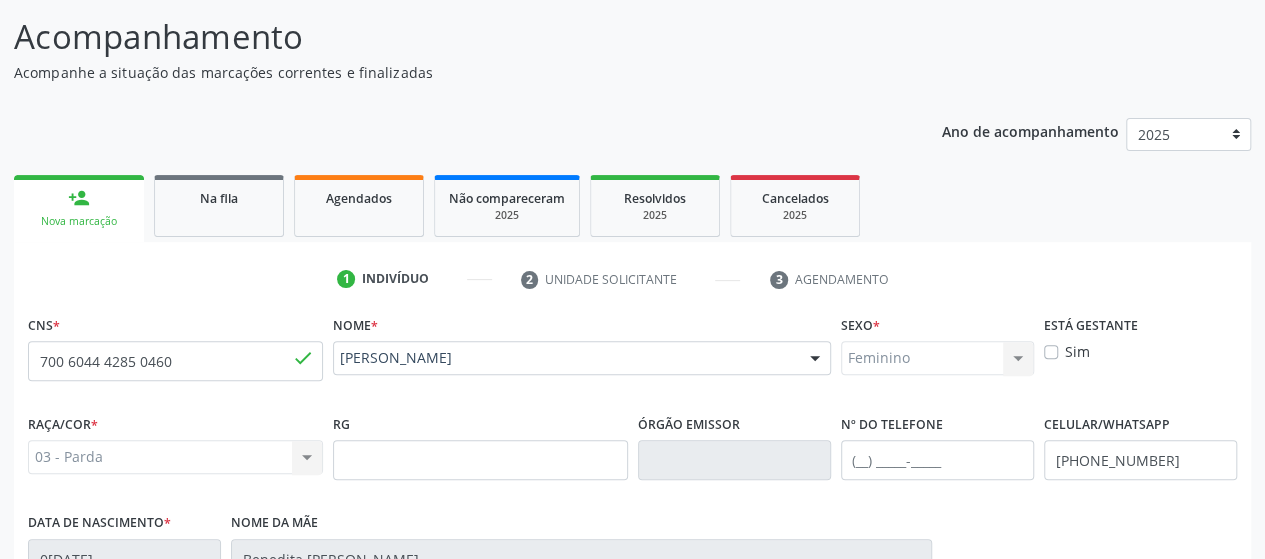 click on "Na fila" at bounding box center [219, 206] 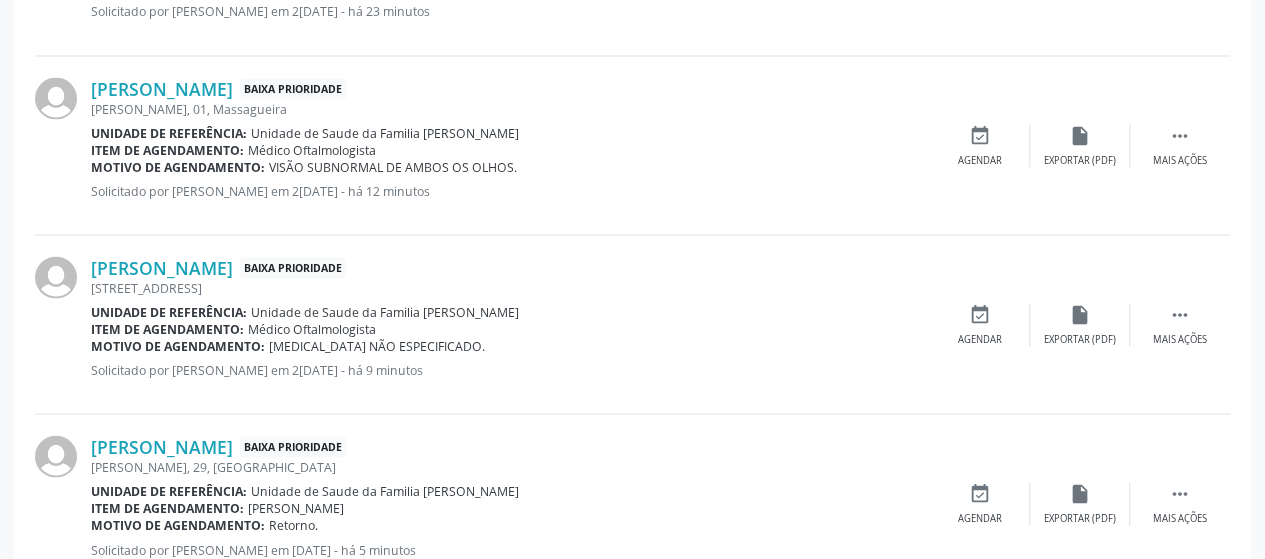scroll, scrollTop: 2292, scrollLeft: 0, axis: vertical 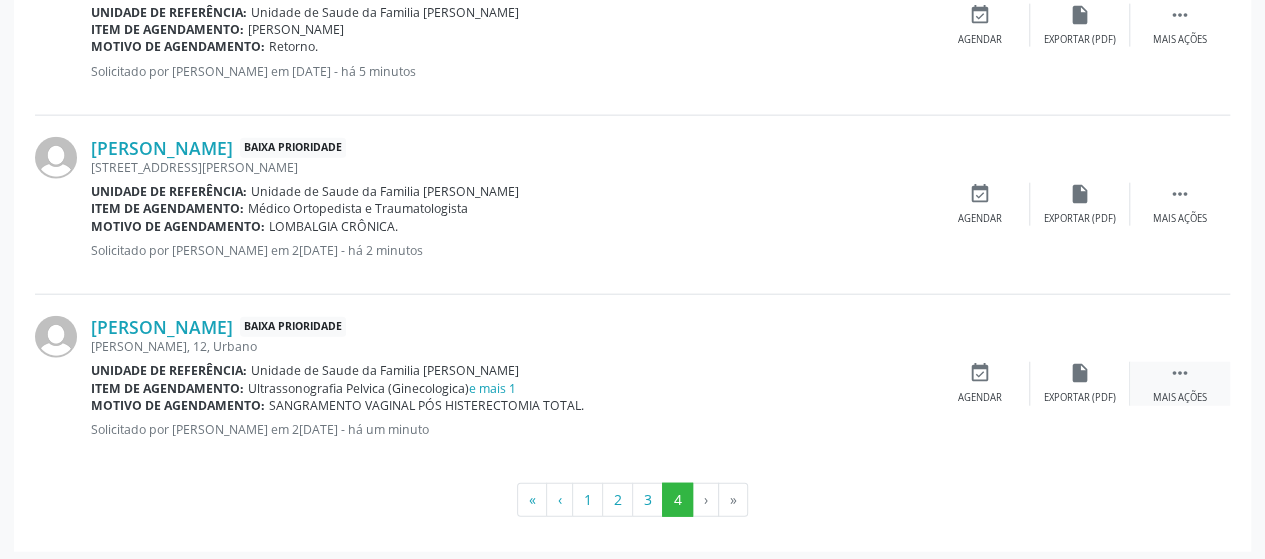 click on "
Mais ações" at bounding box center [1180, 383] 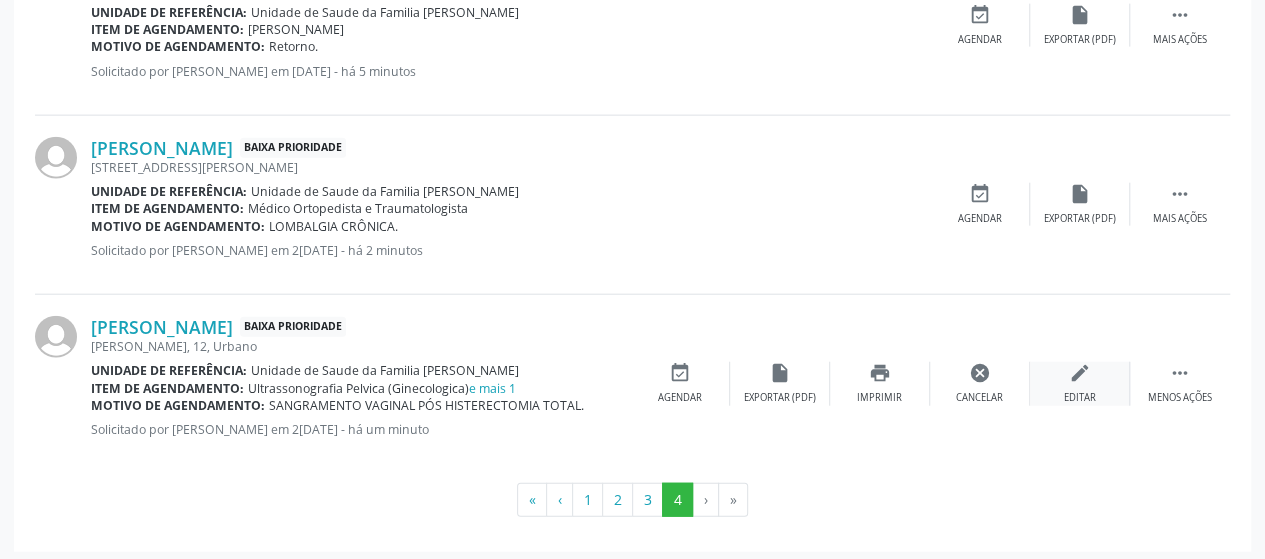 click on "edit" at bounding box center [1080, 373] 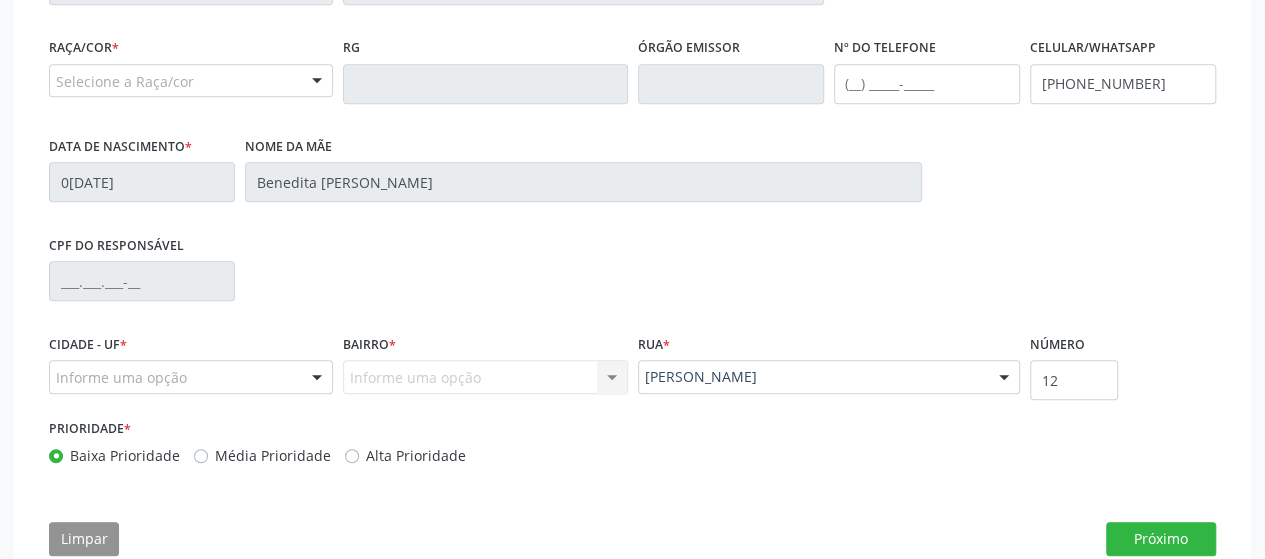 scroll, scrollTop: 578, scrollLeft: 0, axis: vertical 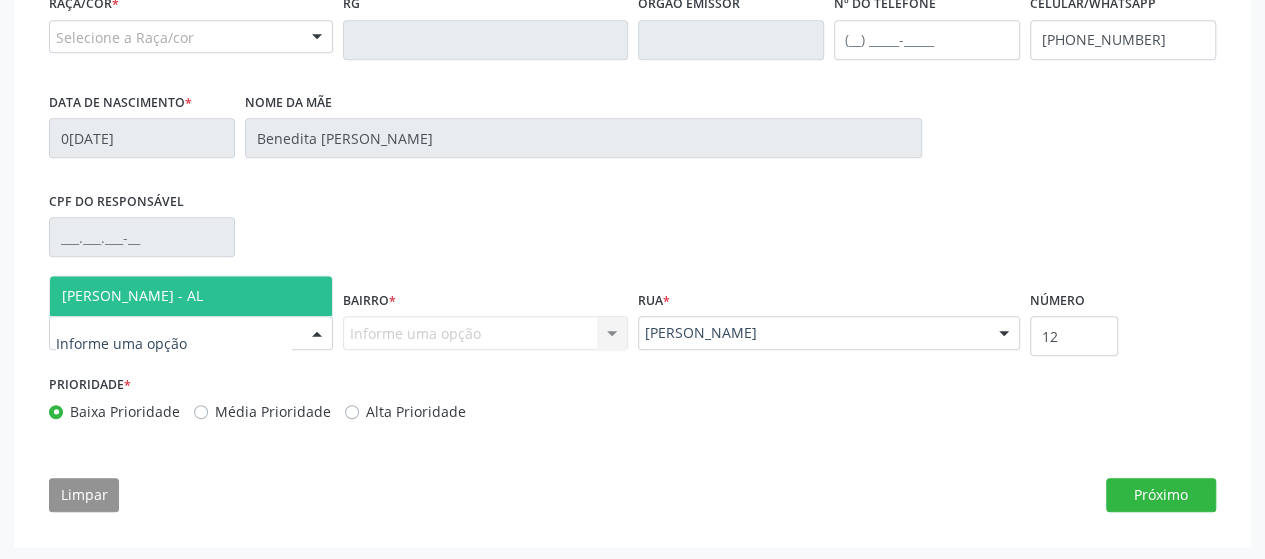 click at bounding box center [191, 333] 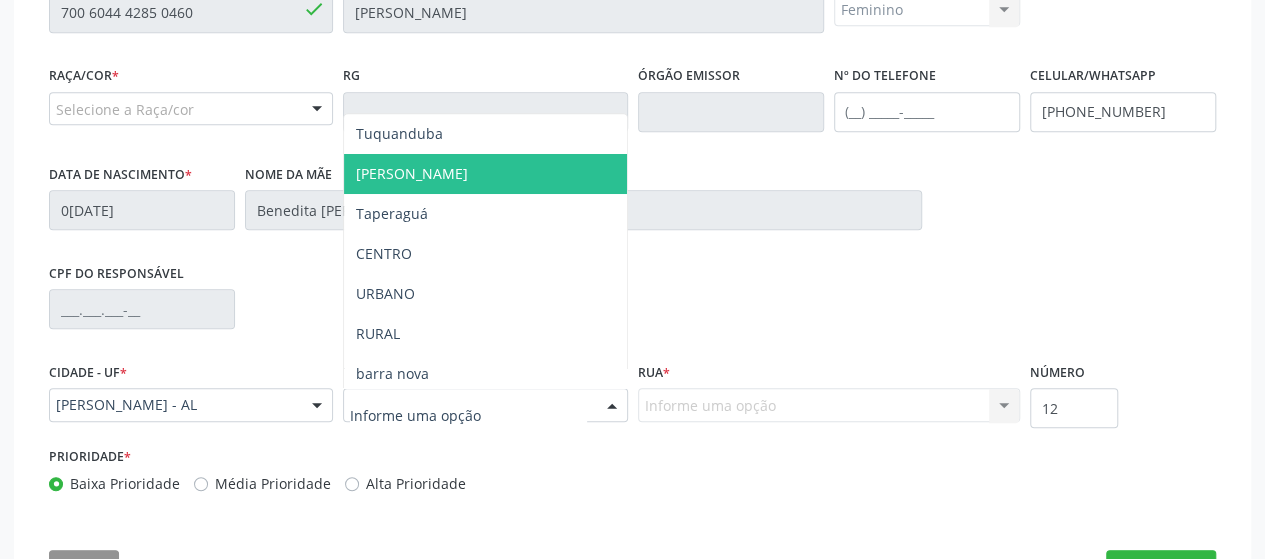 scroll, scrollTop: 478, scrollLeft: 0, axis: vertical 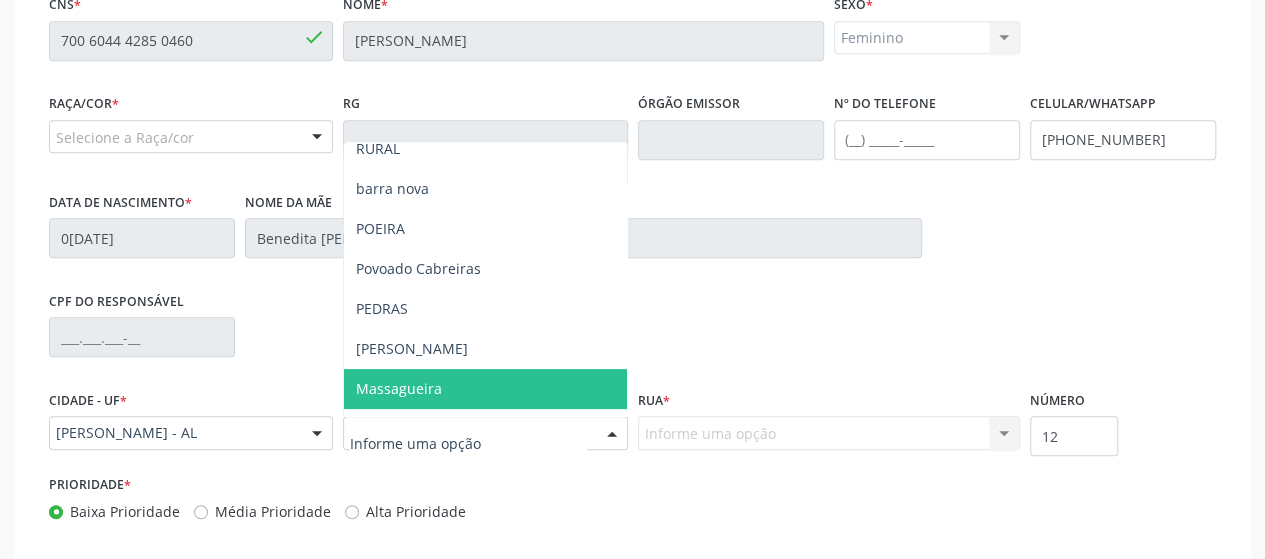 click on "Massagueira" at bounding box center [485, 389] 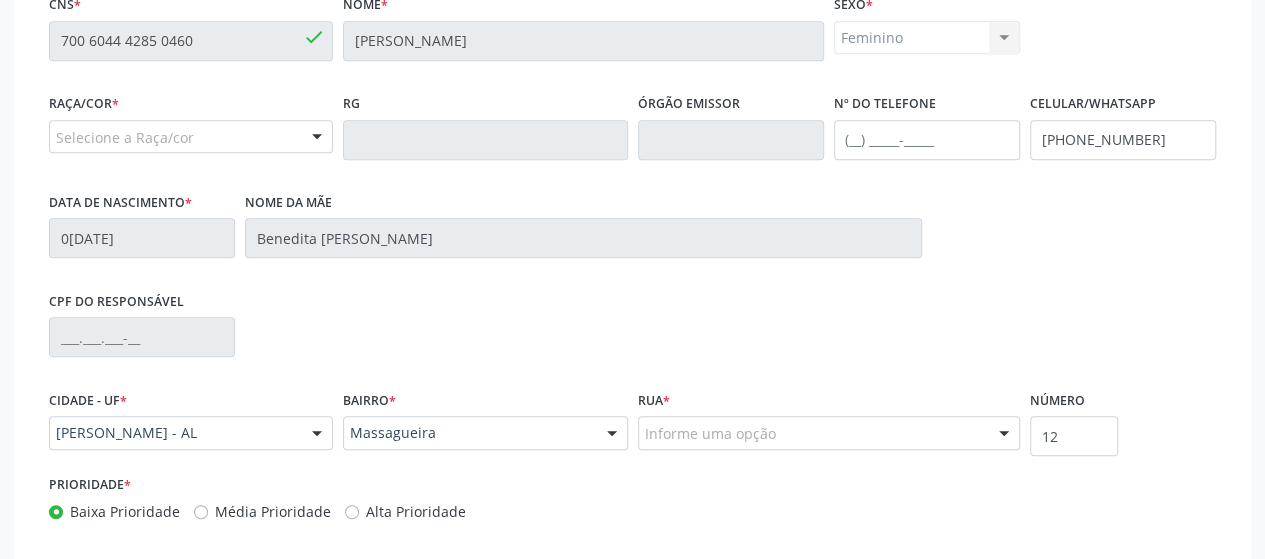scroll, scrollTop: 578, scrollLeft: 0, axis: vertical 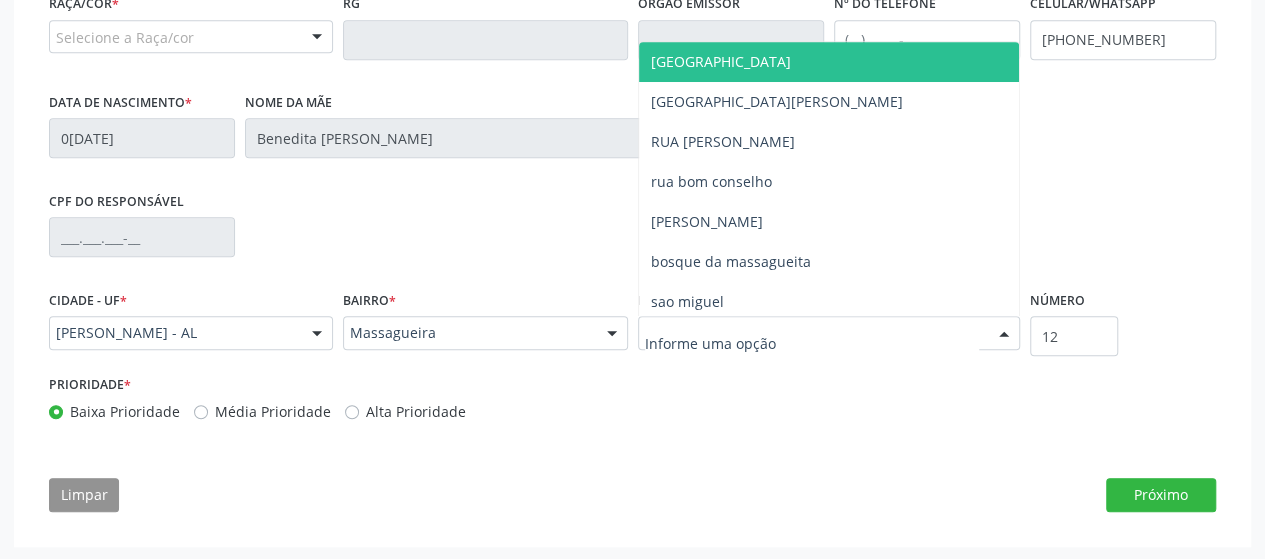 type on "o" 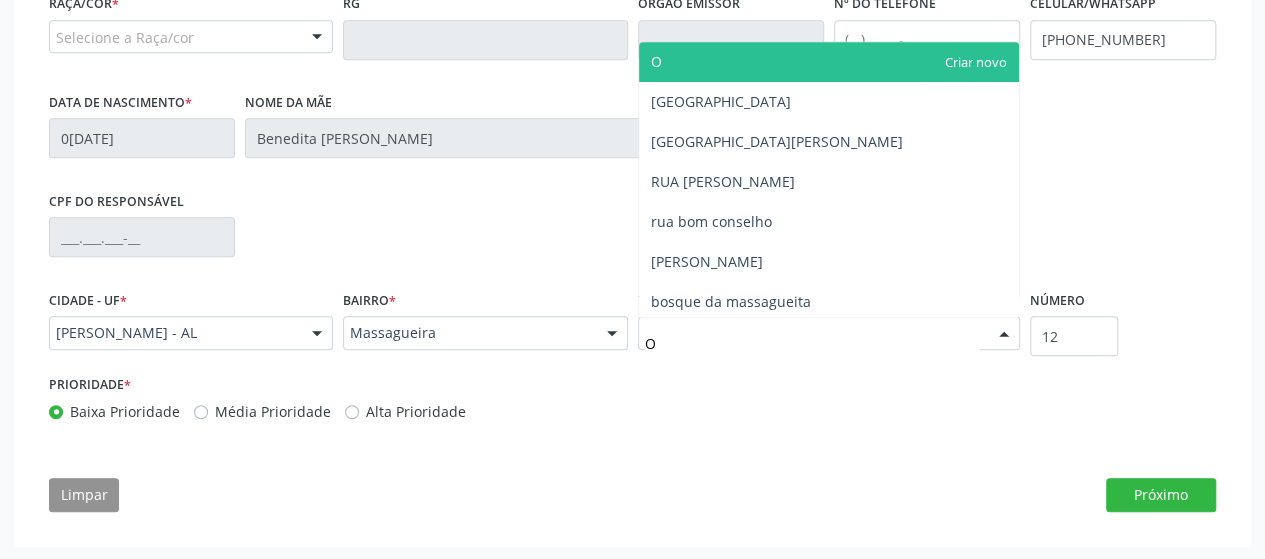 type on "OS" 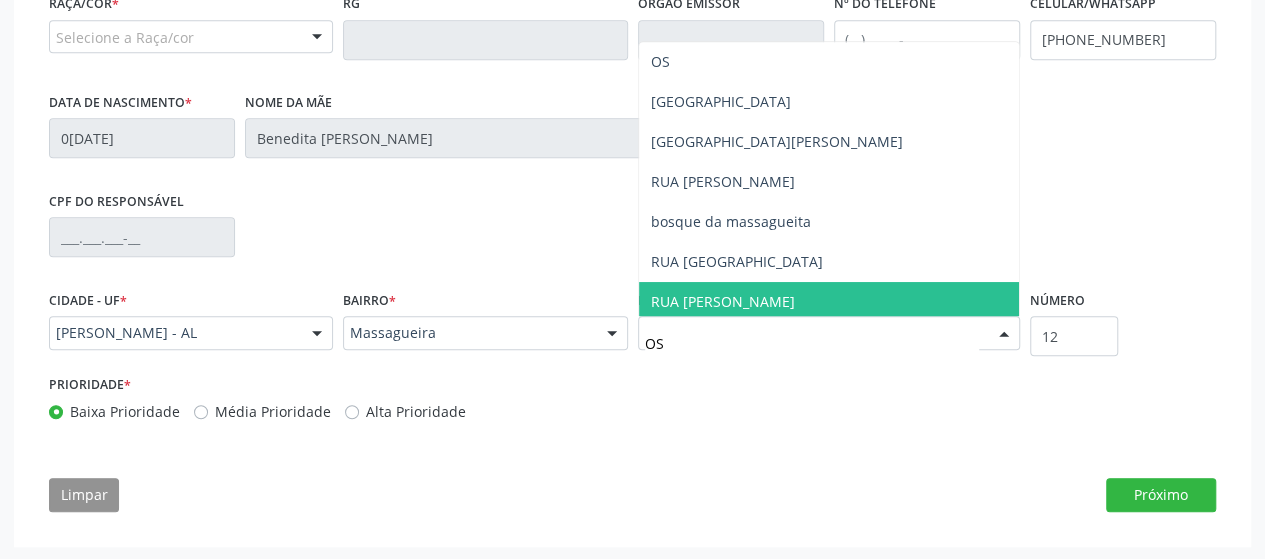 click on "RUA [PERSON_NAME]" at bounding box center [723, 301] 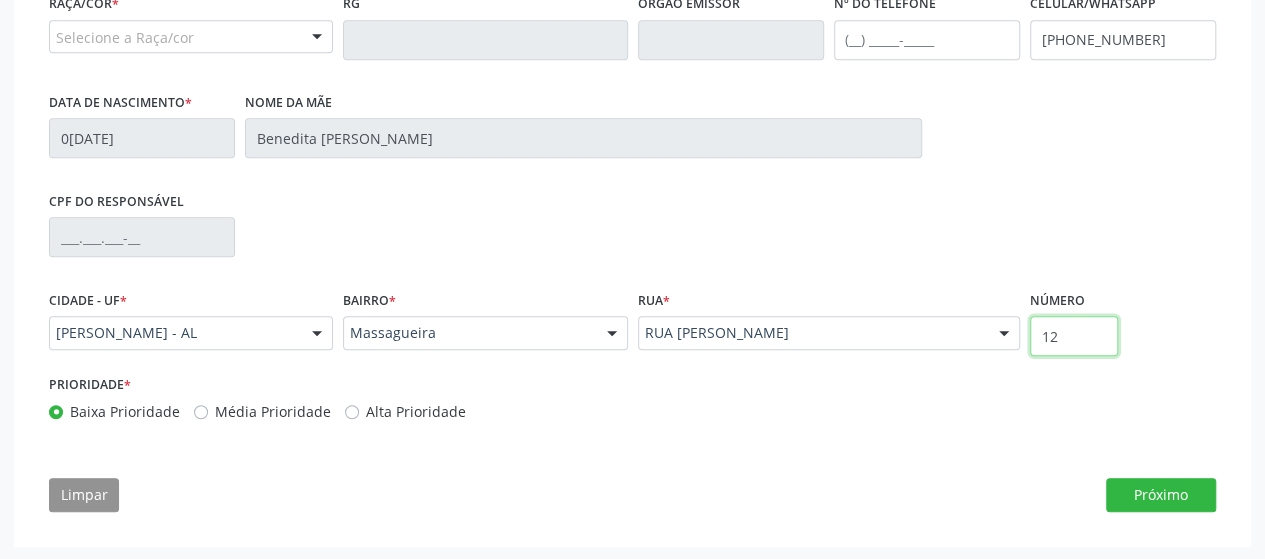 click on "12" at bounding box center (1074, 336) 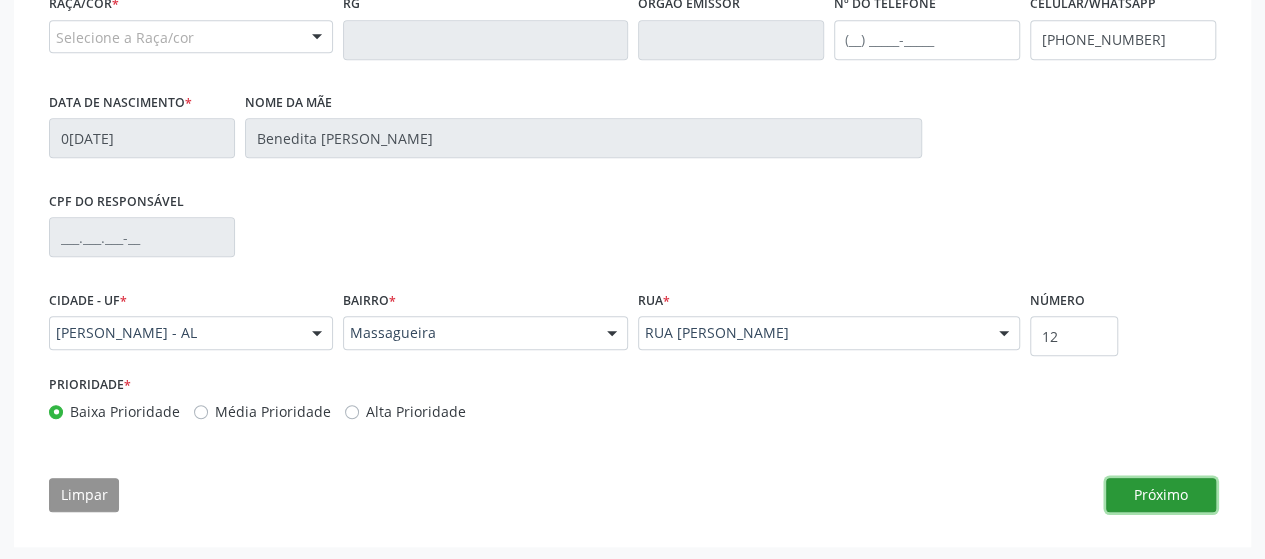 click on "Próximo" at bounding box center (1161, 495) 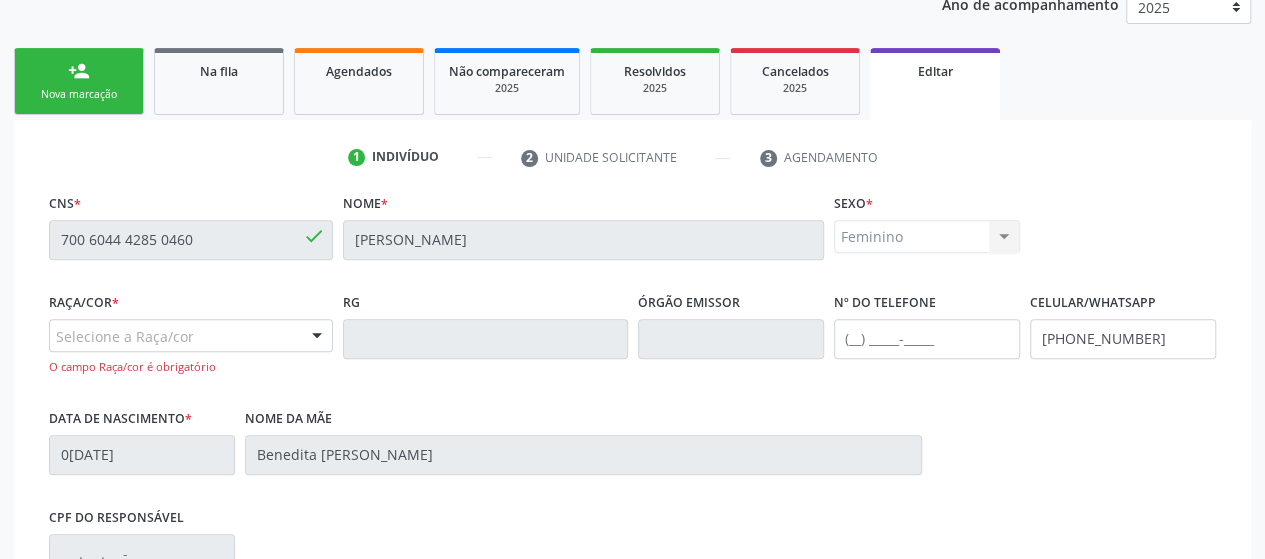scroll, scrollTop: 278, scrollLeft: 0, axis: vertical 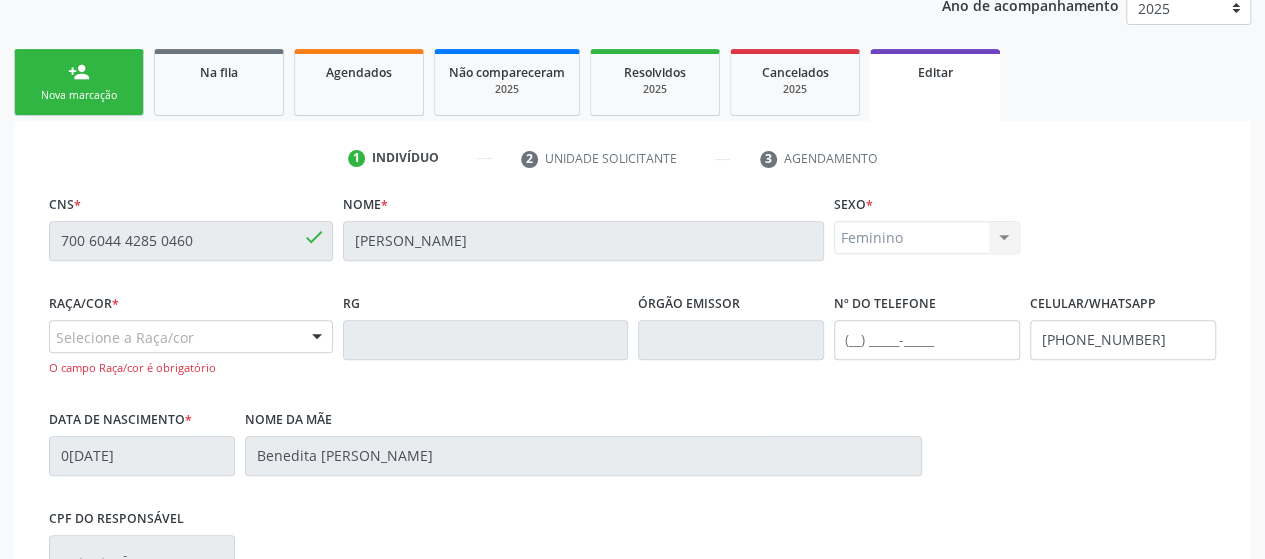 click on "Selecione a Raça/cor" at bounding box center (191, 337) 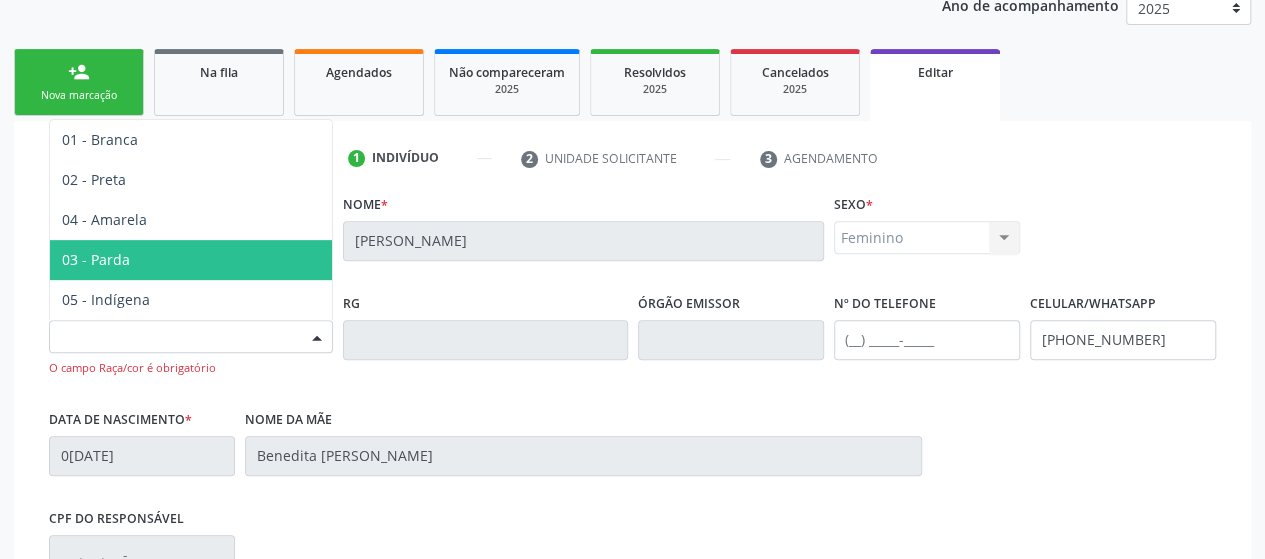 click on "03 - Parda" at bounding box center [191, 260] 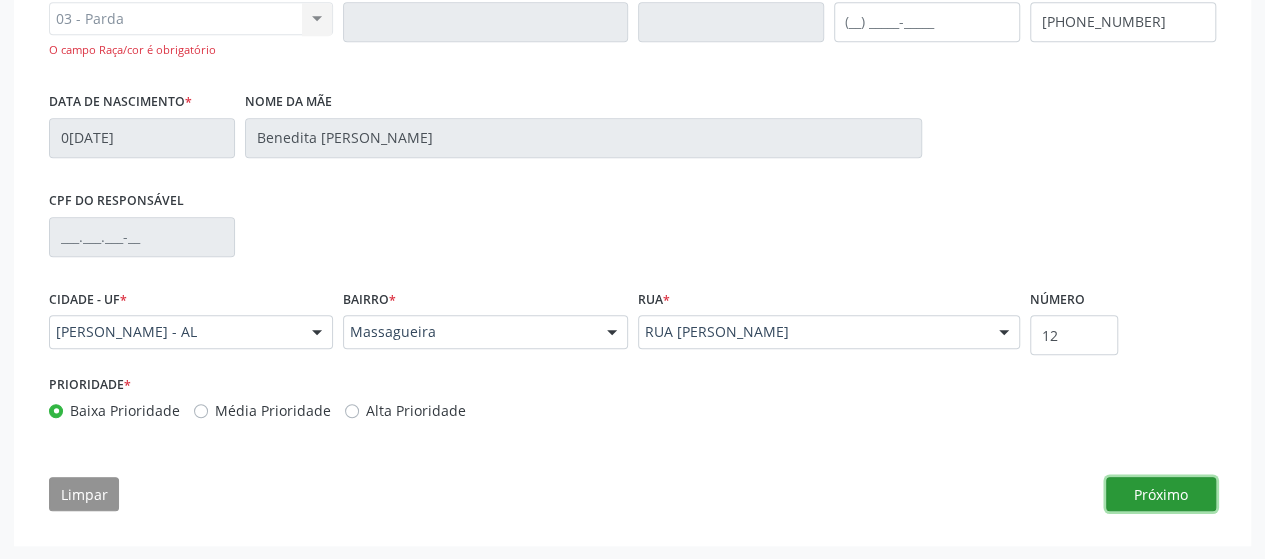 click on "Próximo" at bounding box center [1161, 494] 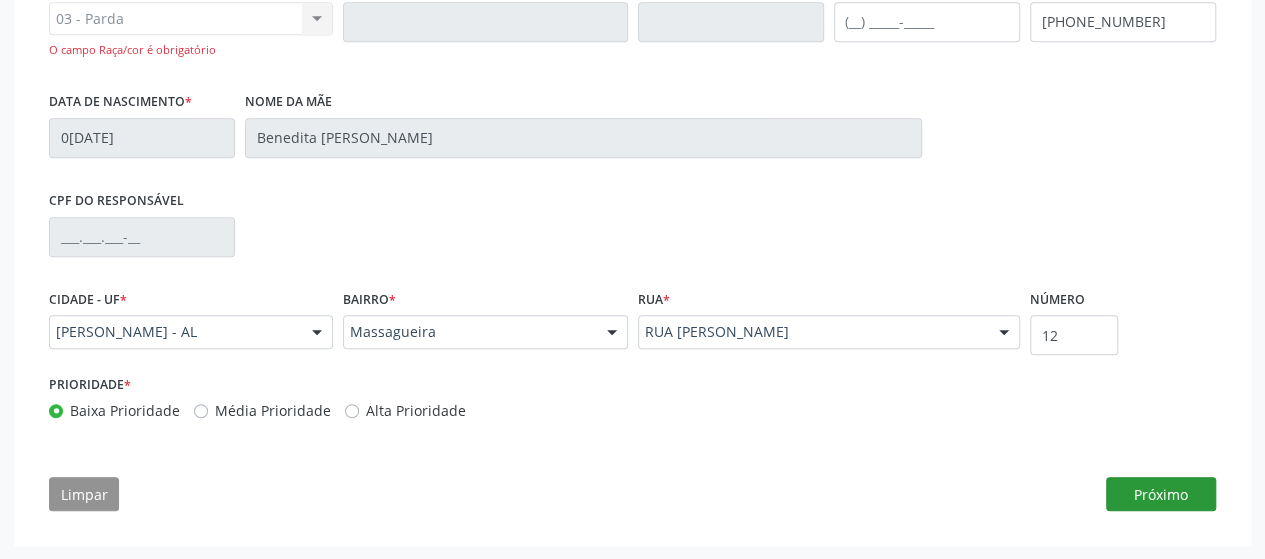scroll, scrollTop: 595, scrollLeft: 0, axis: vertical 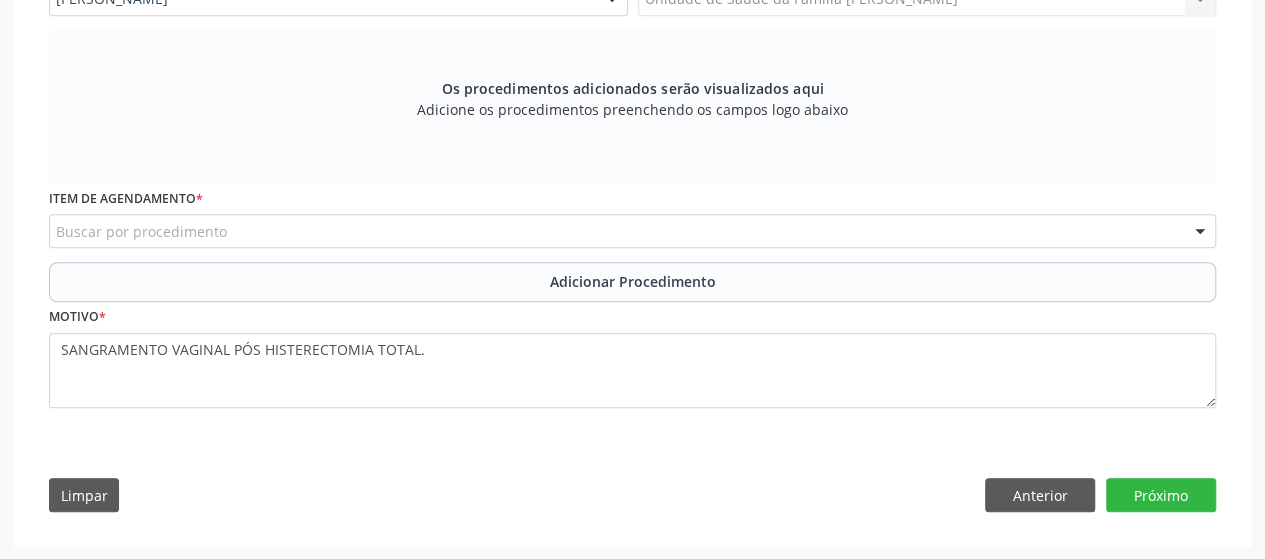 click on "Buscar por procedimento" at bounding box center [632, 231] 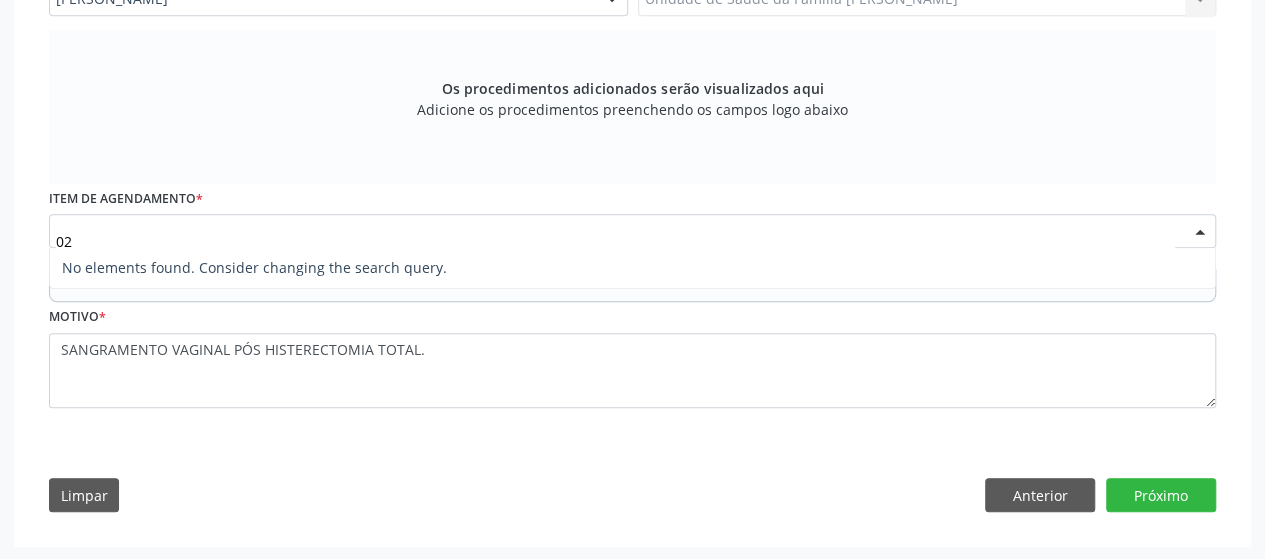 type on "0" 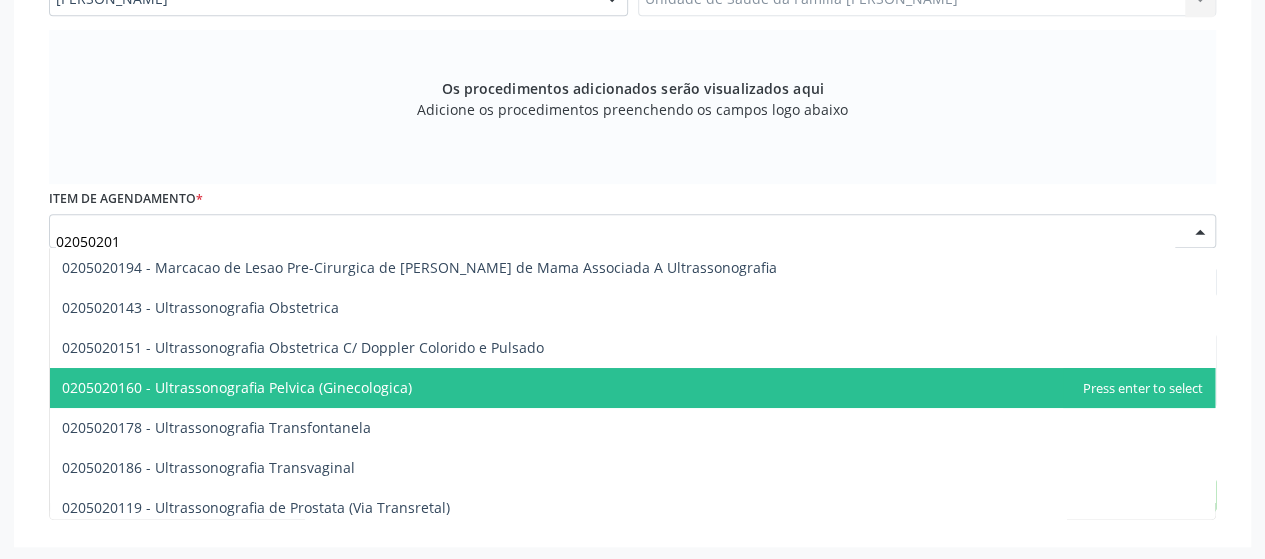 click on "0205020160 - Ultrassonografia Pelvica (Ginecologica)" at bounding box center [632, 388] 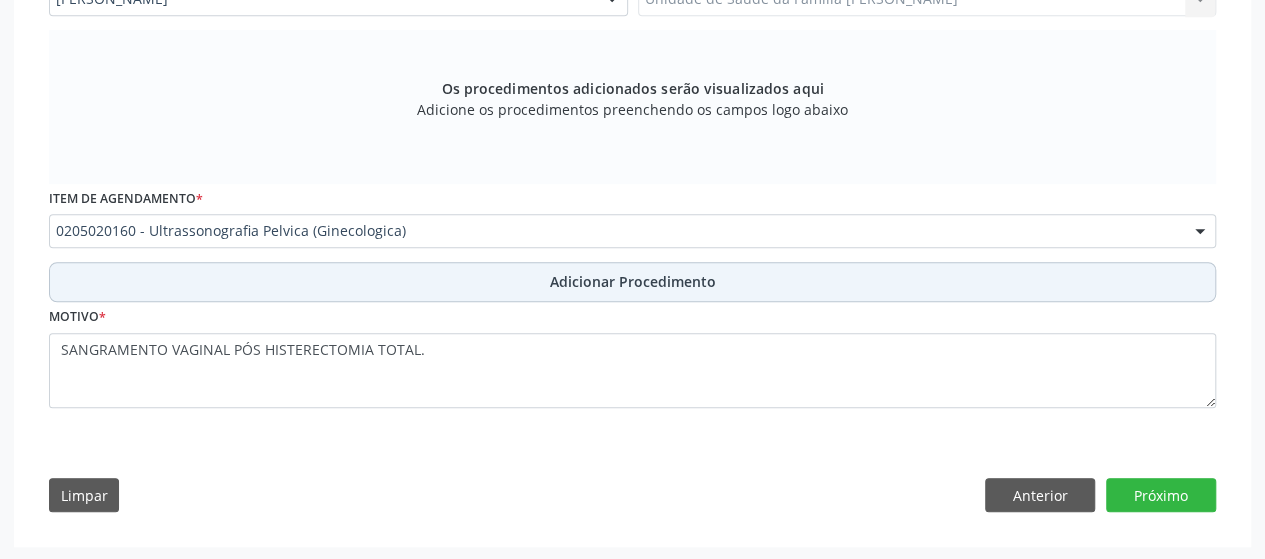 click on "Adicionar Procedimento" at bounding box center (632, 282) 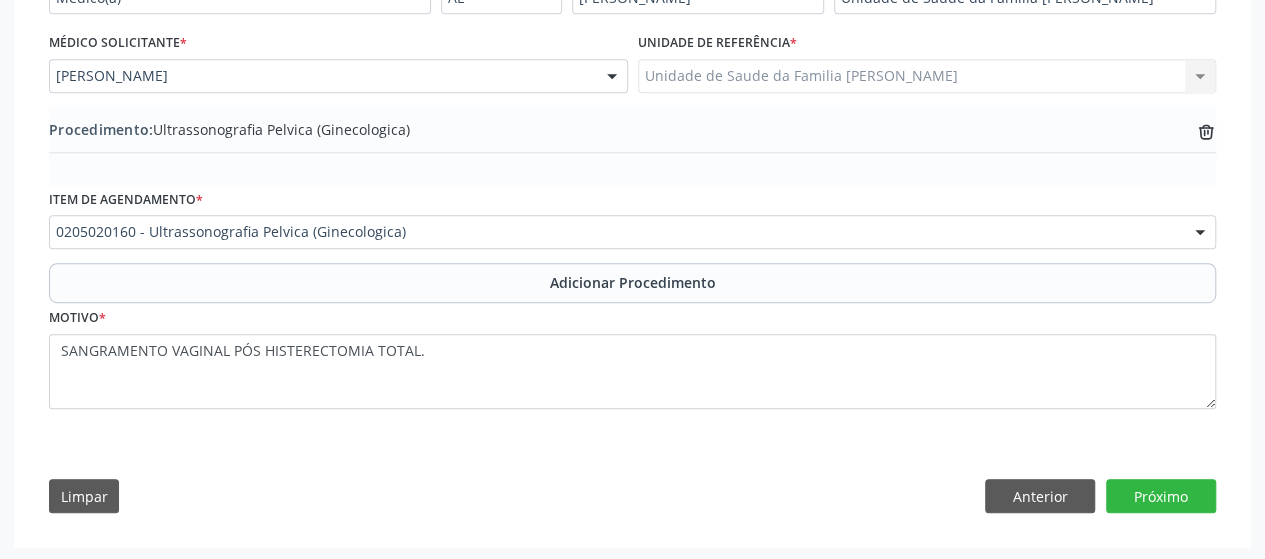 click on "0205020160 - Ultrassonografia Pelvica (Ginecologica)" at bounding box center (632, 232) 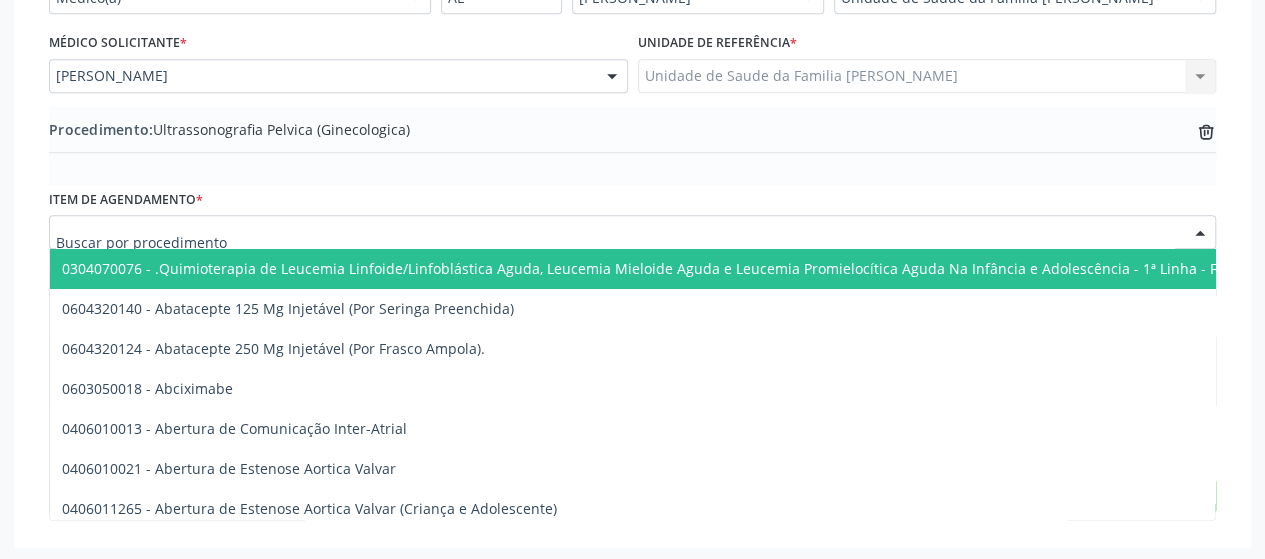 click at bounding box center (615, 242) 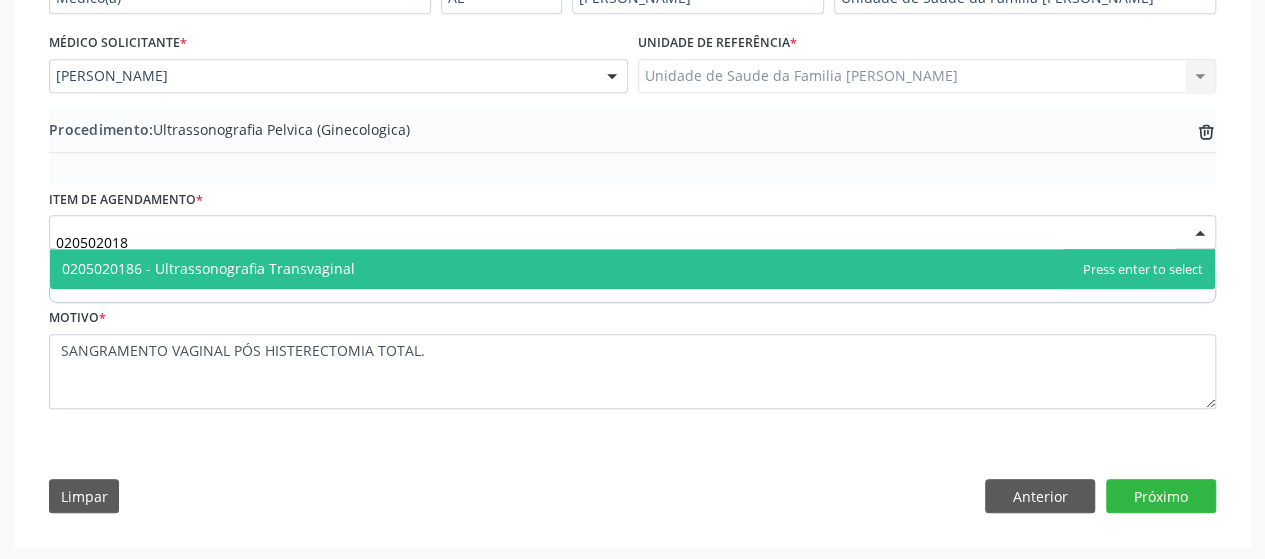 type on "0205020186" 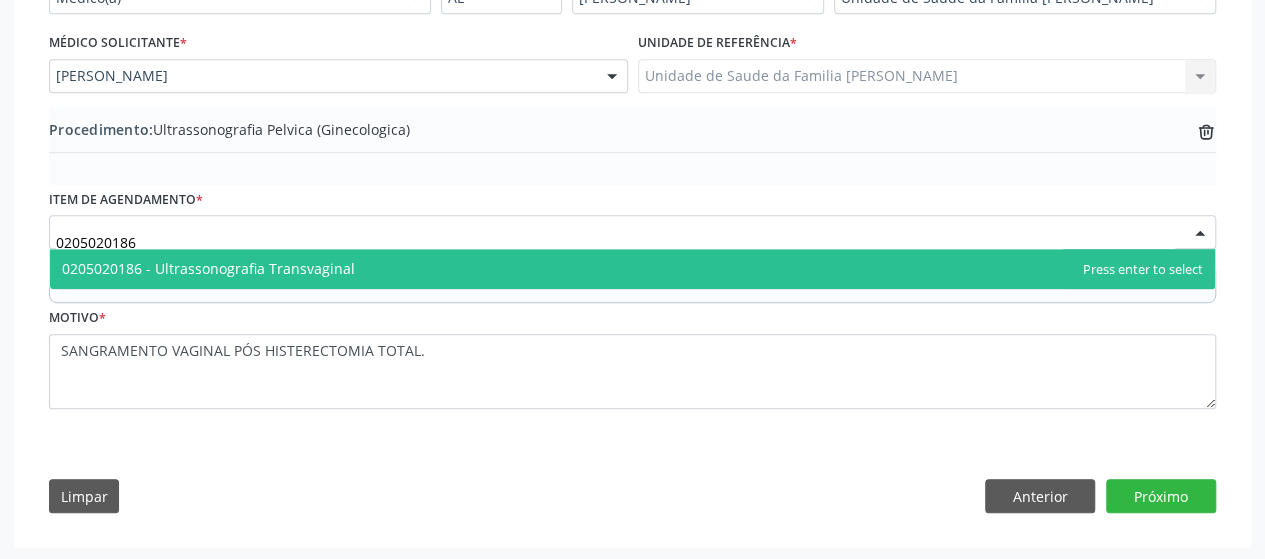click on "0205020186 - Ultrassonografia Transvaginal" at bounding box center [208, 268] 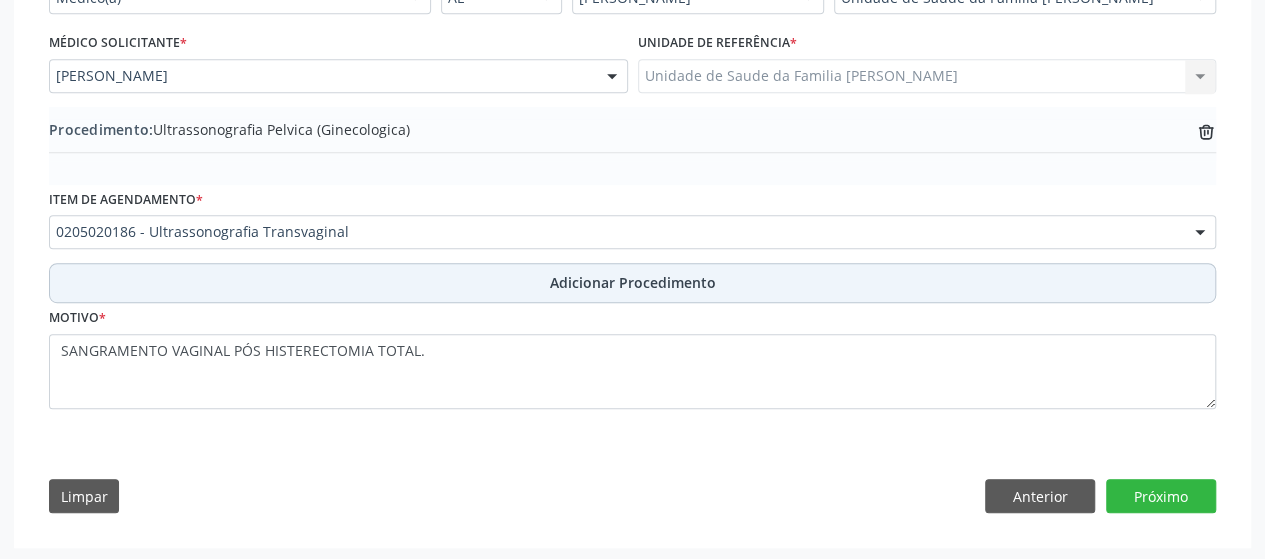 click on "Adicionar Procedimento" at bounding box center [632, 283] 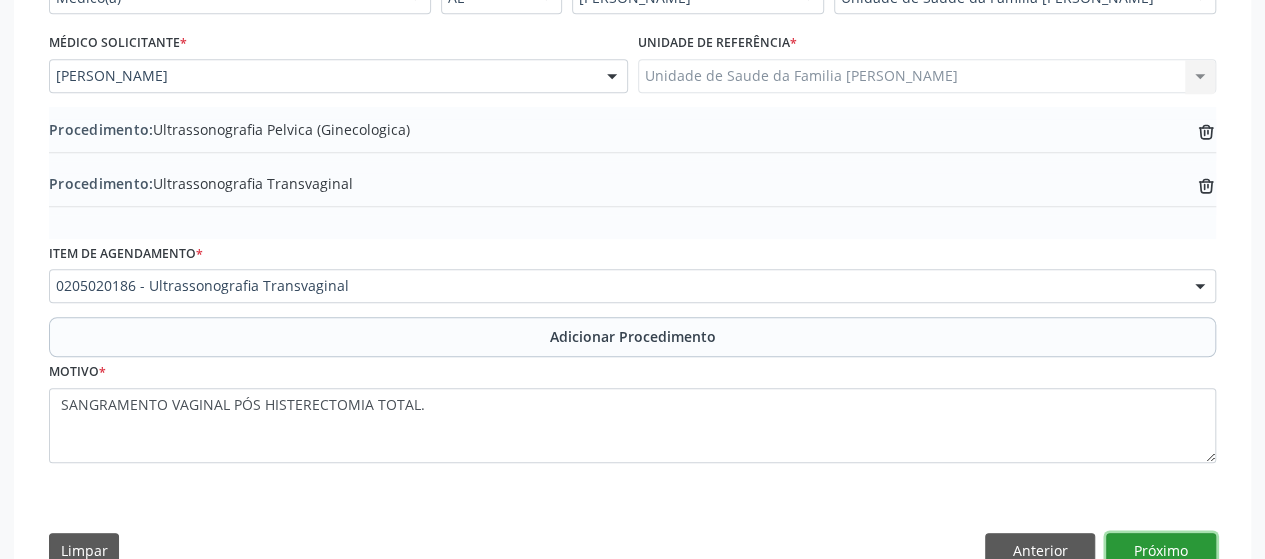 click on "Próximo" at bounding box center [1161, 550] 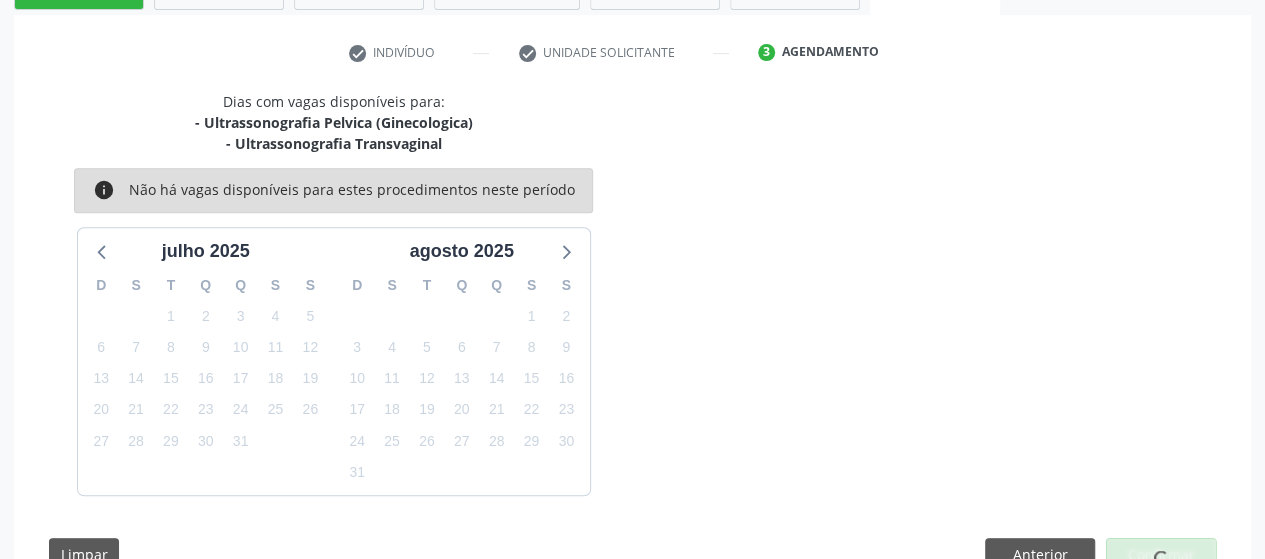 scroll, scrollTop: 443, scrollLeft: 0, axis: vertical 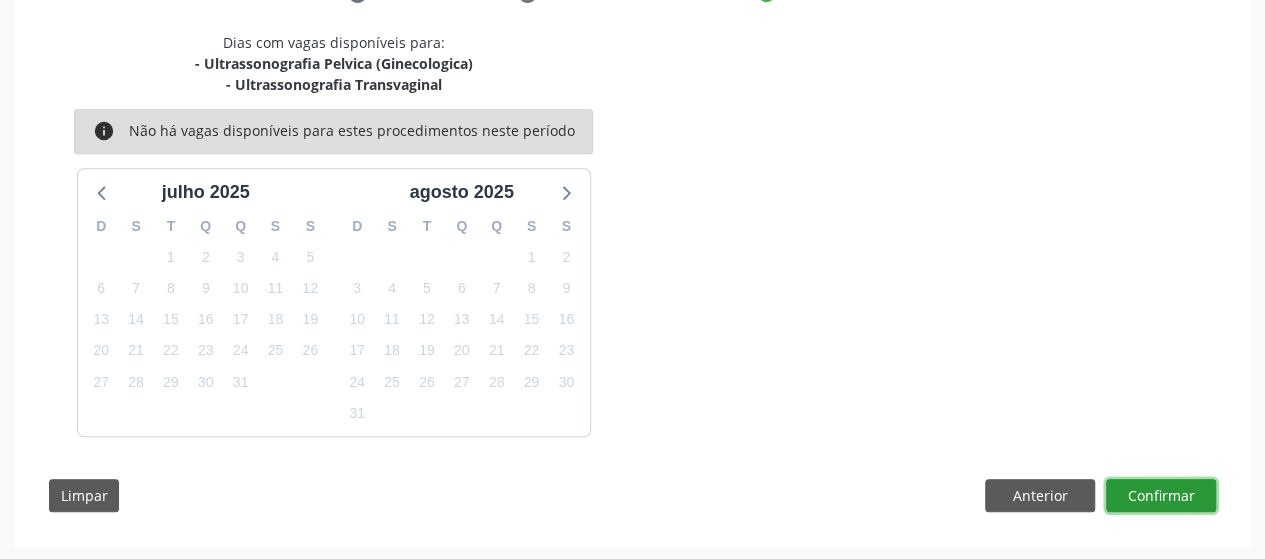 click on "Confirmar" at bounding box center (1161, 496) 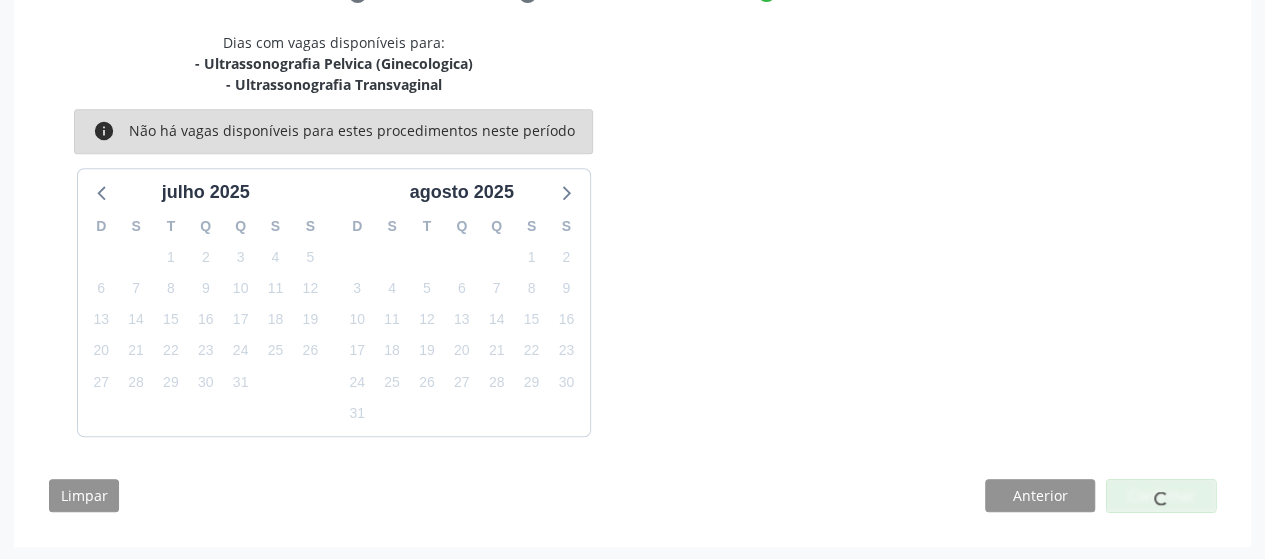 scroll, scrollTop: 0, scrollLeft: 0, axis: both 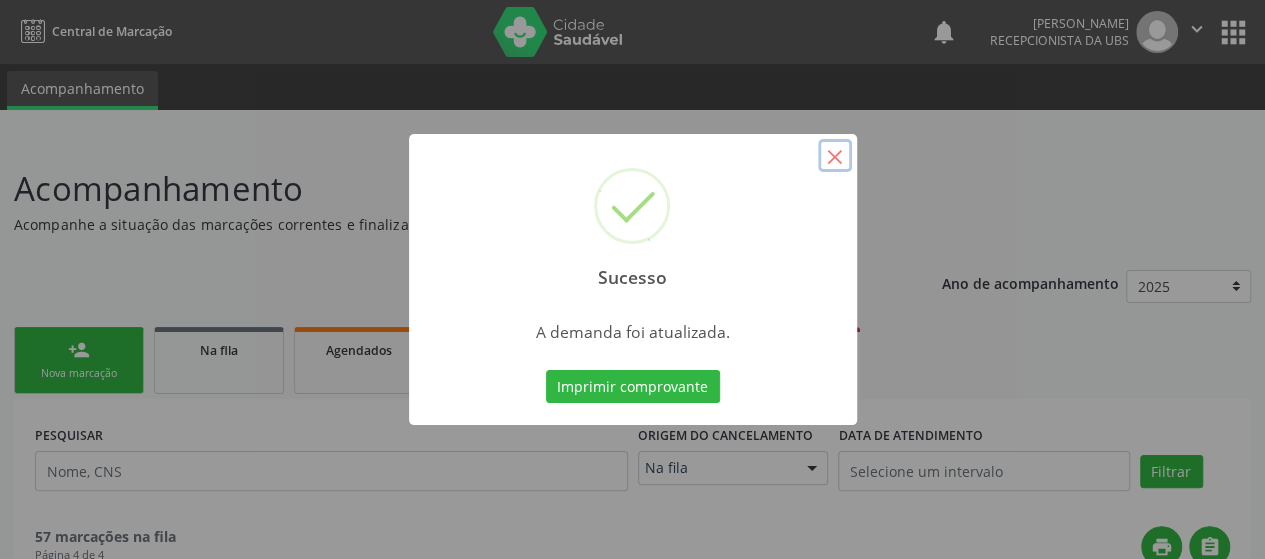 click on "×" at bounding box center [835, 156] 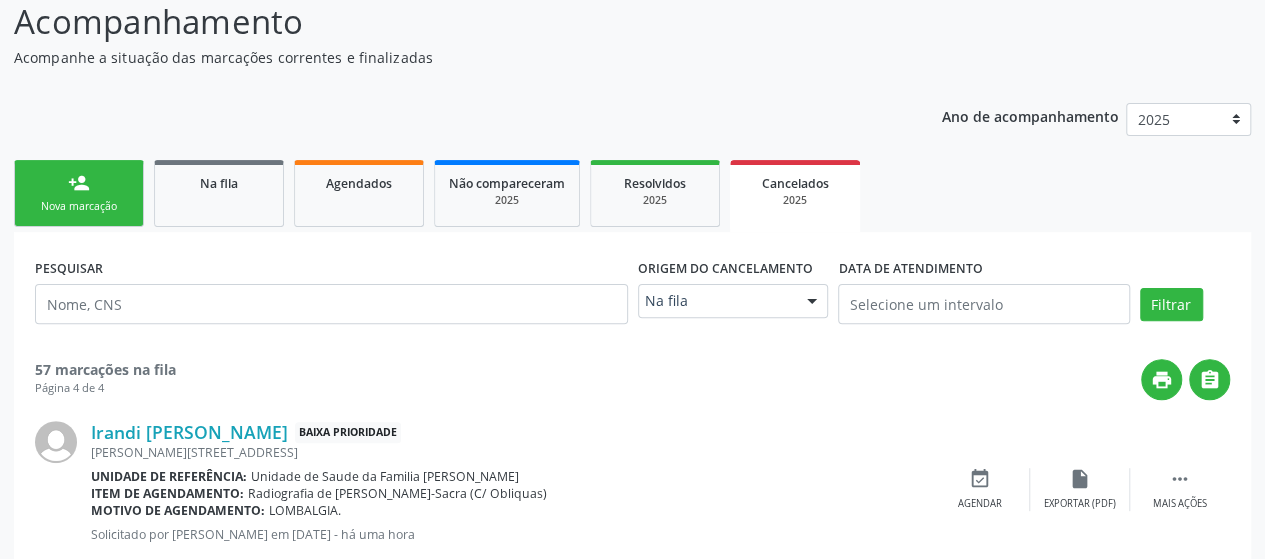 scroll, scrollTop: 300, scrollLeft: 0, axis: vertical 